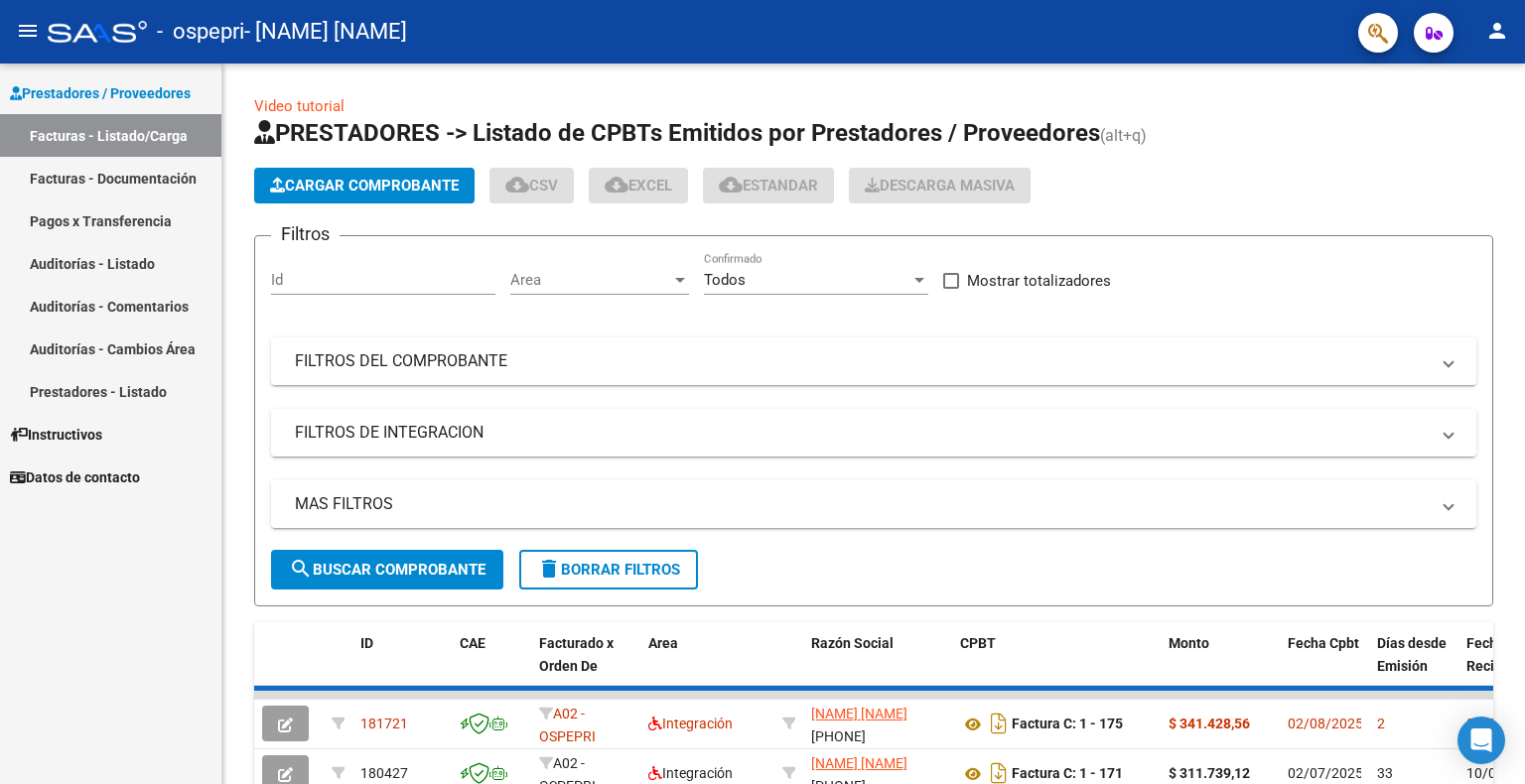 scroll, scrollTop: 0, scrollLeft: 0, axis: both 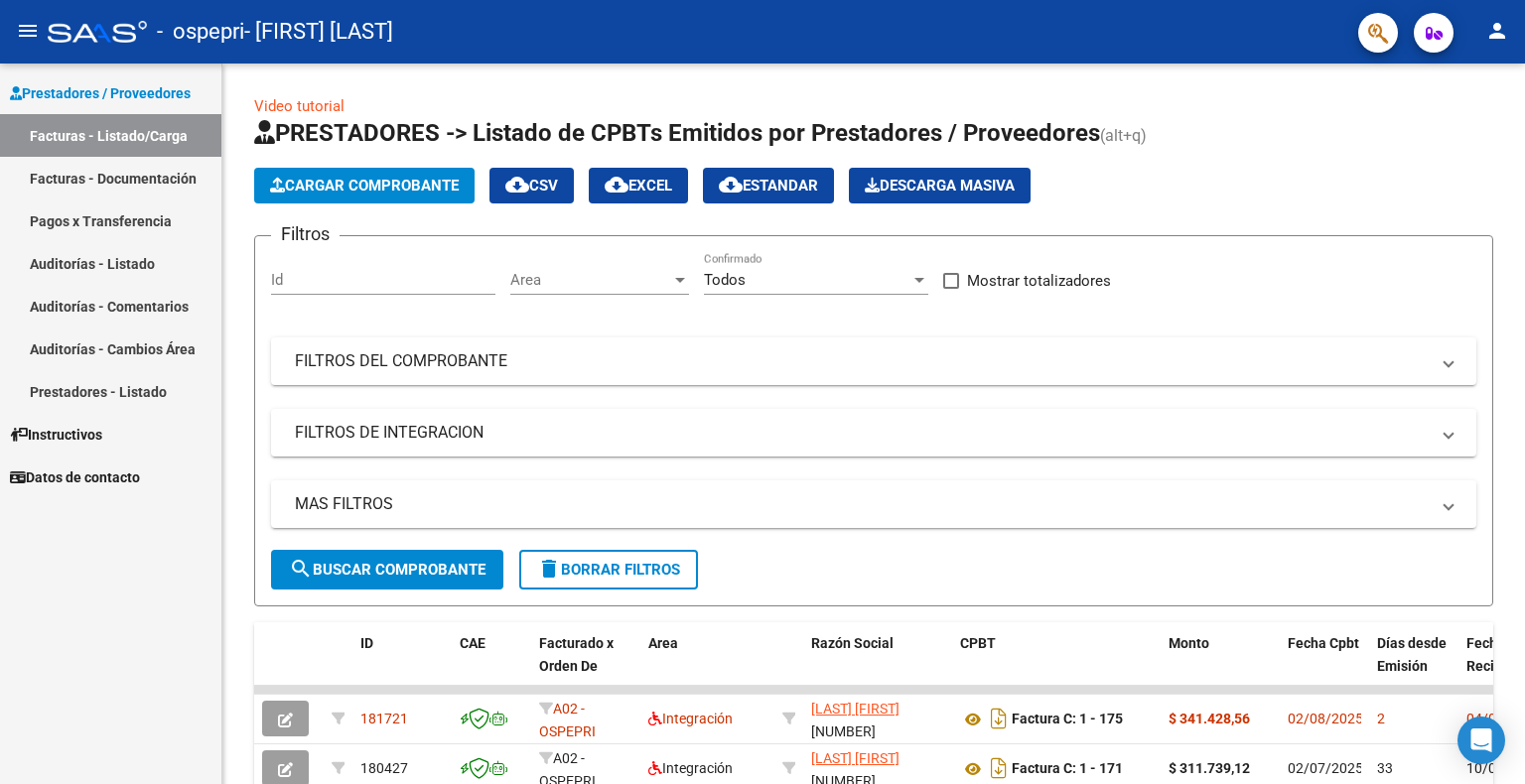 click on "Prestadores / Proveedores" at bounding box center [100, 93] 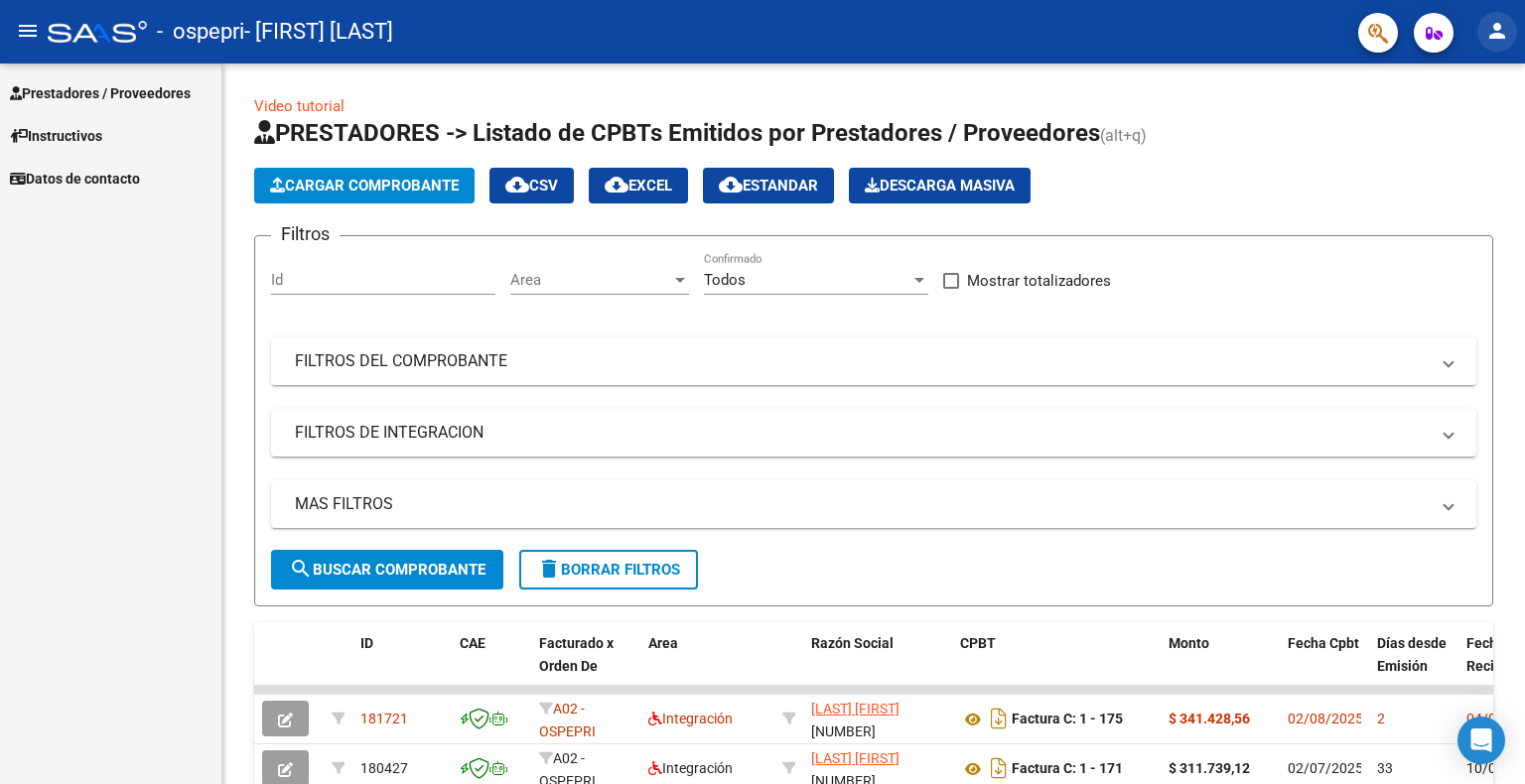 click on "person" 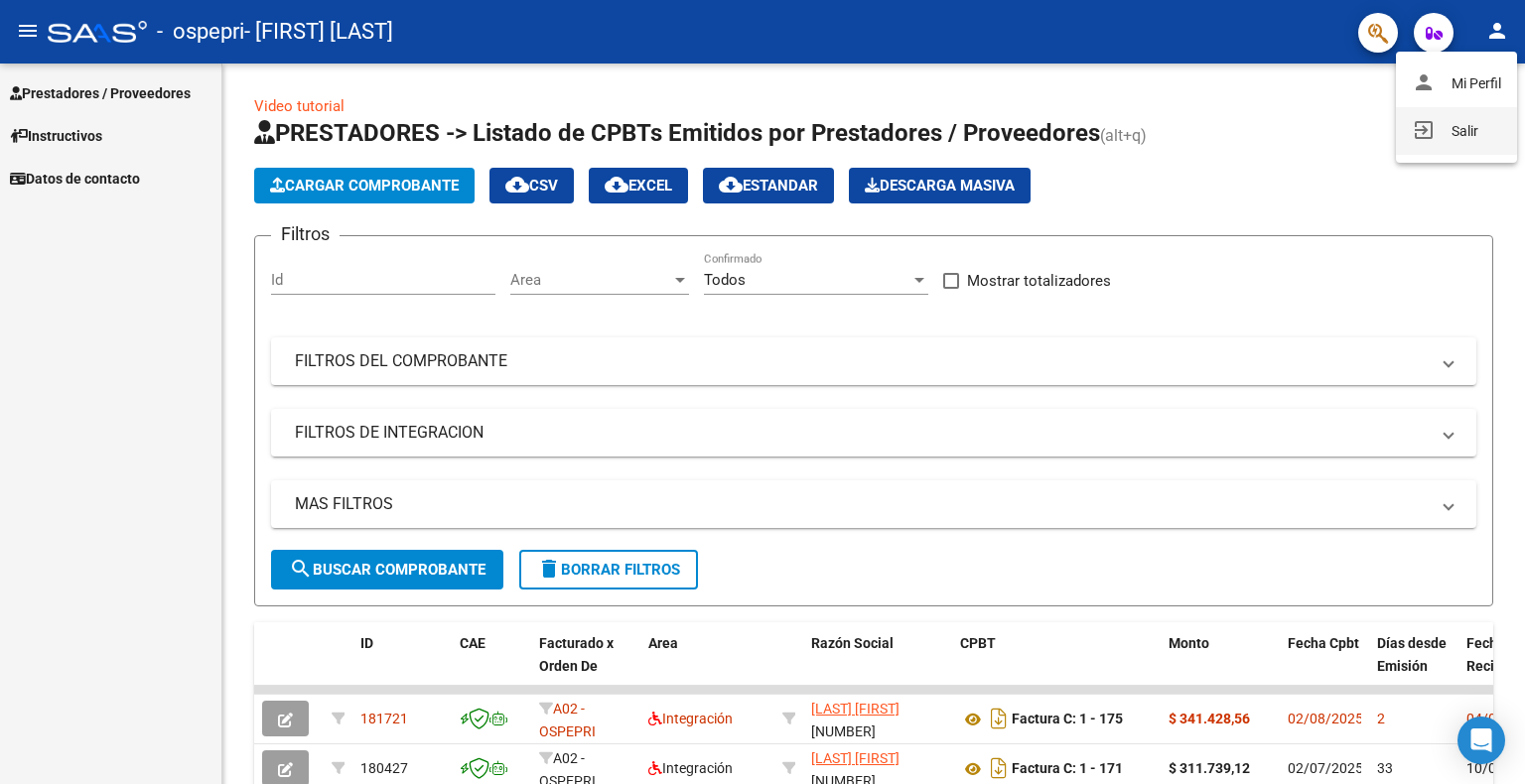 click on "exit_to_app  Salir" at bounding box center [1456, 131] 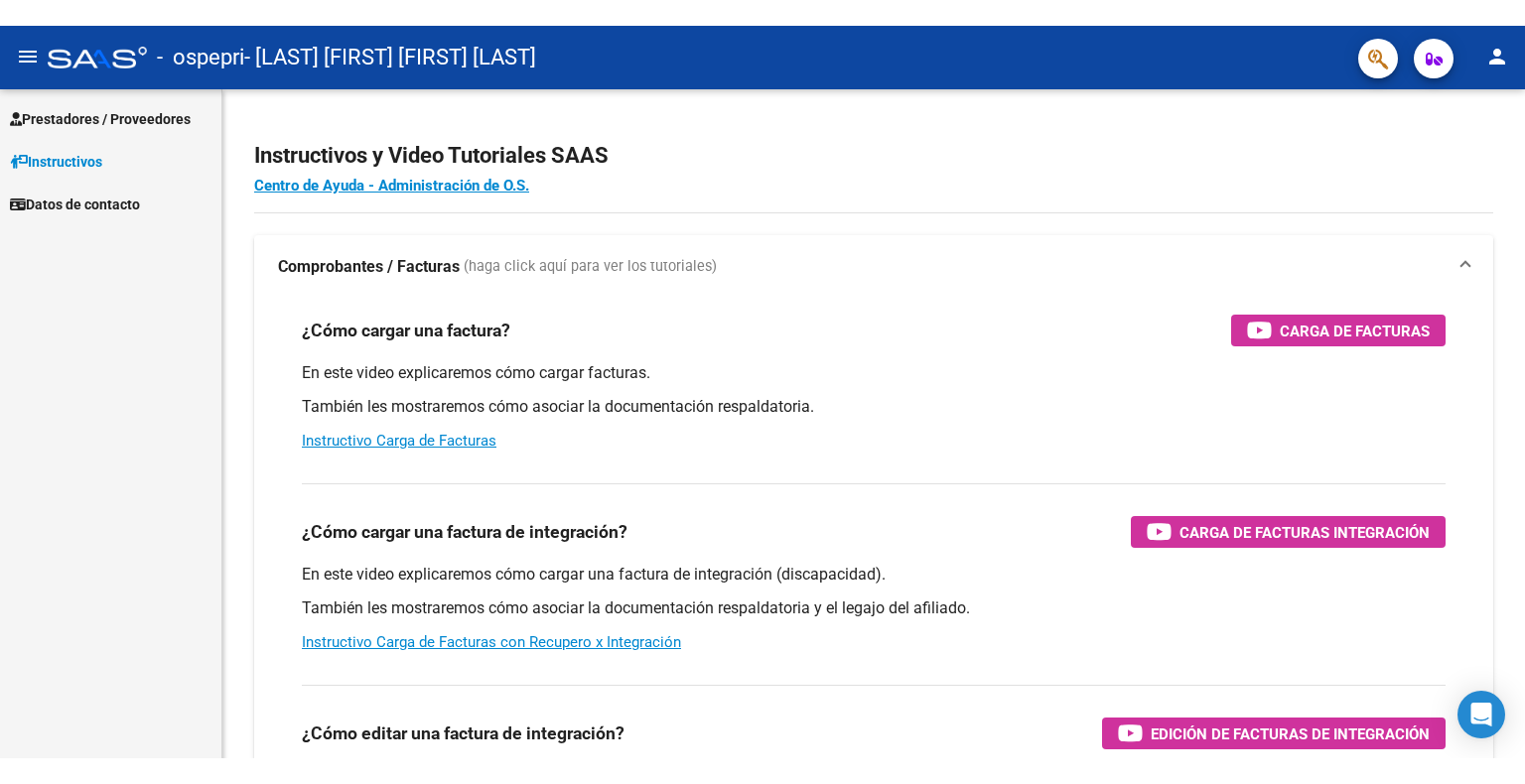 scroll, scrollTop: 0, scrollLeft: 0, axis: both 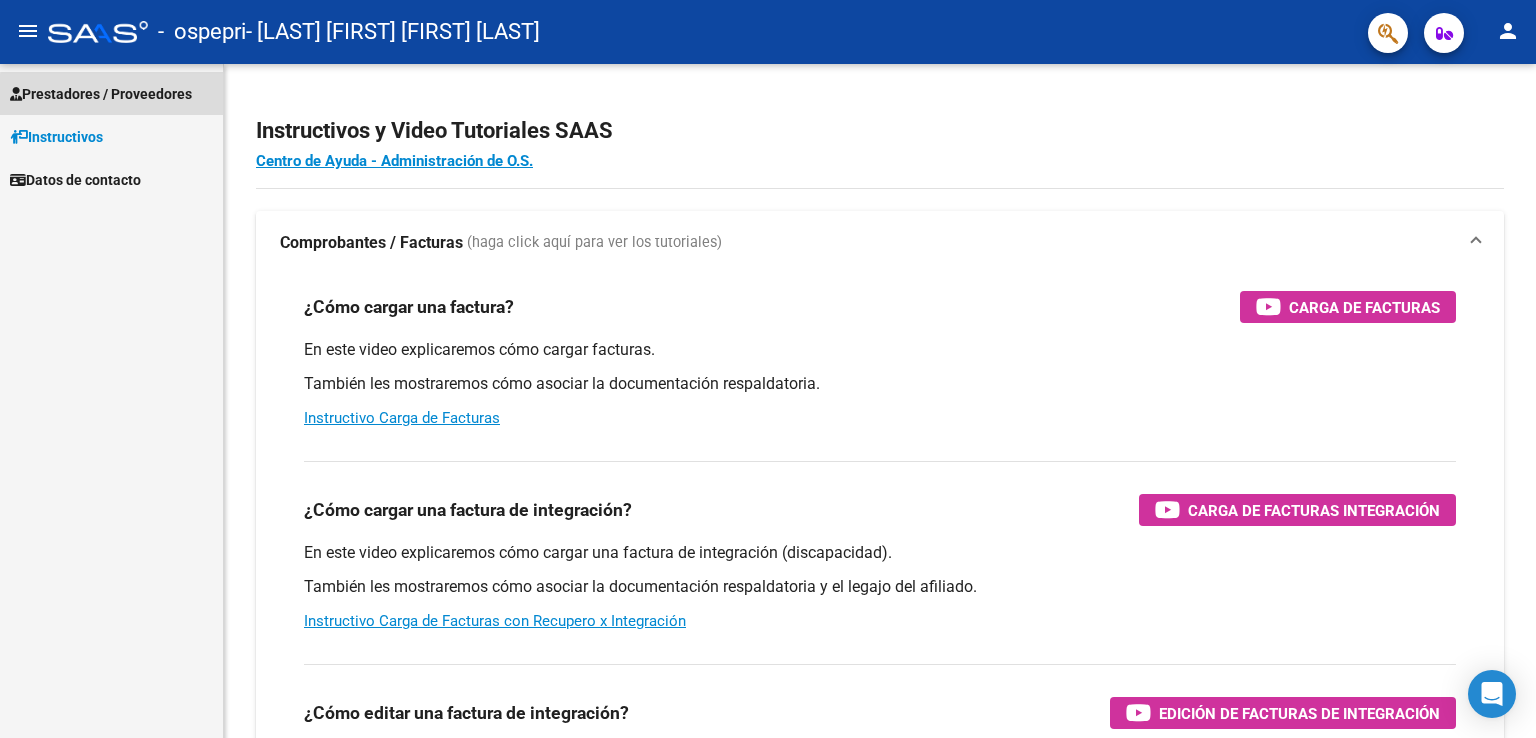click on "Prestadores / Proveedores" at bounding box center (101, 94) 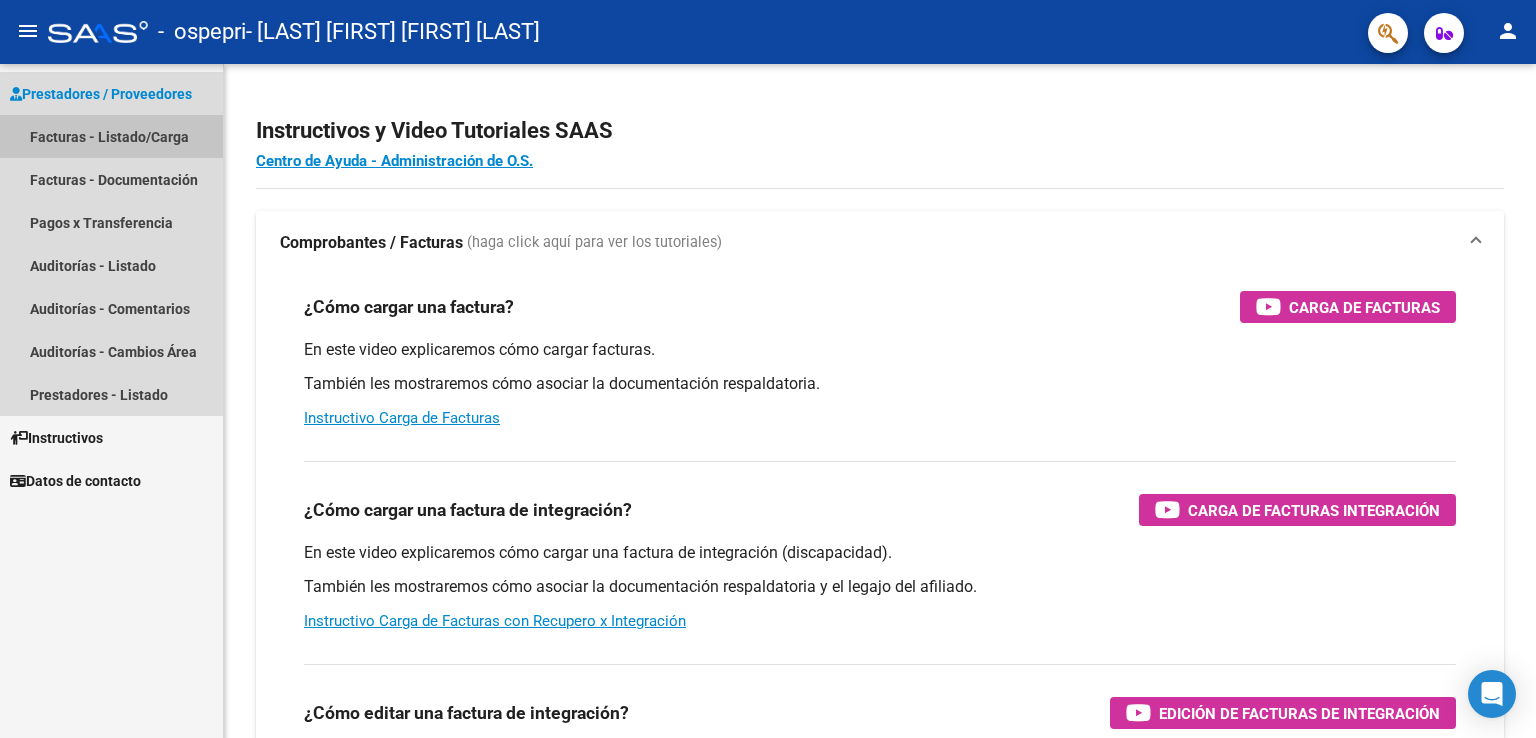 click on "Facturas - Listado/Carga" at bounding box center (111, 136) 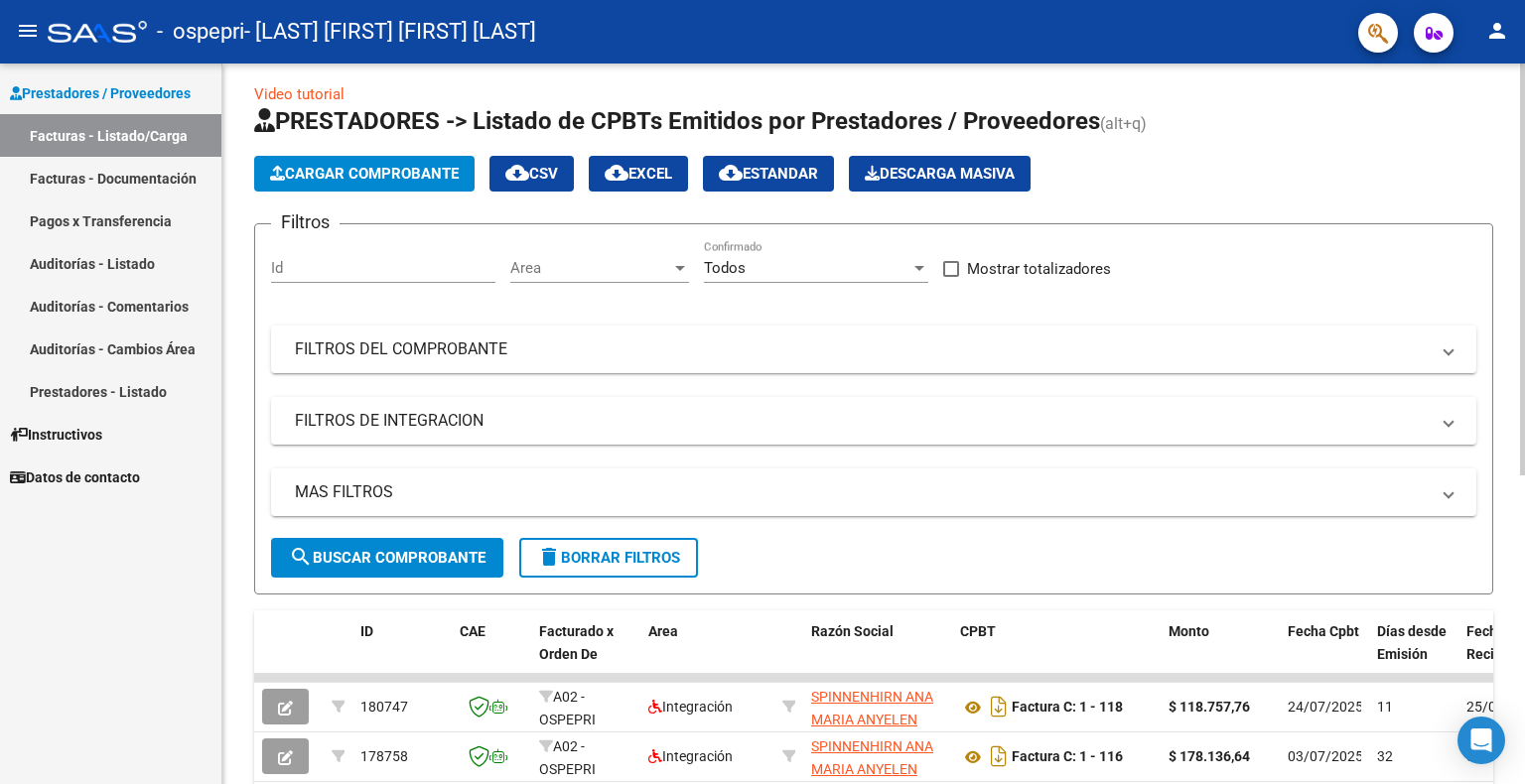 scroll, scrollTop: 0, scrollLeft: 0, axis: both 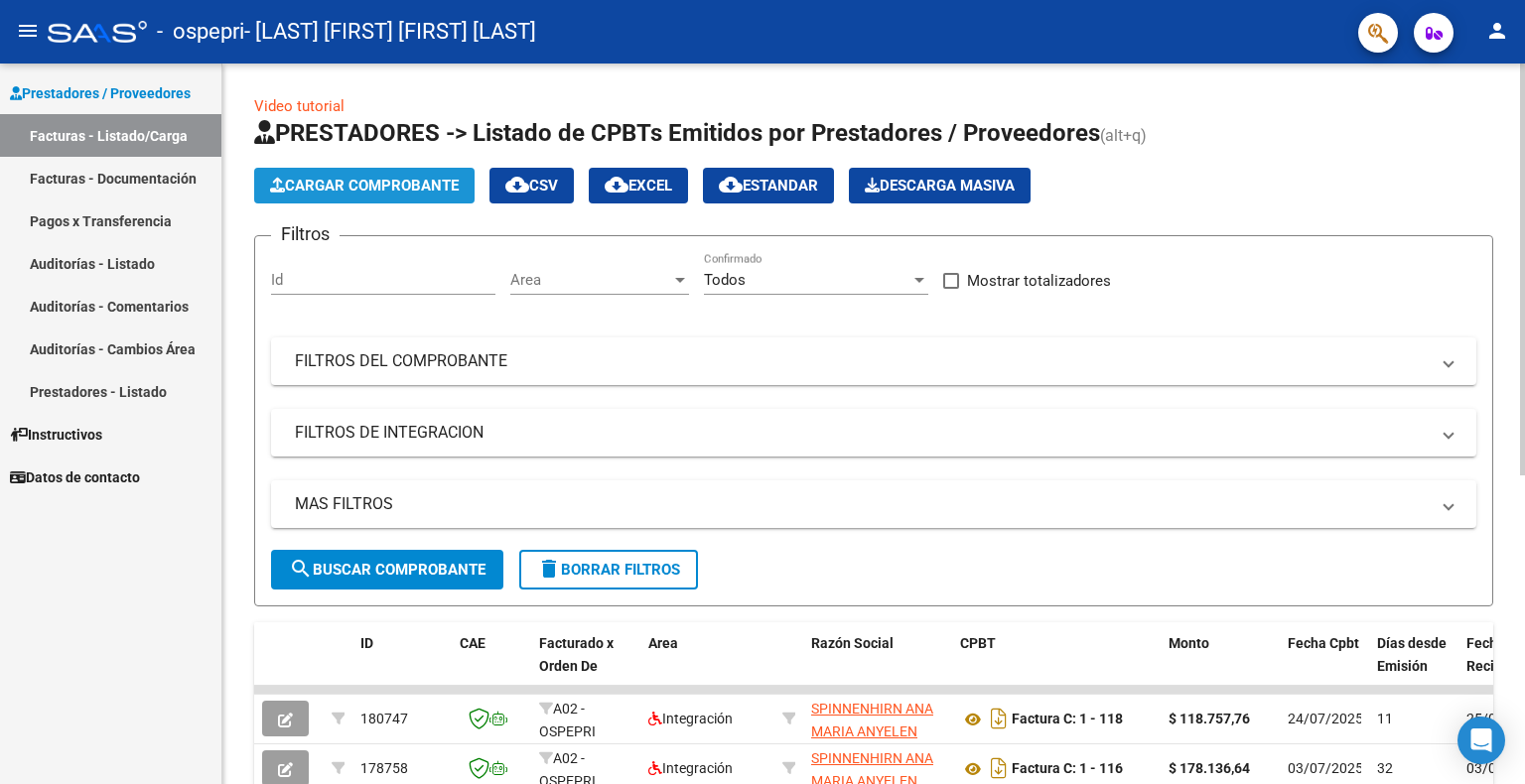 click on "Cargar Comprobante" 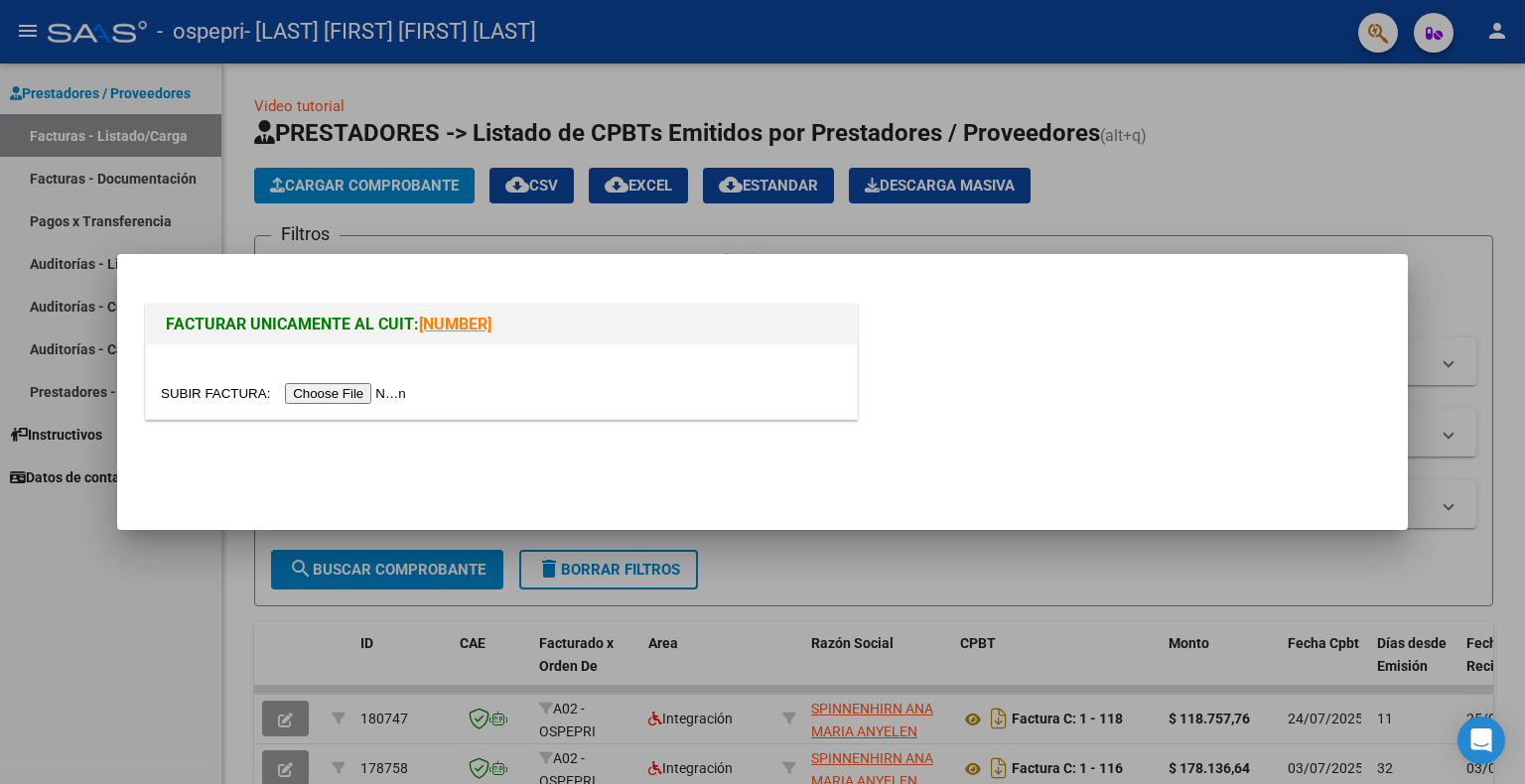click at bounding box center [286, 393] 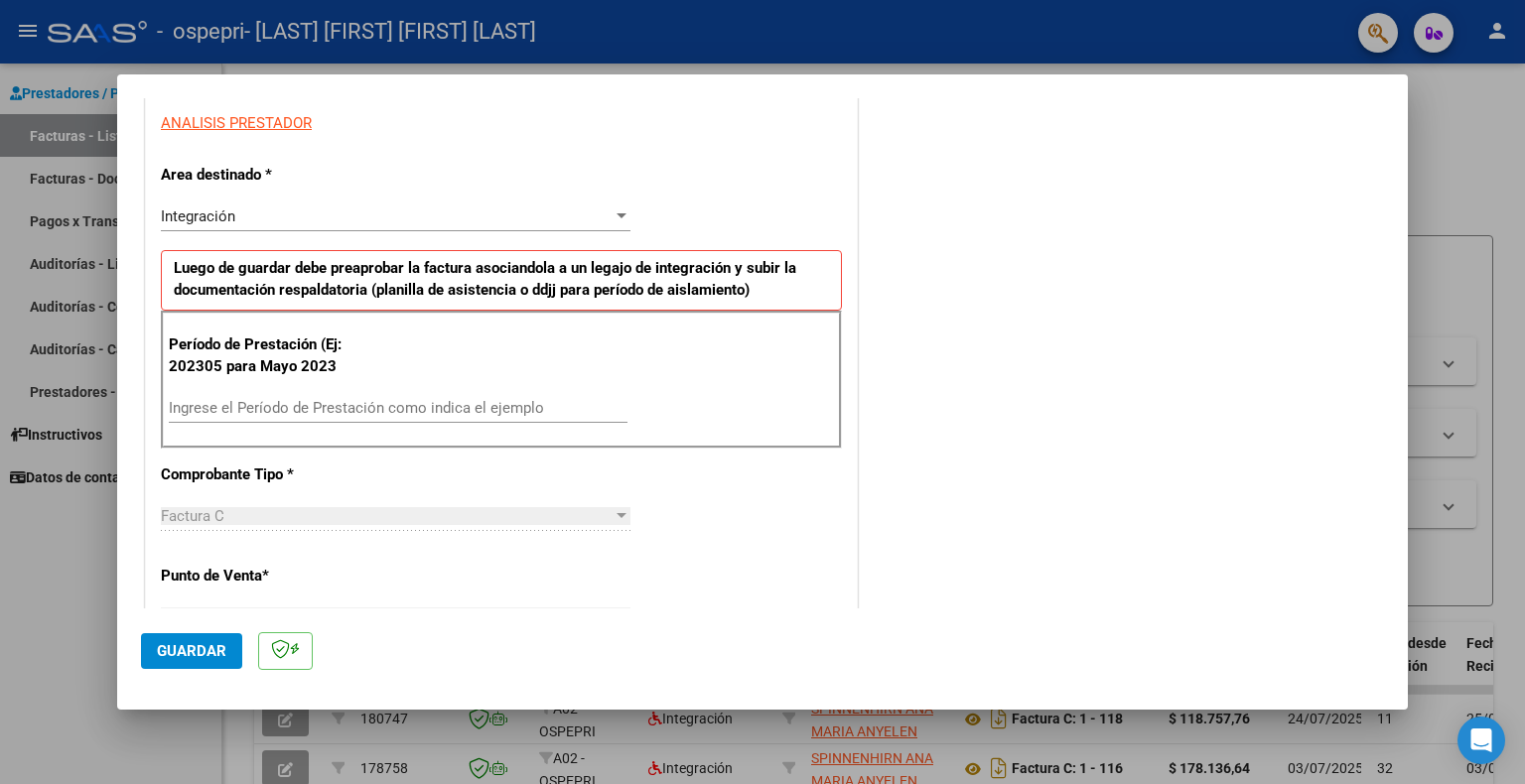 scroll, scrollTop: 397, scrollLeft: 0, axis: vertical 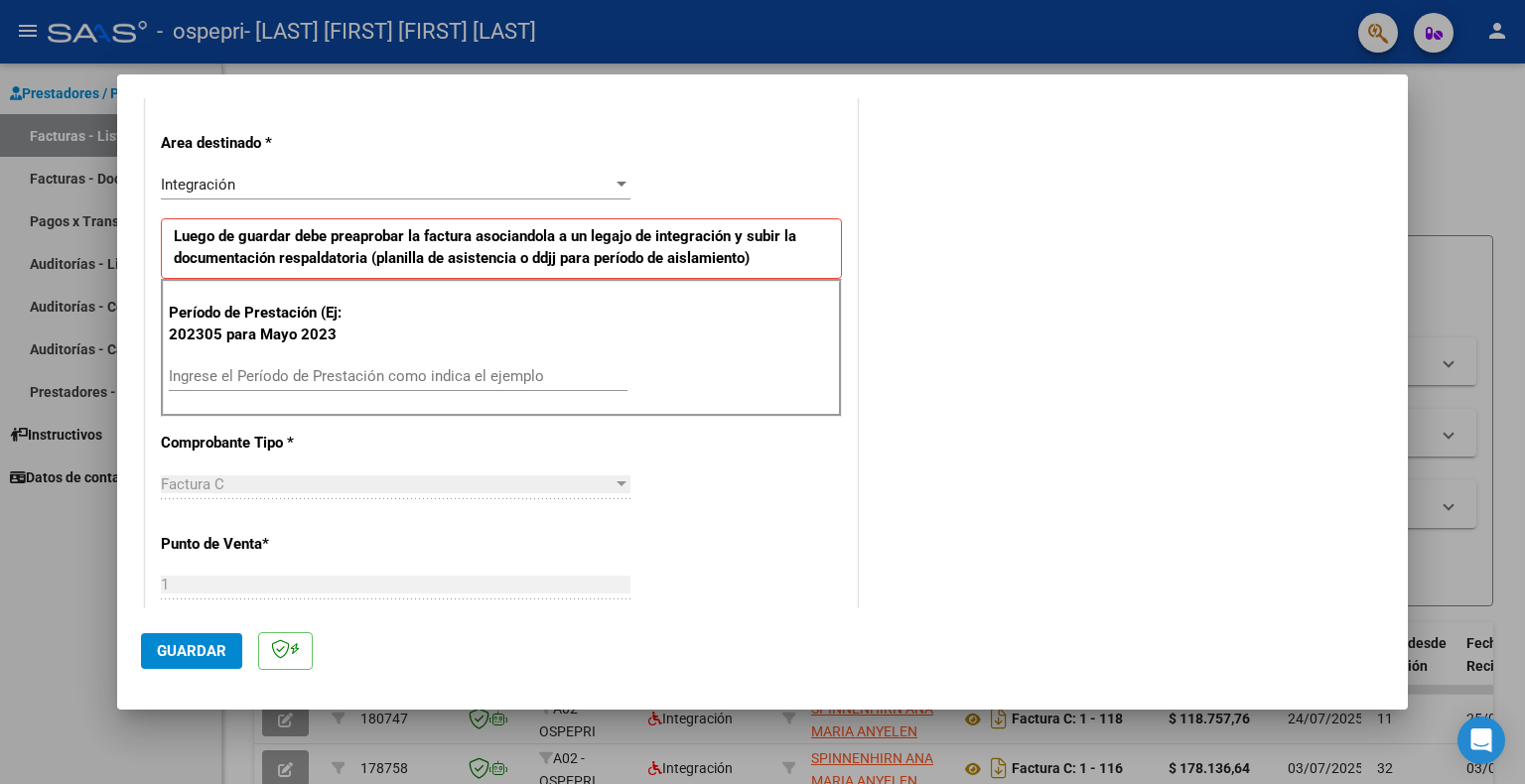 click on "Ingrese el Período de Prestación como indica el ejemplo" at bounding box center [398, 376] 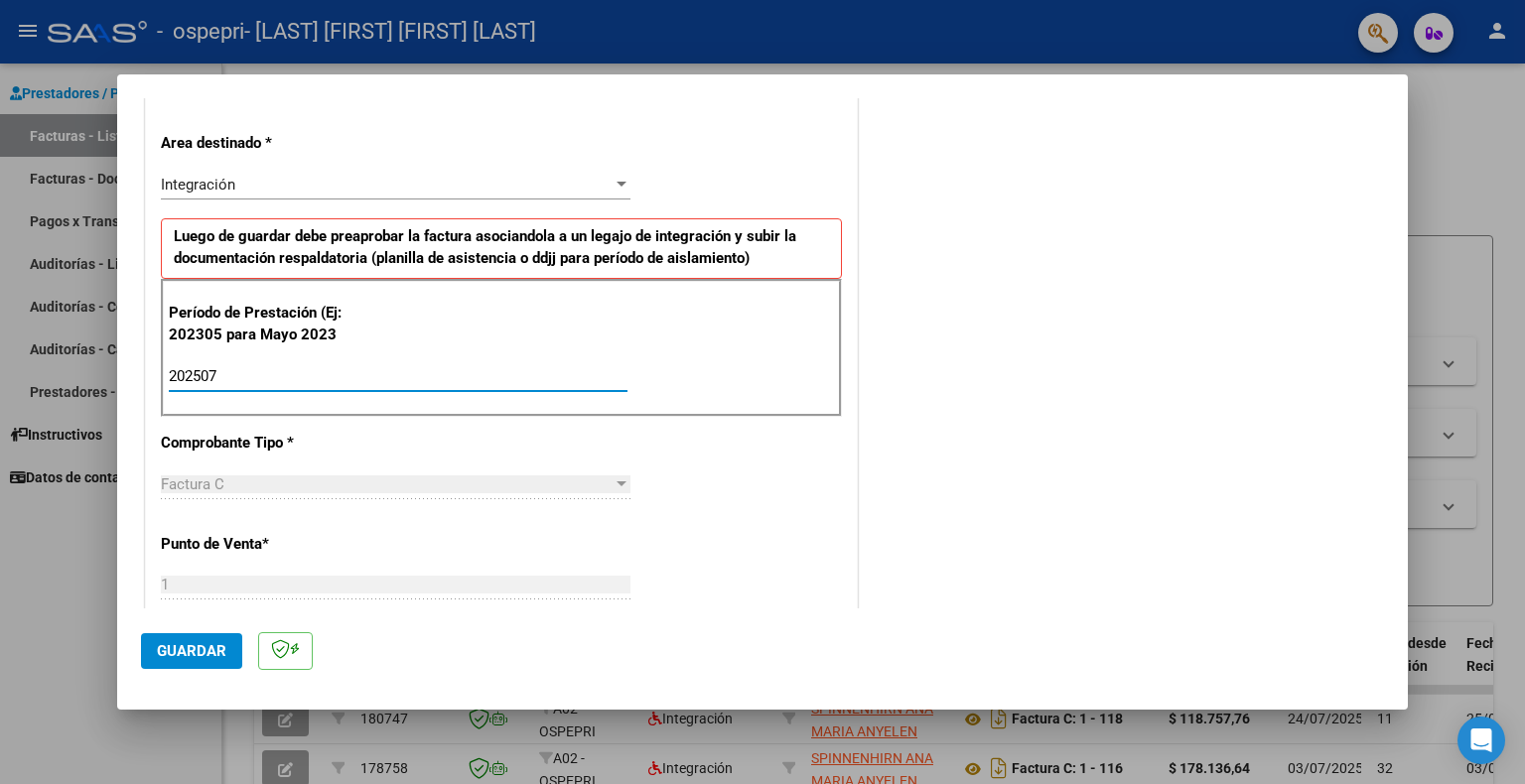 type on "202507" 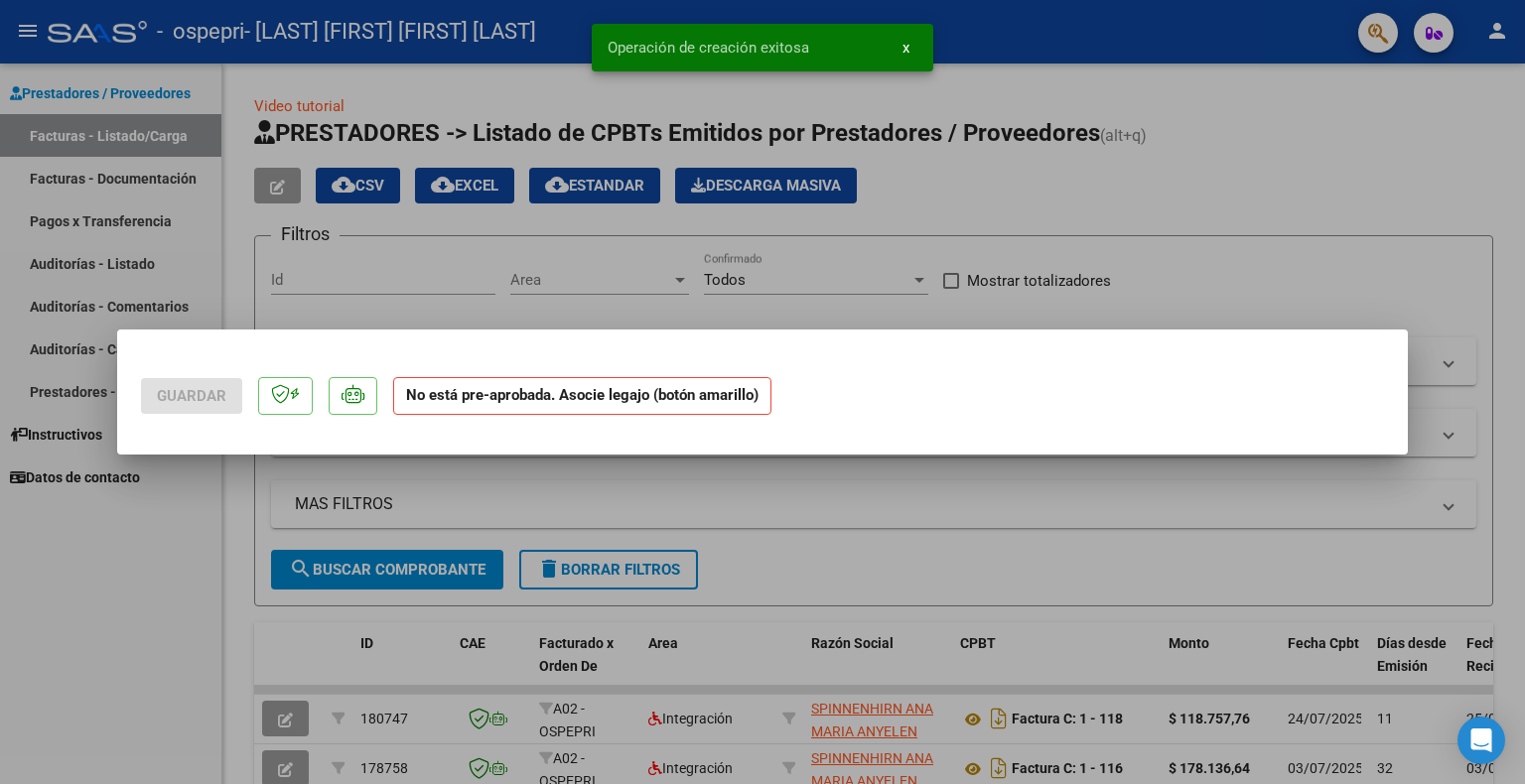 scroll, scrollTop: 0, scrollLeft: 0, axis: both 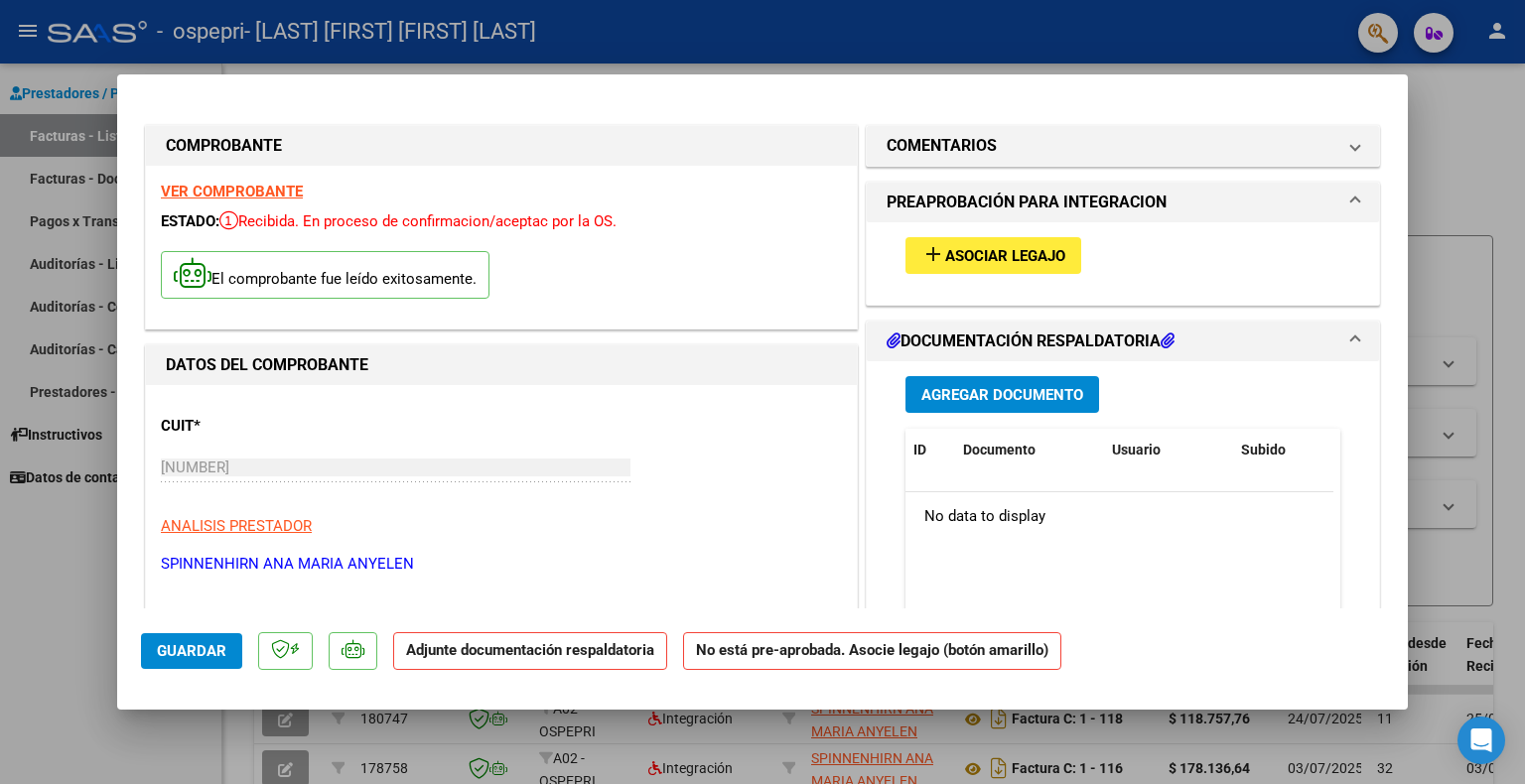 click on "add Asociar Legajo" at bounding box center (993, 255) 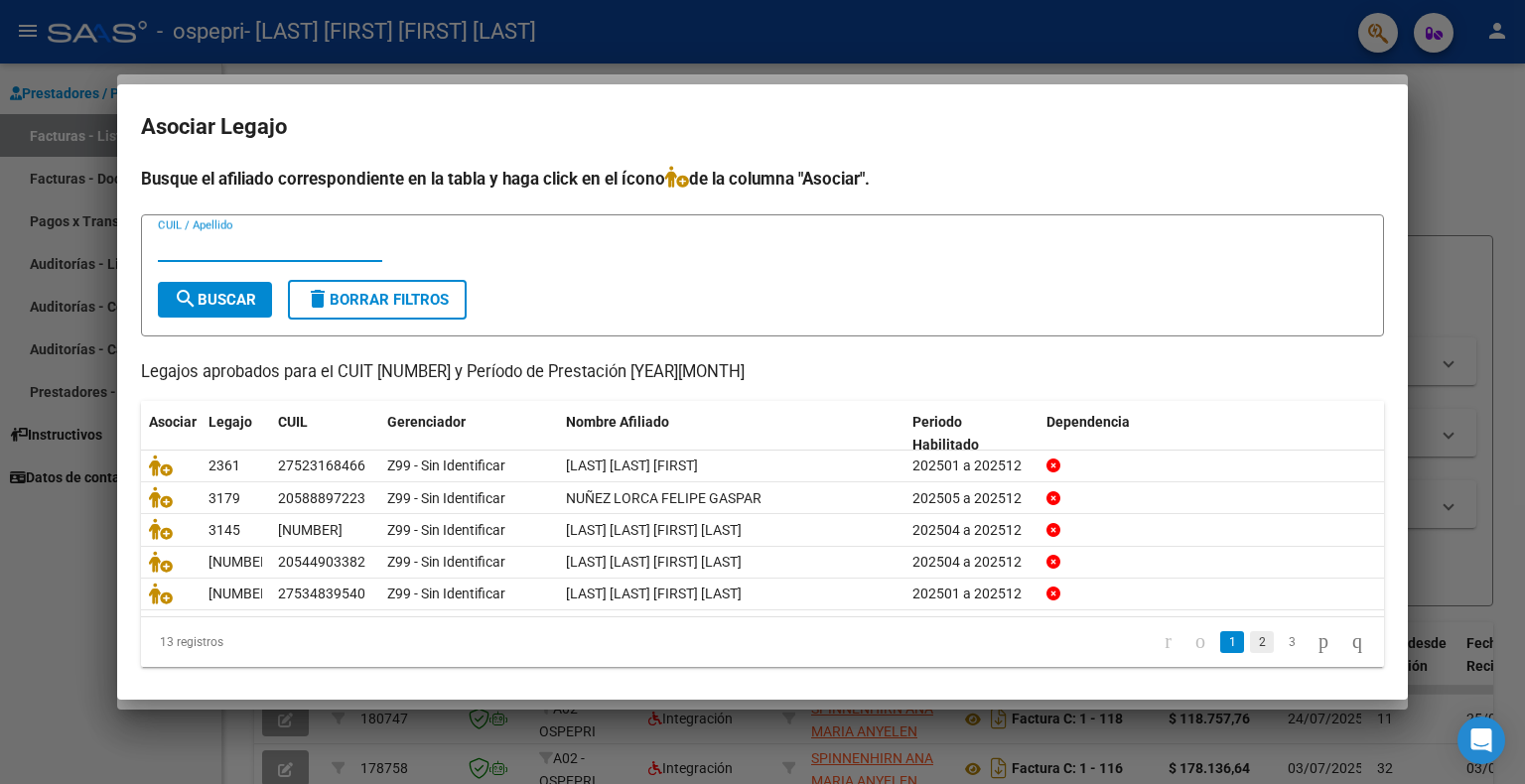 click on "2" 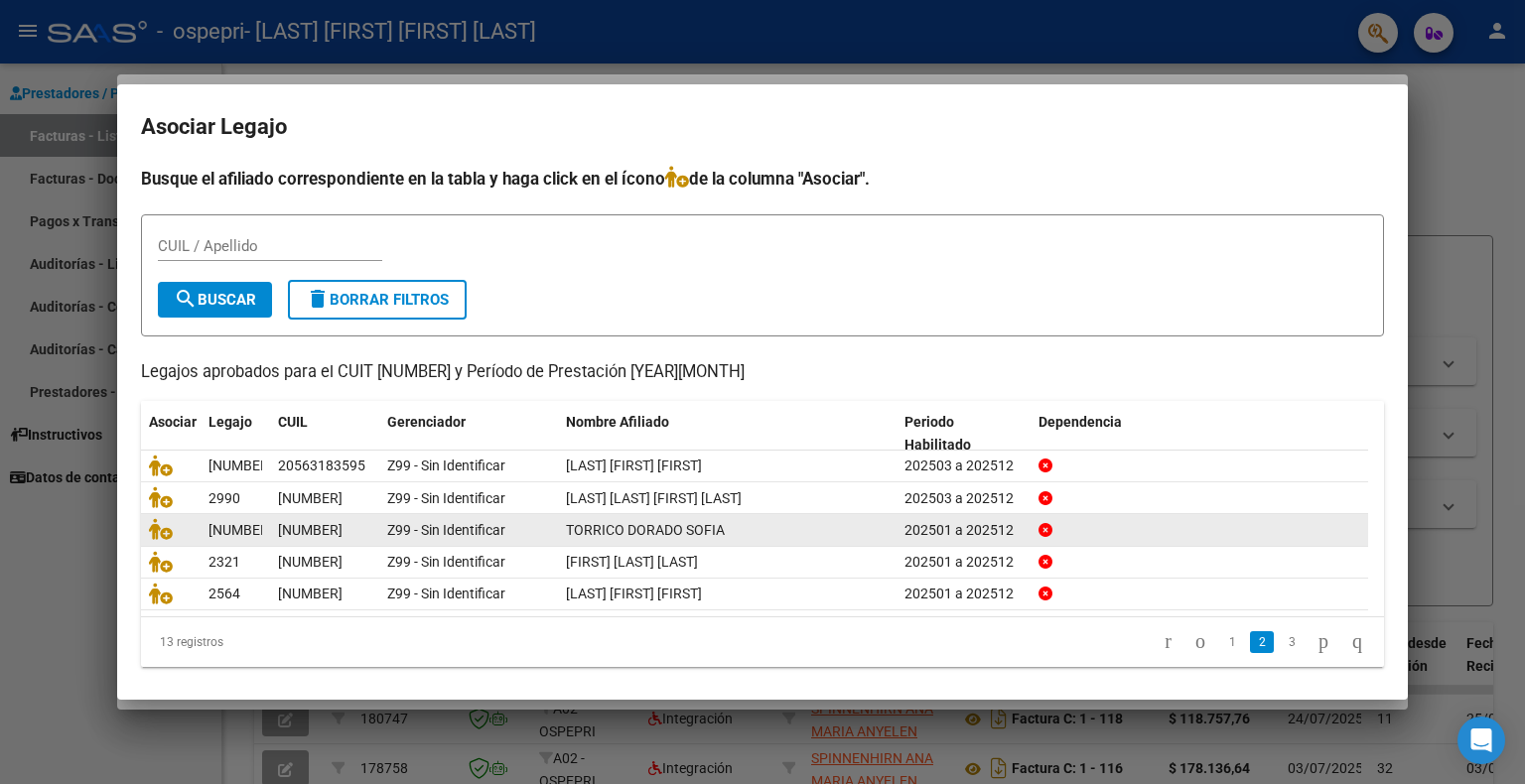 scroll, scrollTop: 5, scrollLeft: 0, axis: vertical 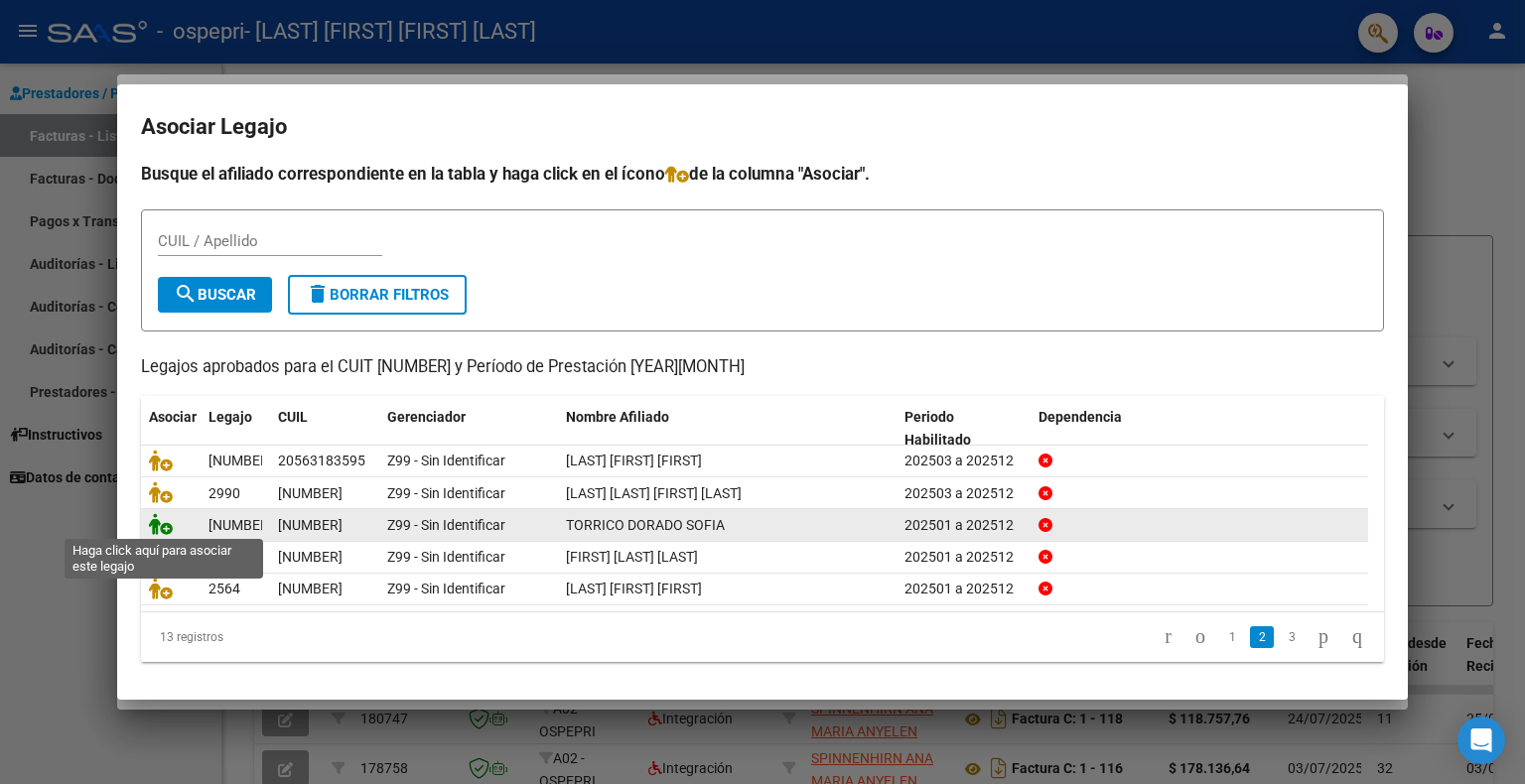 click 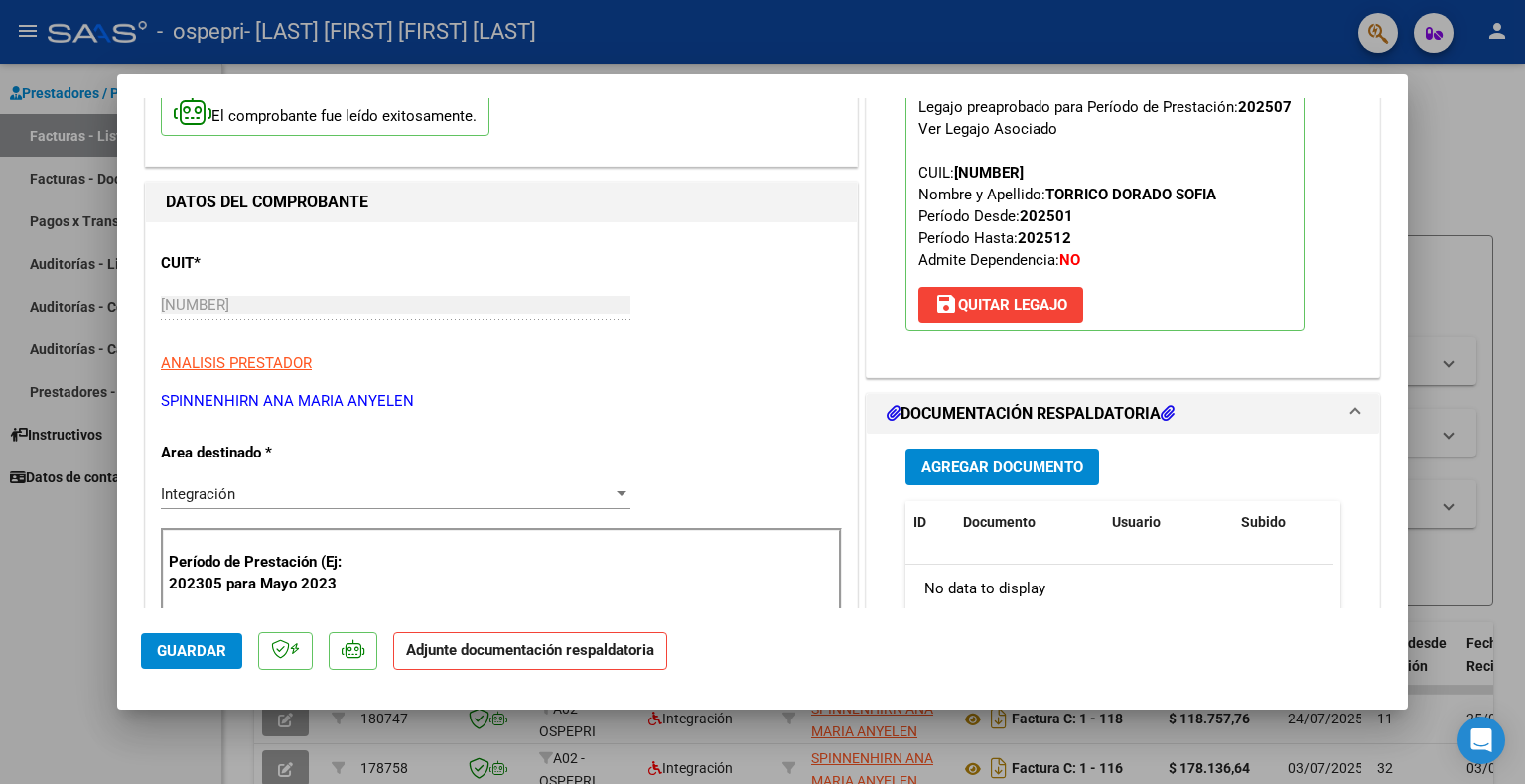 scroll, scrollTop: 198, scrollLeft: 0, axis: vertical 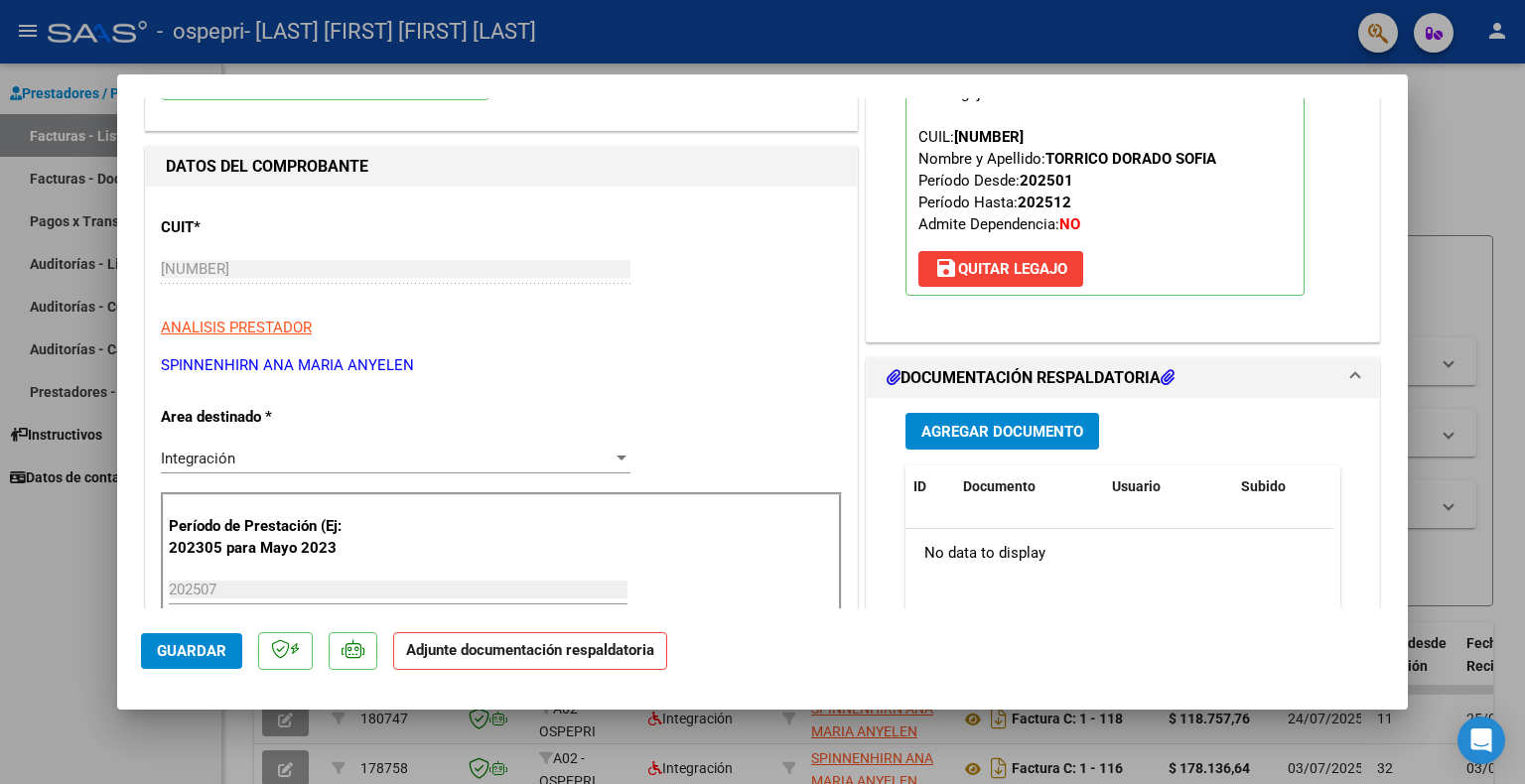 click on "Agregar Documento" at bounding box center [1002, 432] 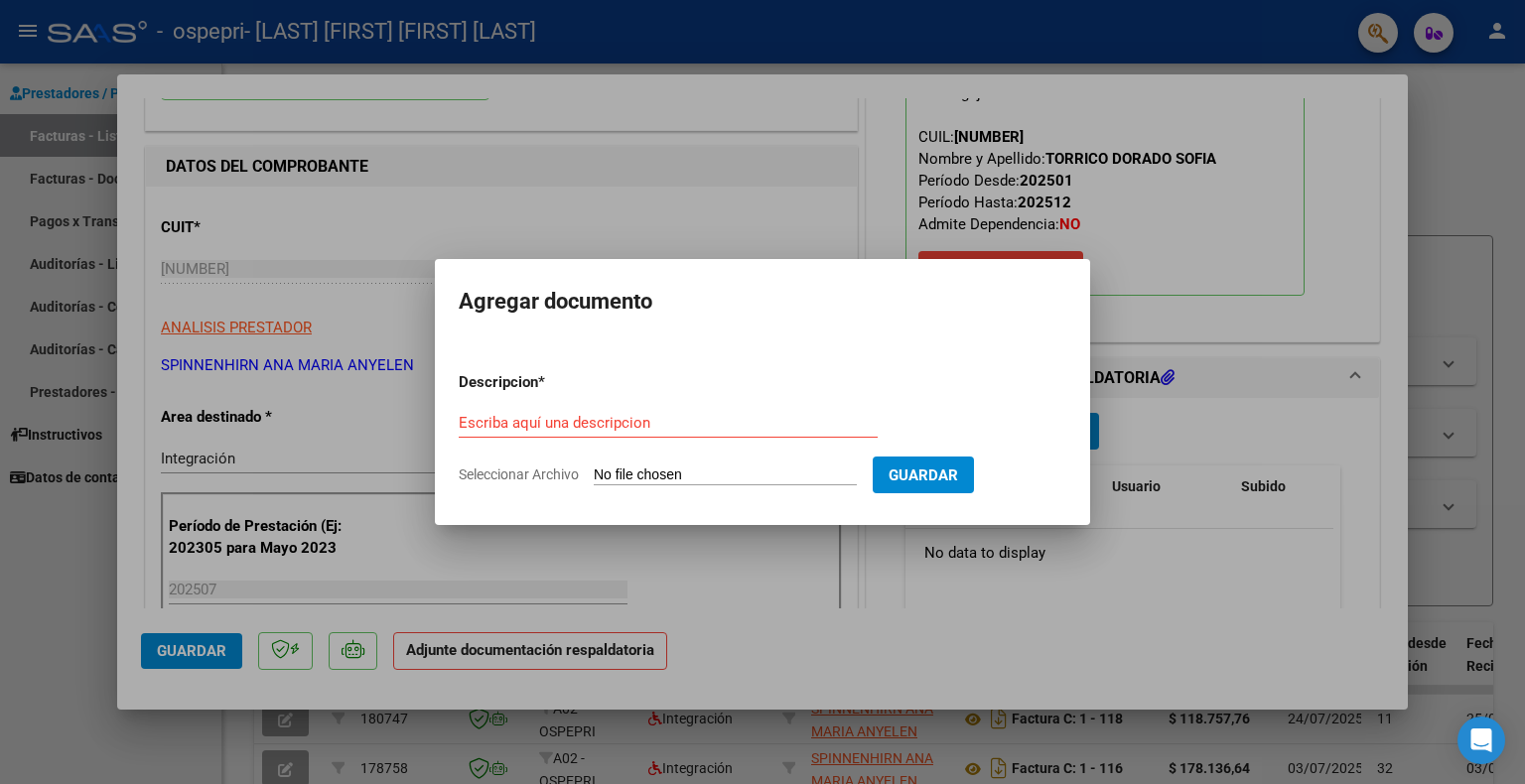 click on "Seleccionar Archivo" 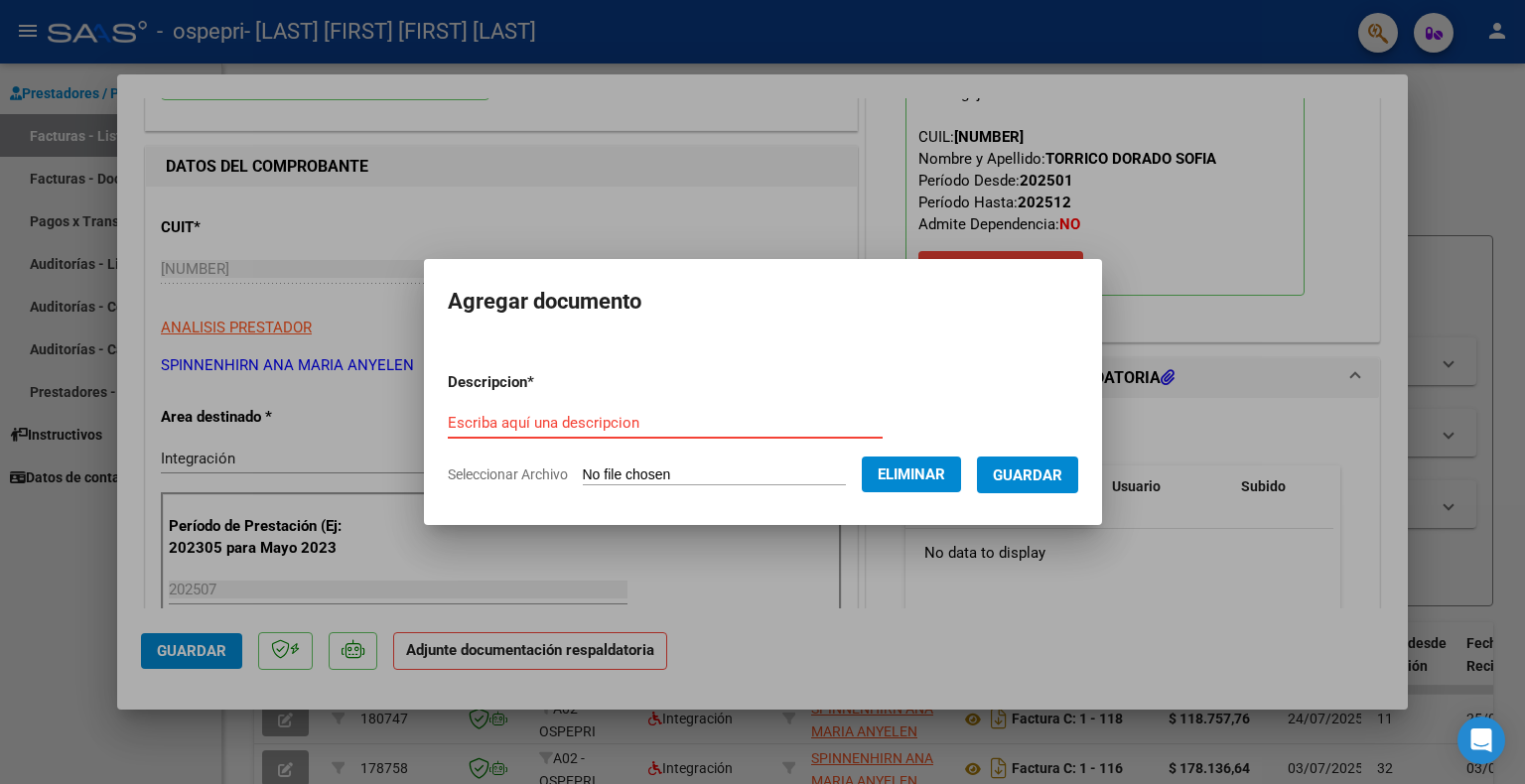 click on "Escriba aquí una descripcion" at bounding box center [665, 423] 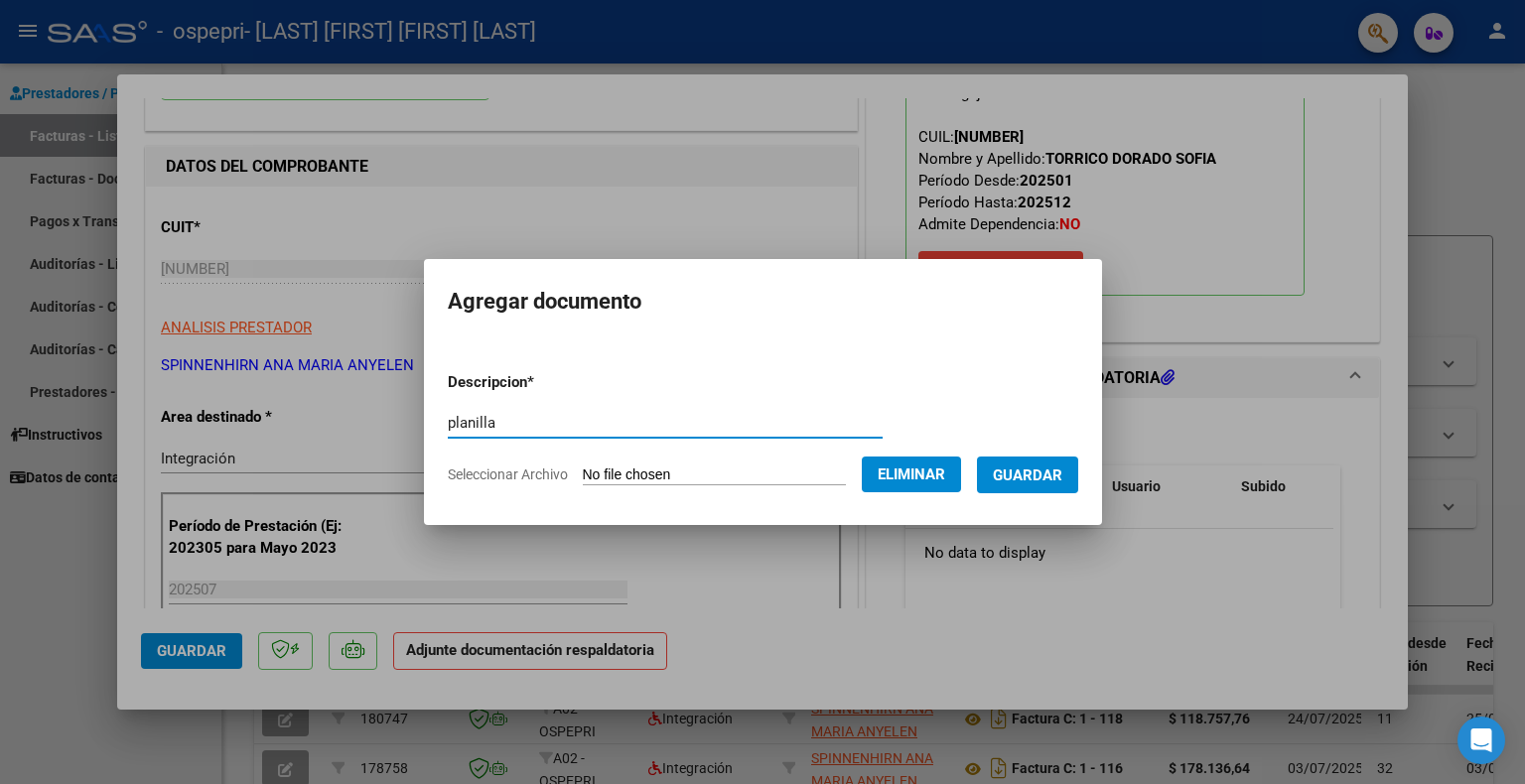 type on "planilla" 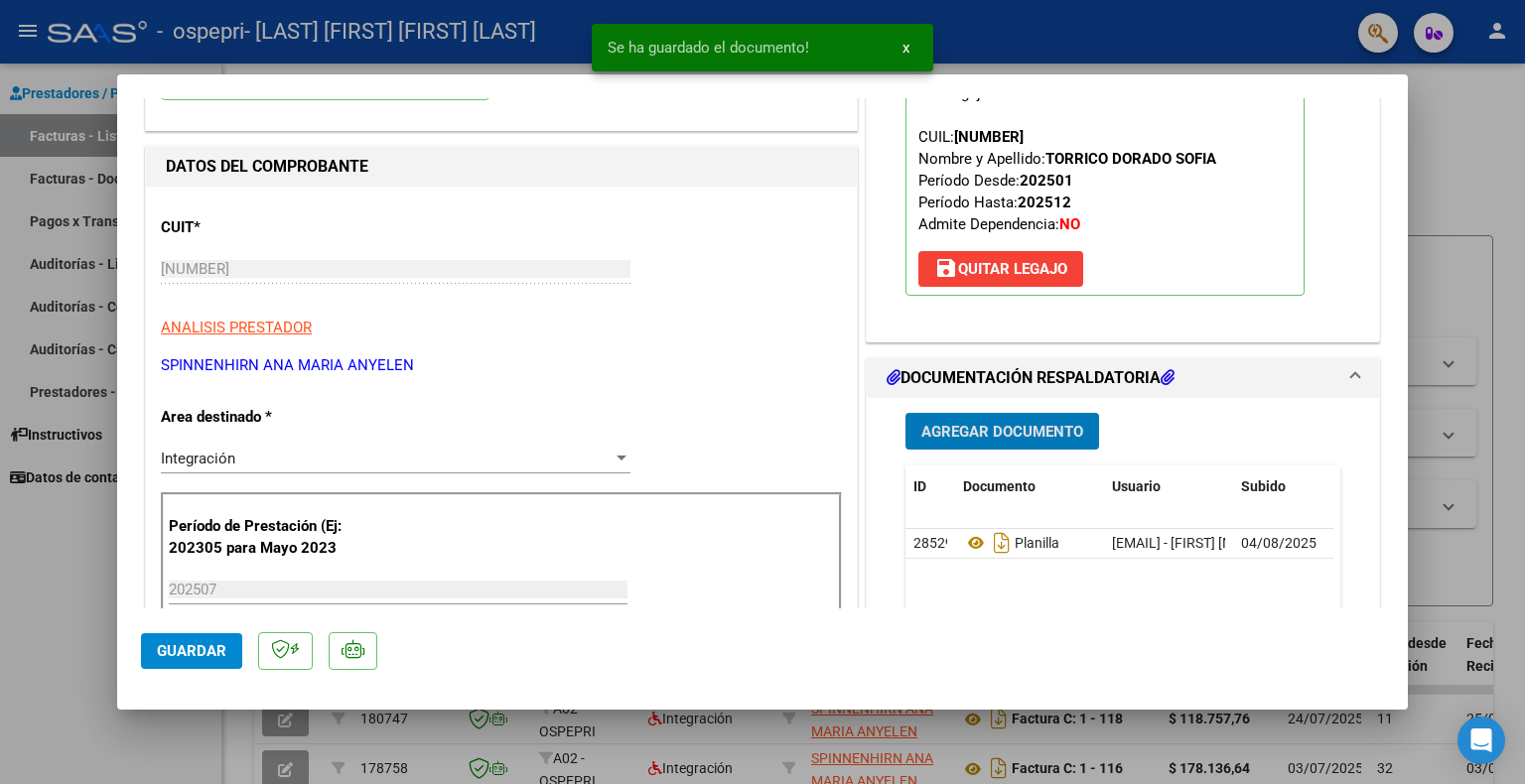 click on "Guardar" 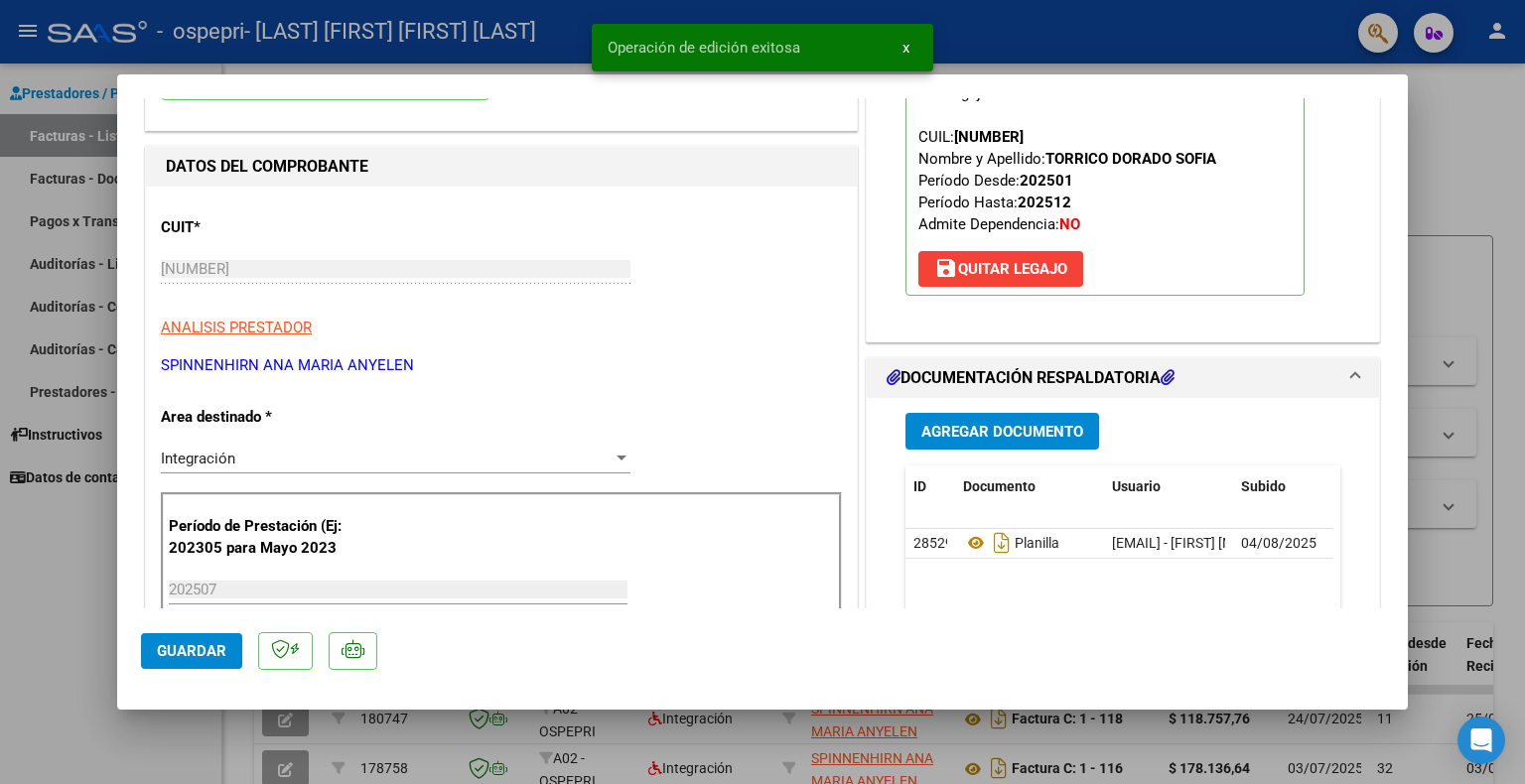 click at bounding box center (762, 392) 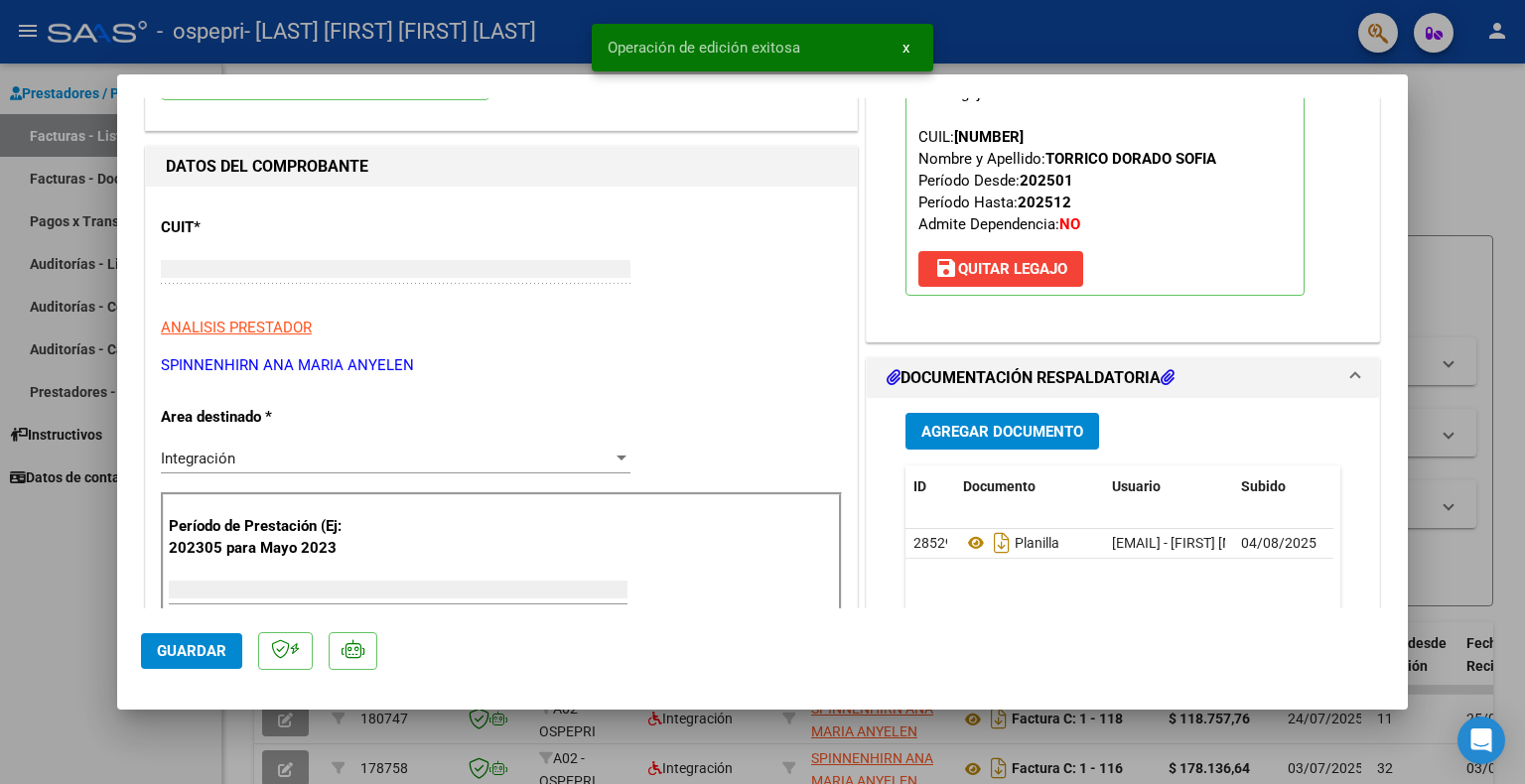 scroll, scrollTop: 210, scrollLeft: 0, axis: vertical 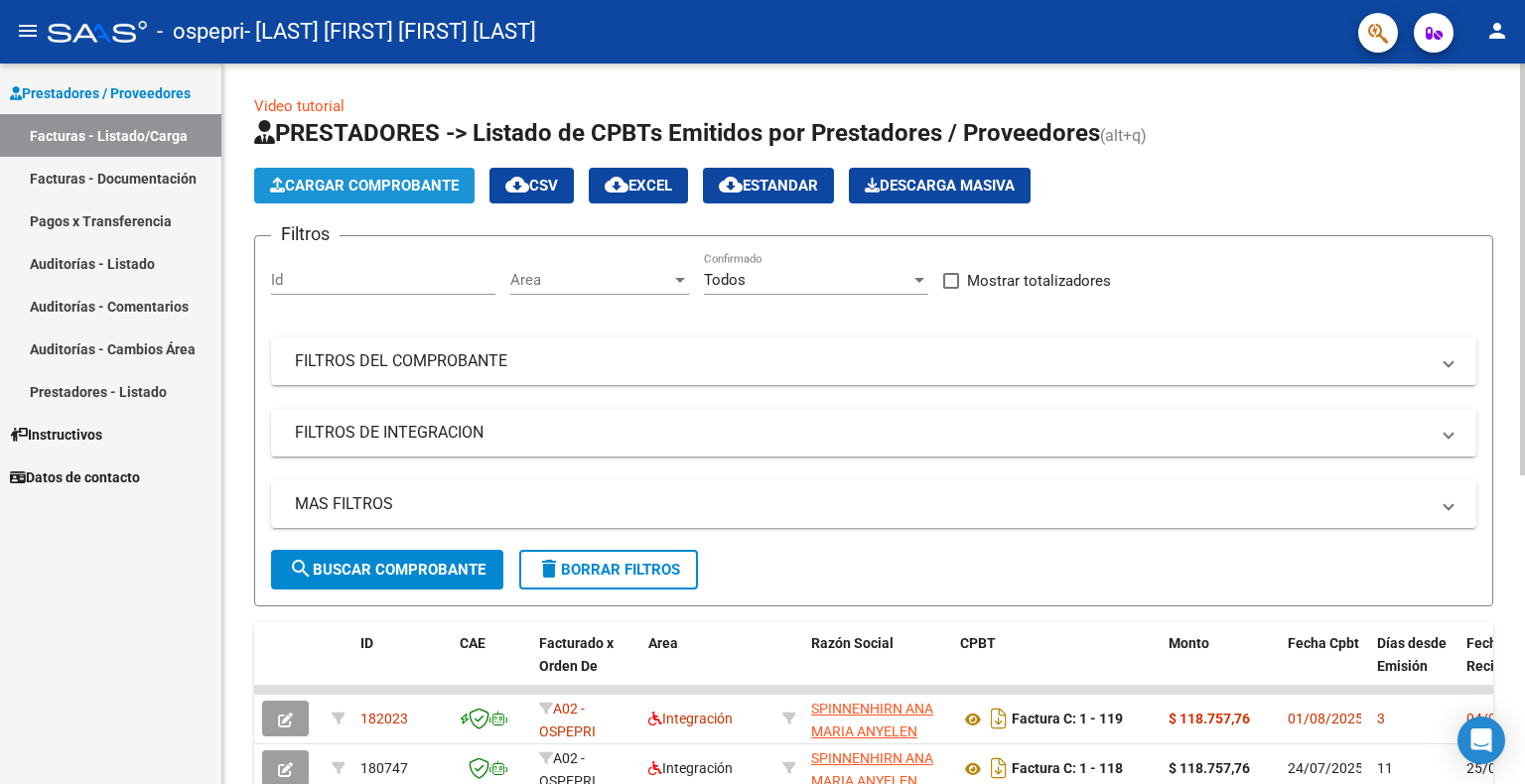 click on "Cargar Comprobante" 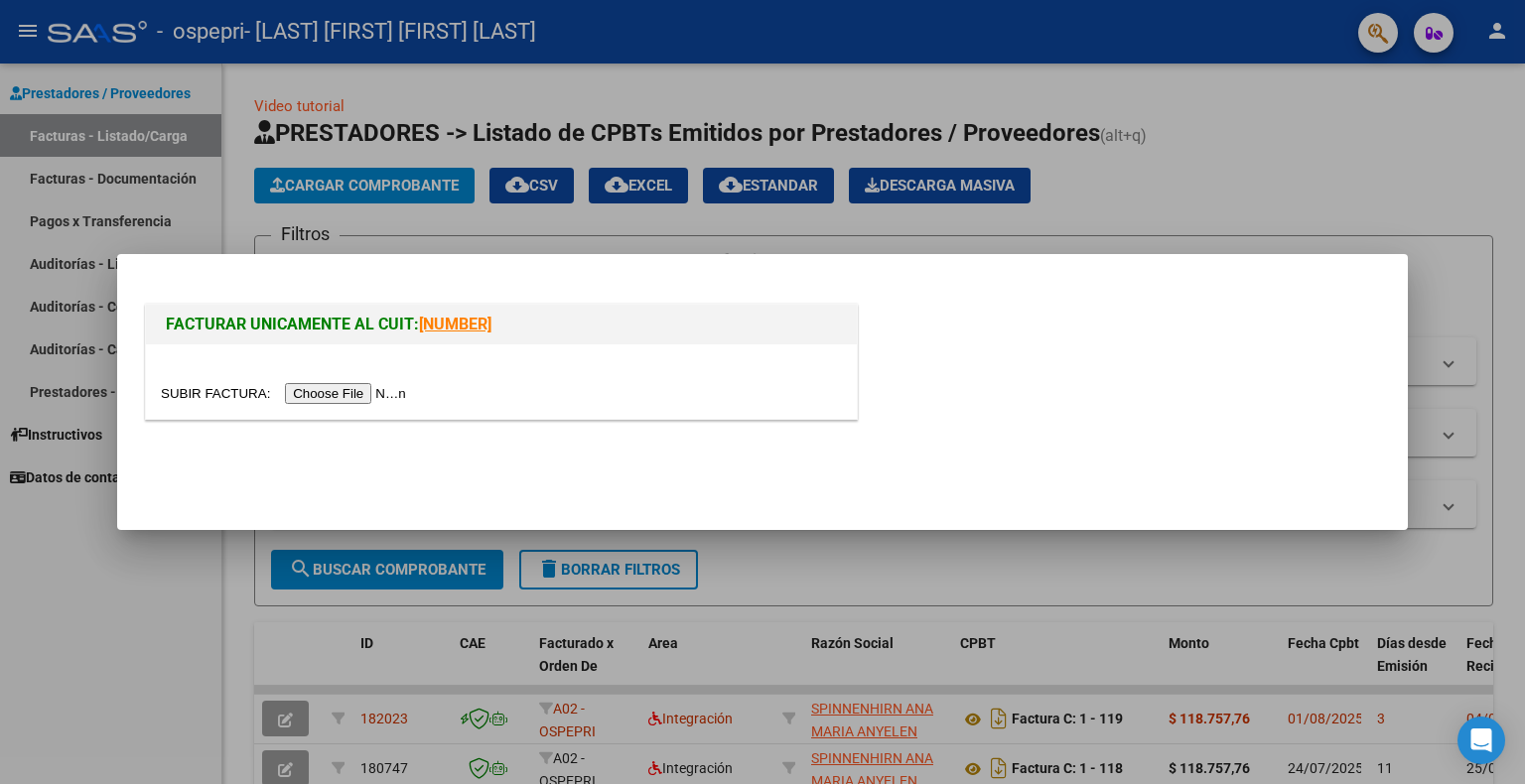 click at bounding box center [286, 393] 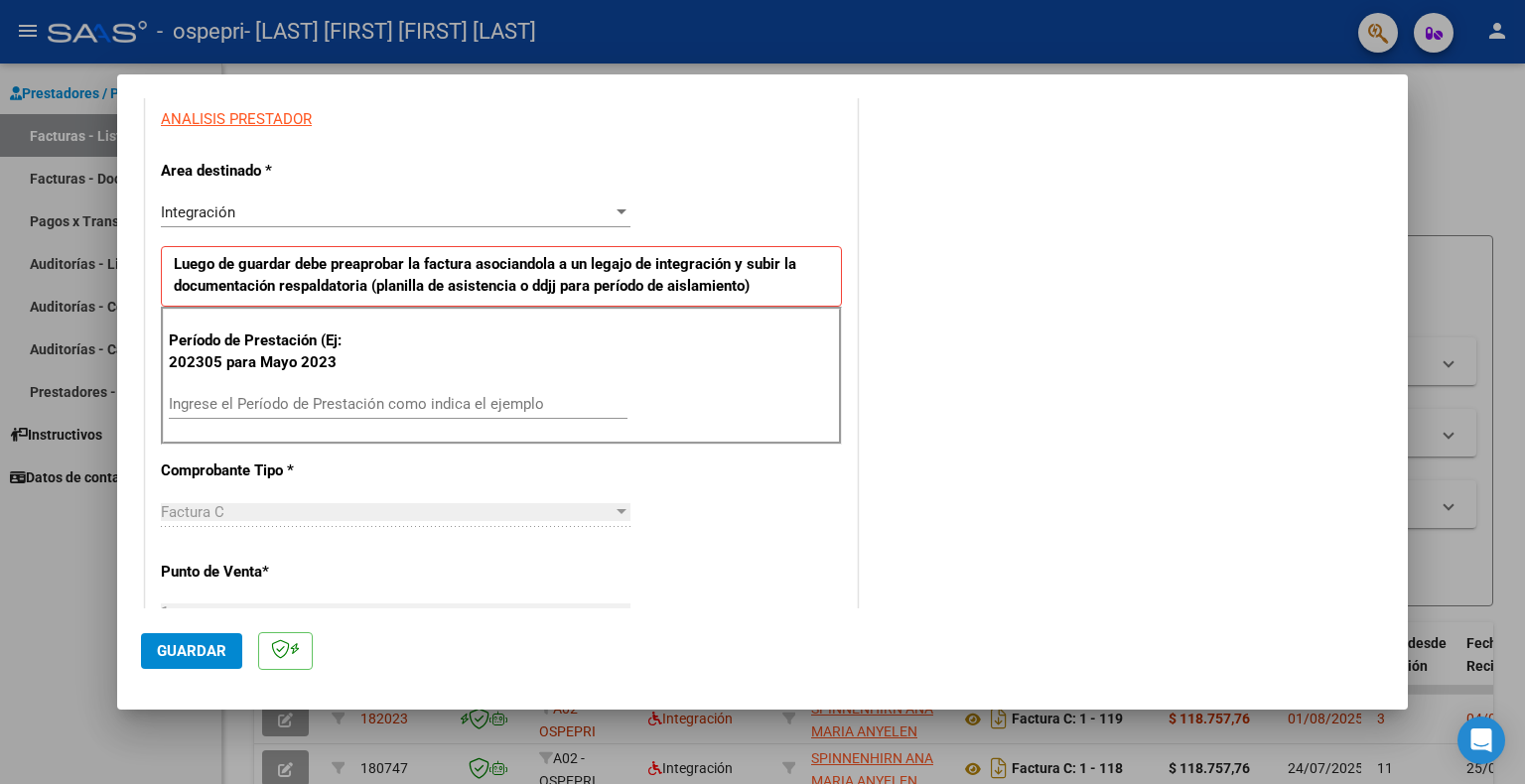 scroll, scrollTop: 397, scrollLeft: 0, axis: vertical 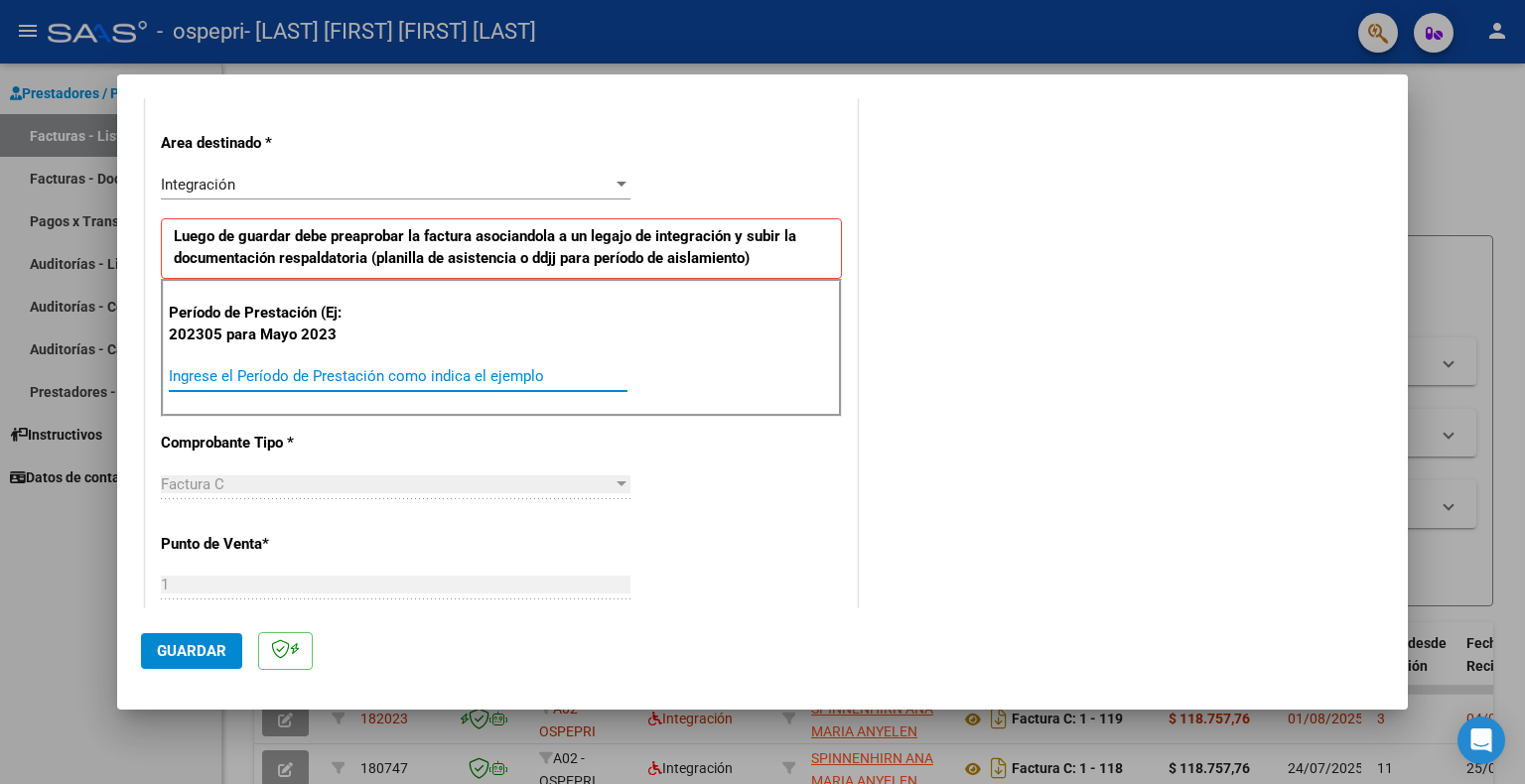click on "Ingrese el Período de Prestación como indica el ejemplo" at bounding box center [398, 376] 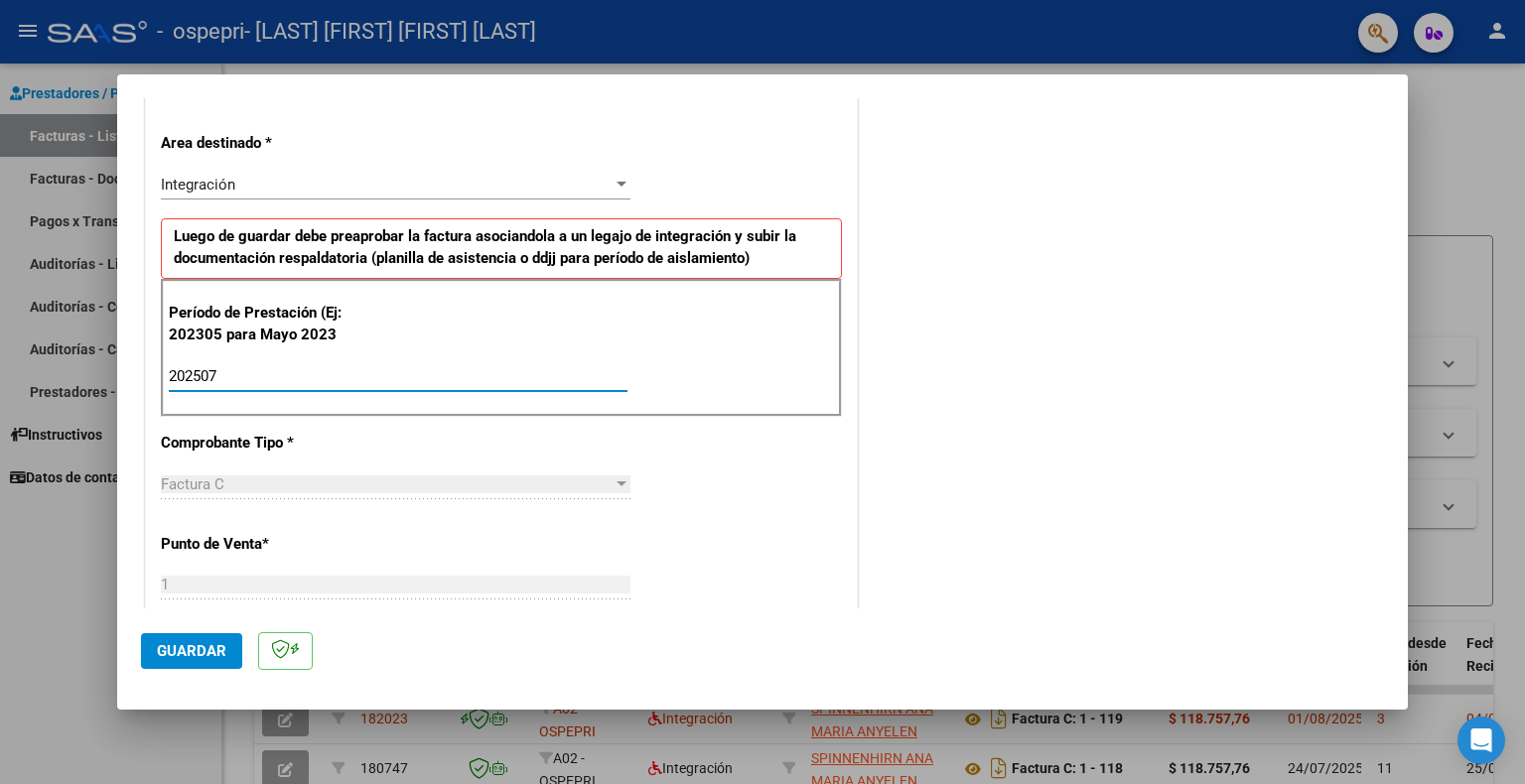 type on "202507" 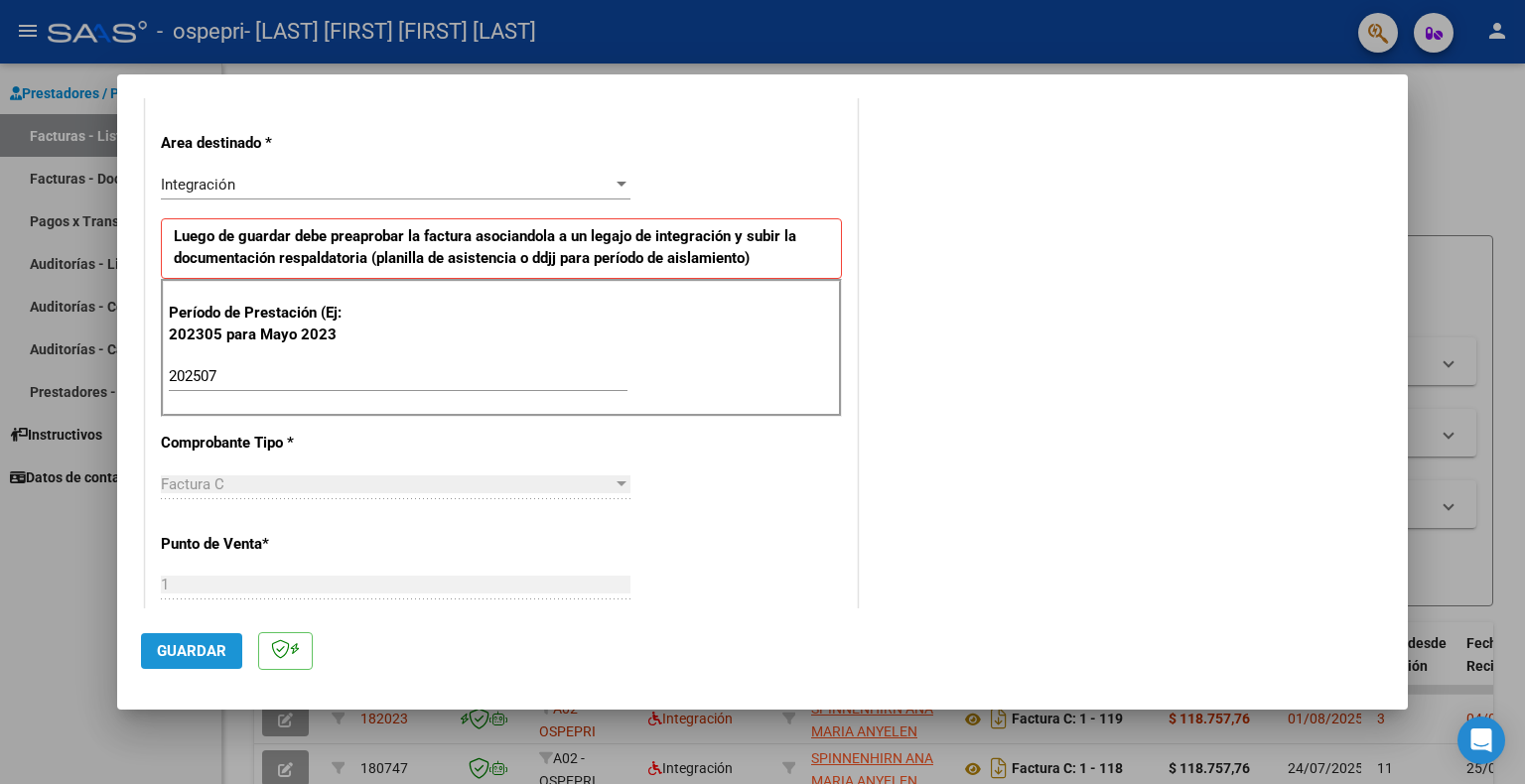 click on "Guardar" 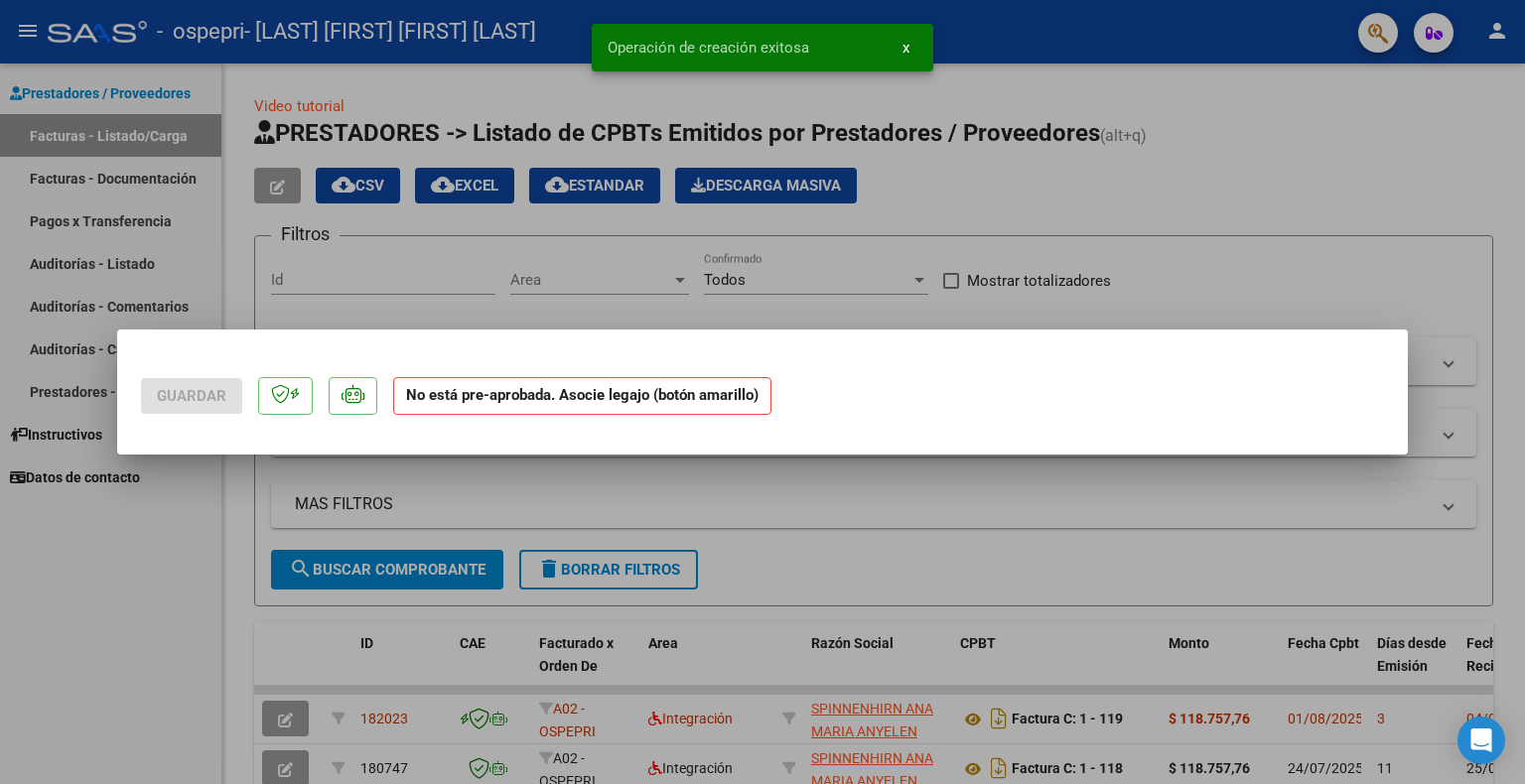 scroll, scrollTop: 0, scrollLeft: 0, axis: both 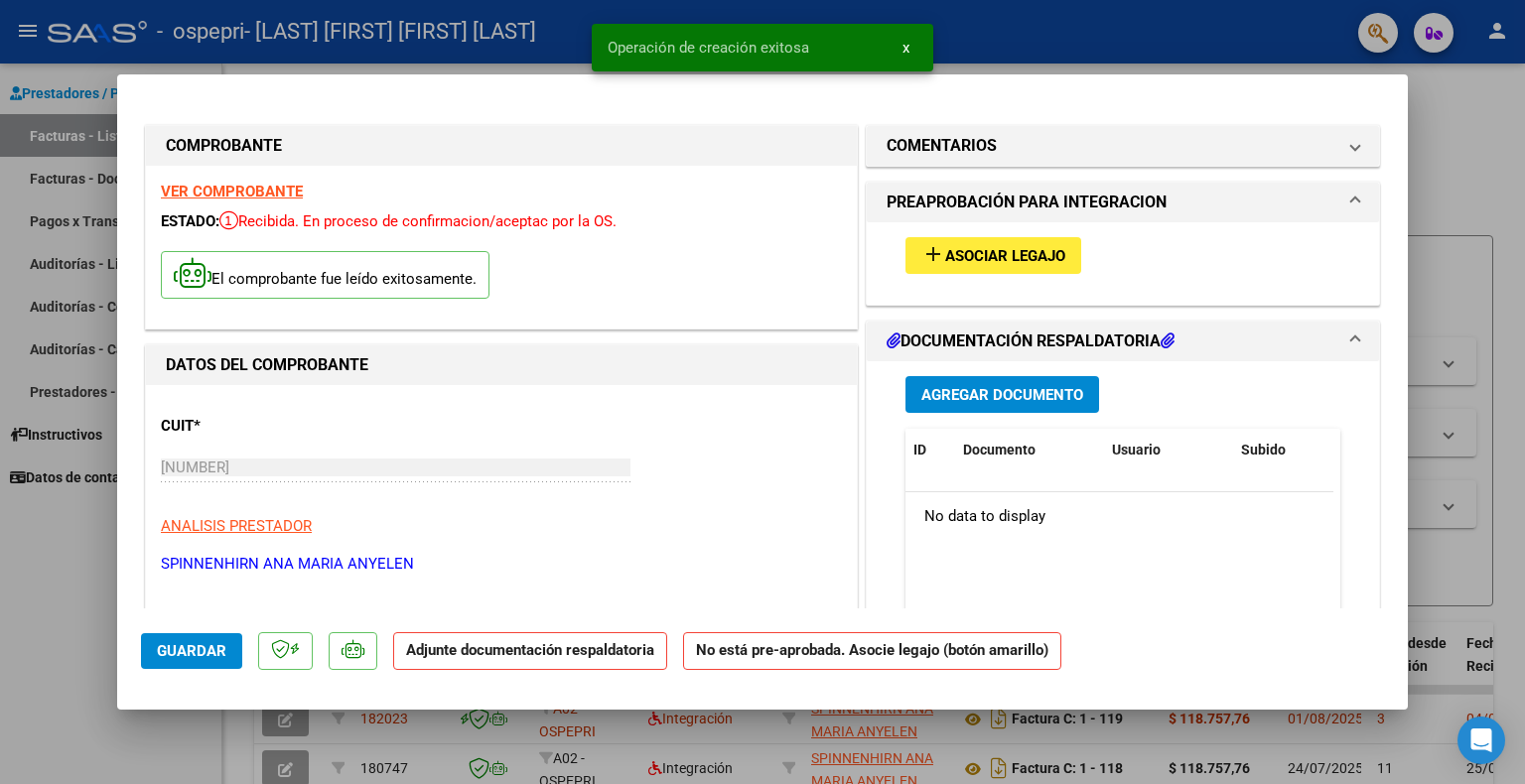 click on "Asociar Legajo" at bounding box center [1005, 256] 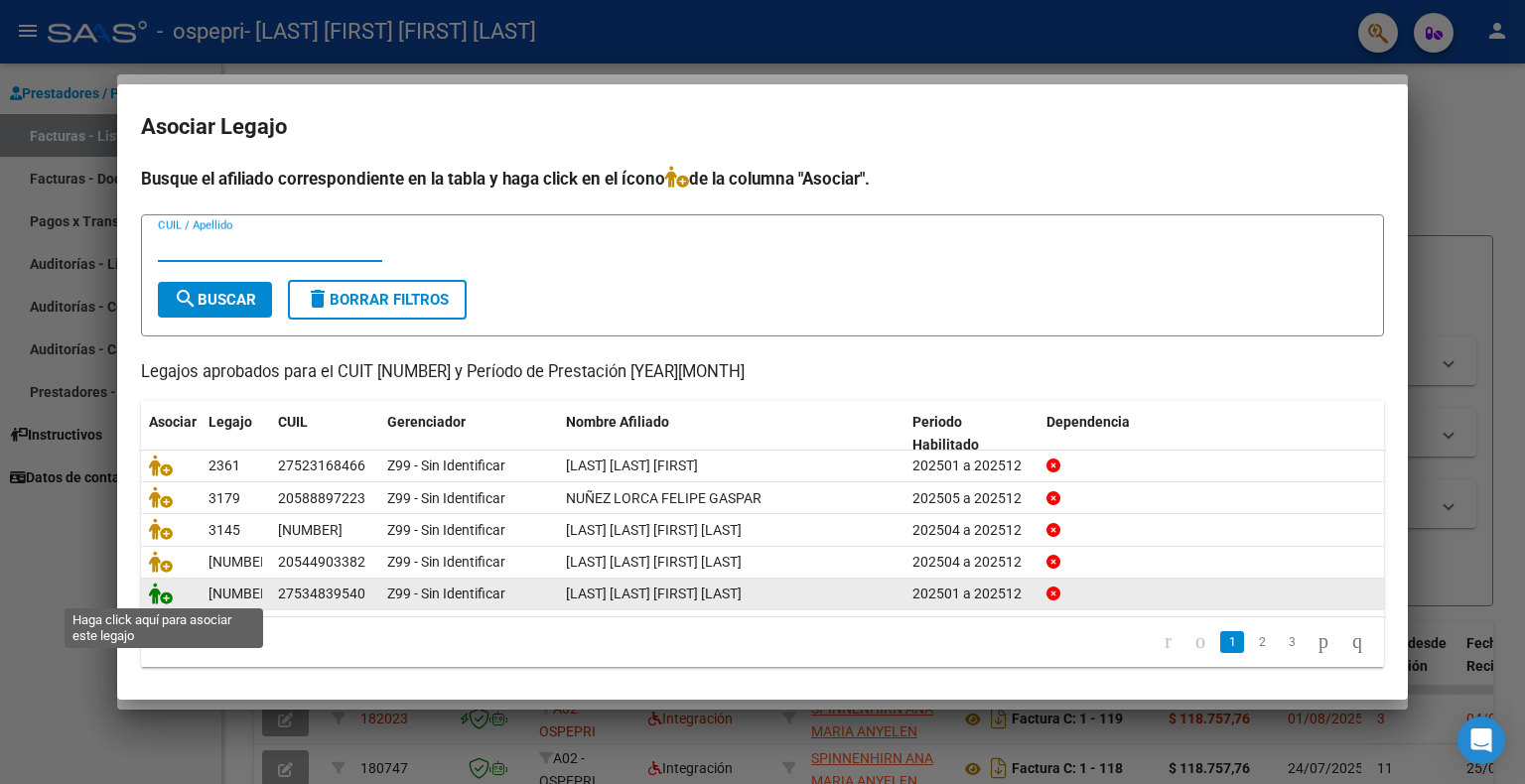 click 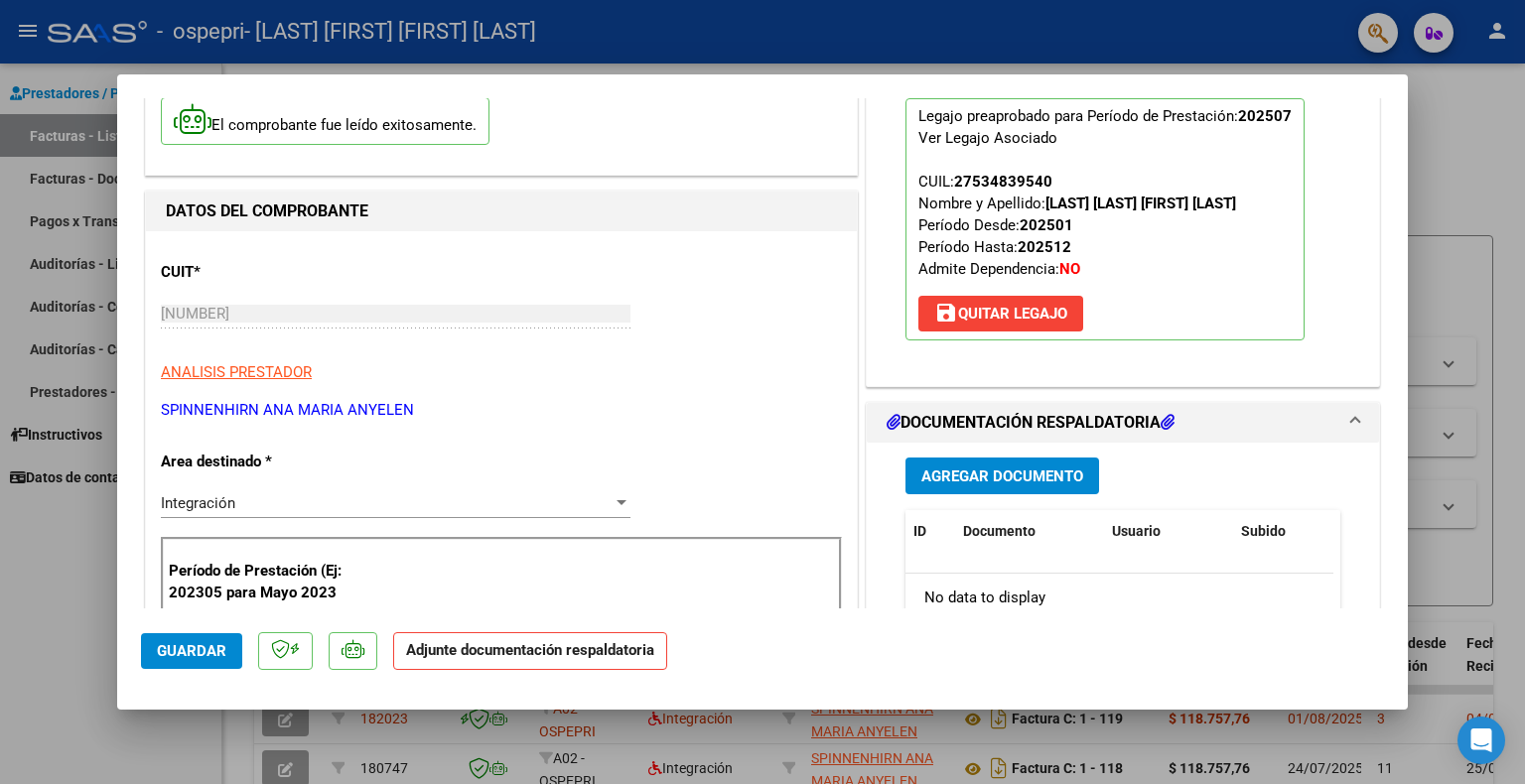 scroll, scrollTop: 198, scrollLeft: 0, axis: vertical 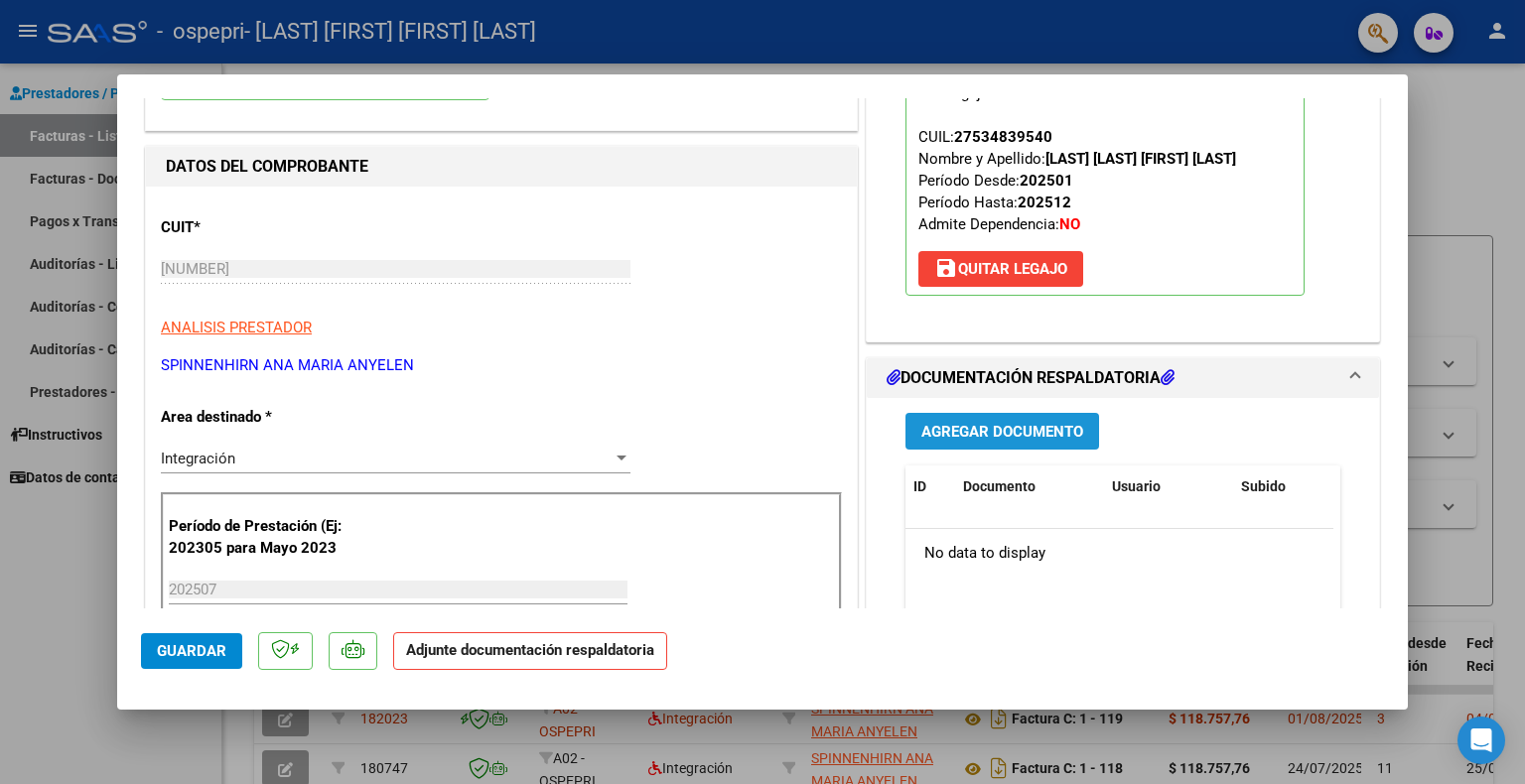 click on "Agregar Documento" at bounding box center [1002, 432] 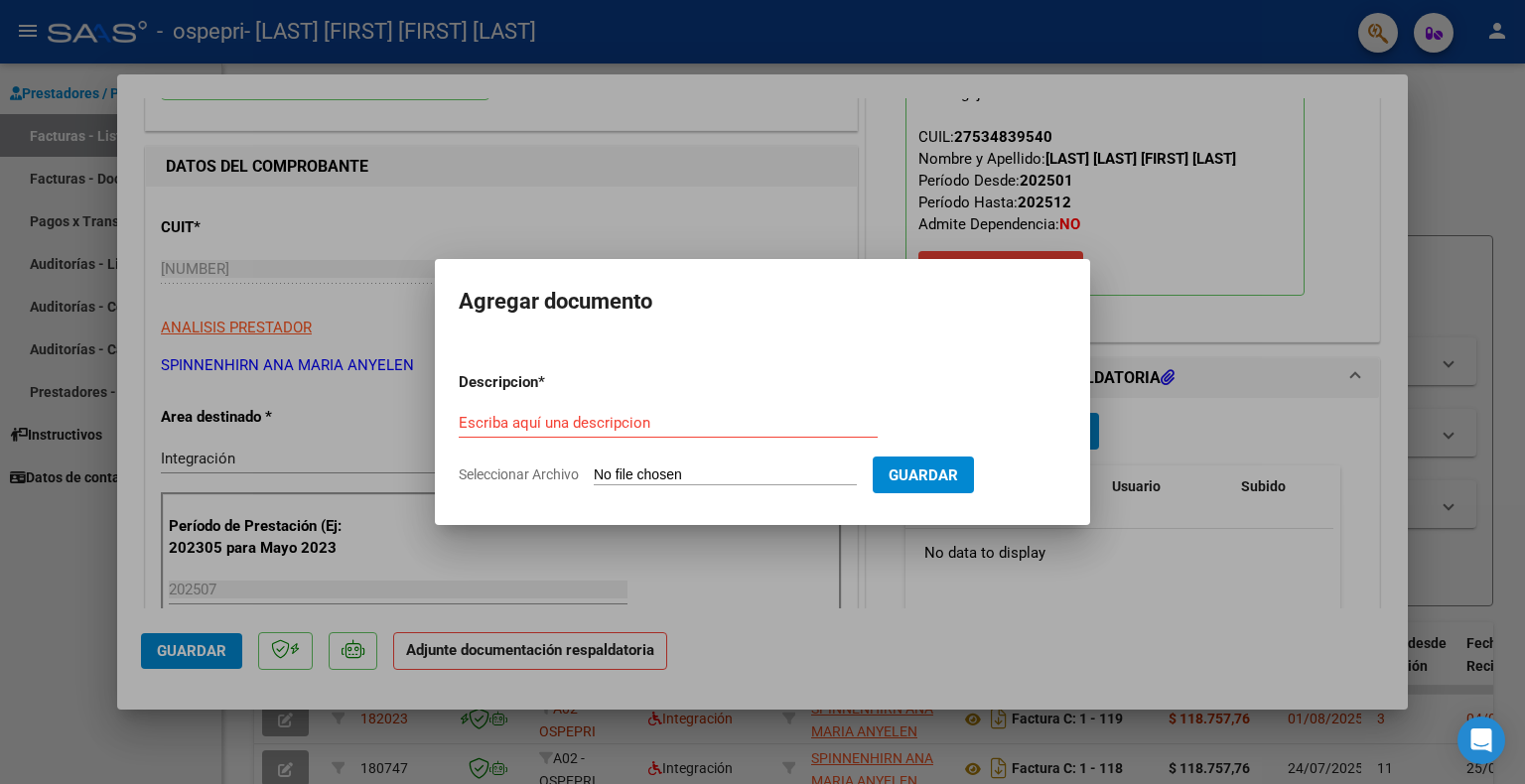 click on "Seleccionar Archivo" 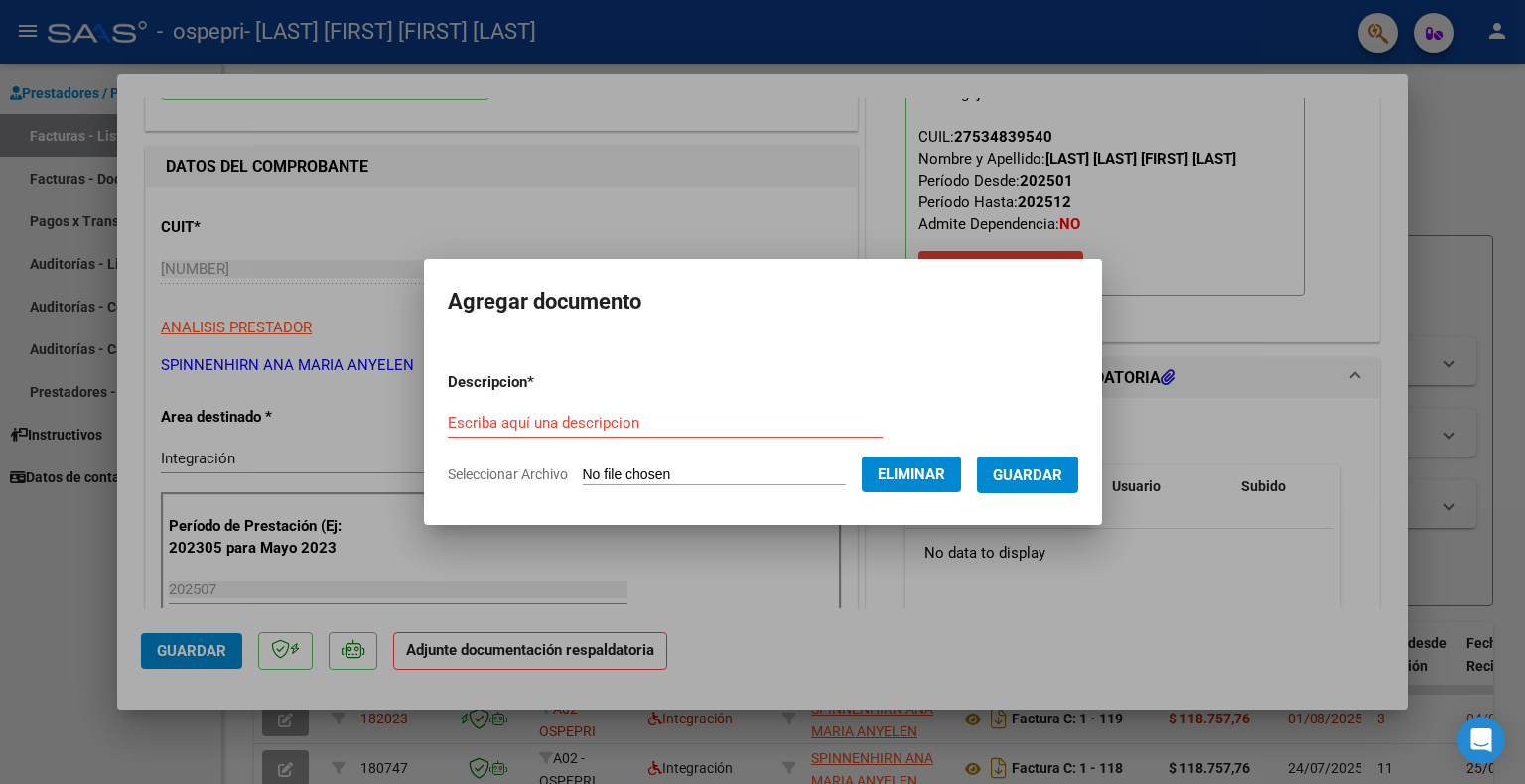 click on "Escriba aquí una descripcion" at bounding box center (665, 423) 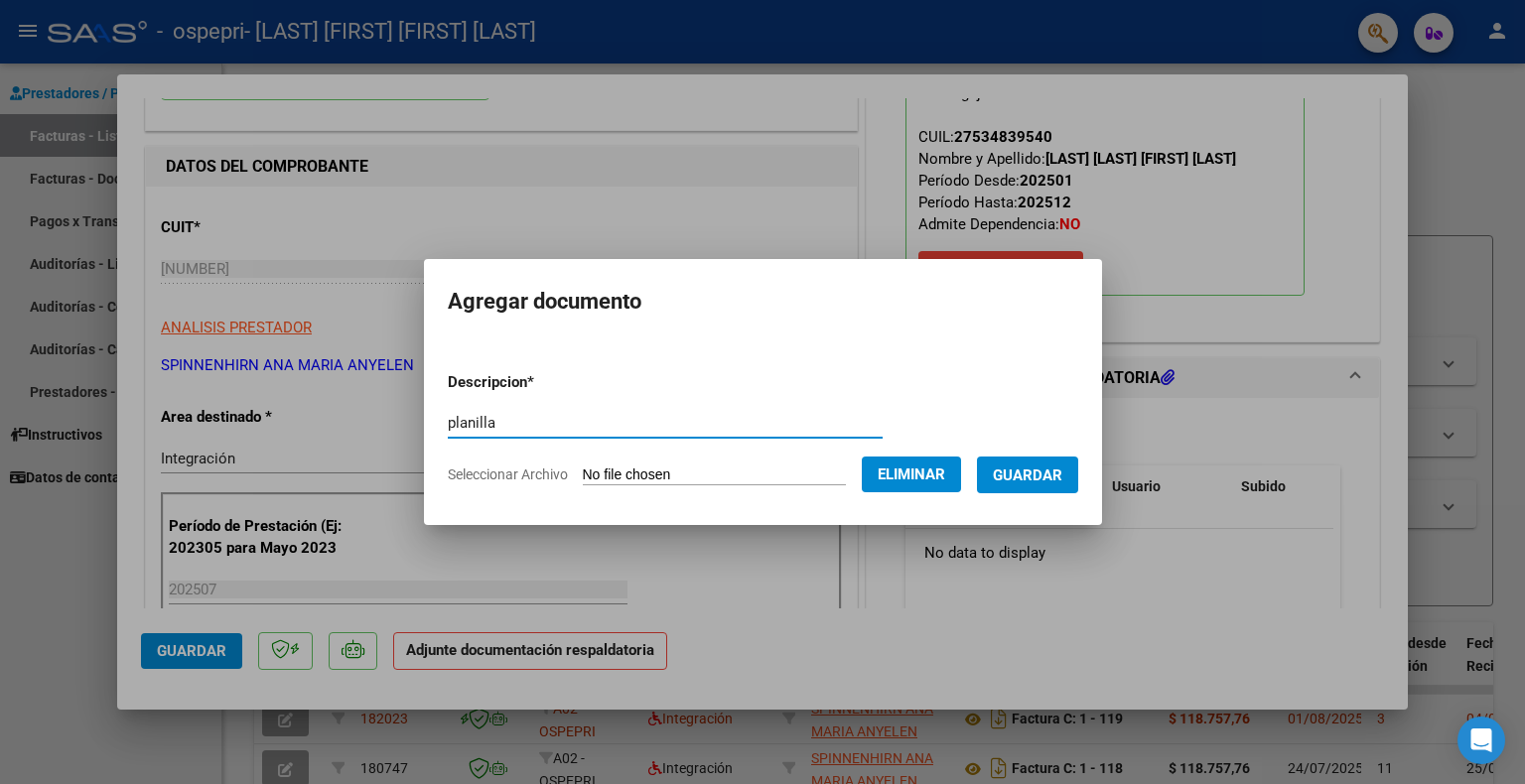 type on "planilla" 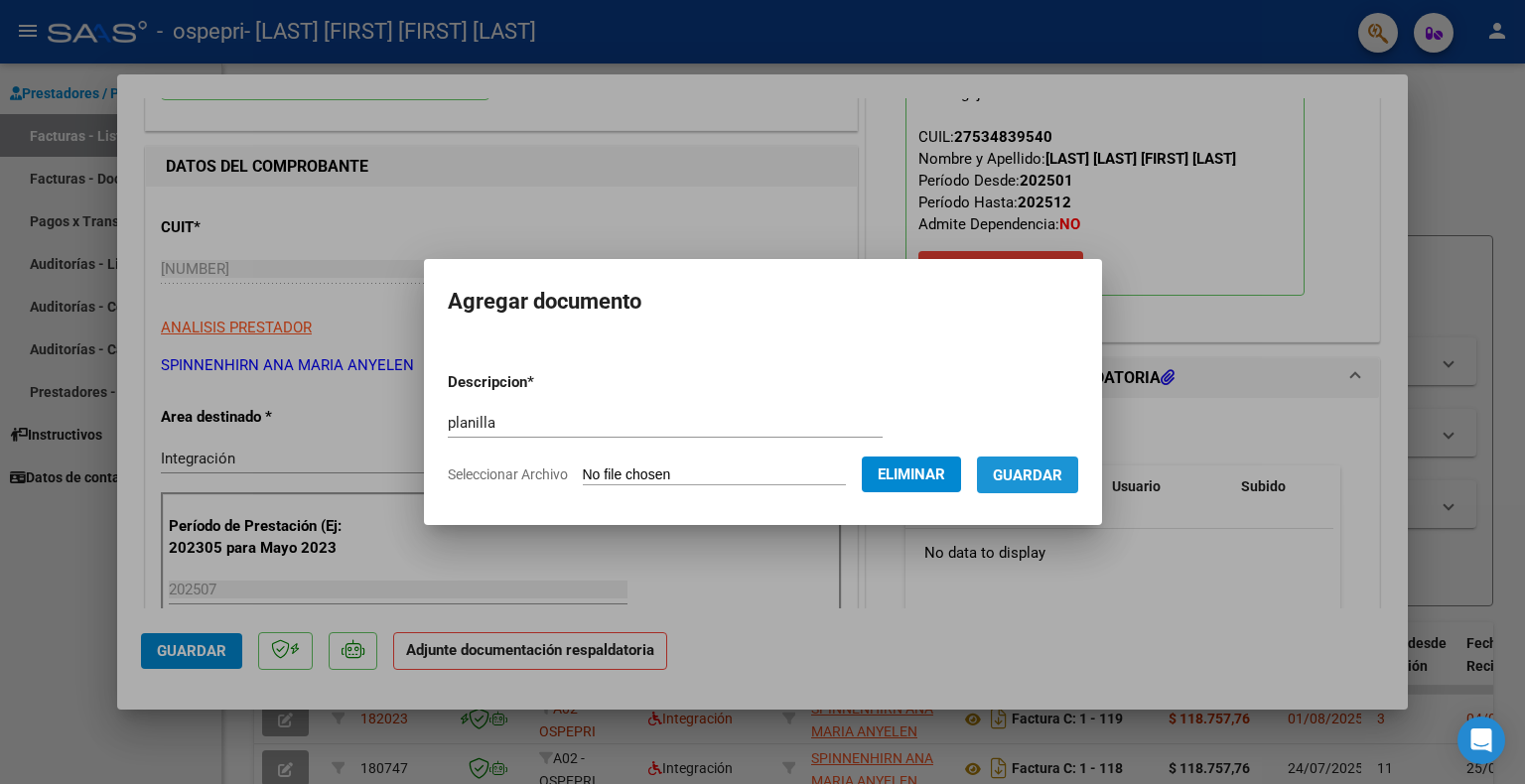 click on "Guardar" at bounding box center (1028, 474) 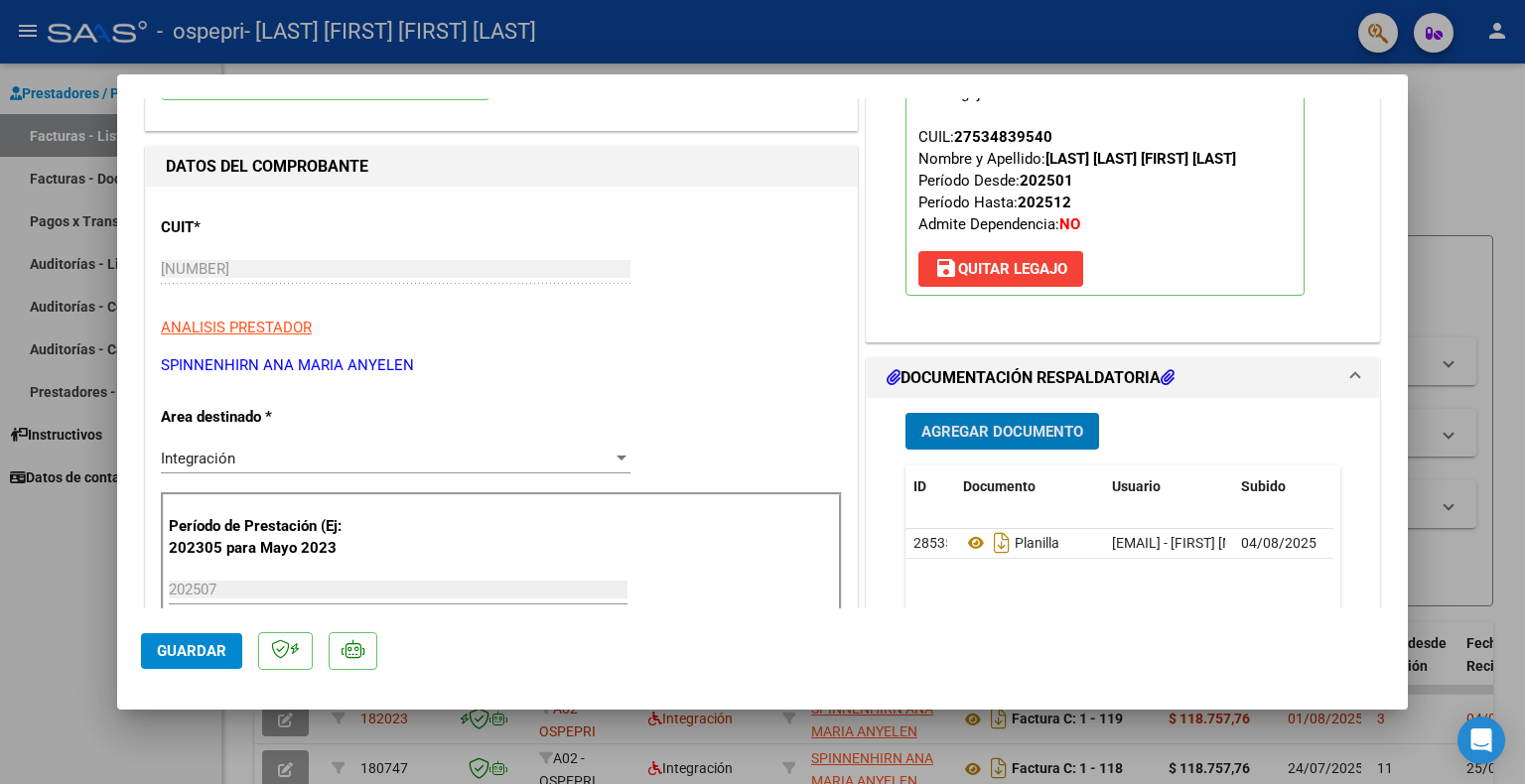 click on "Guardar" 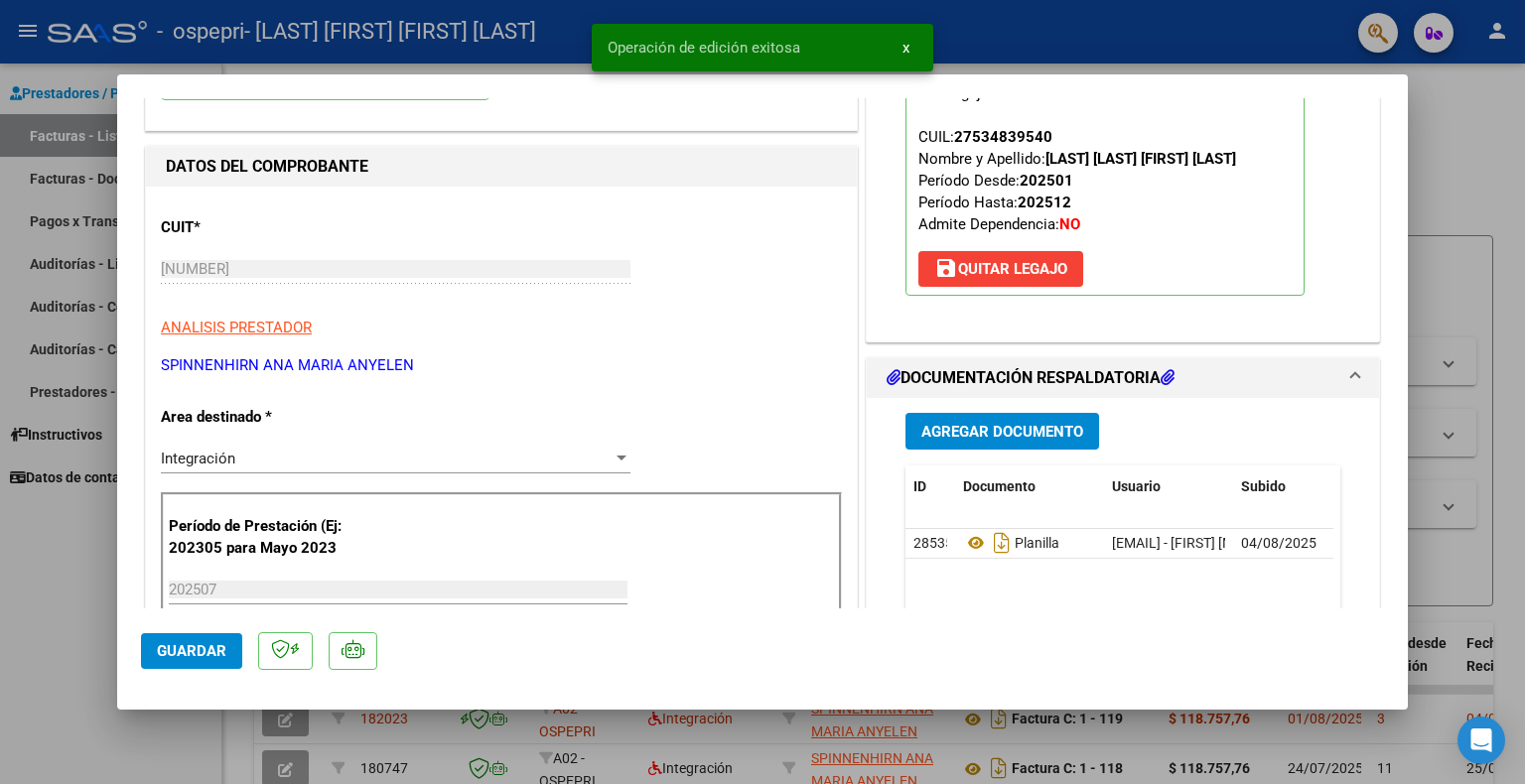 click at bounding box center [762, 392] 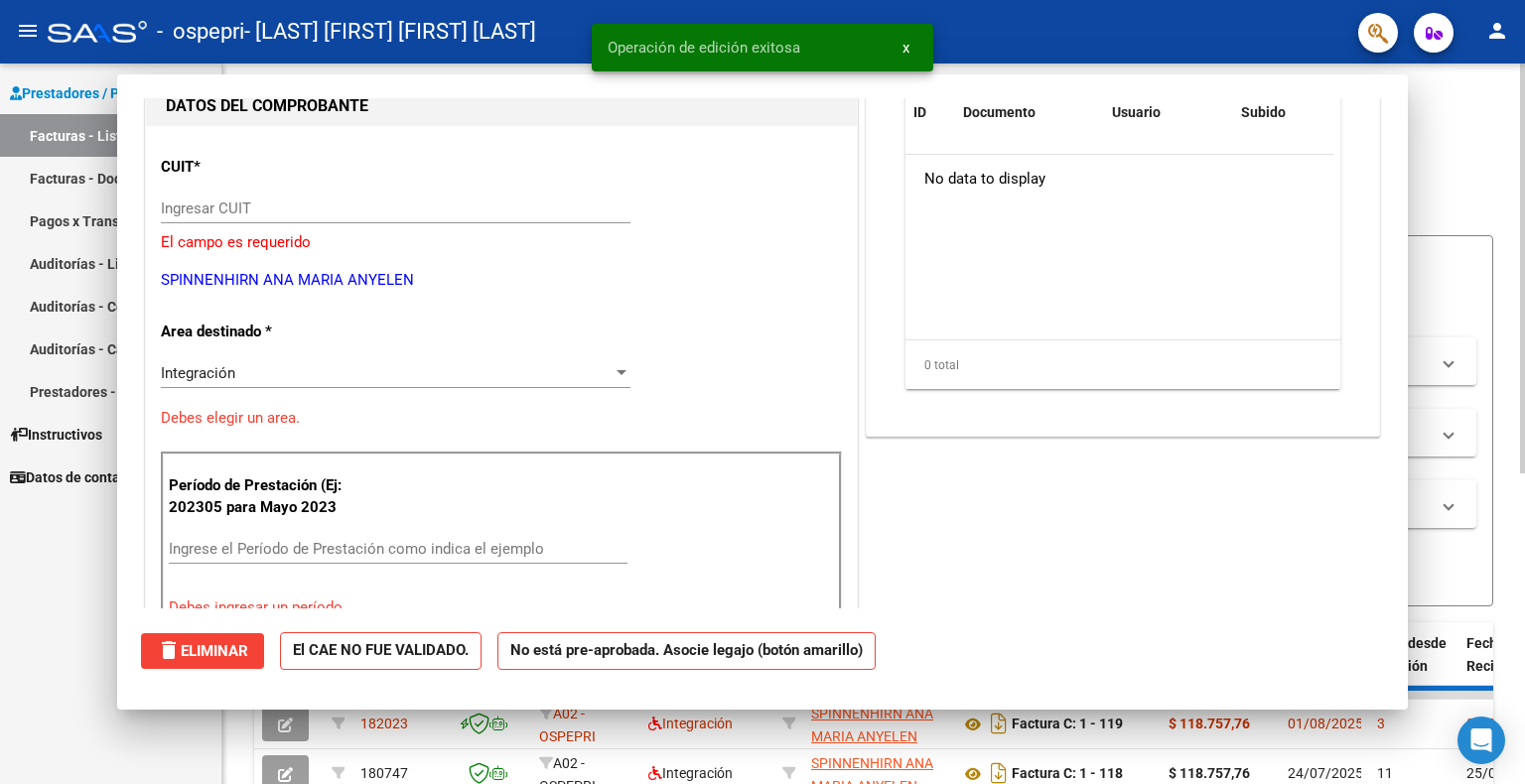 scroll, scrollTop: 210, scrollLeft: 0, axis: vertical 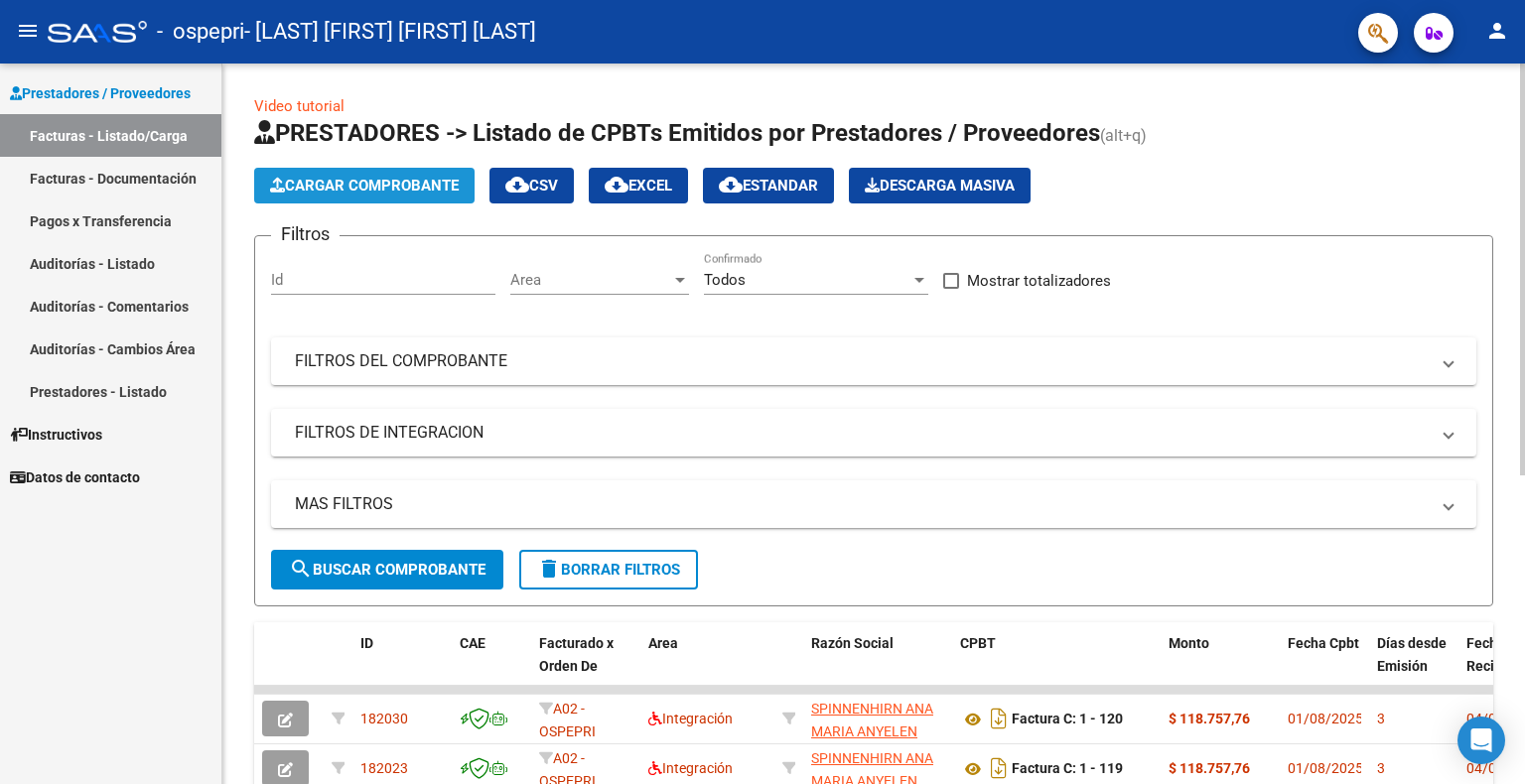 click on "Cargar Comprobante" 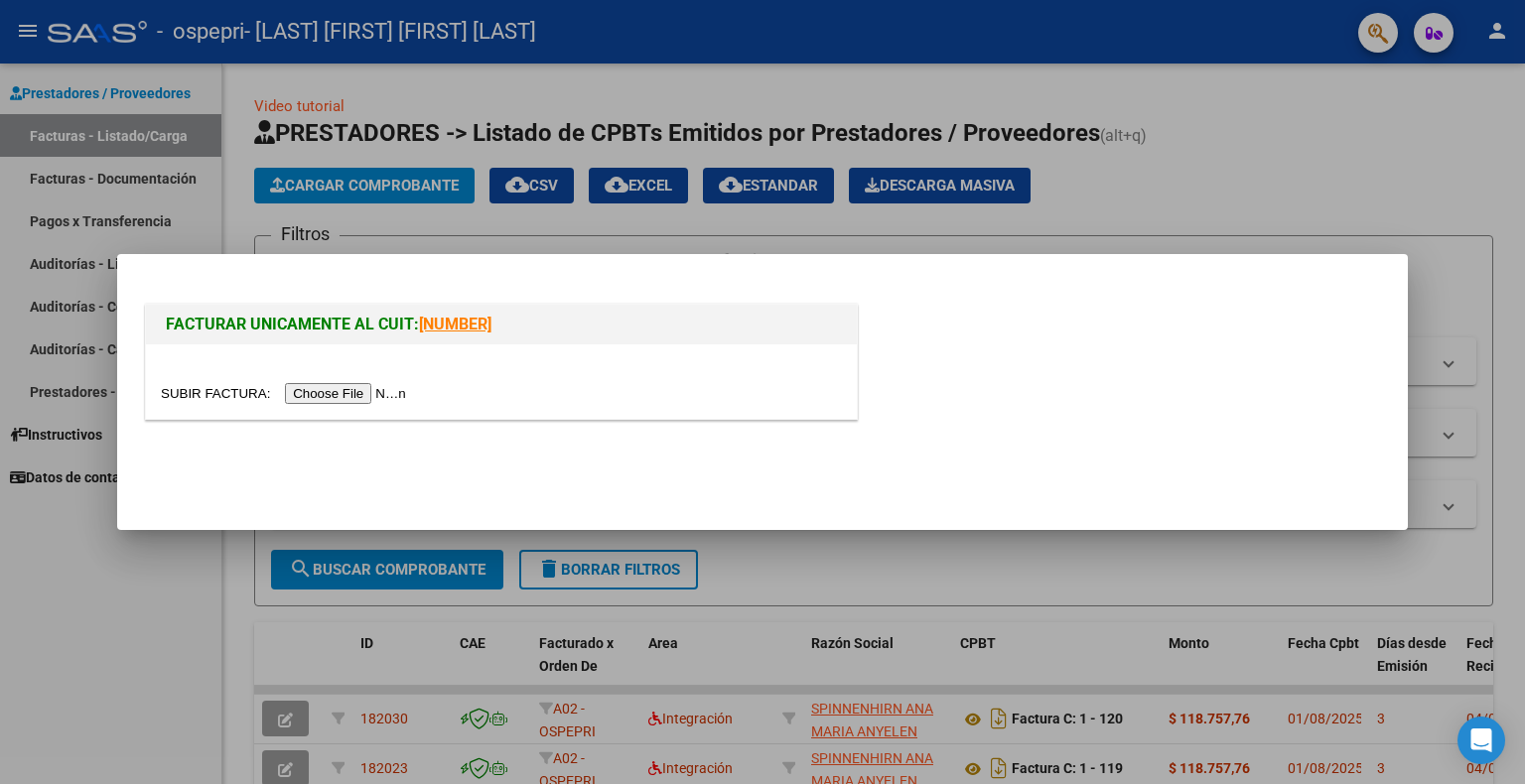 click at bounding box center (286, 393) 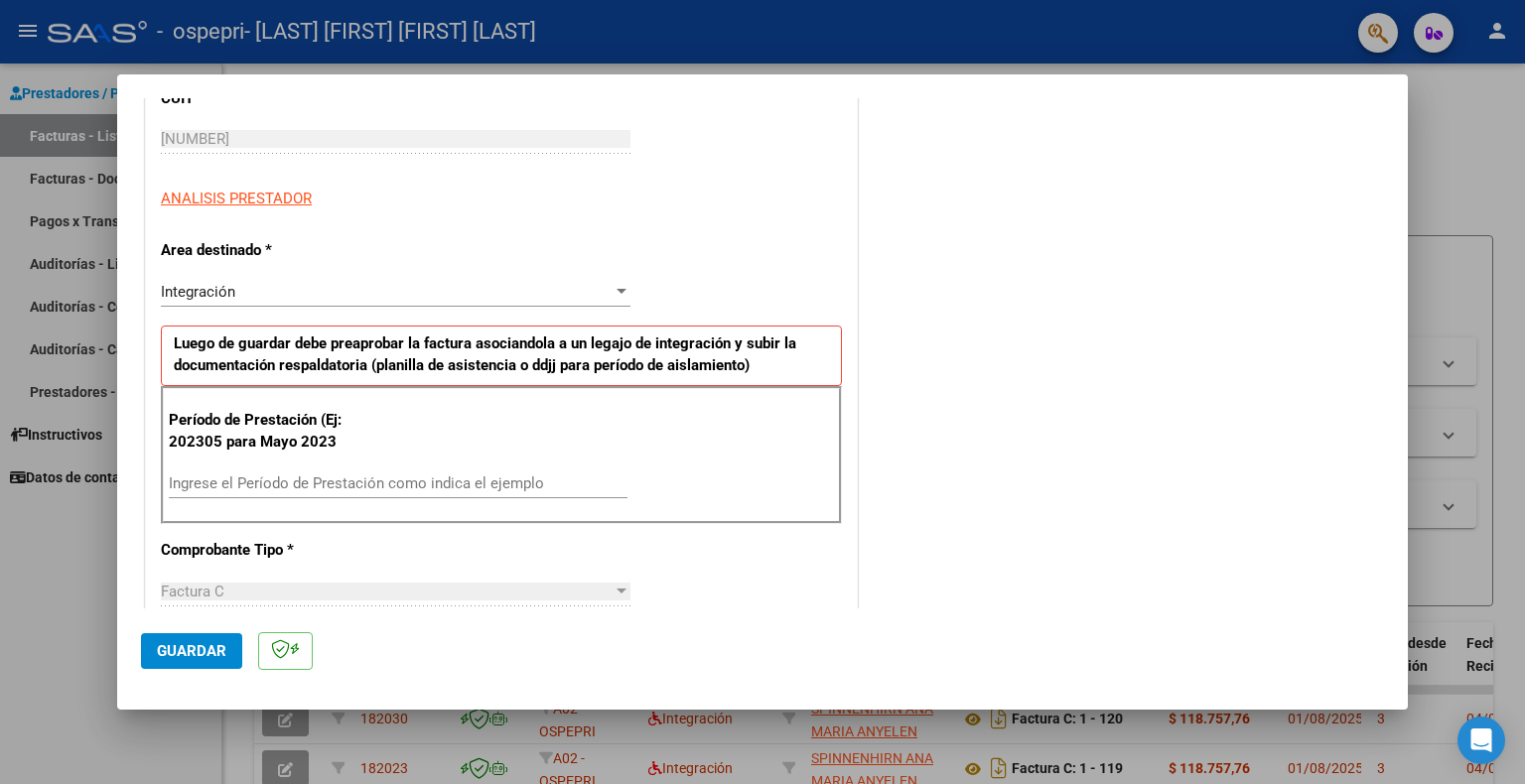 scroll, scrollTop: 298, scrollLeft: 0, axis: vertical 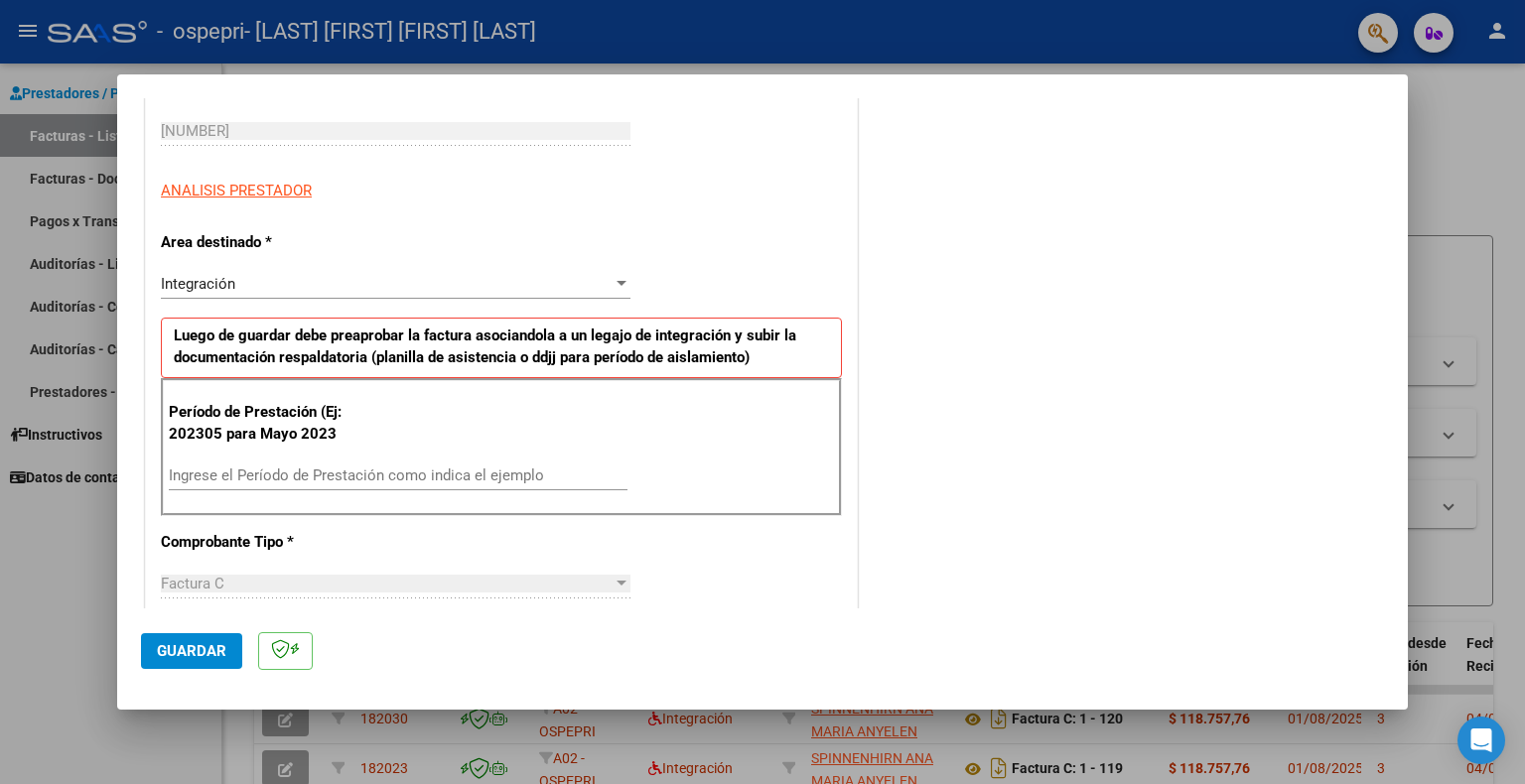 click on "Ingrese el Período de Prestación como indica el ejemplo" at bounding box center [398, 475] 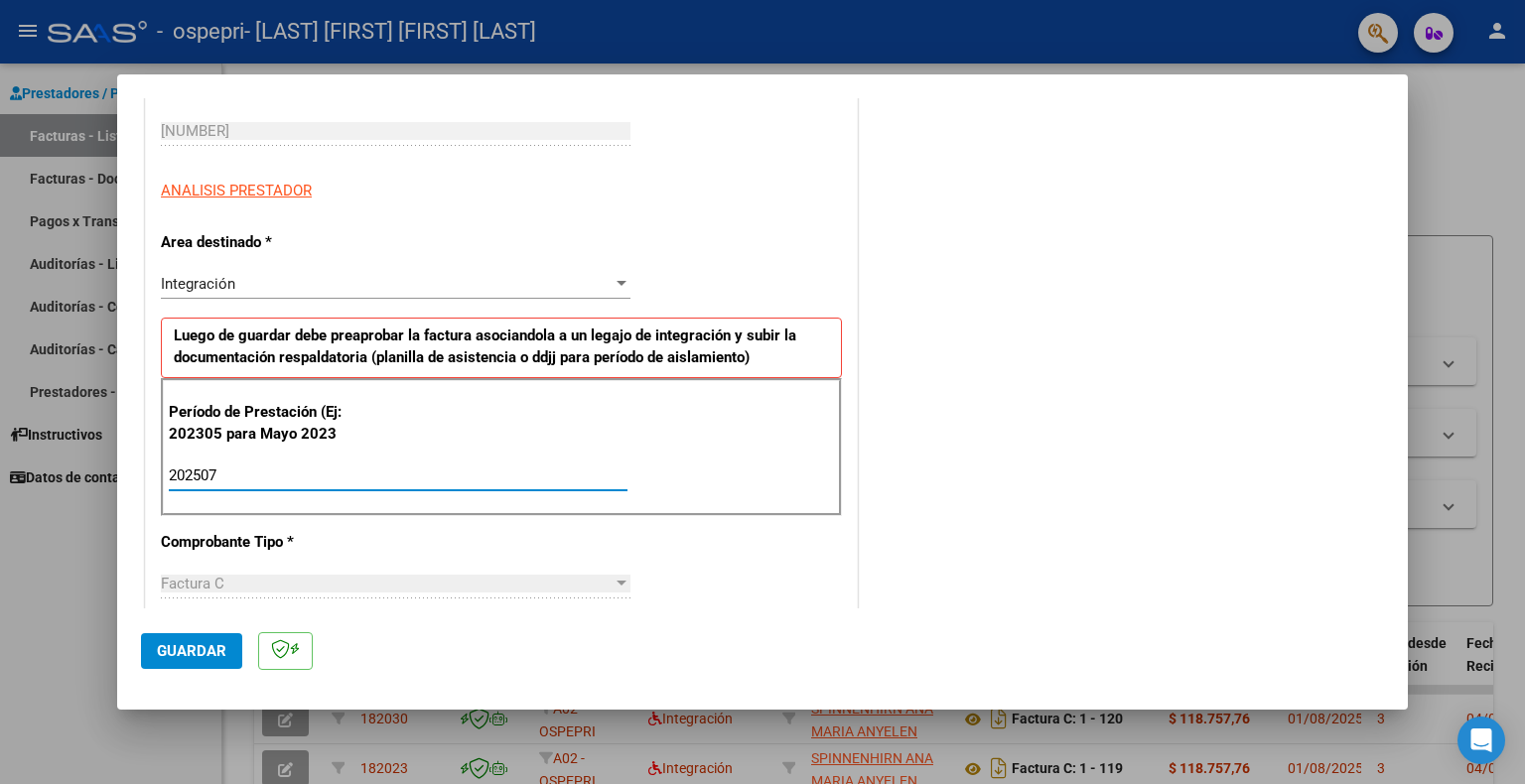 type on "202507" 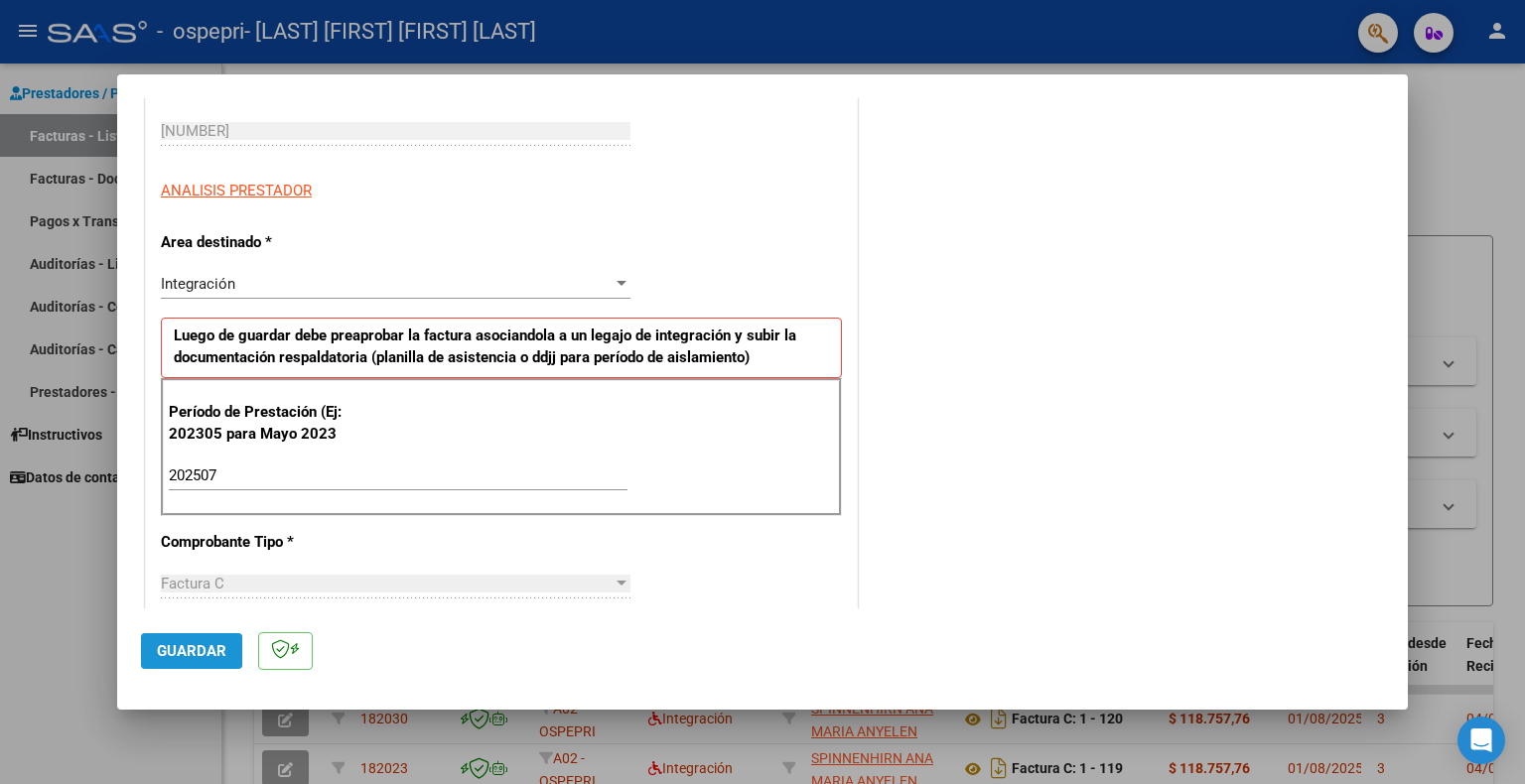 click on "Guardar" 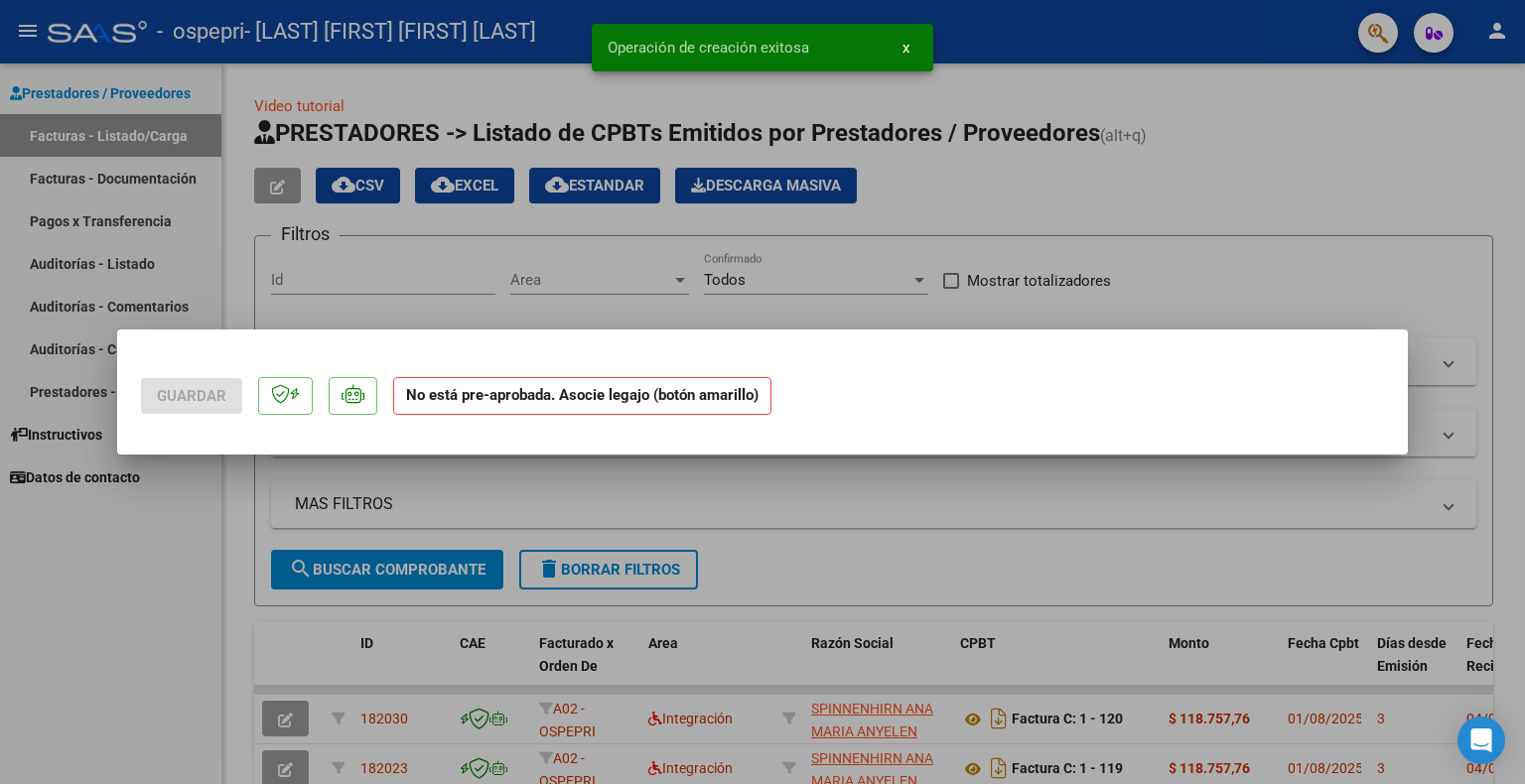 scroll, scrollTop: 0, scrollLeft: 0, axis: both 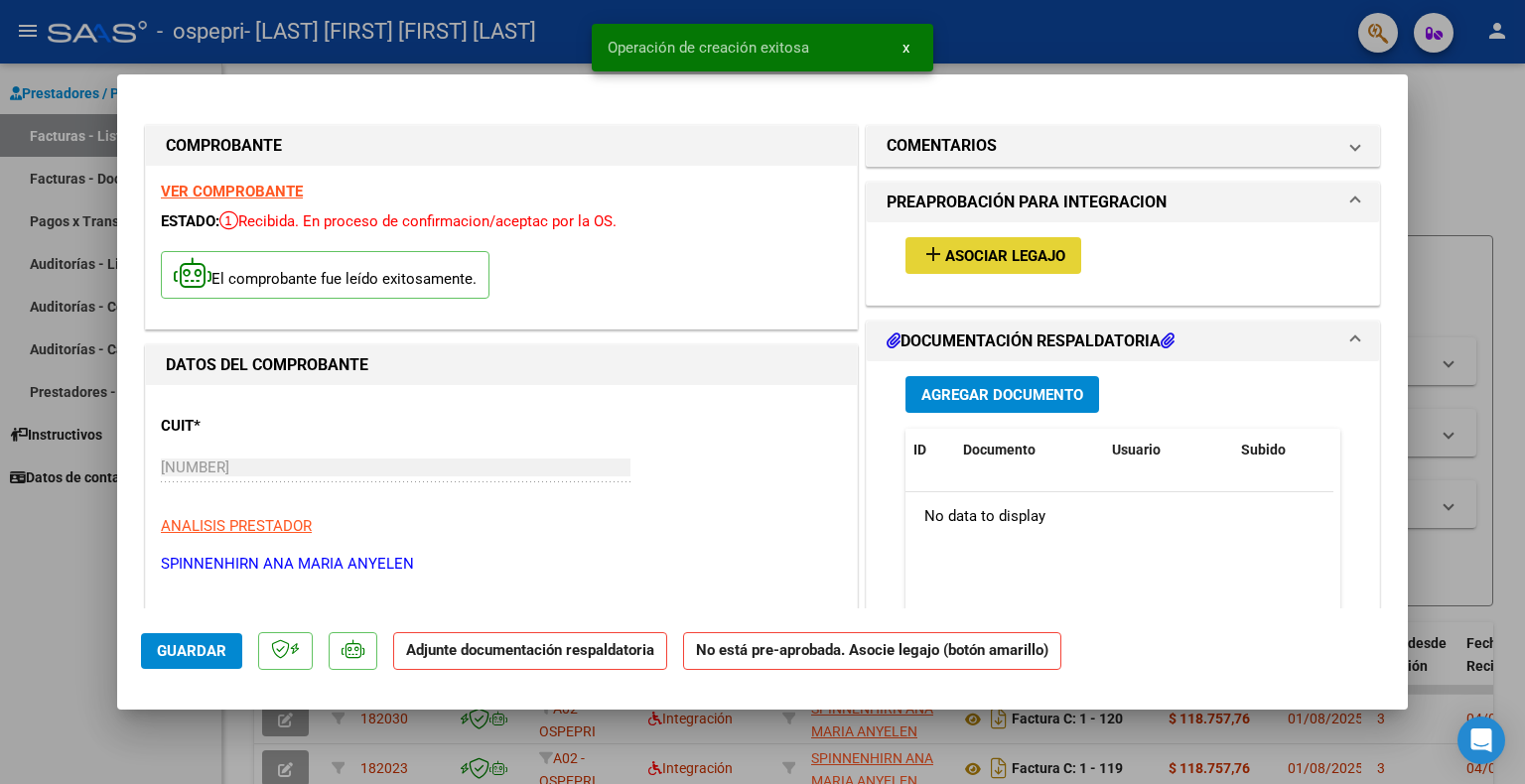 click on "Asociar Legajo" at bounding box center [1005, 256] 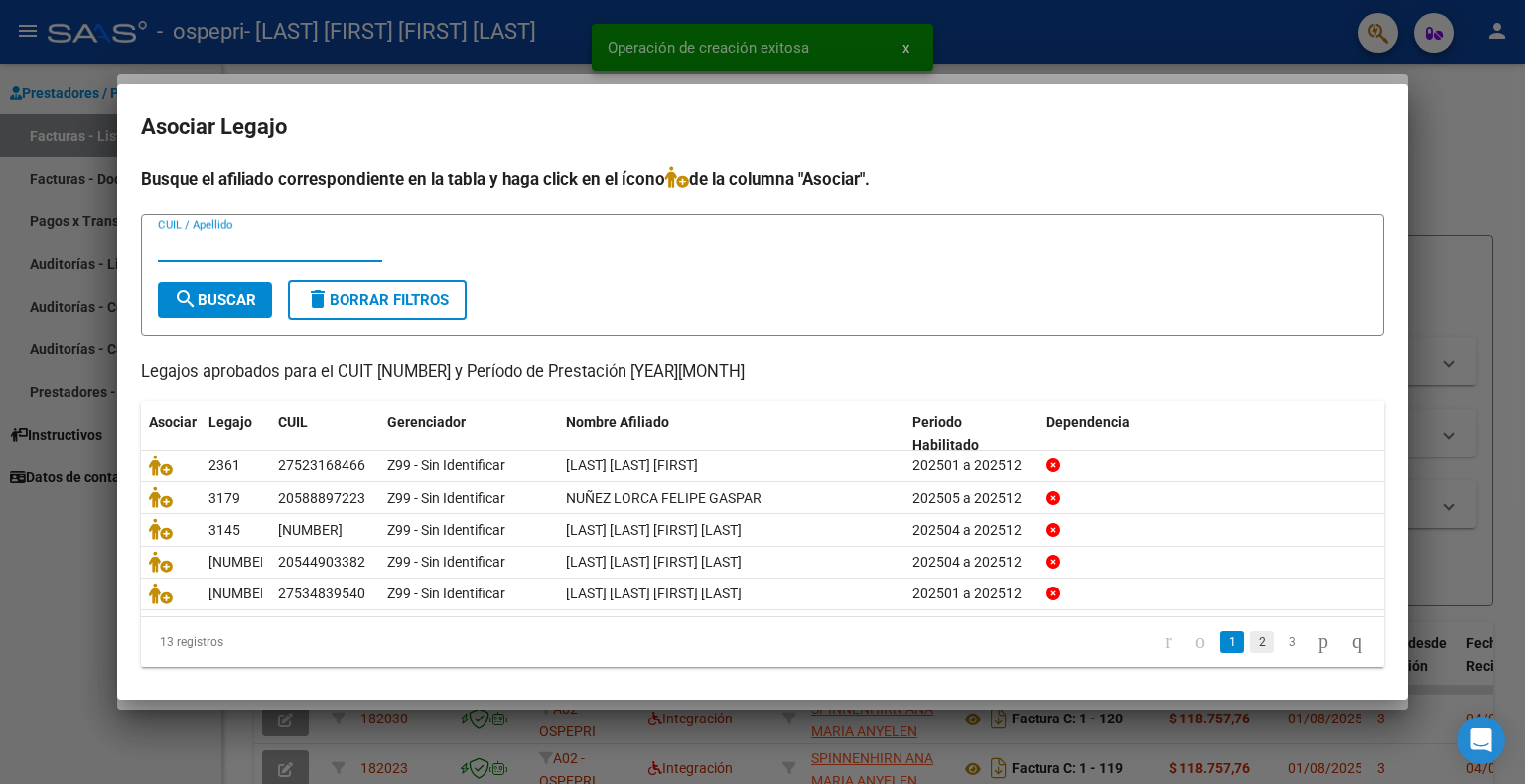 click on "2" 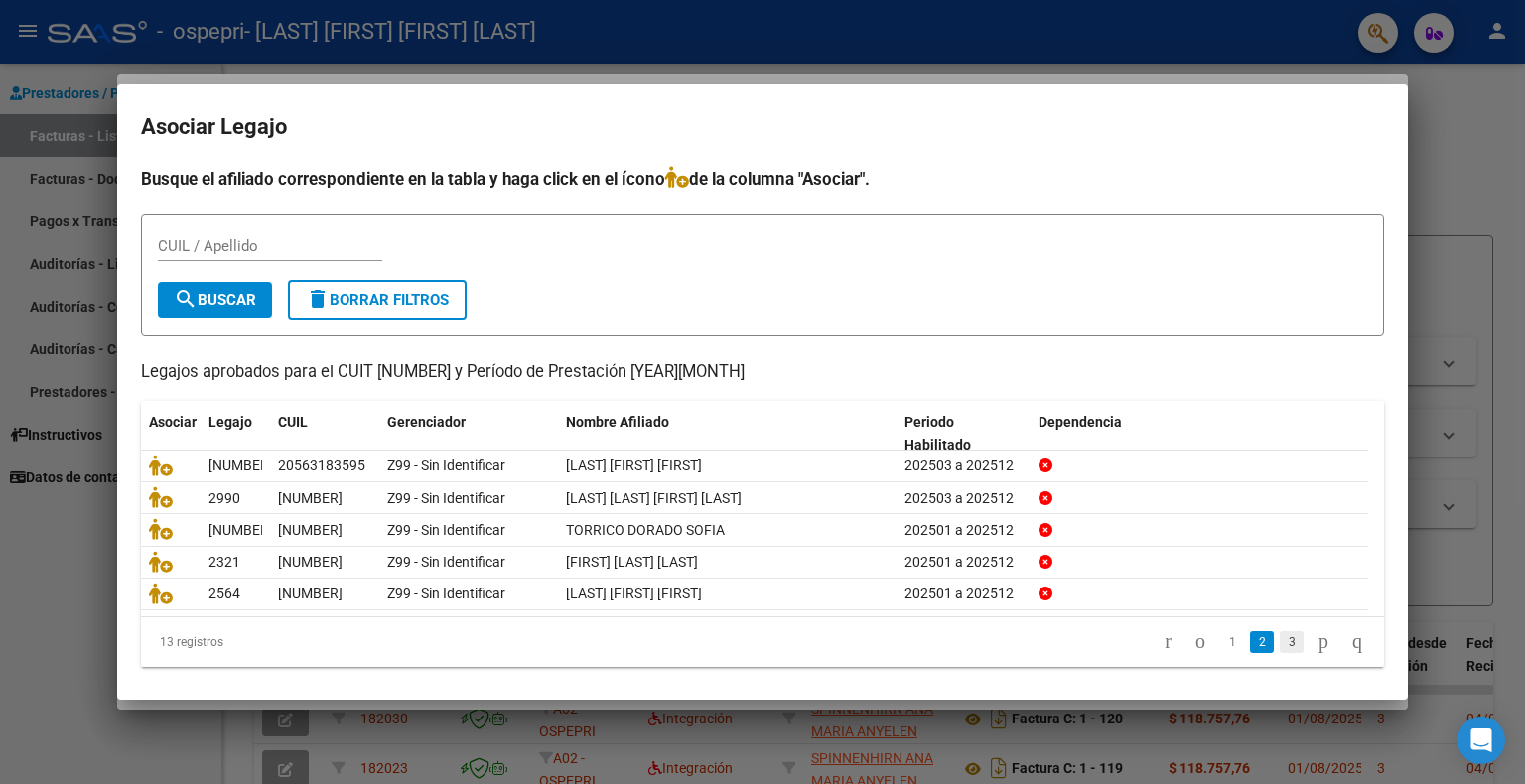 click on "3" 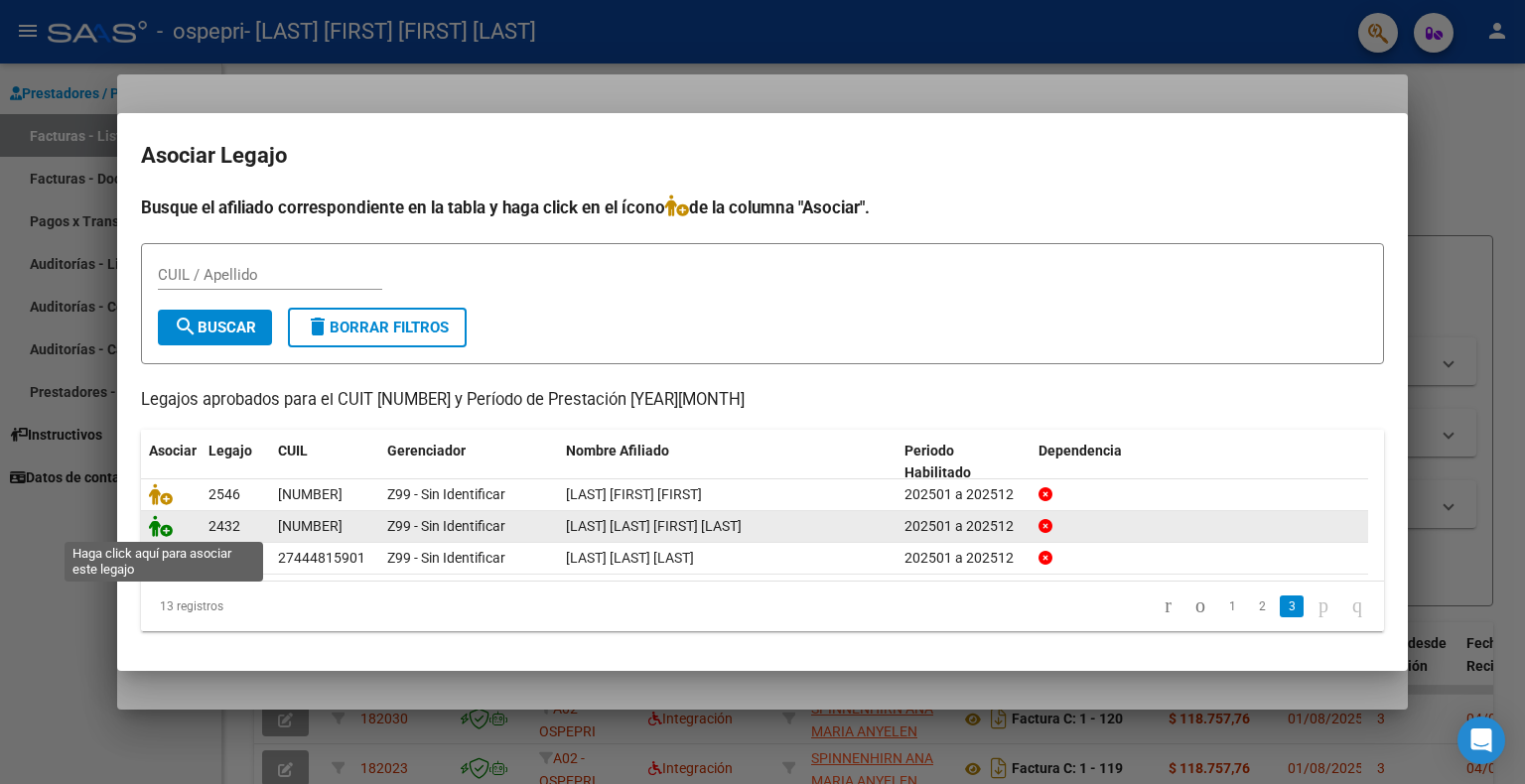 click 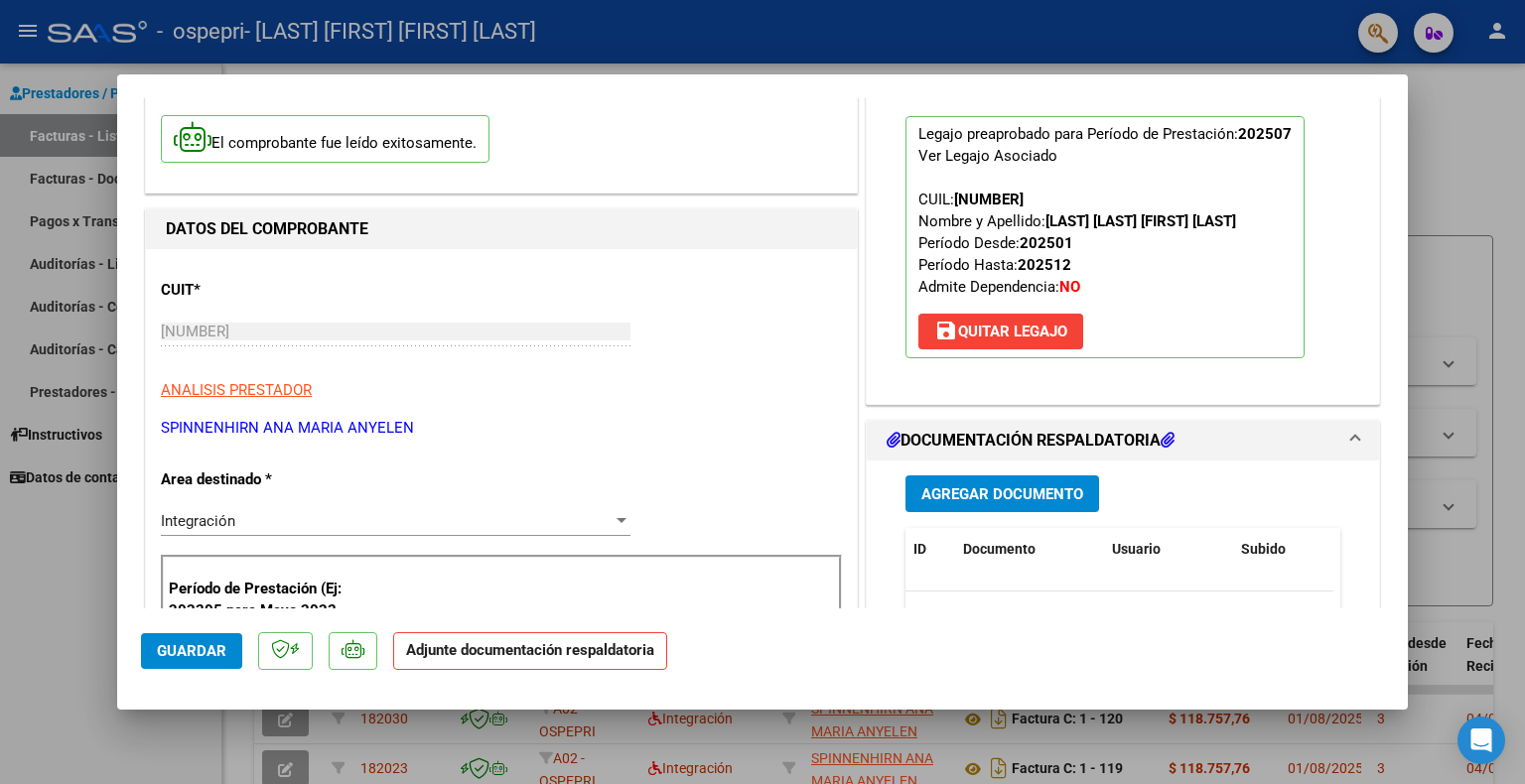 scroll, scrollTop: 298, scrollLeft: 0, axis: vertical 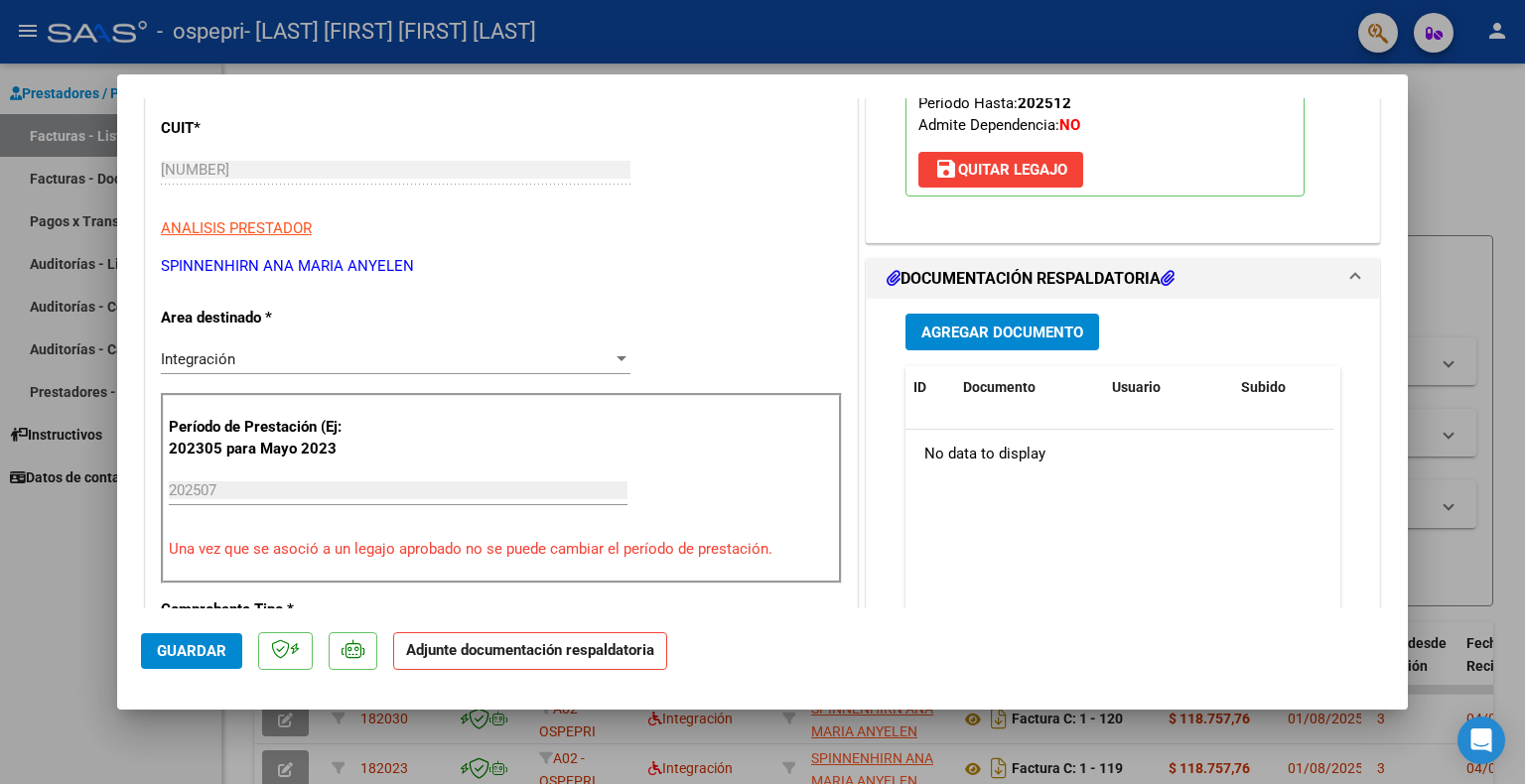 click on "Agregar Documento" at bounding box center (1002, 332) 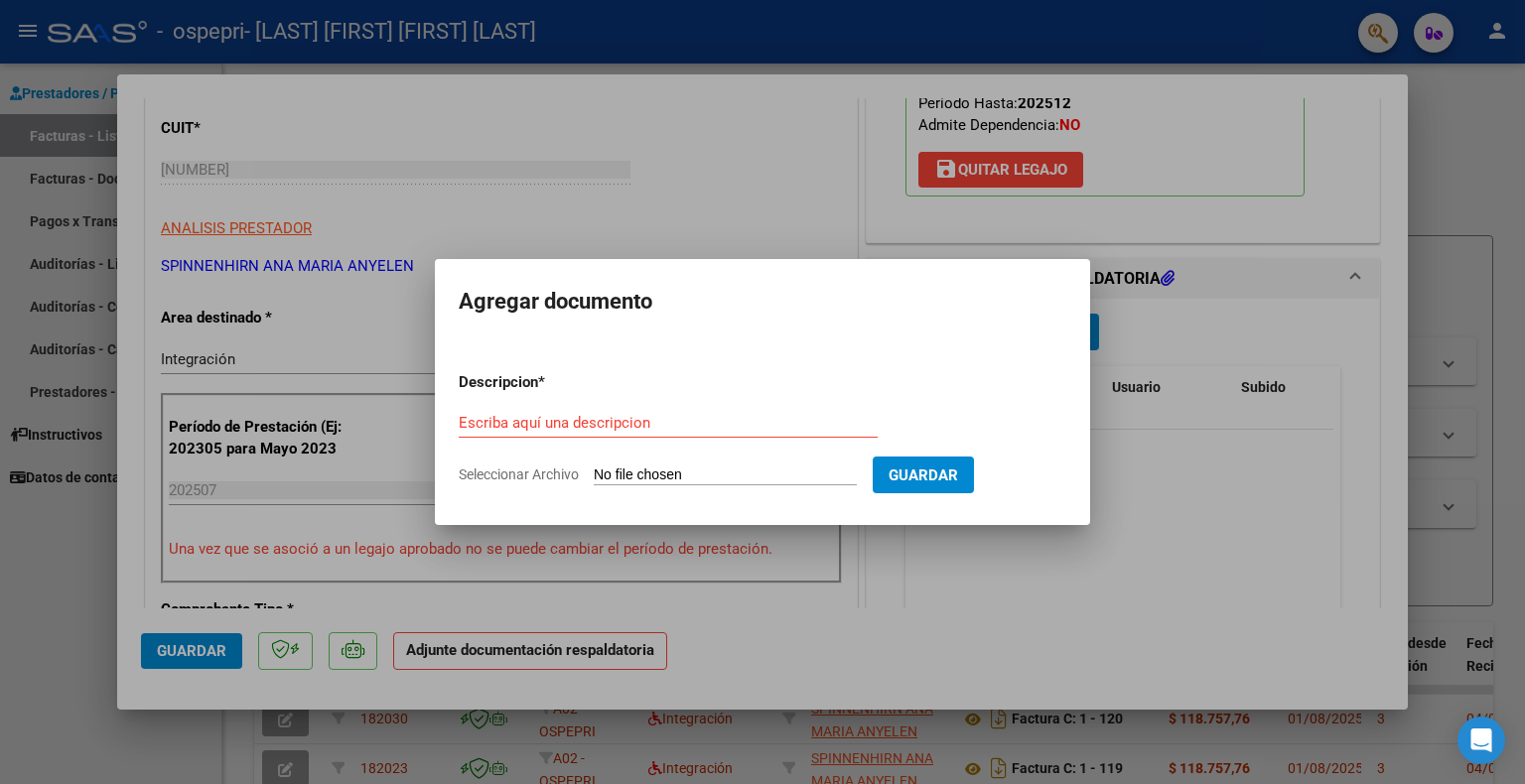 click on "Seleccionar Archivo" 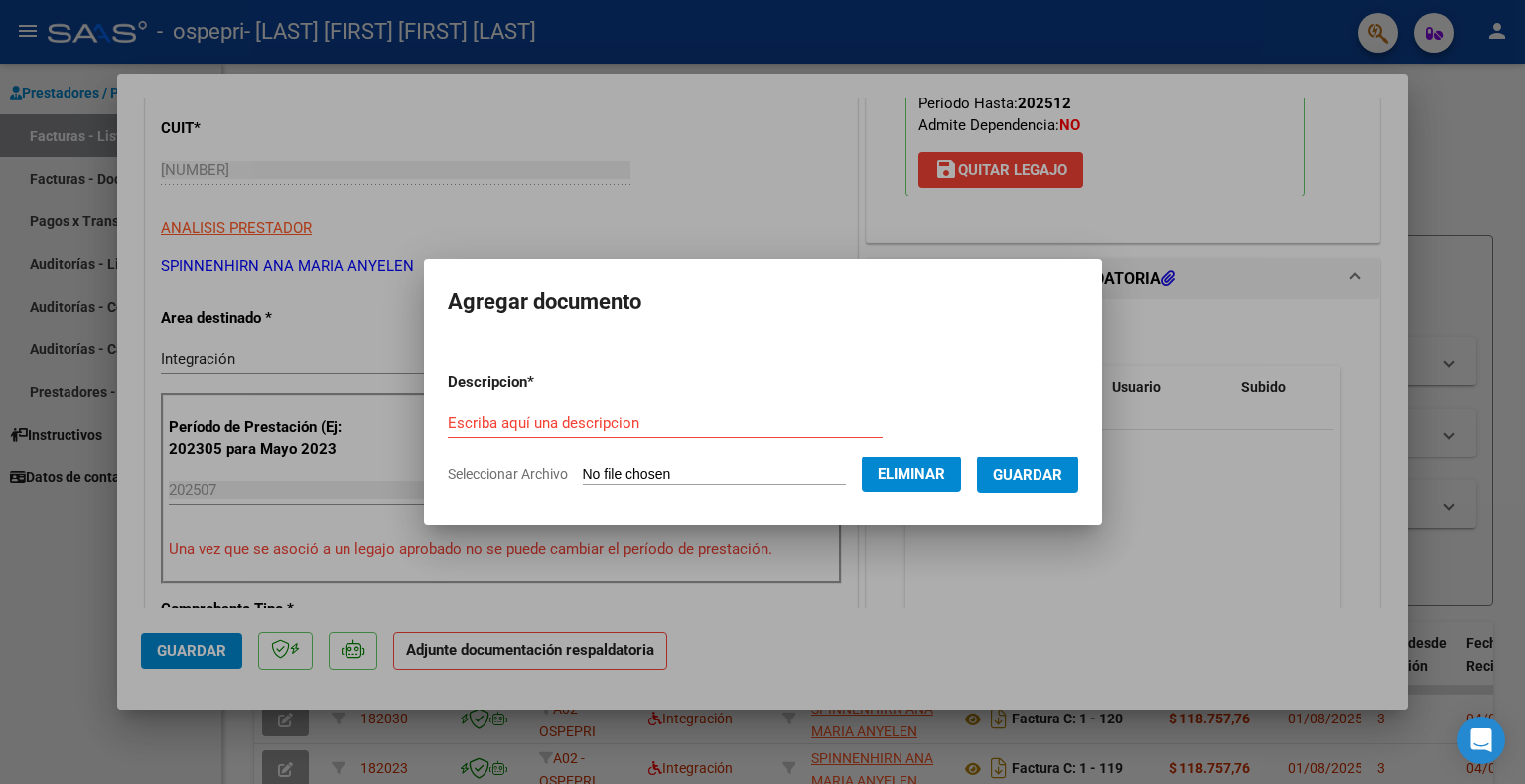 click on "Escriba aquí una descripcion" at bounding box center (665, 423) 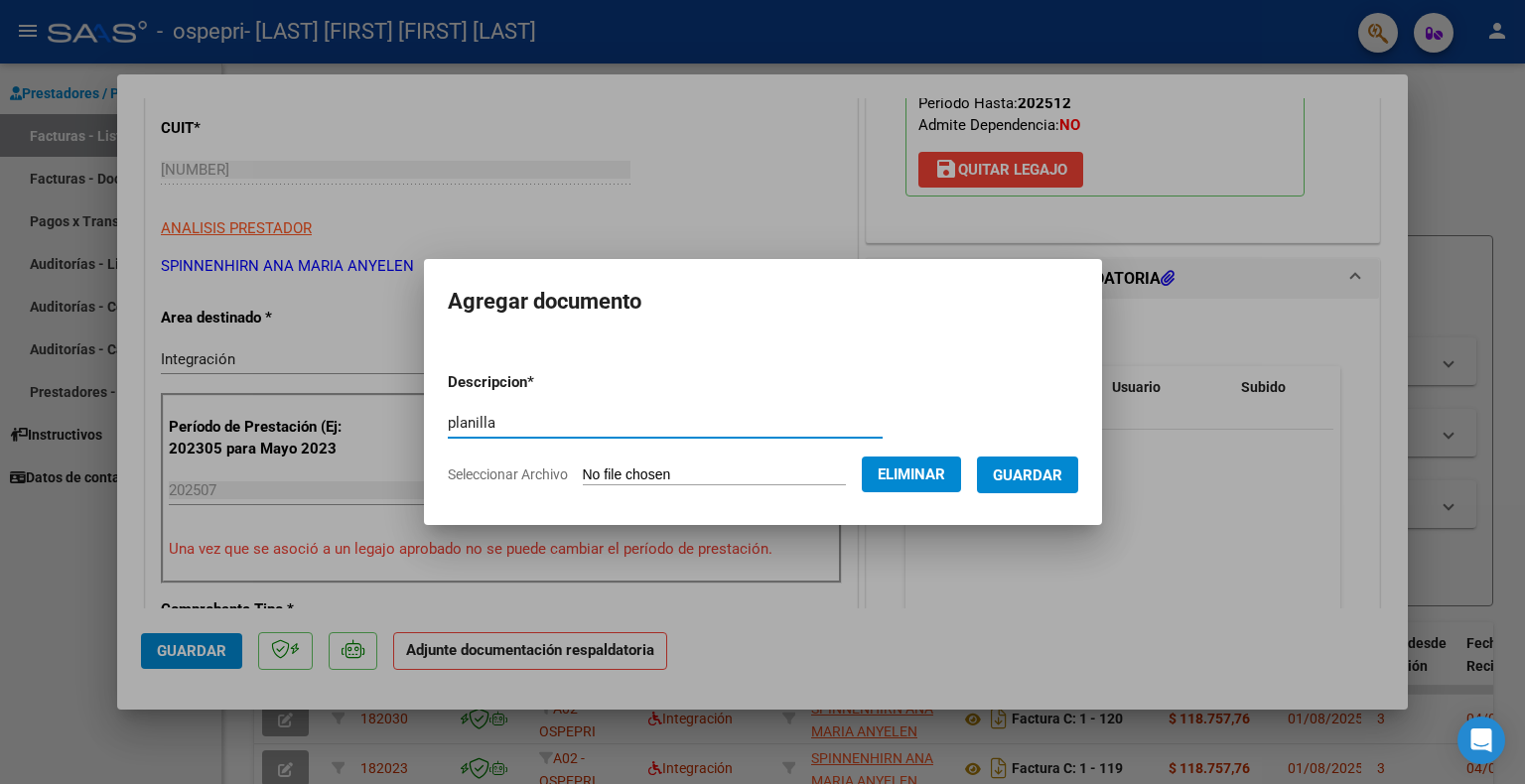 type on "planilla" 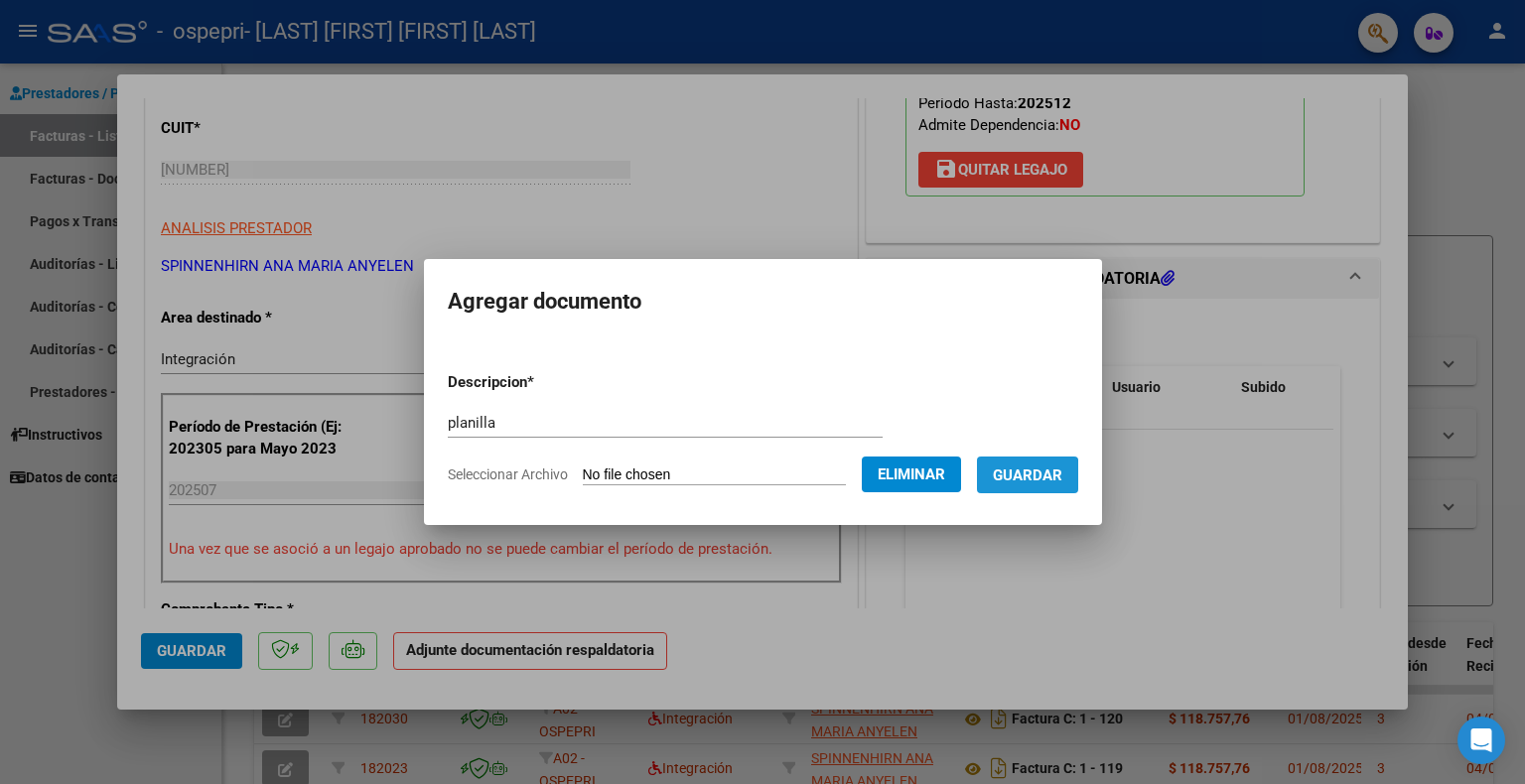 click on "Guardar" at bounding box center [1028, 475] 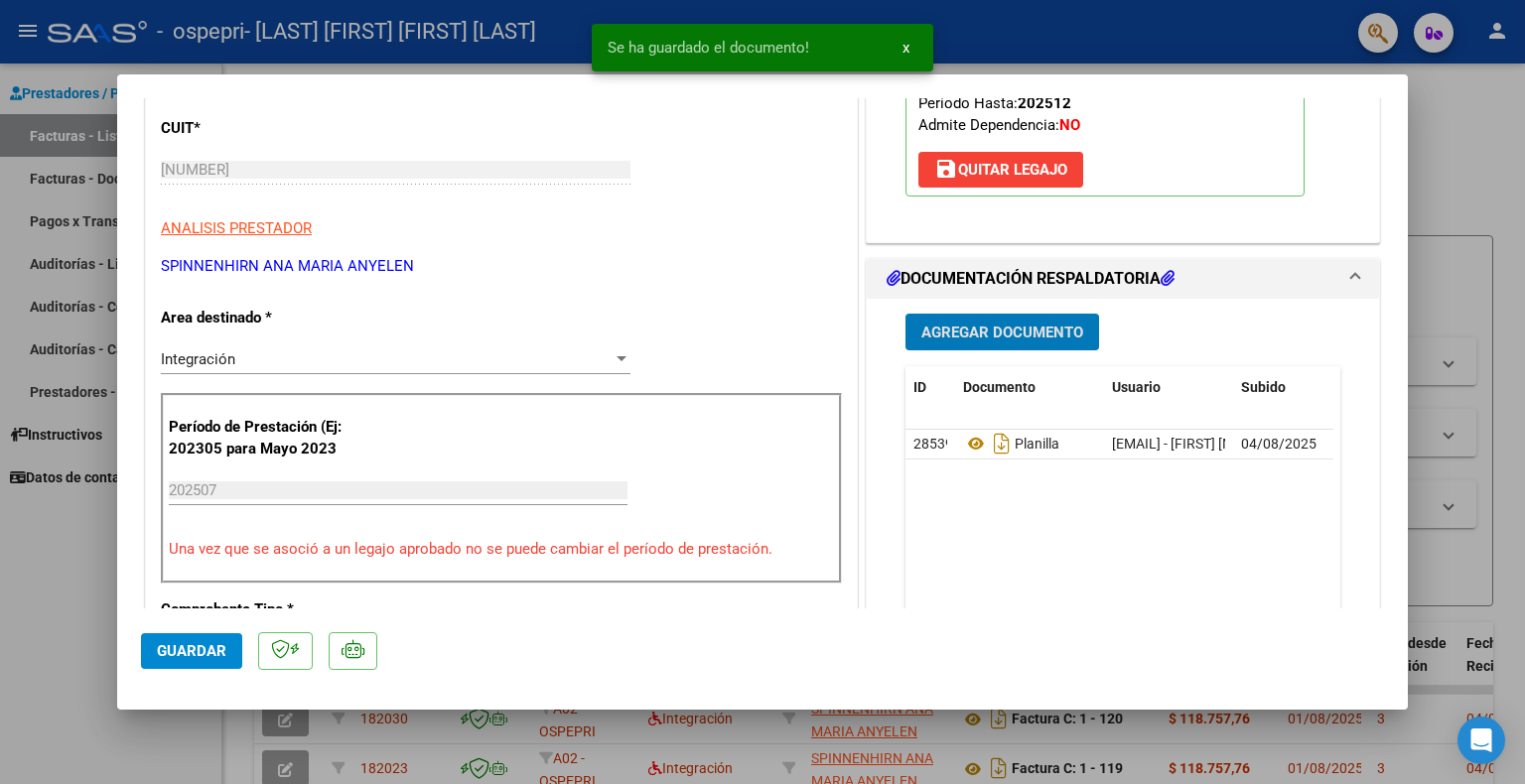 click on "Guardar" 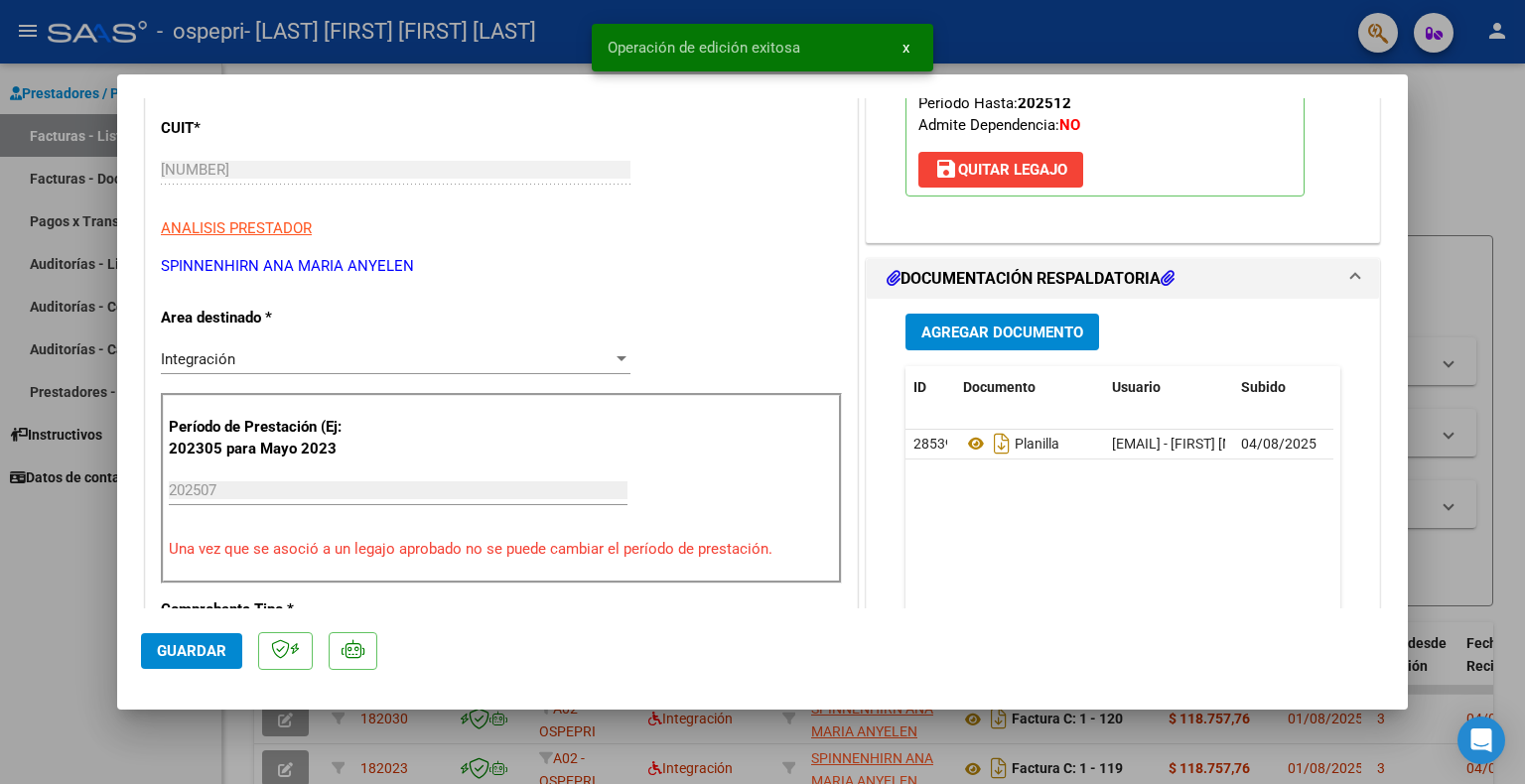 click at bounding box center [762, 392] 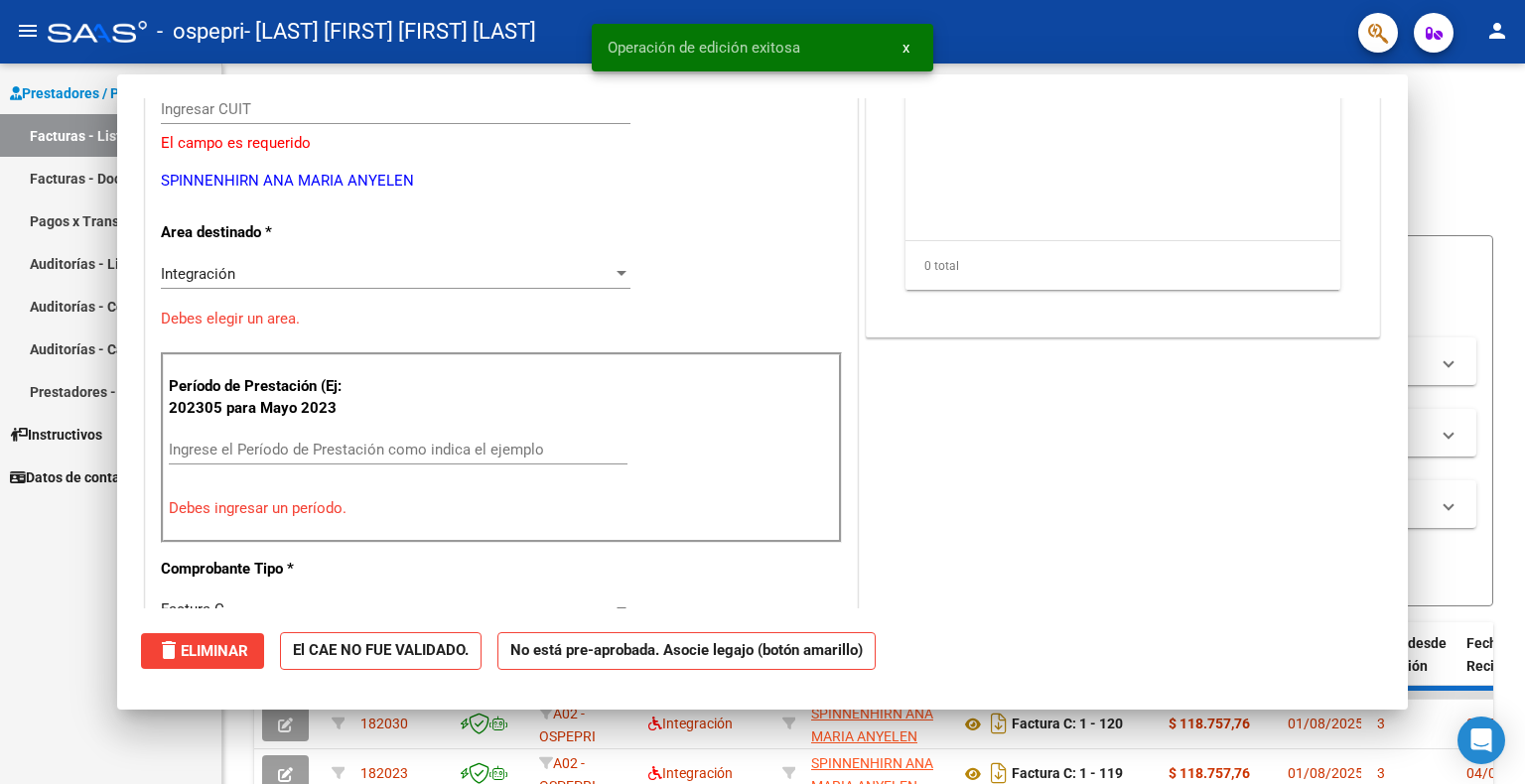scroll, scrollTop: 237, scrollLeft: 0, axis: vertical 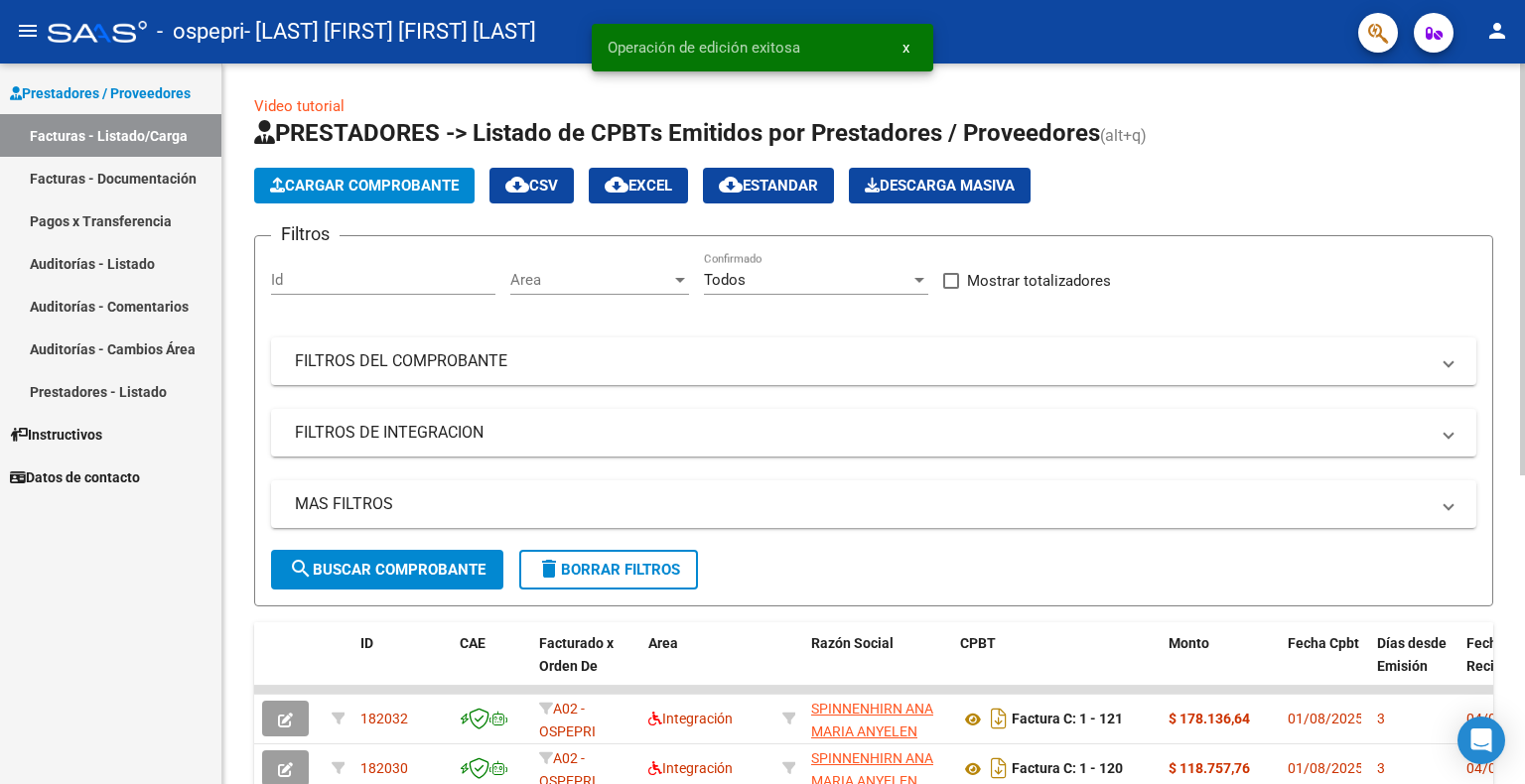 click on "Cargar Comprobante" 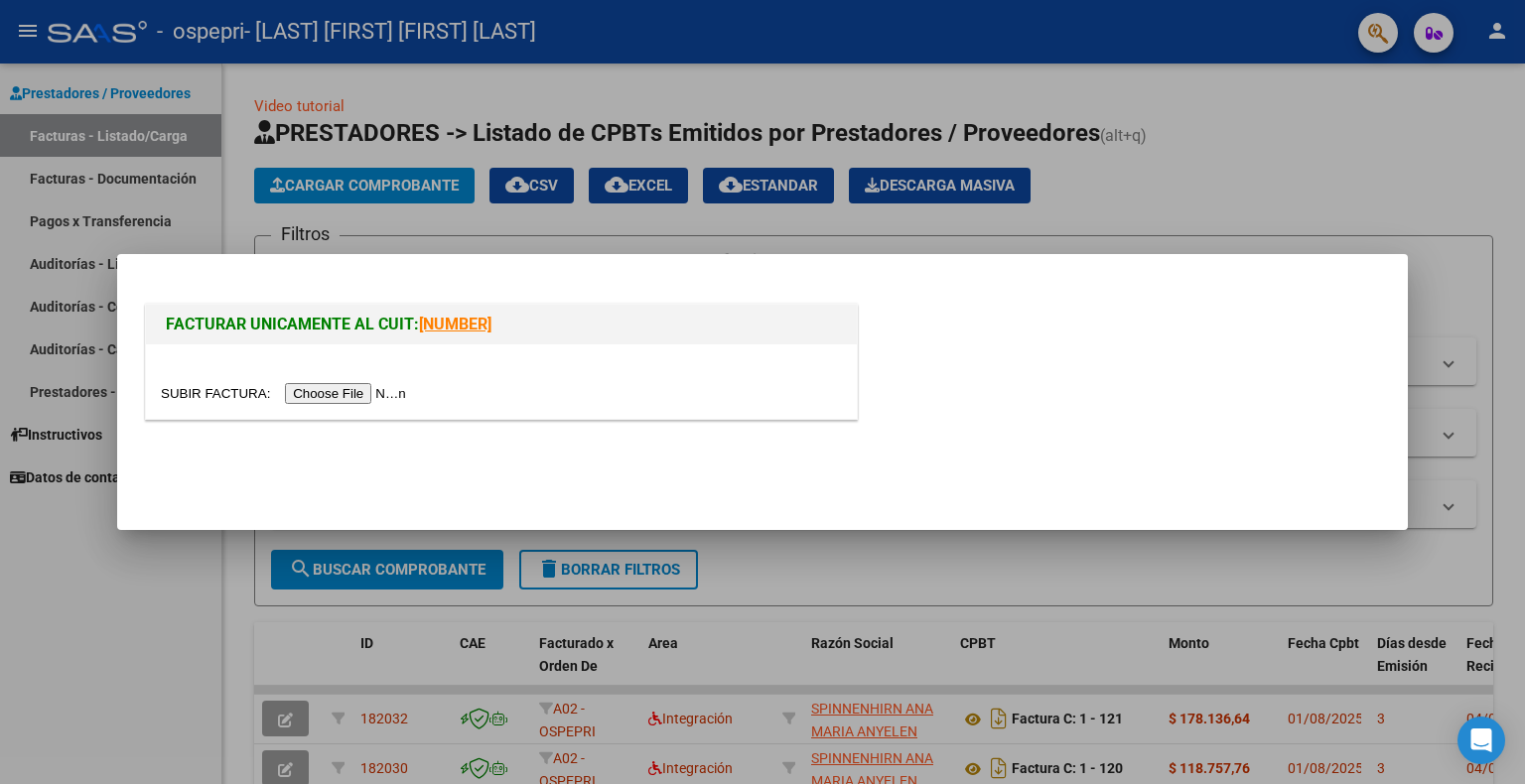 click at bounding box center [286, 393] 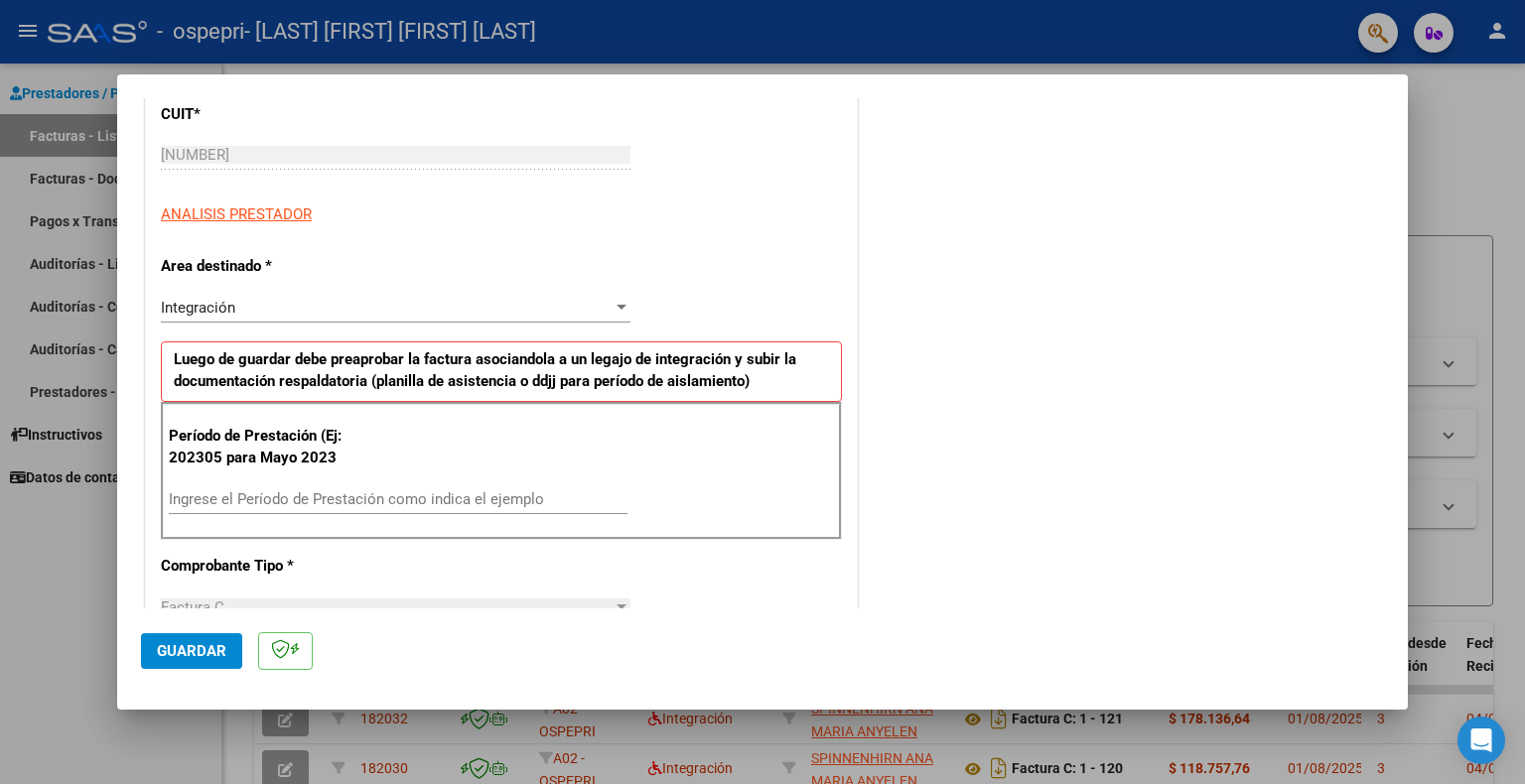 scroll, scrollTop: 298, scrollLeft: 0, axis: vertical 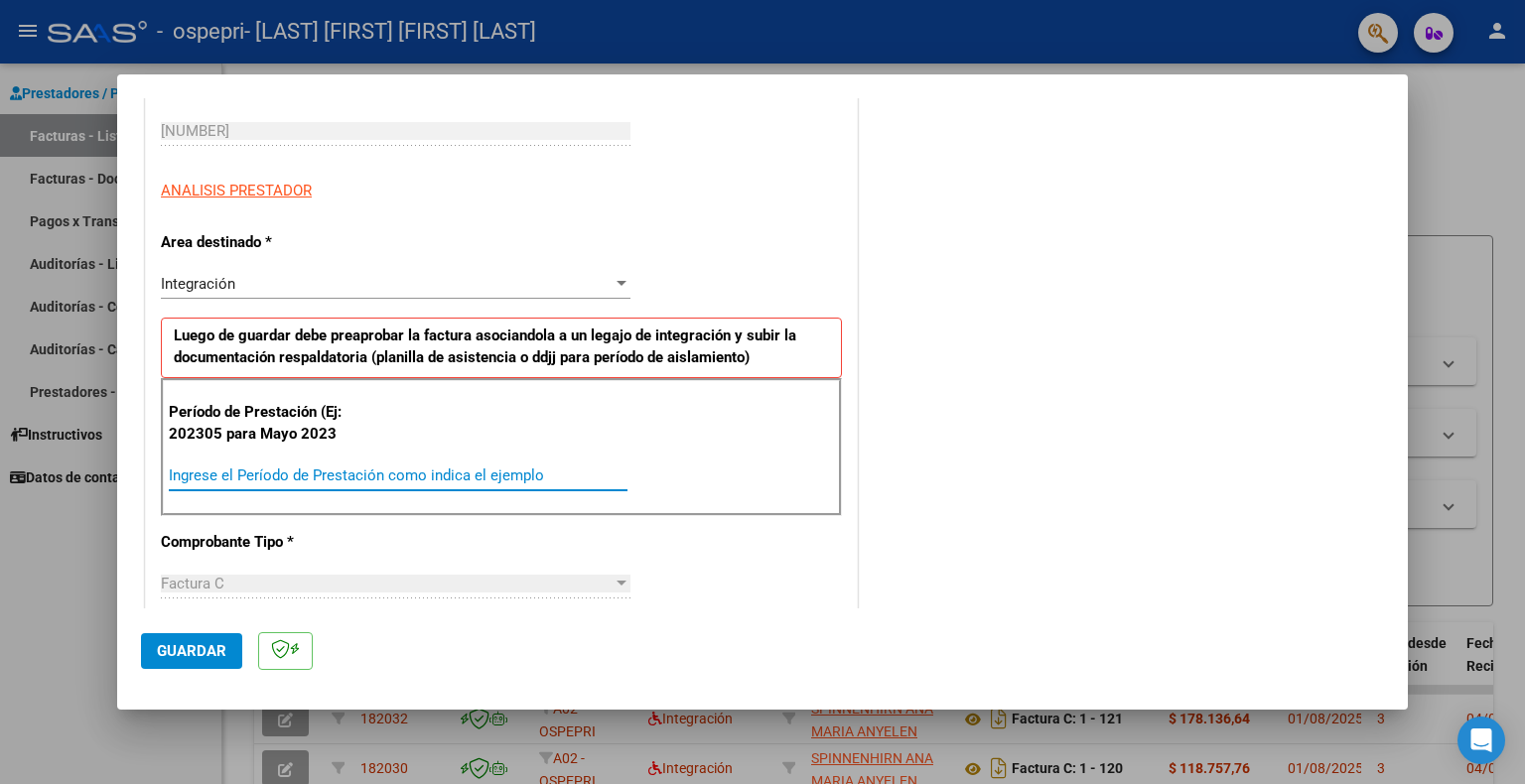 click on "Ingrese el Período de Prestación como indica el ejemplo" at bounding box center (398, 475) 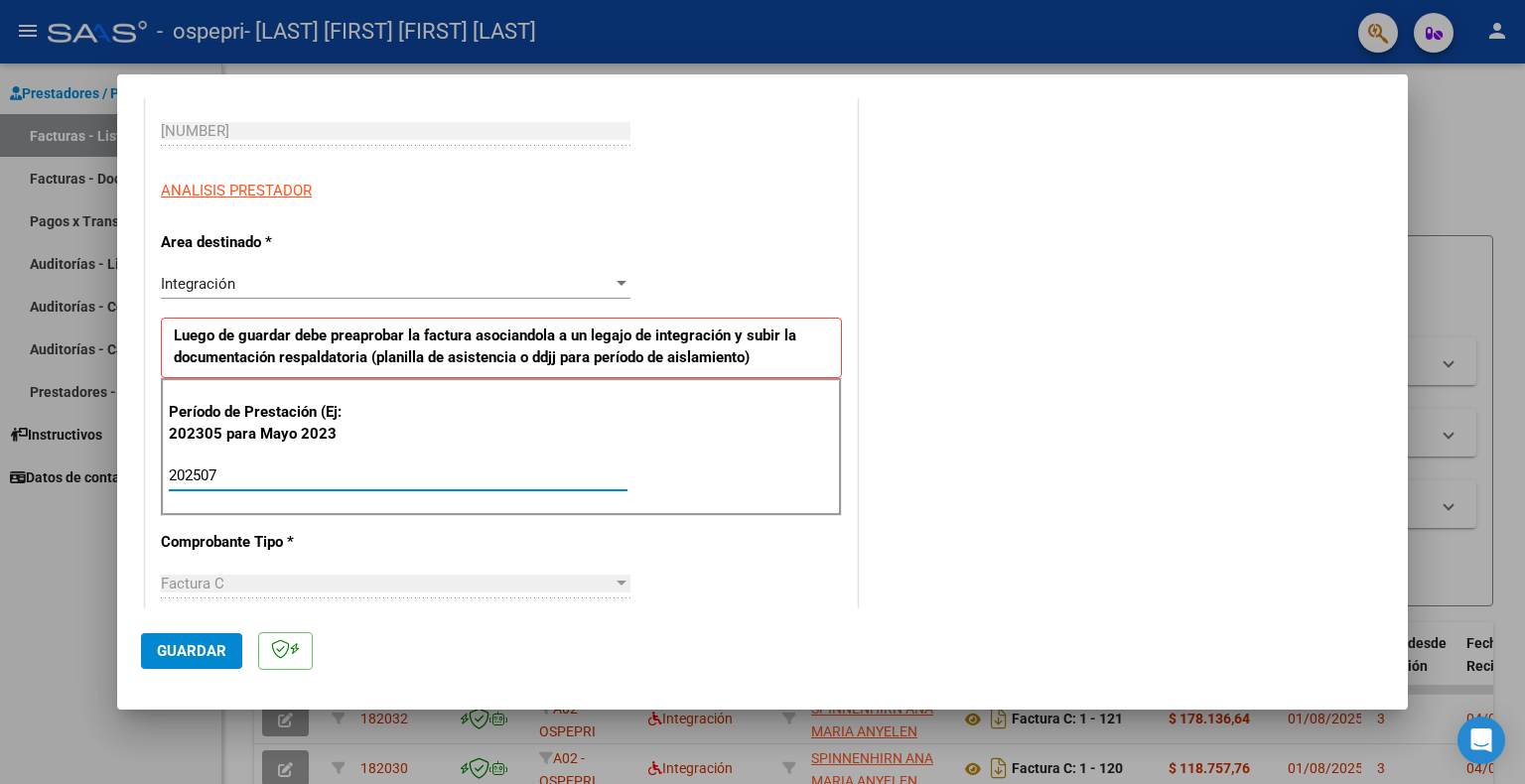 type on "202507" 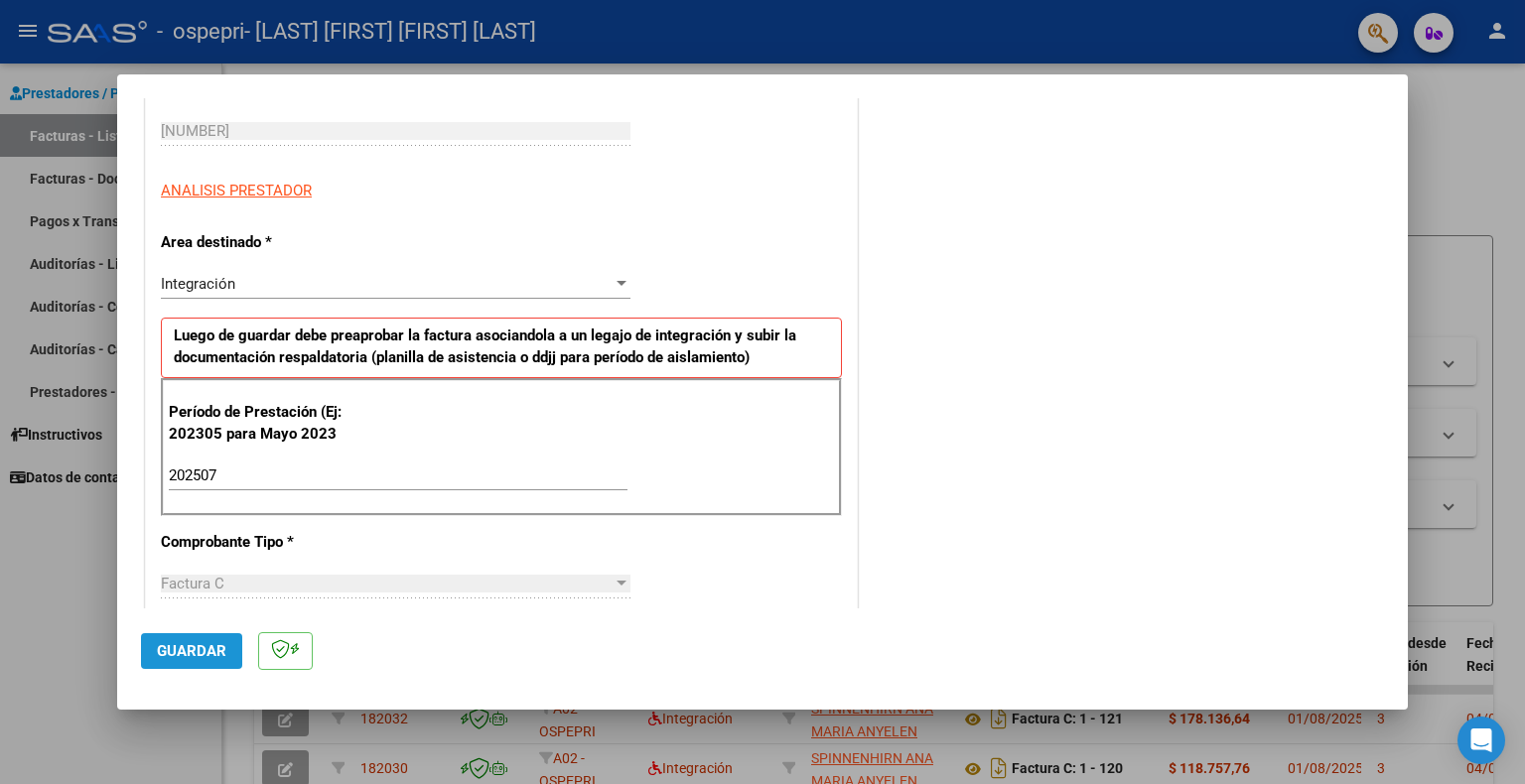 click on "Guardar" 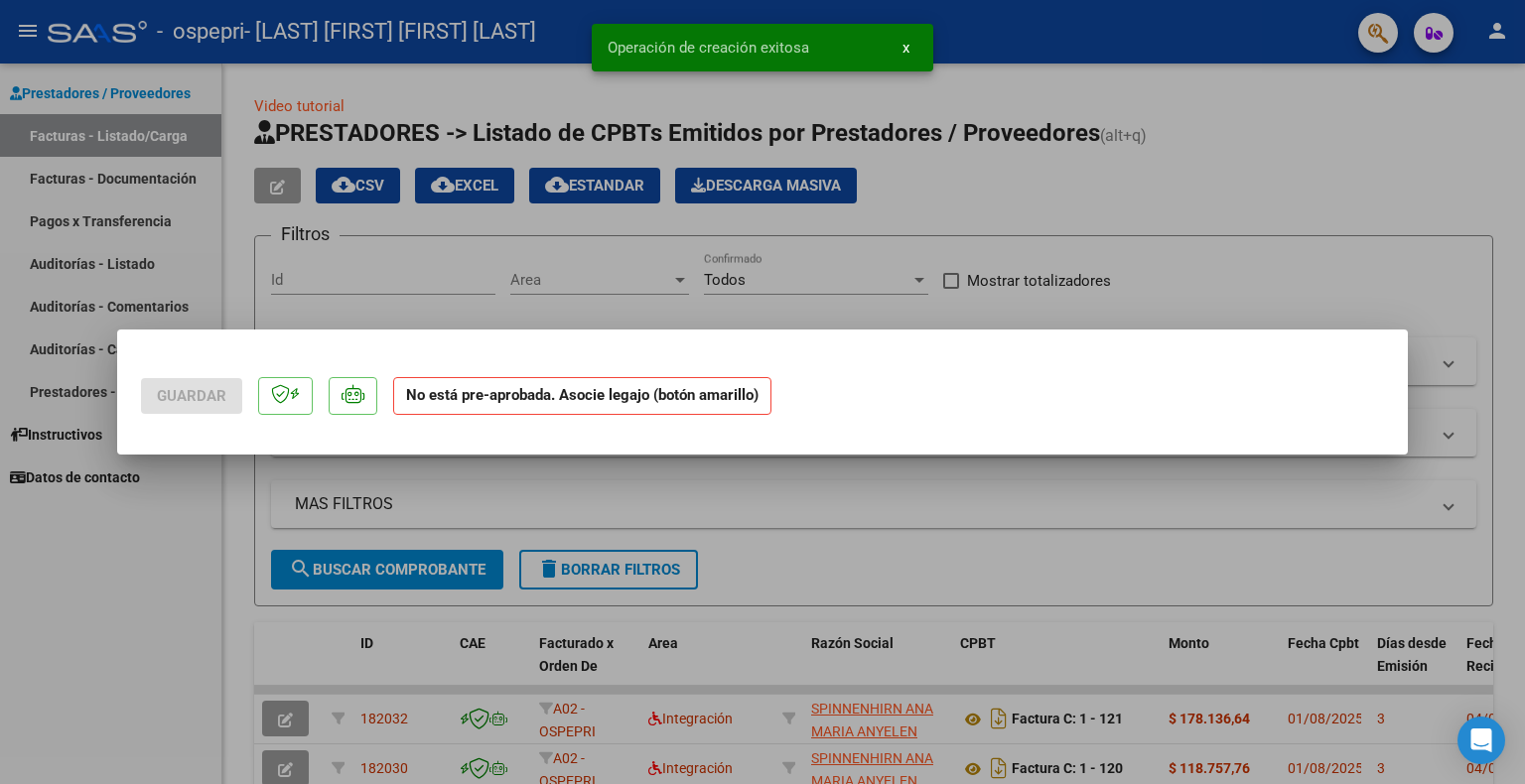 scroll, scrollTop: 0, scrollLeft: 0, axis: both 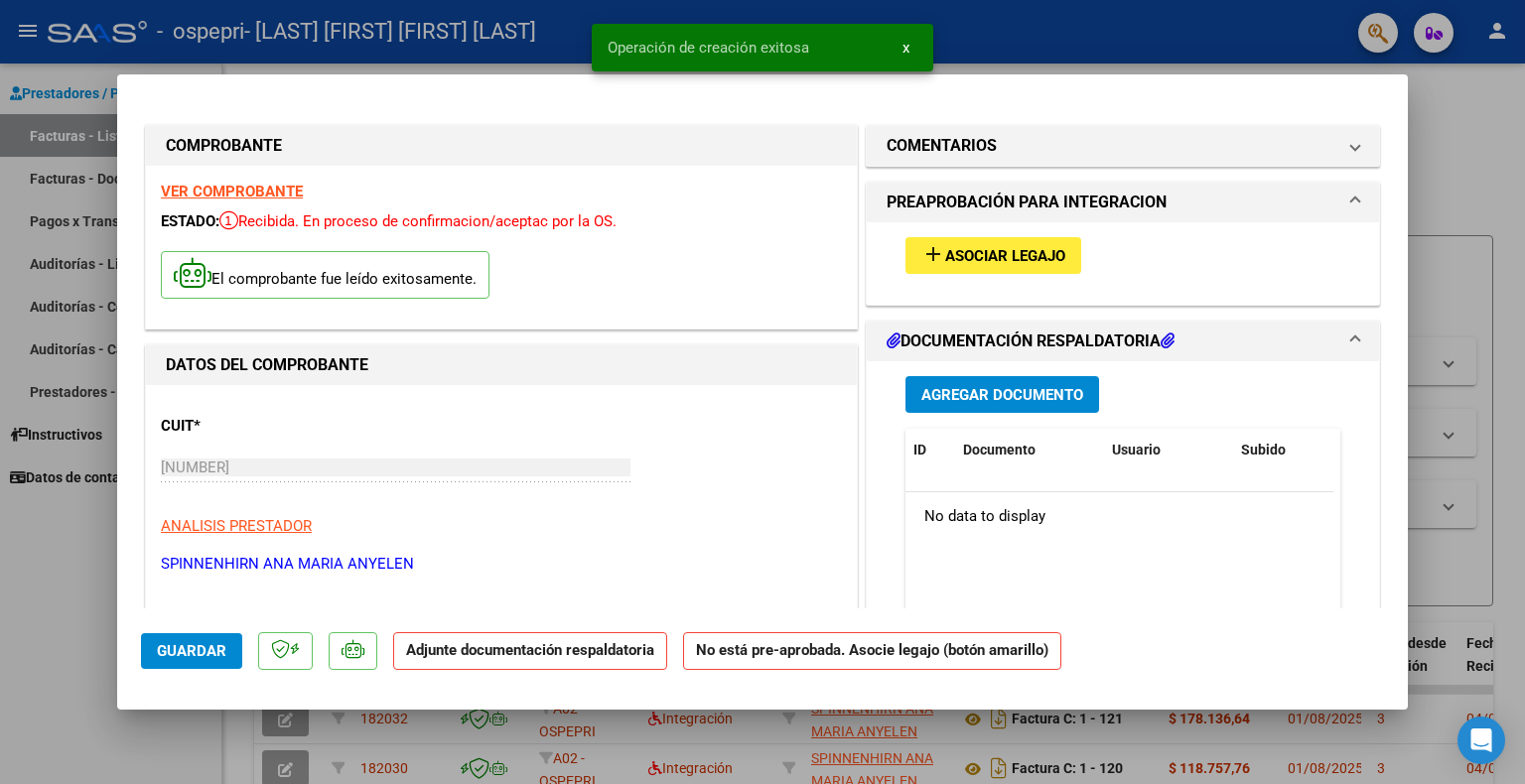 click on "add Asociar Legajo" at bounding box center (993, 255) 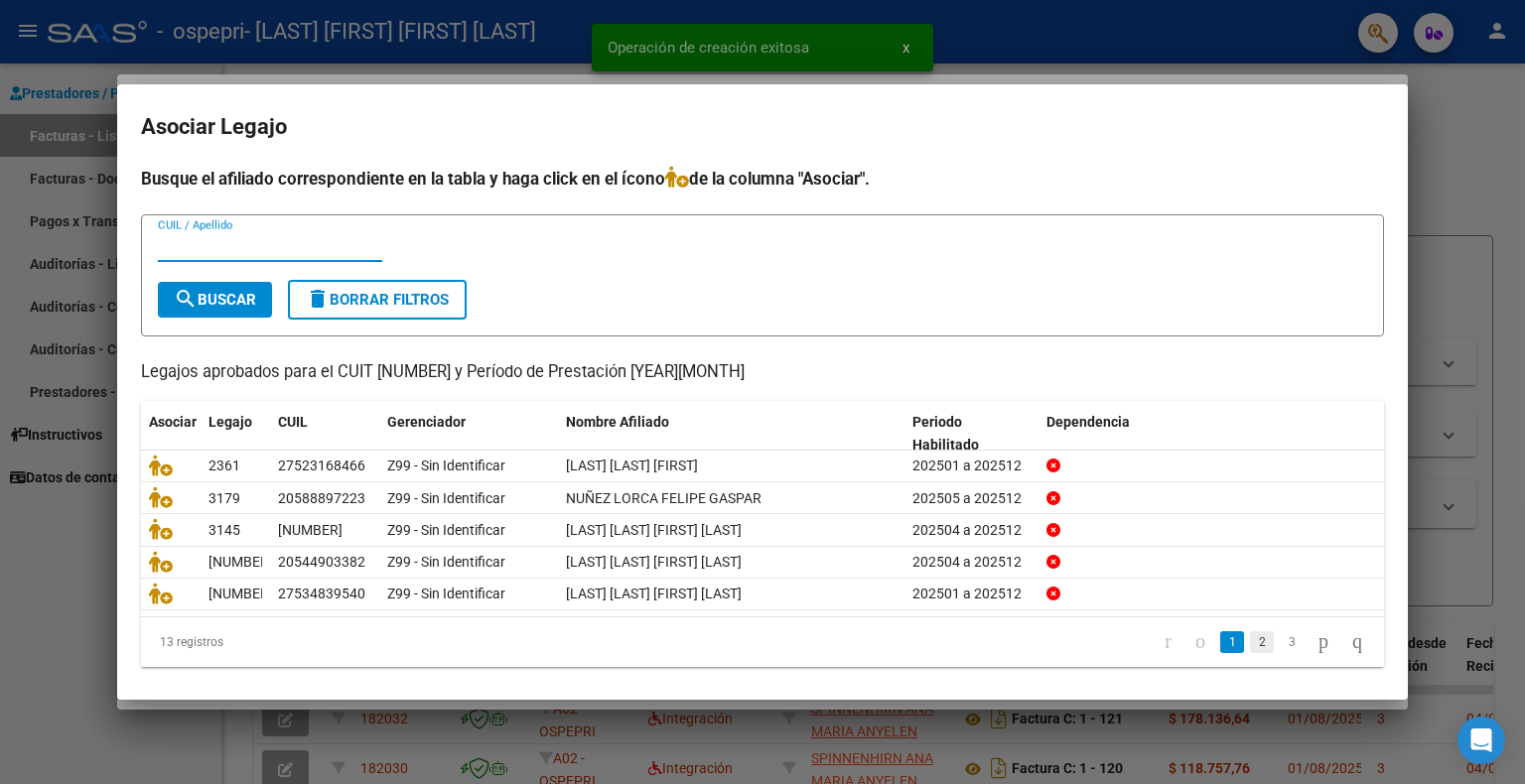 click on "2" 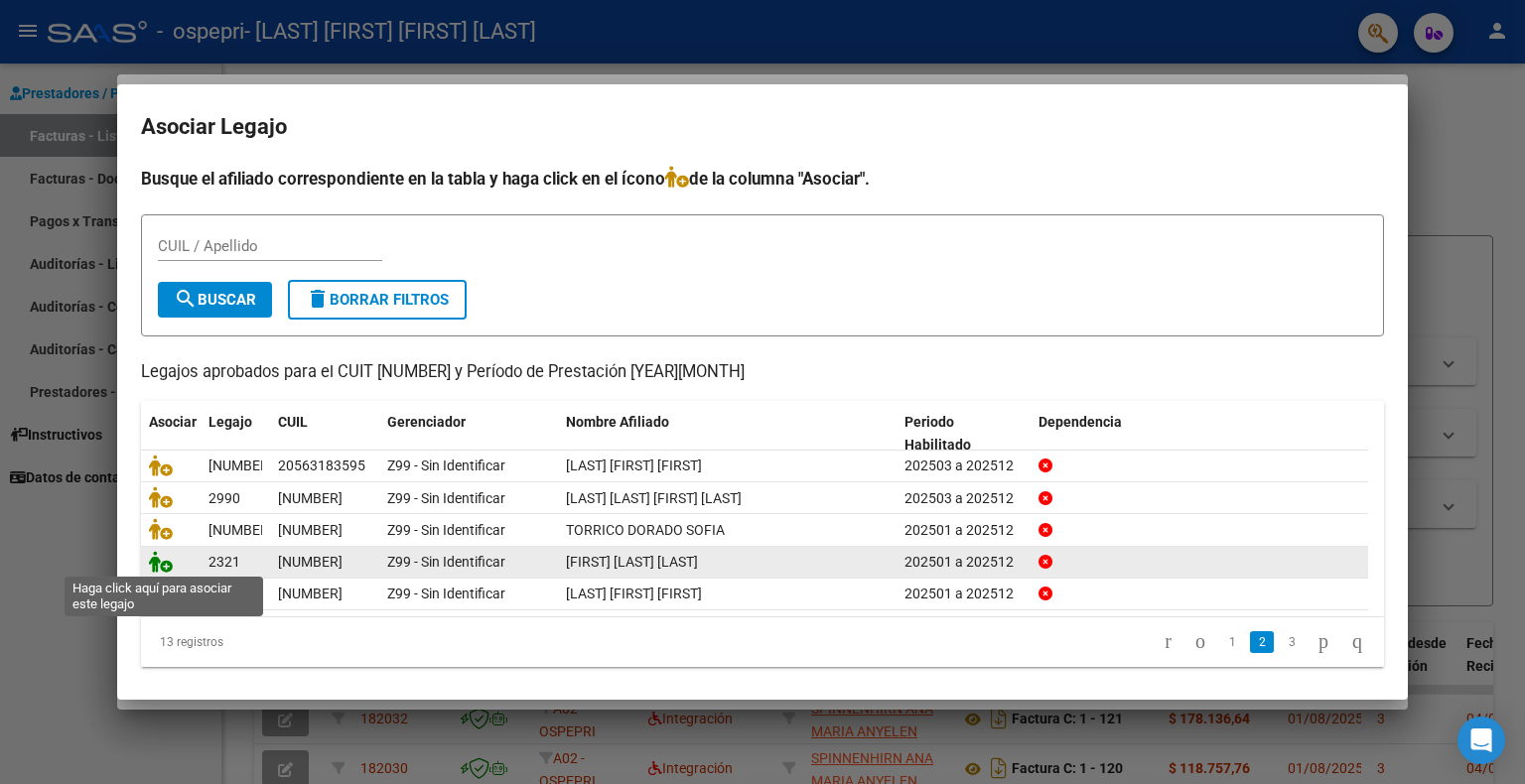 click 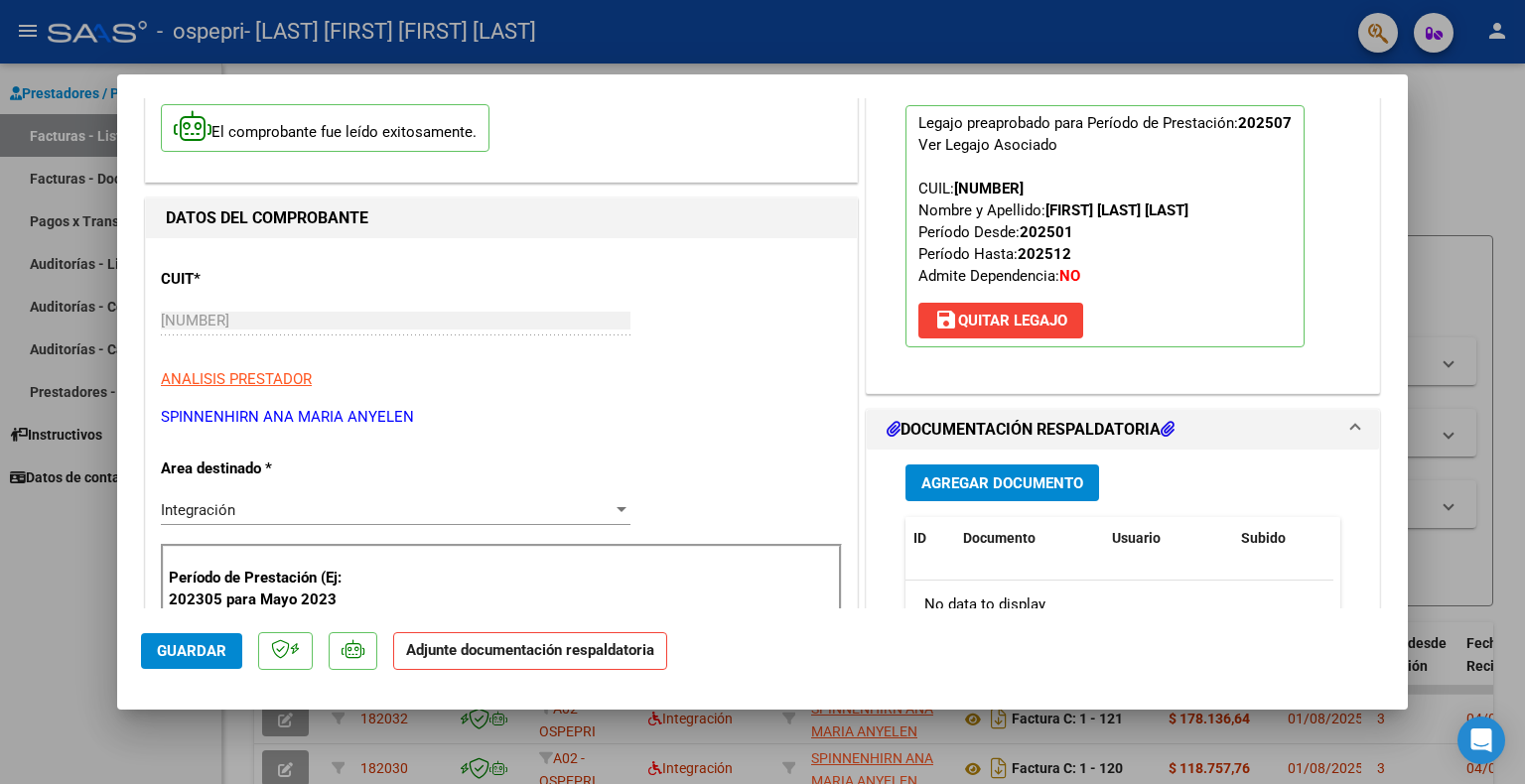 scroll, scrollTop: 397, scrollLeft: 0, axis: vertical 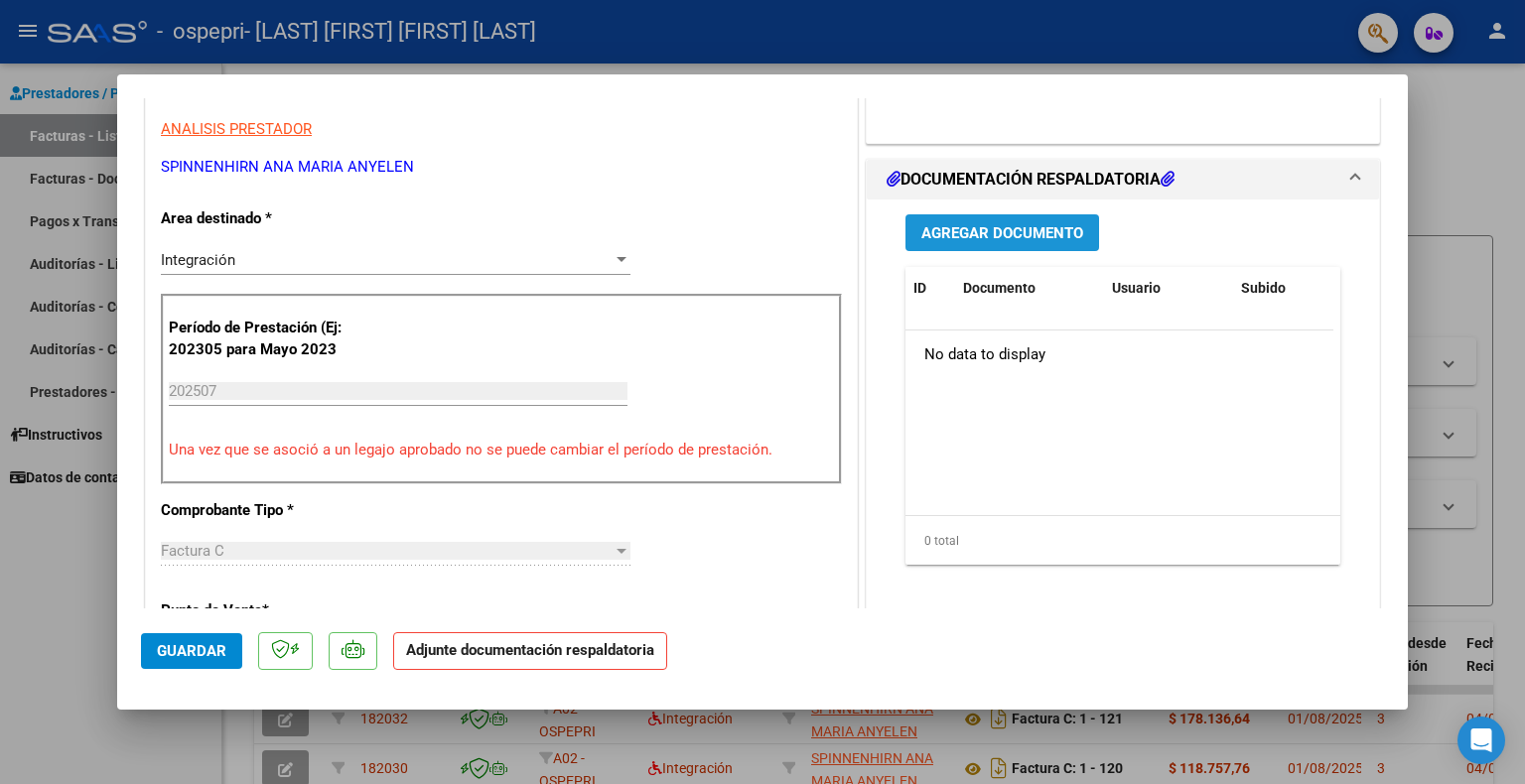 click on "Agregar Documento" at bounding box center (1002, 233) 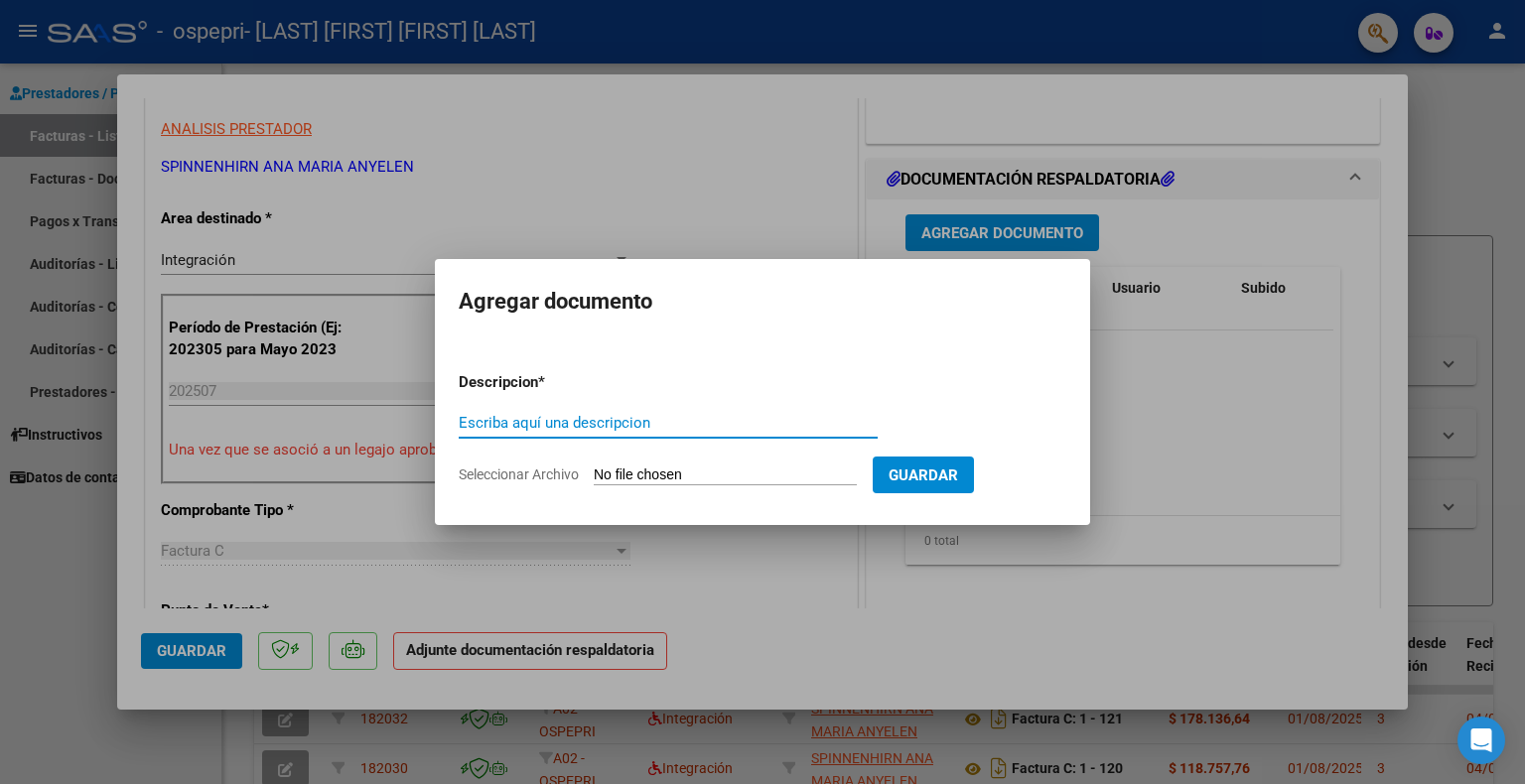 click on "Seleccionar Archivo" 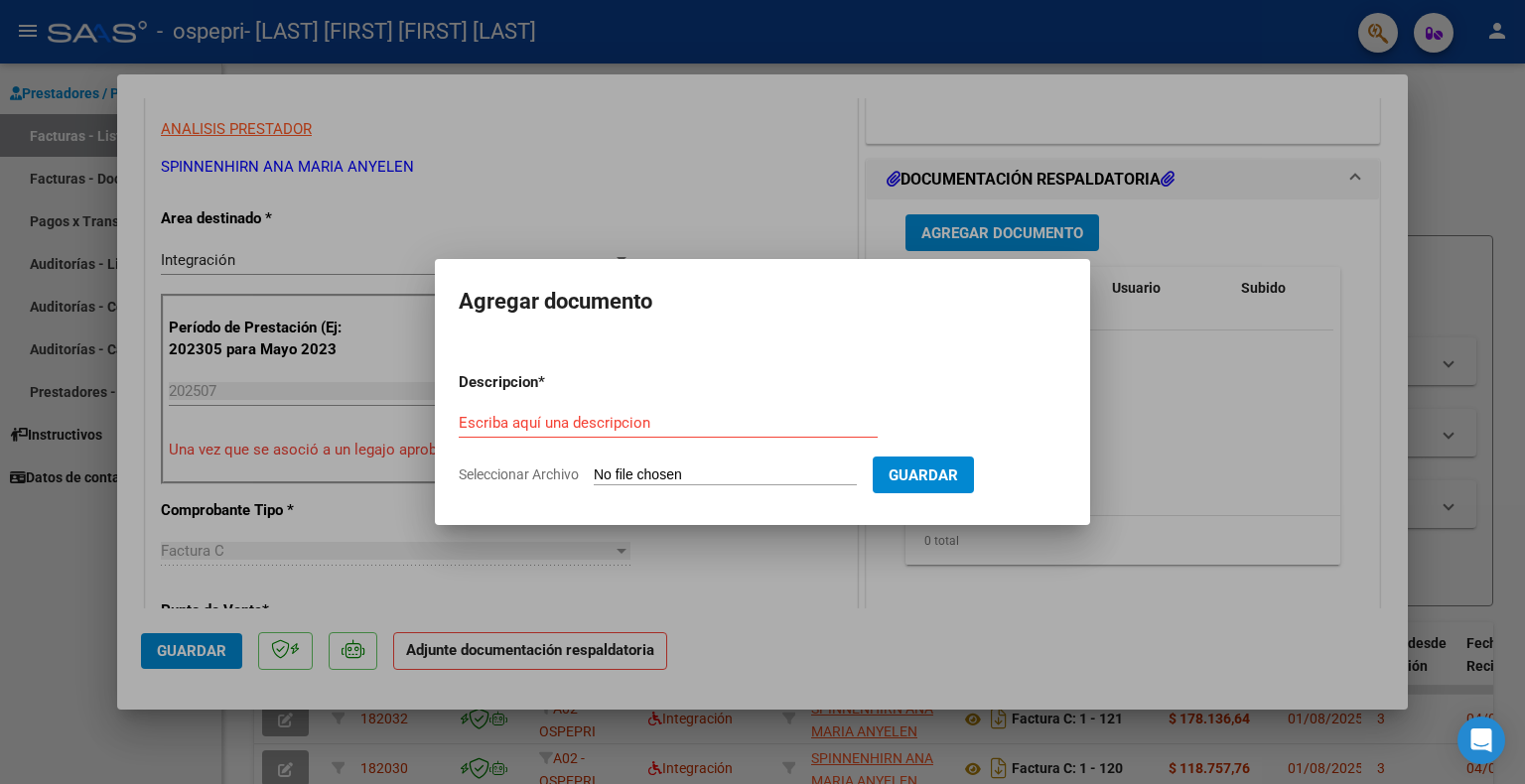type on "C:\fakepath\vera dilan.jpeg" 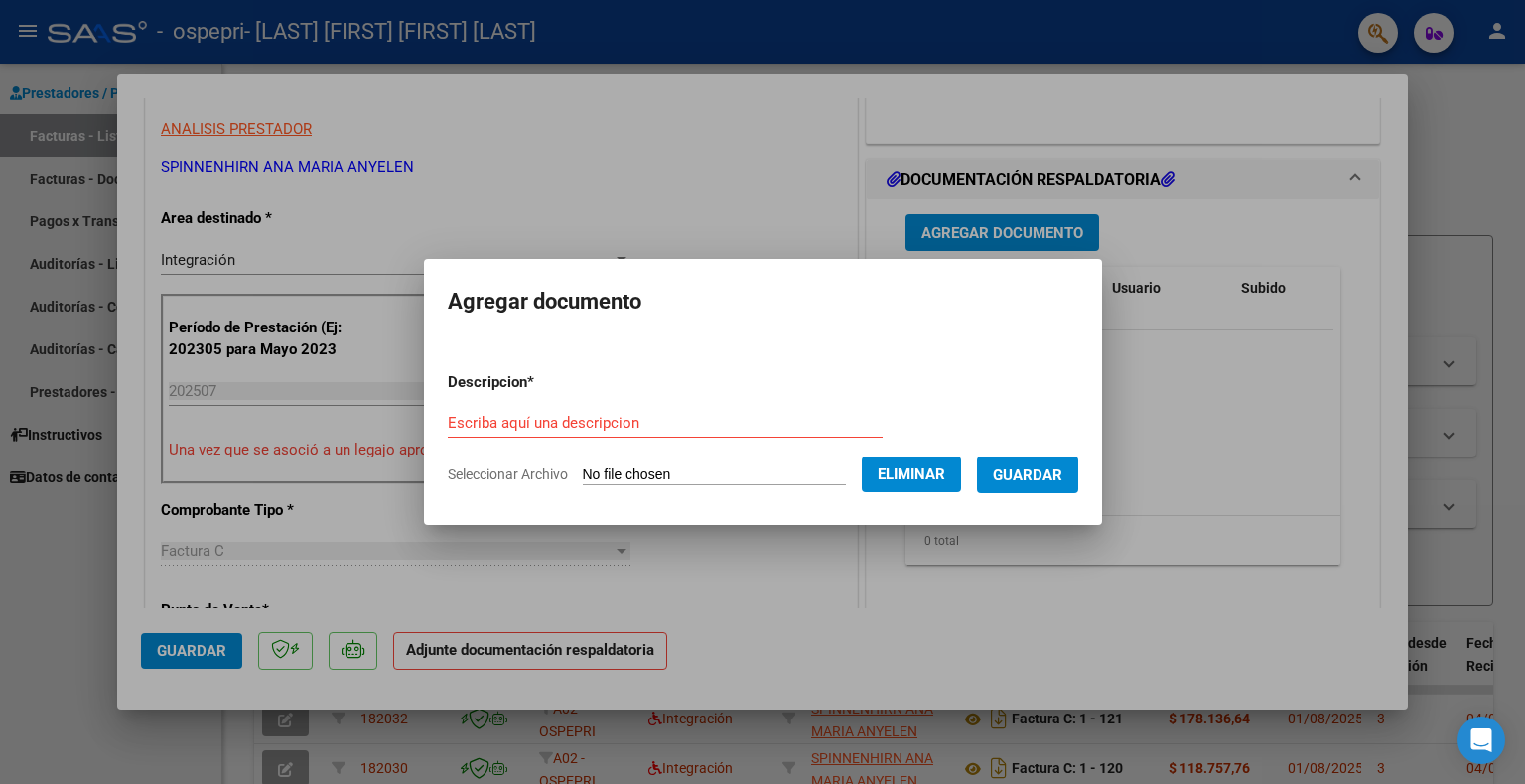 click on "Escriba aquí una descripcion" at bounding box center (665, 423) 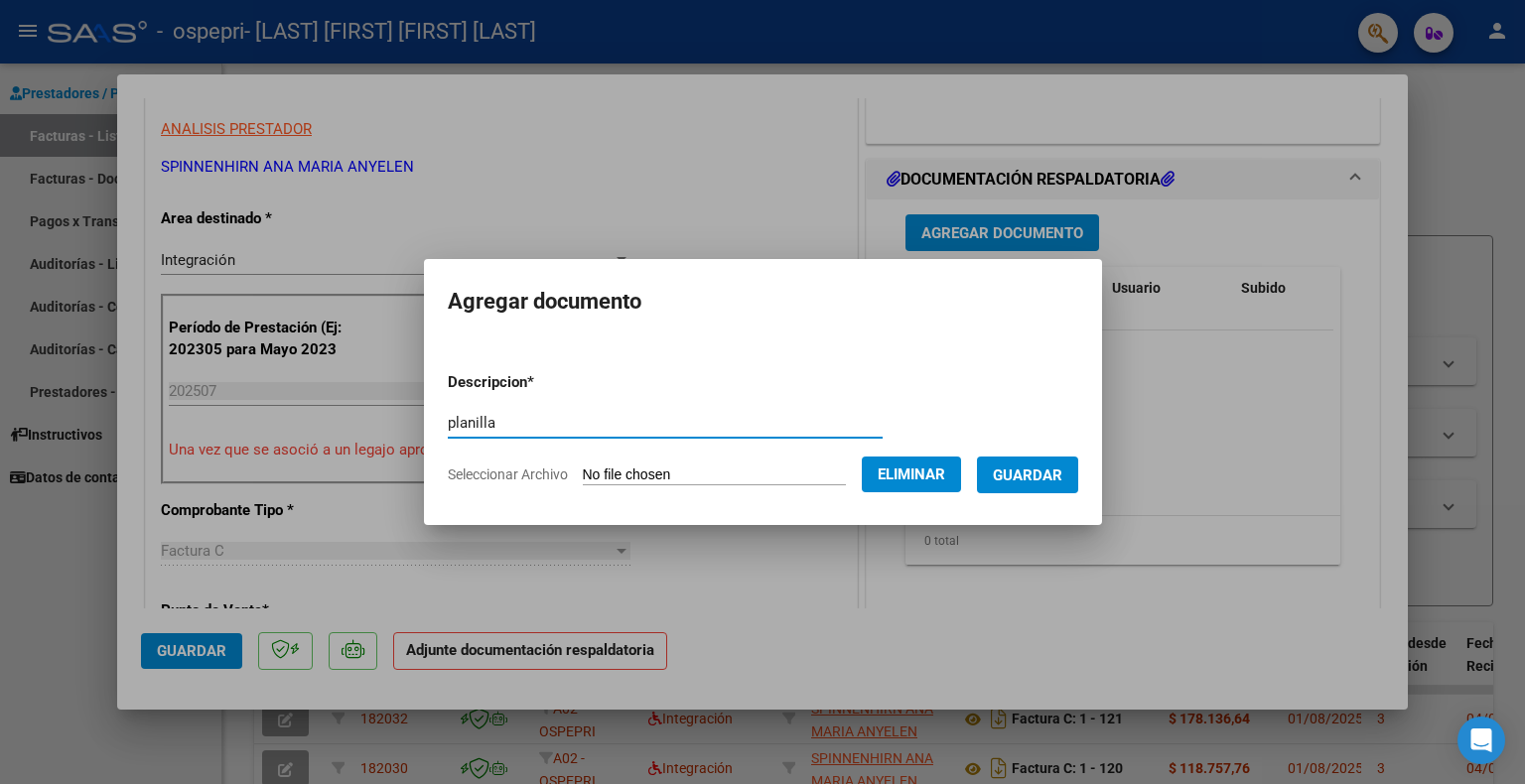 type on "planilla" 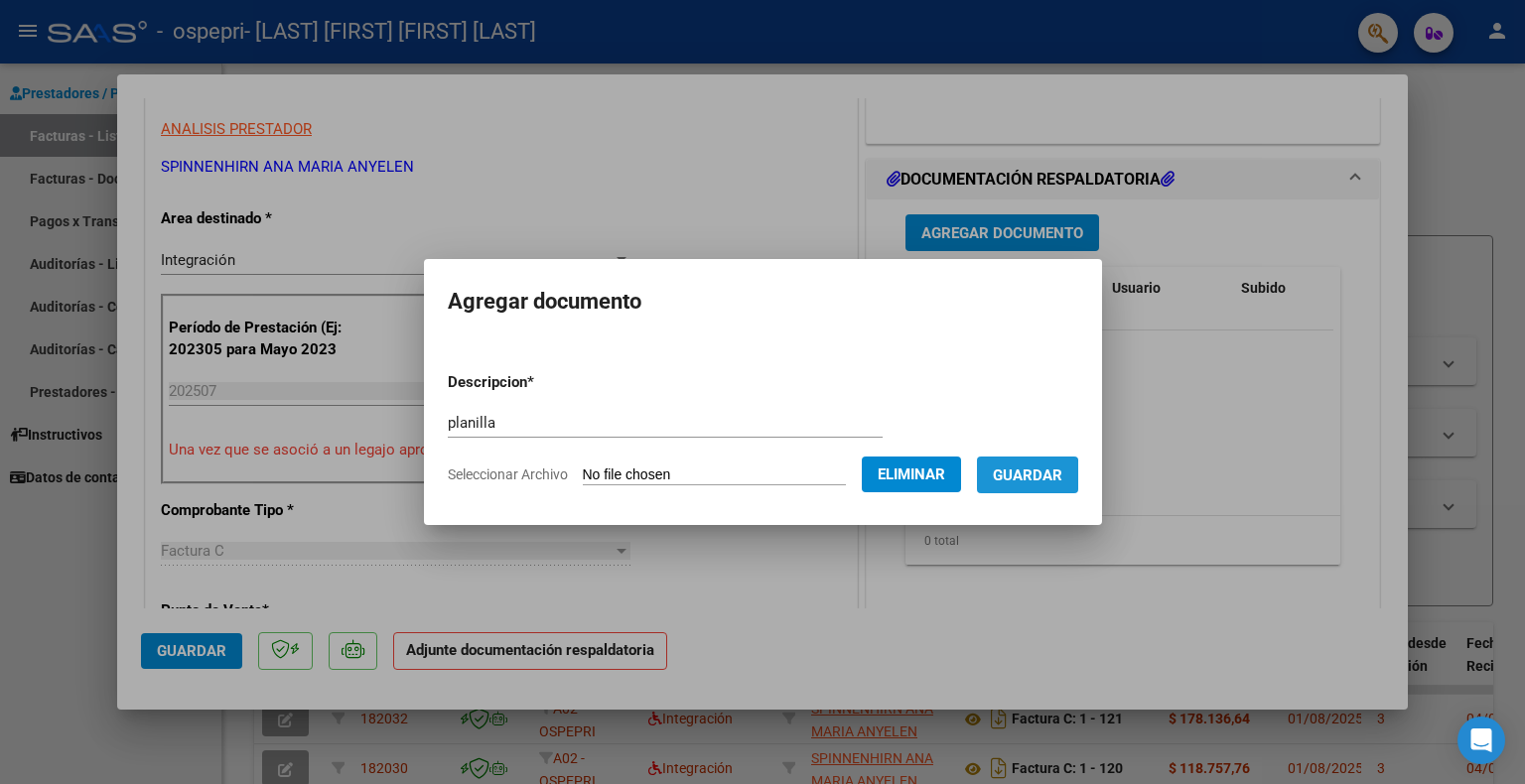 click on "Guardar" at bounding box center [1028, 475] 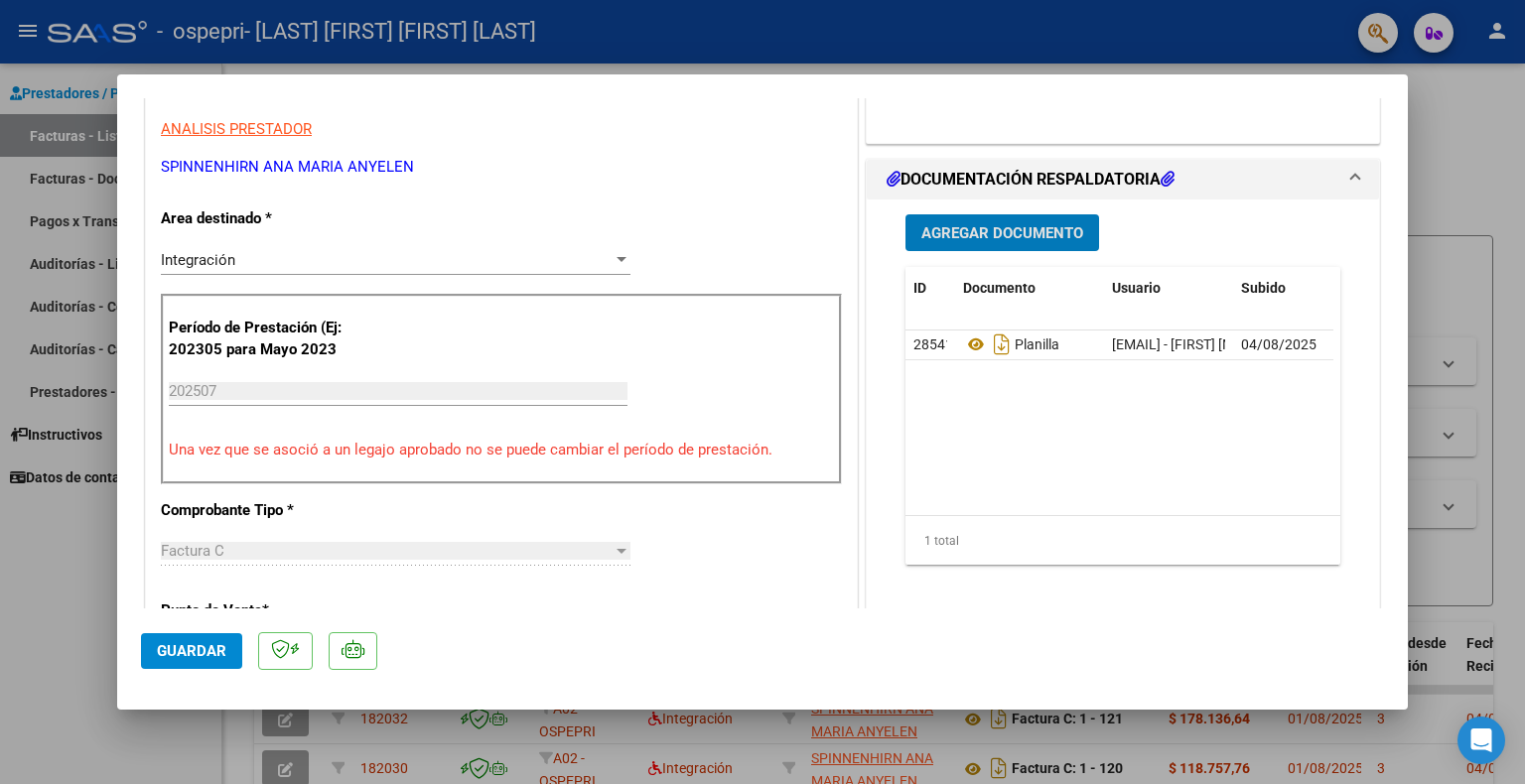 click on "Guardar" 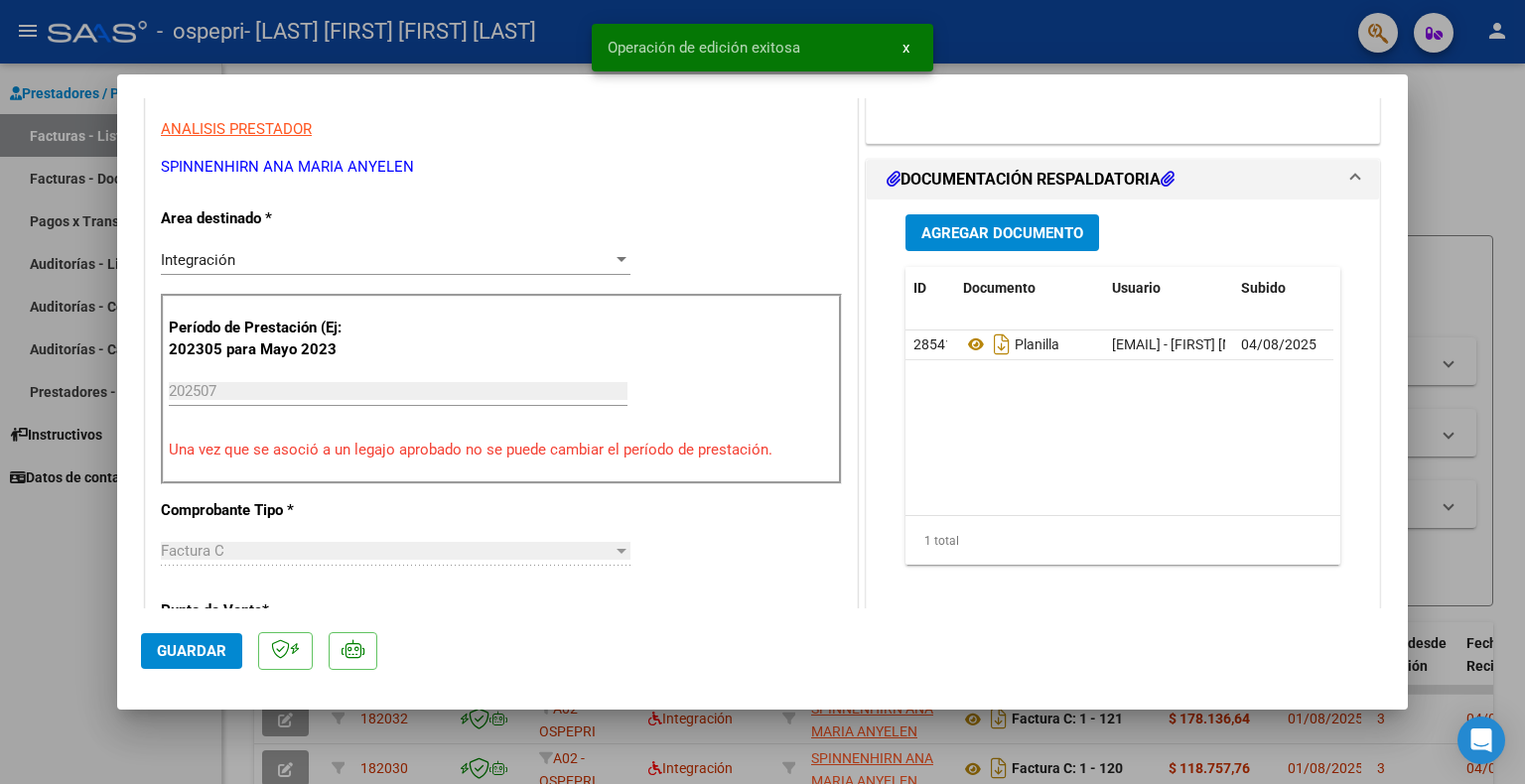 click at bounding box center (762, 392) 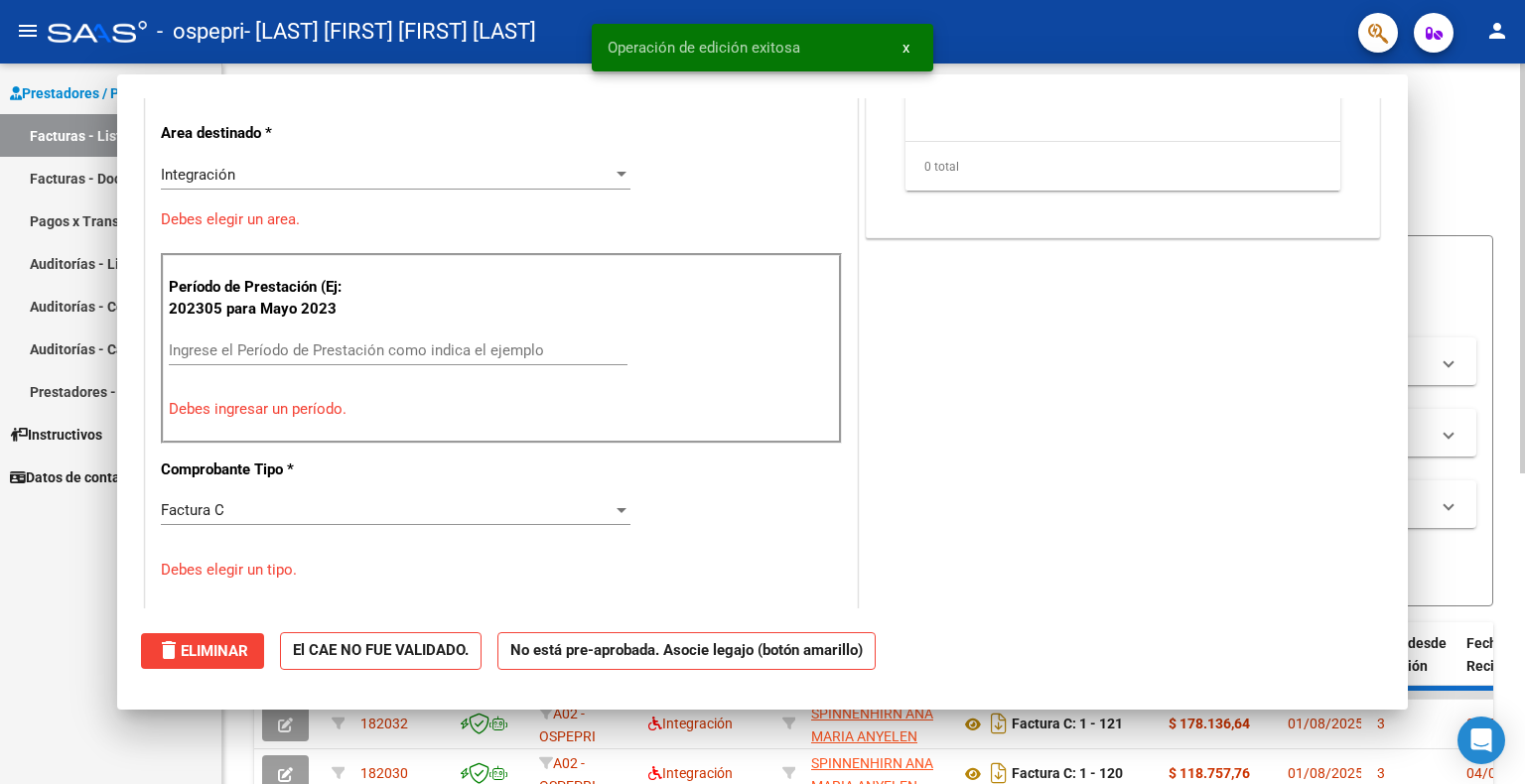scroll, scrollTop: 336, scrollLeft: 0, axis: vertical 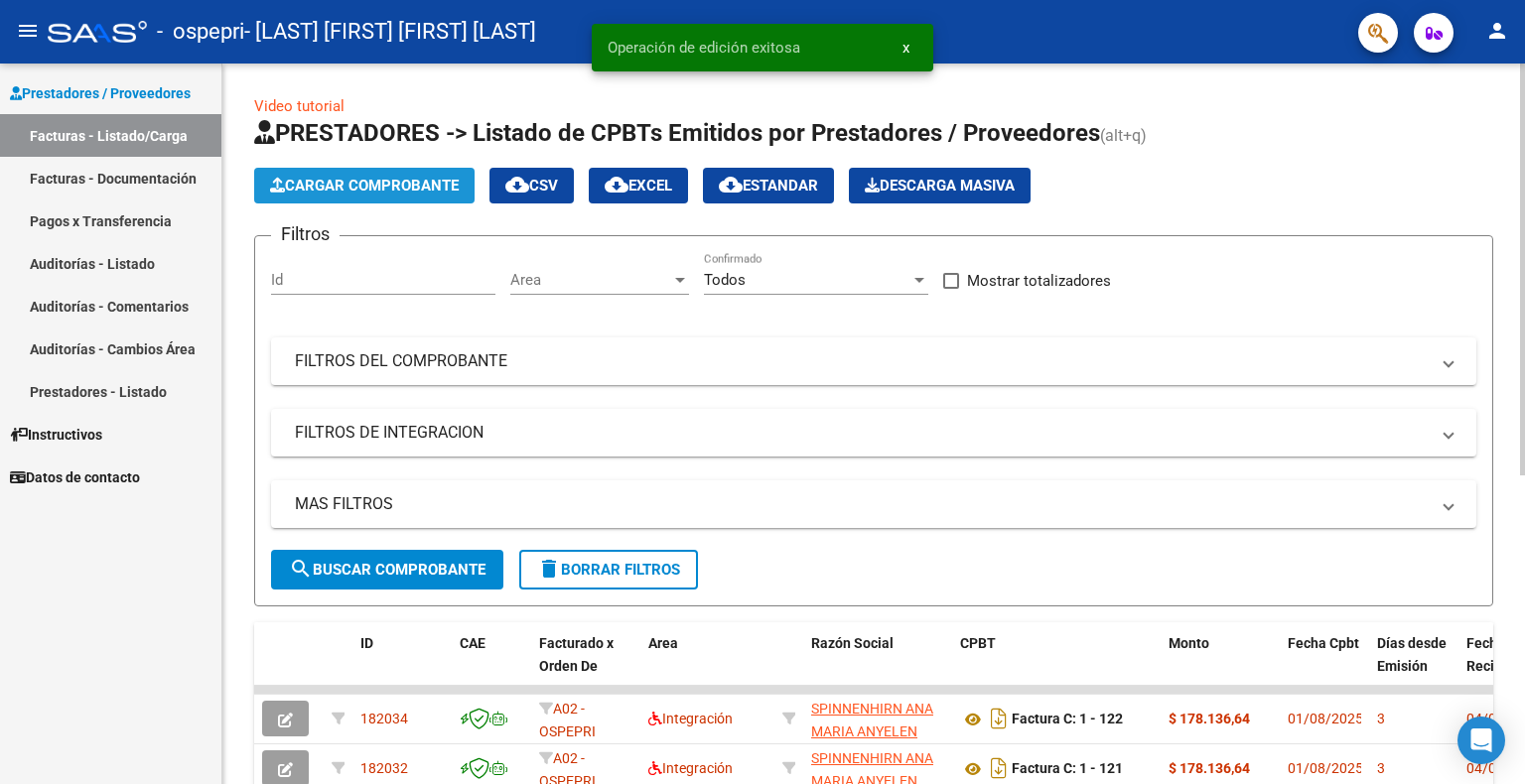 click on "Cargar Comprobante" 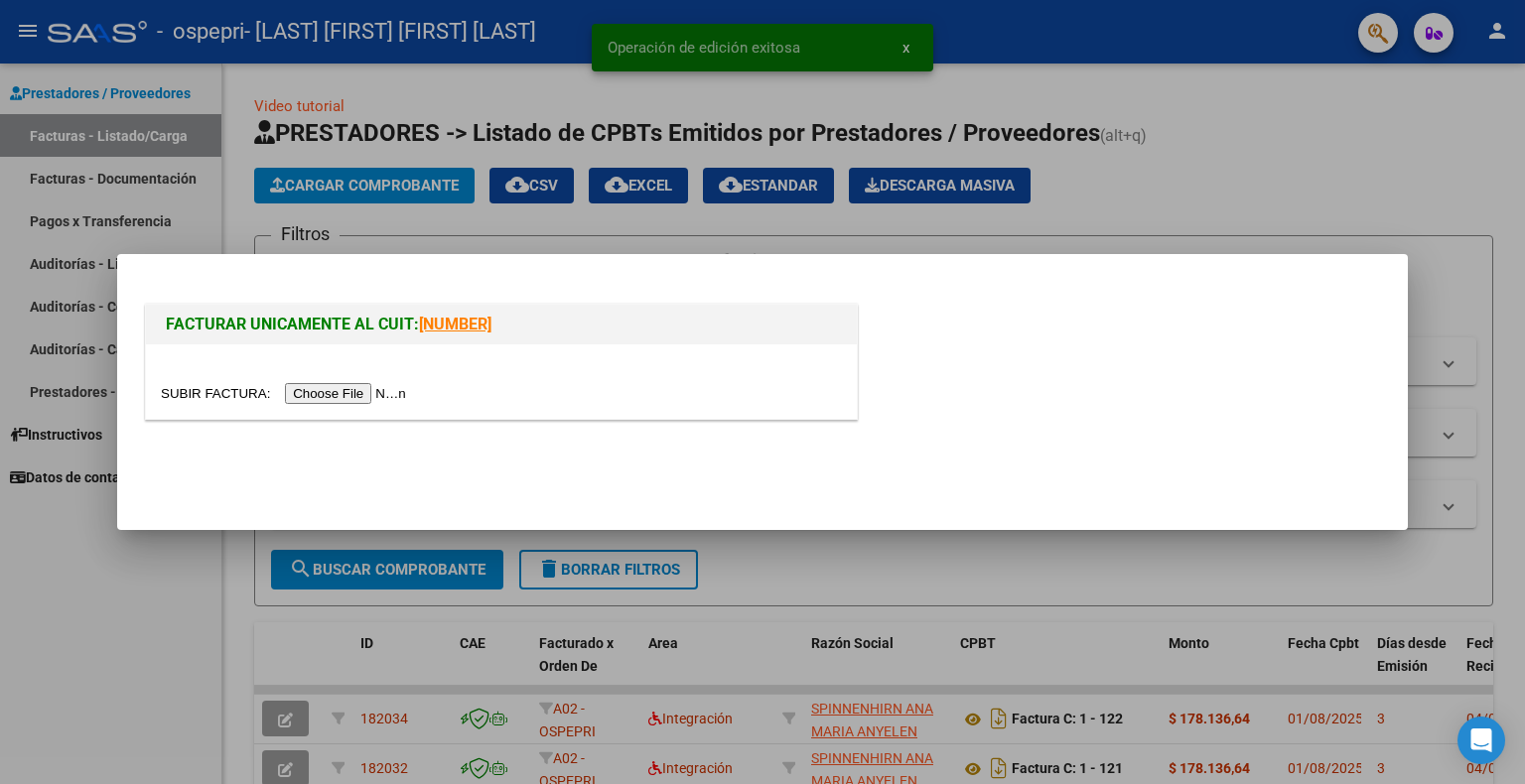 click at bounding box center (286, 393) 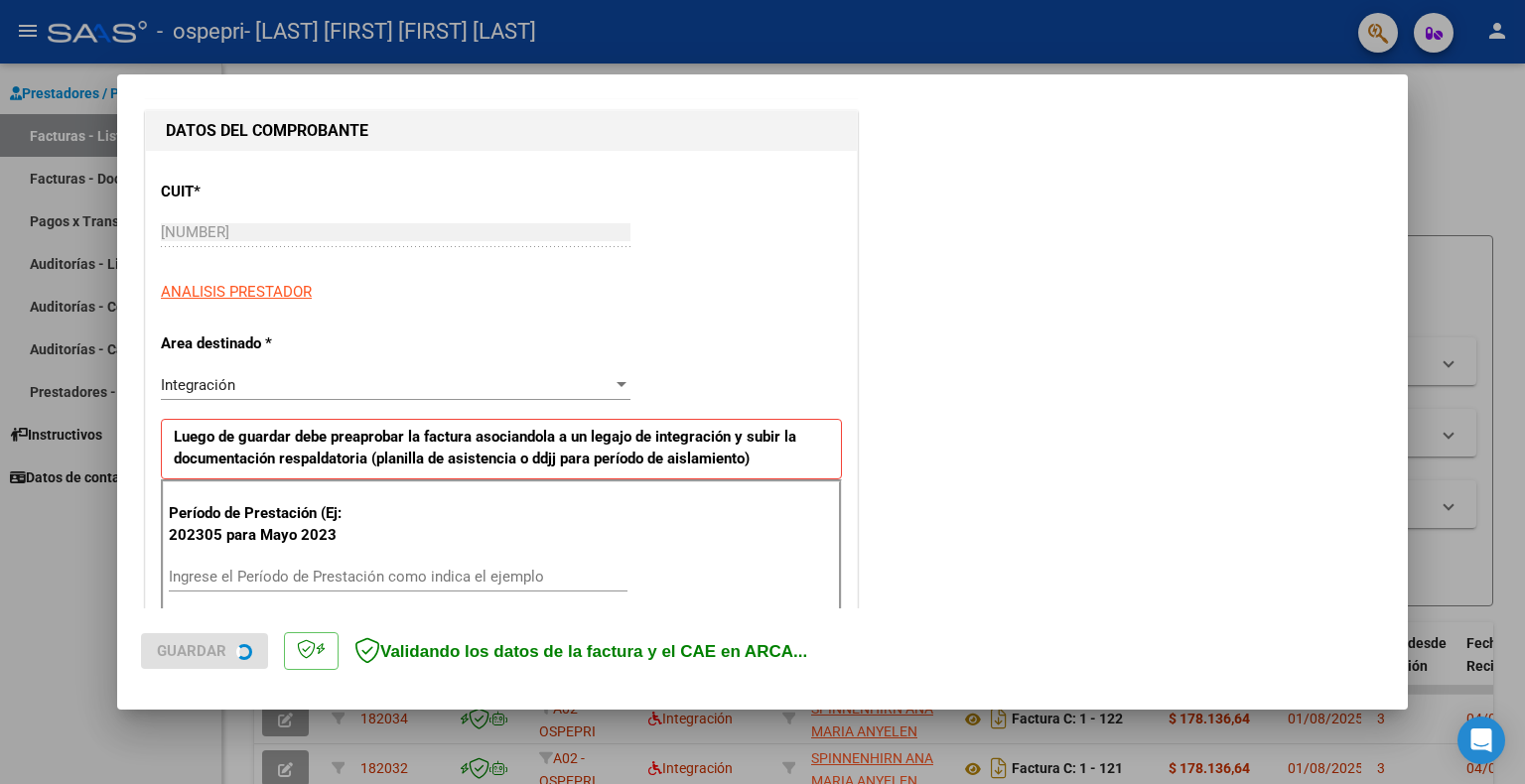 scroll, scrollTop: 298, scrollLeft: 0, axis: vertical 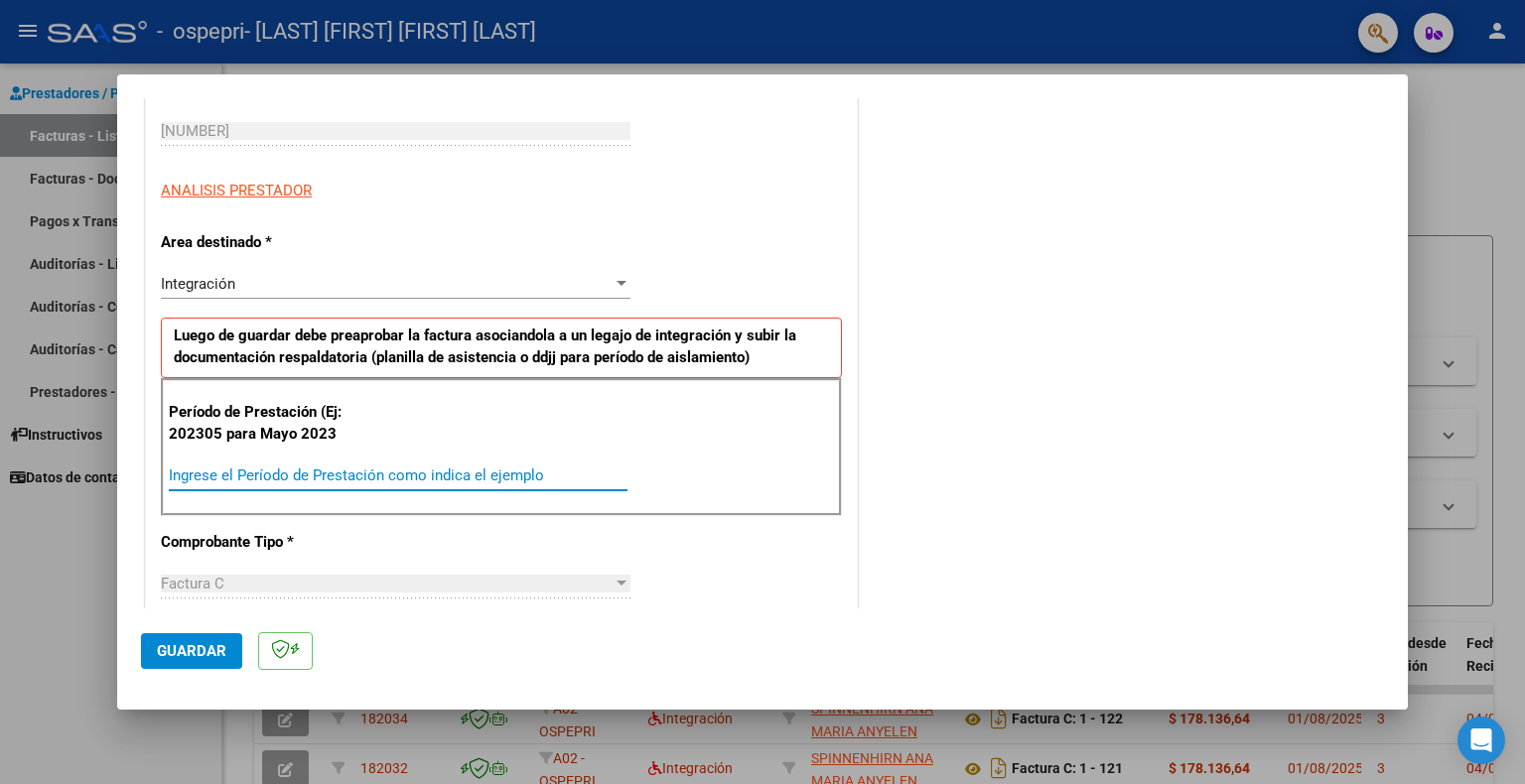drag, startPoint x: 199, startPoint y: 476, endPoint x: 201, endPoint y: 463, distance: 13.152946 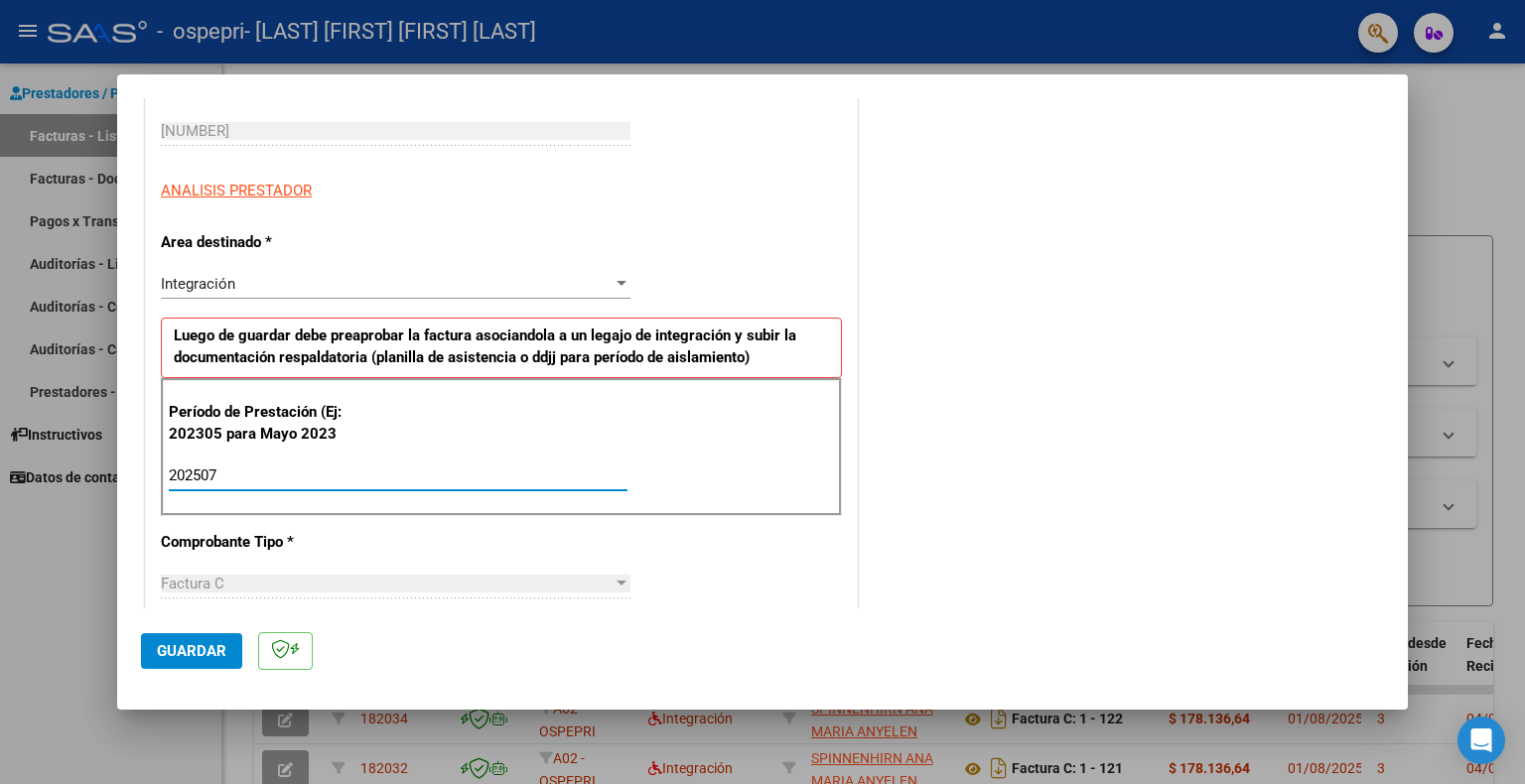 type on "202507" 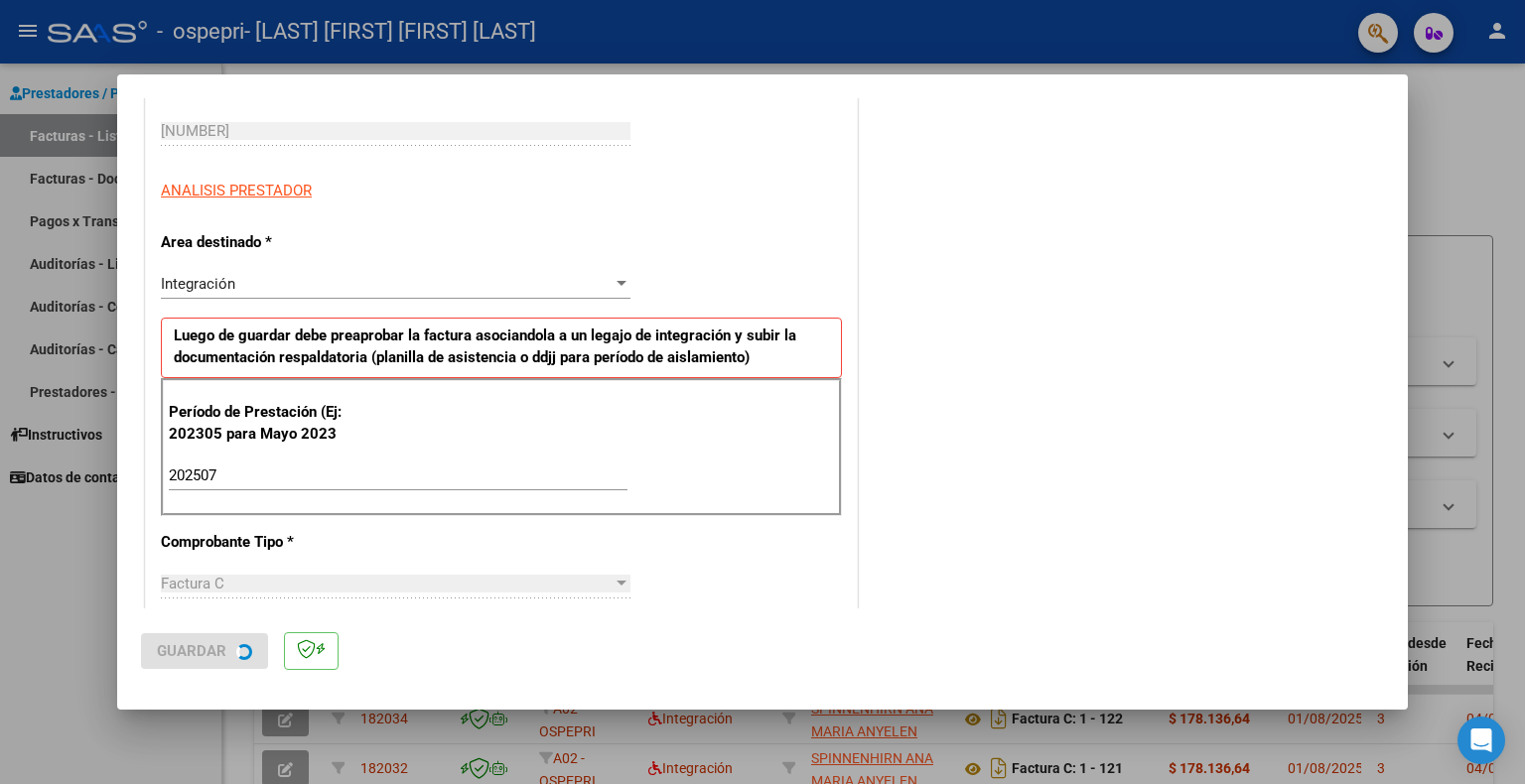 scroll, scrollTop: 0, scrollLeft: 0, axis: both 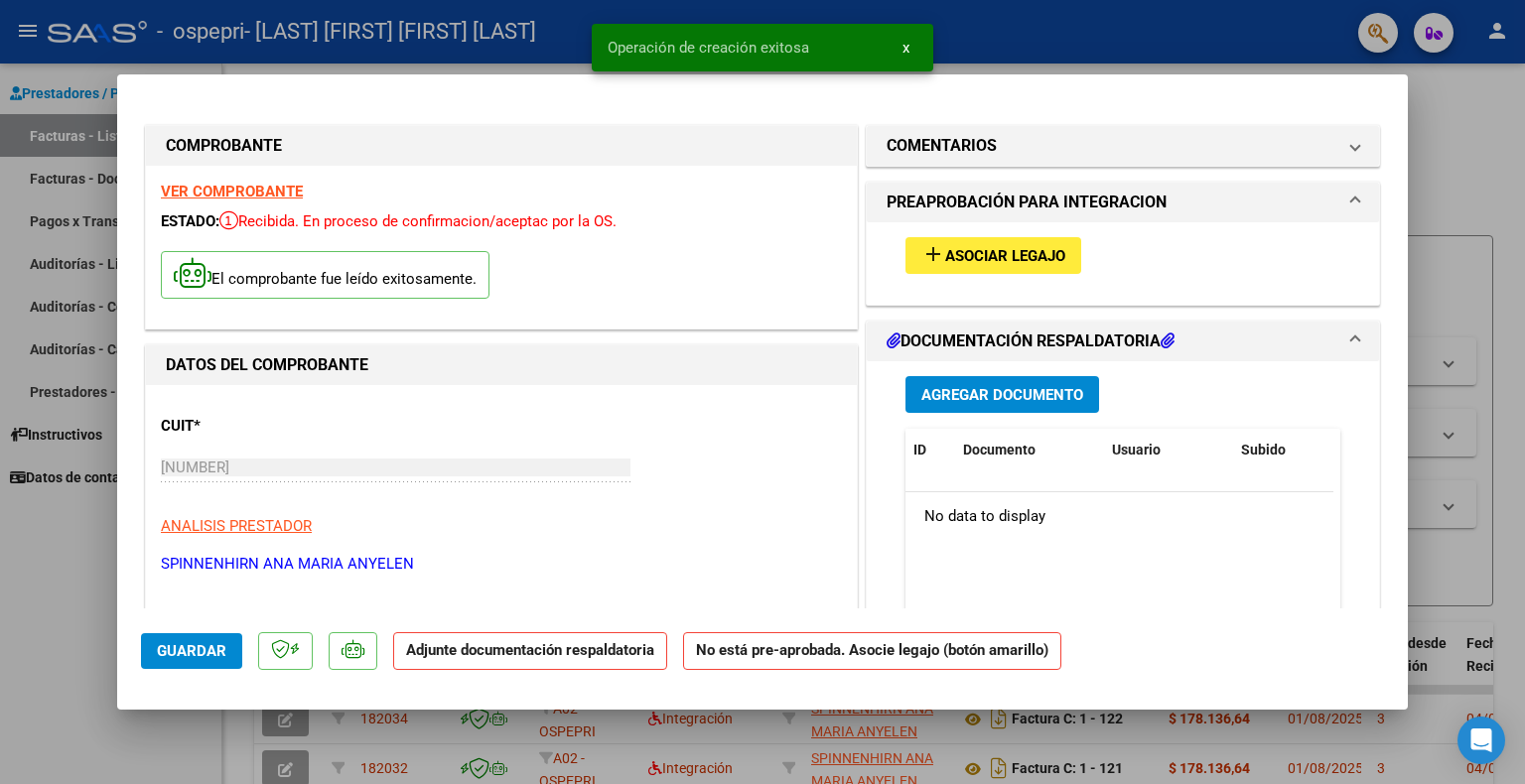 click on "Asociar Legajo" at bounding box center [1005, 256] 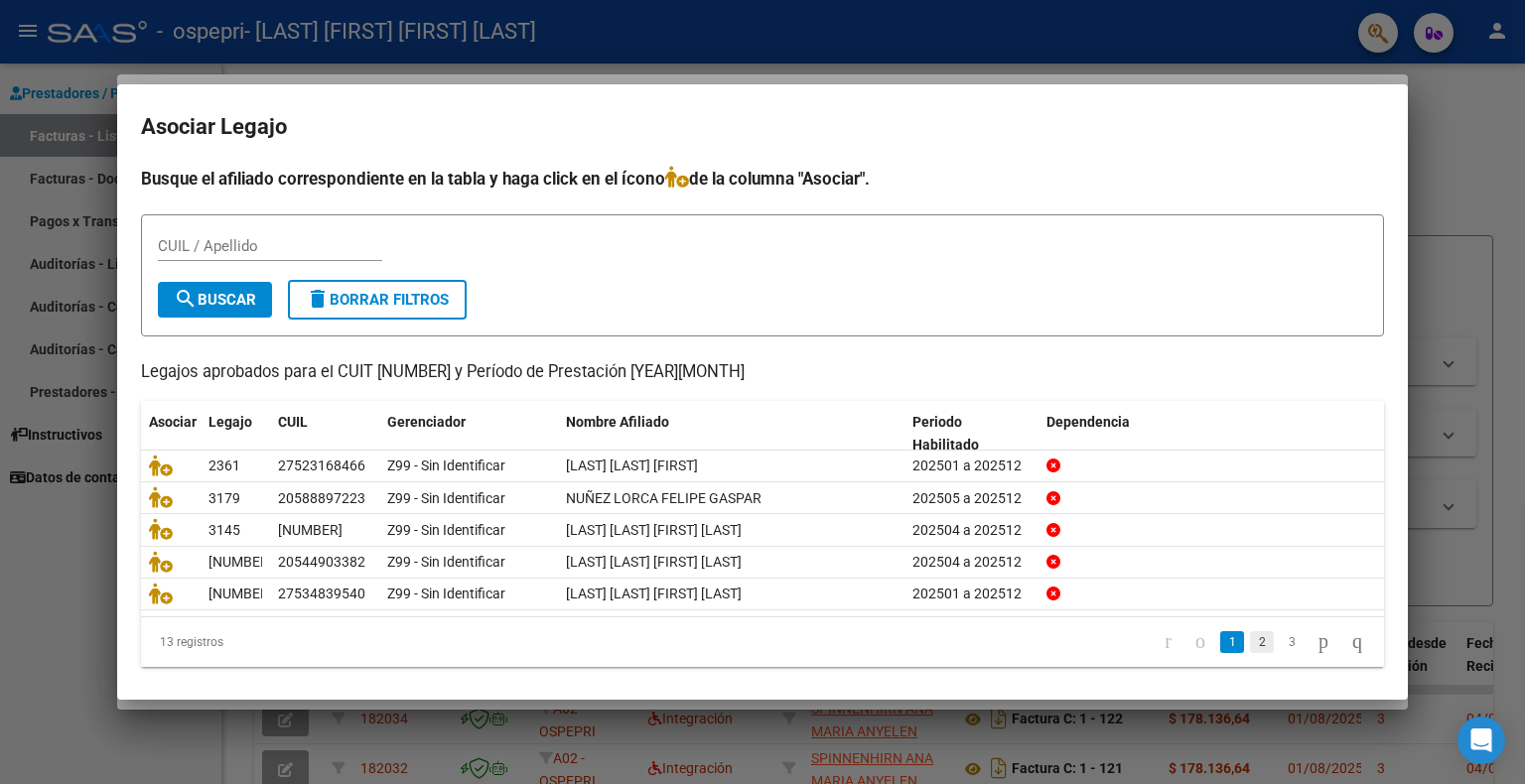 click on "2" 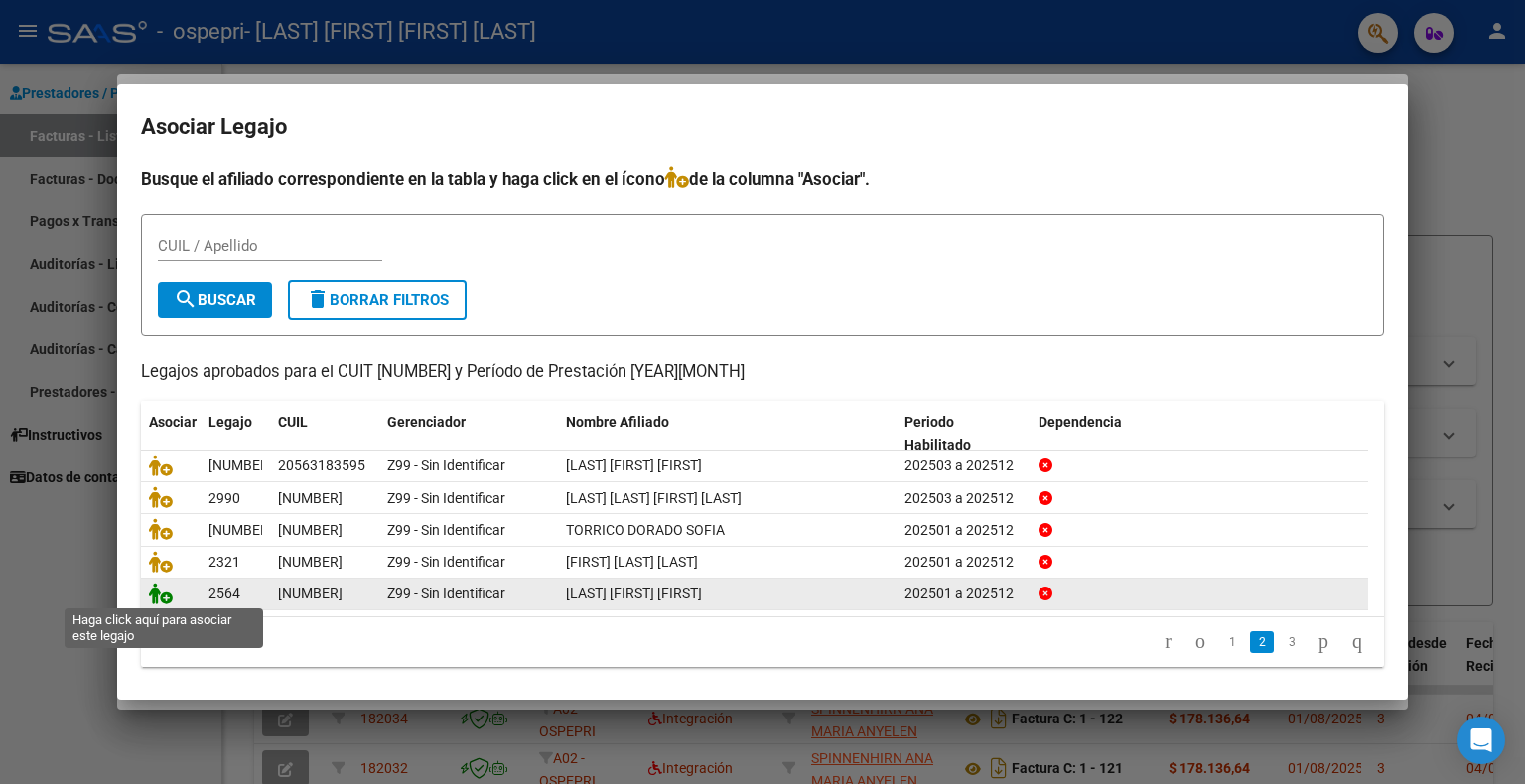 click 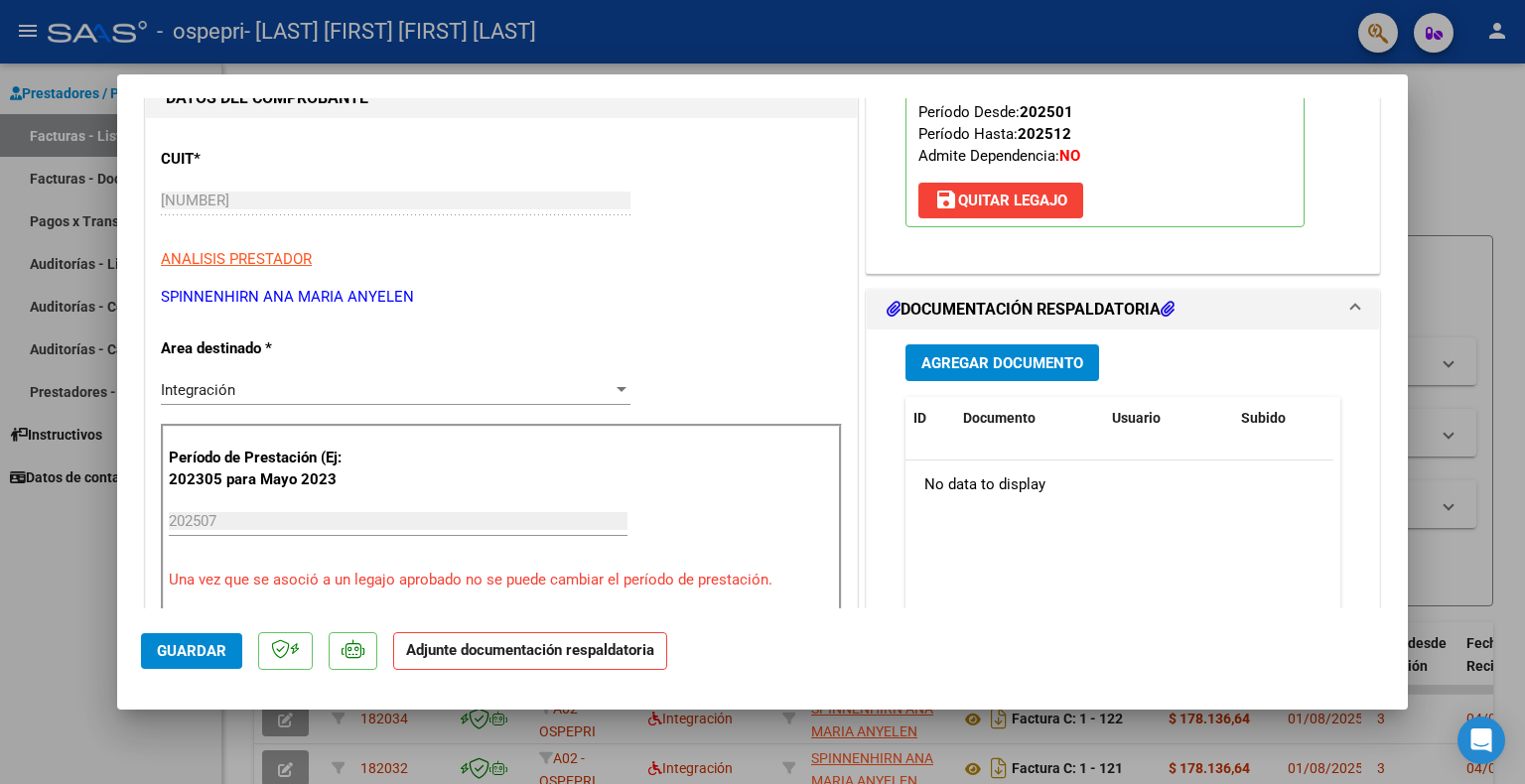 scroll, scrollTop: 397, scrollLeft: 0, axis: vertical 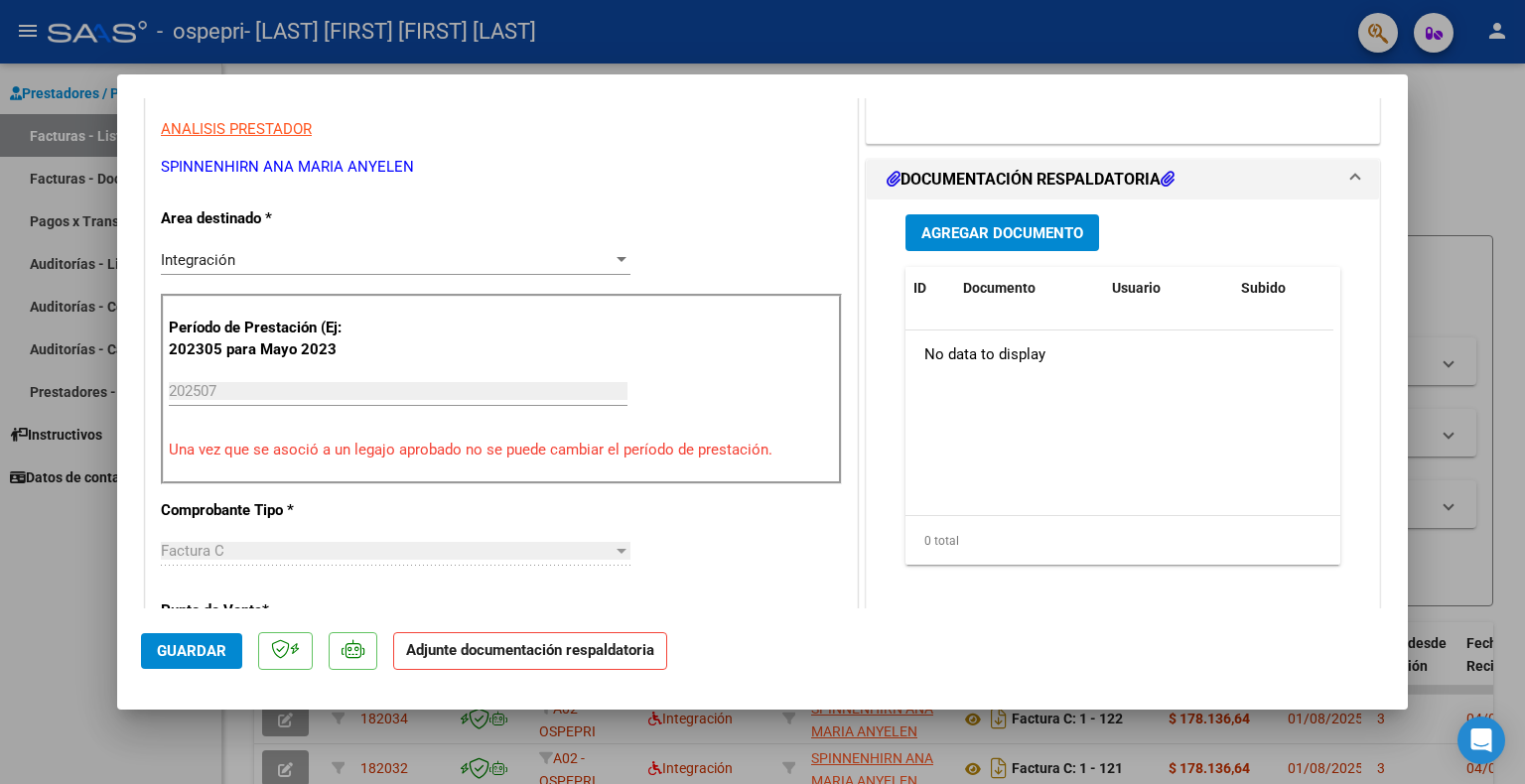 click on "Agregar Documento" at bounding box center [1002, 233] 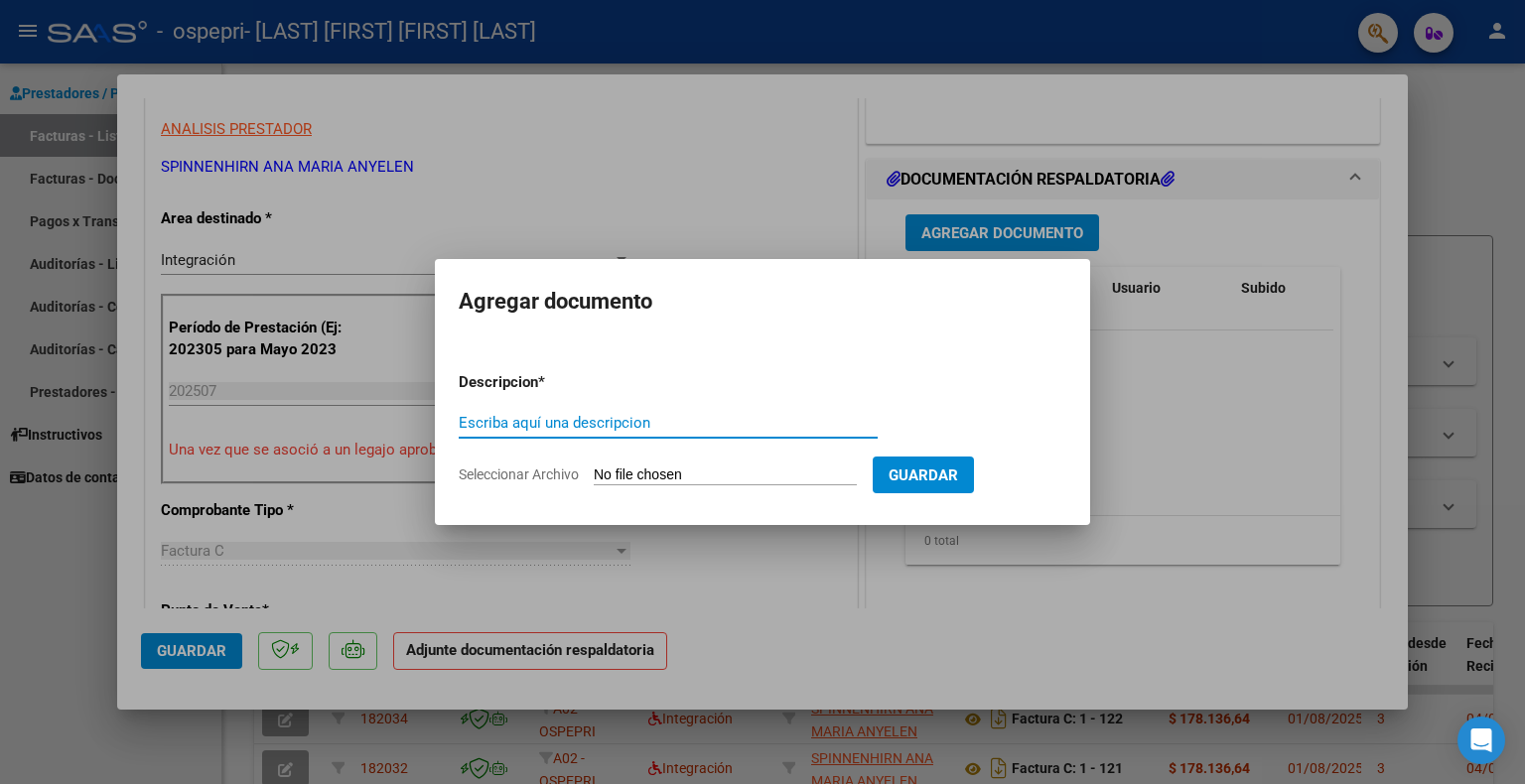 click on "Seleccionar Archivo" 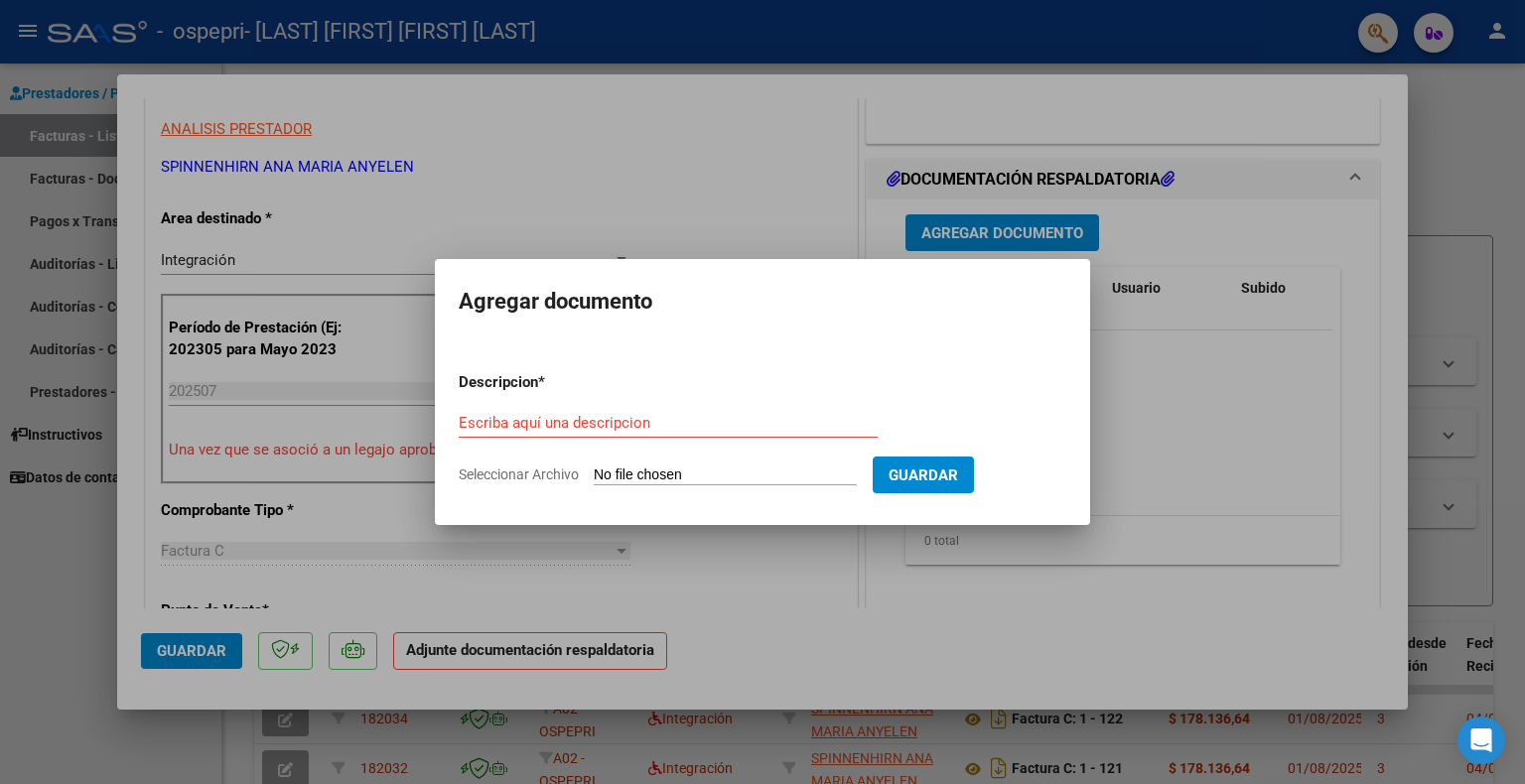 type on "C:\fakepath\machaique gabriel.jpeg" 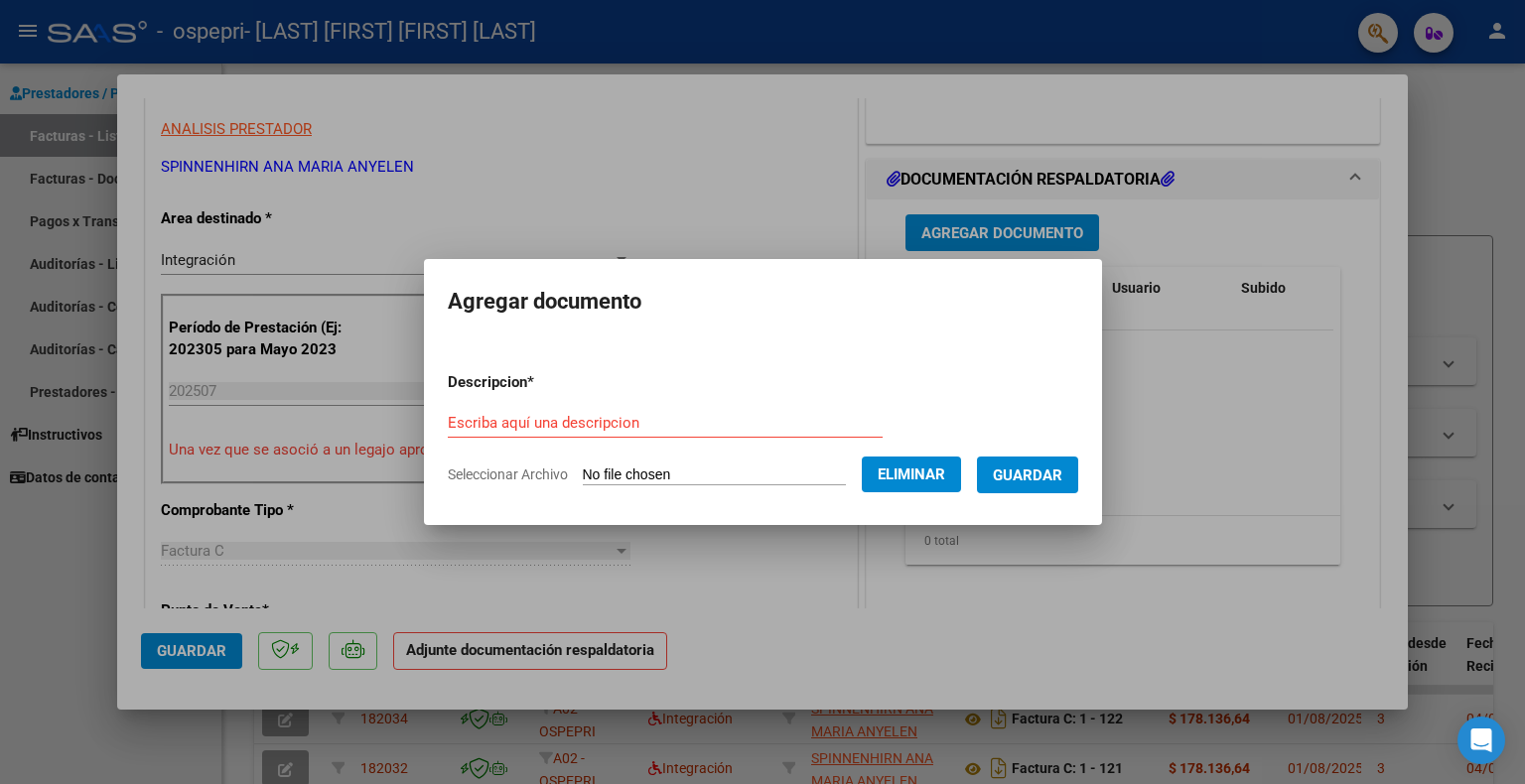 click on "Escriba aquí una descripcion" at bounding box center (665, 423) 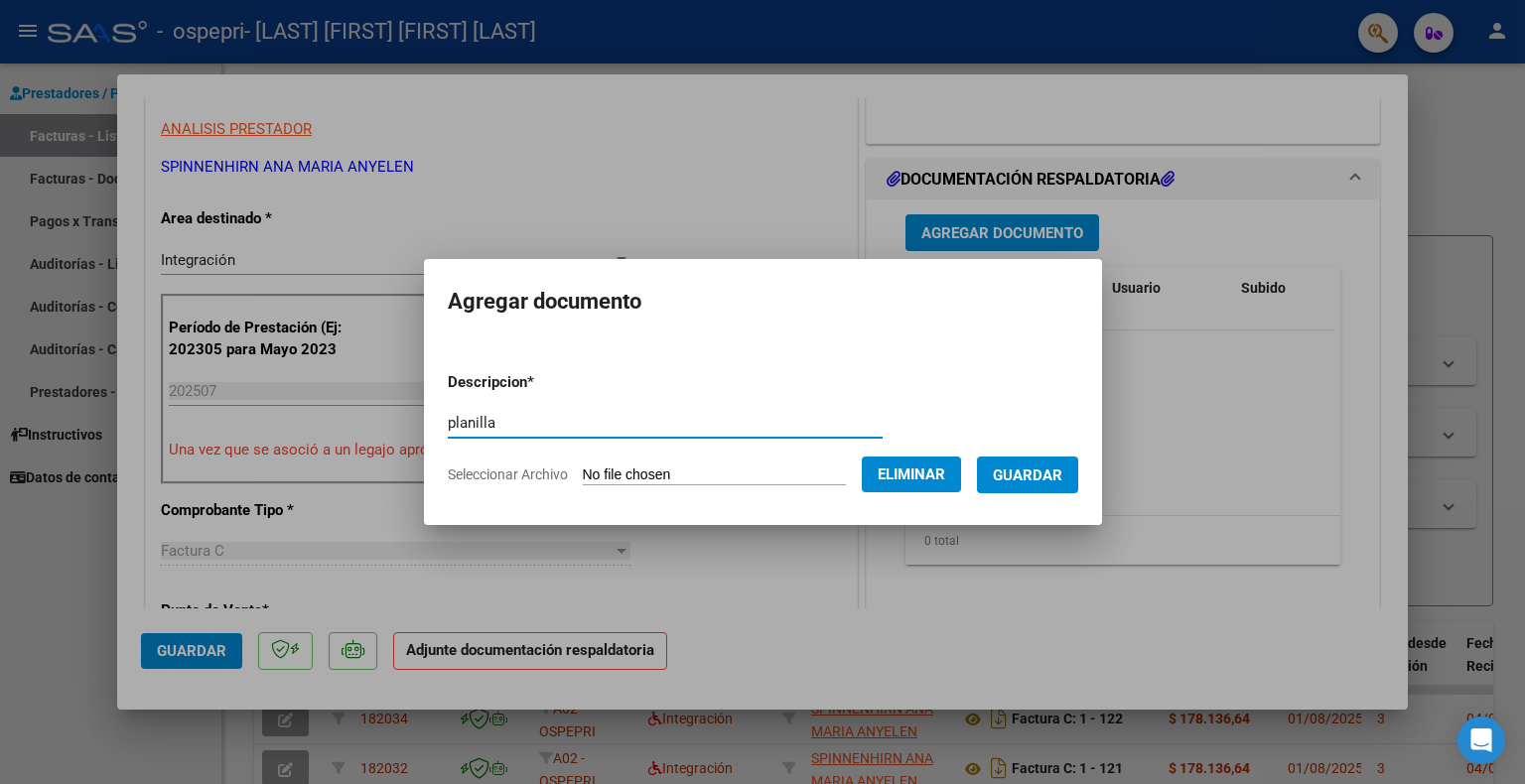 type on "planilla" 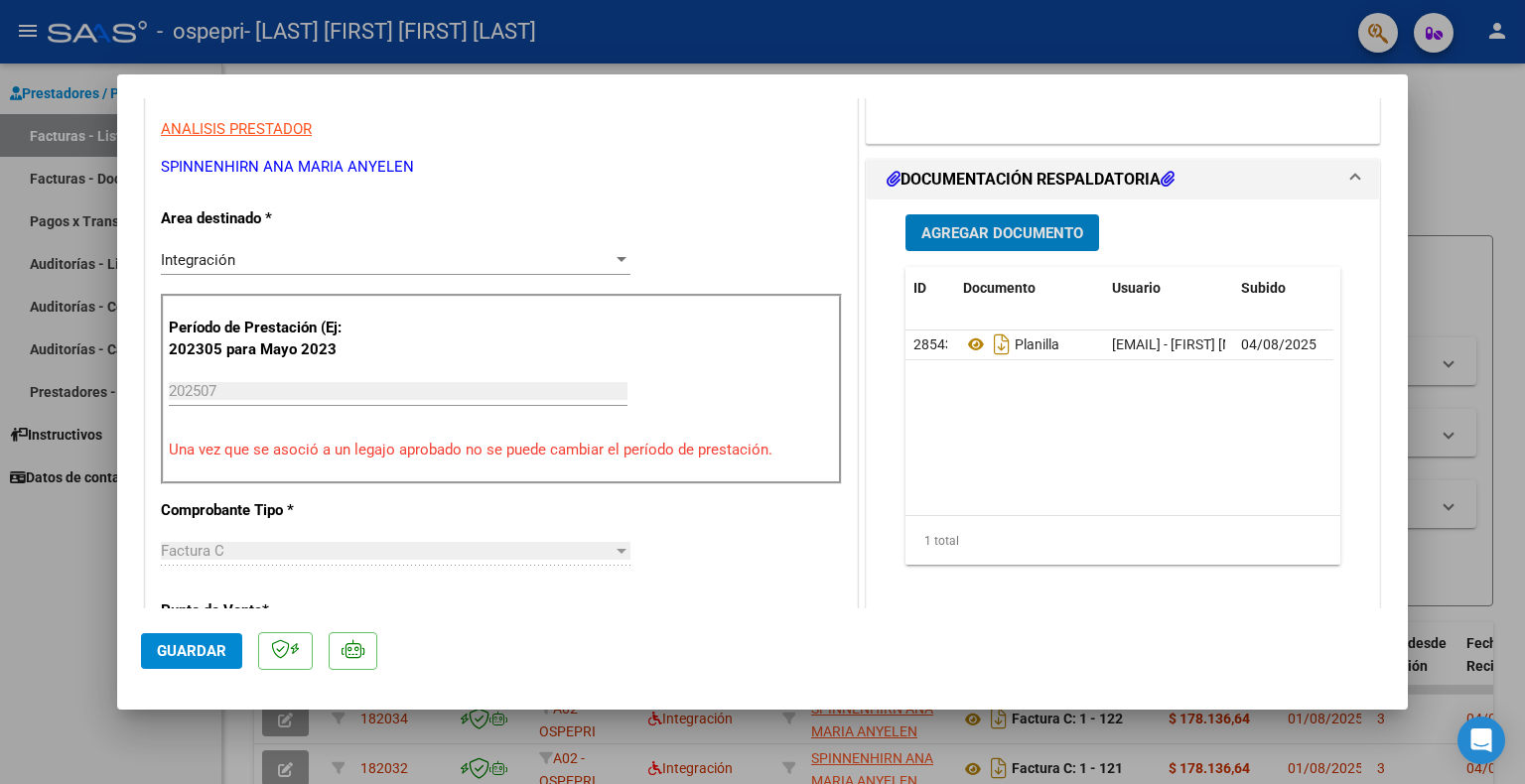 click on "Guardar" 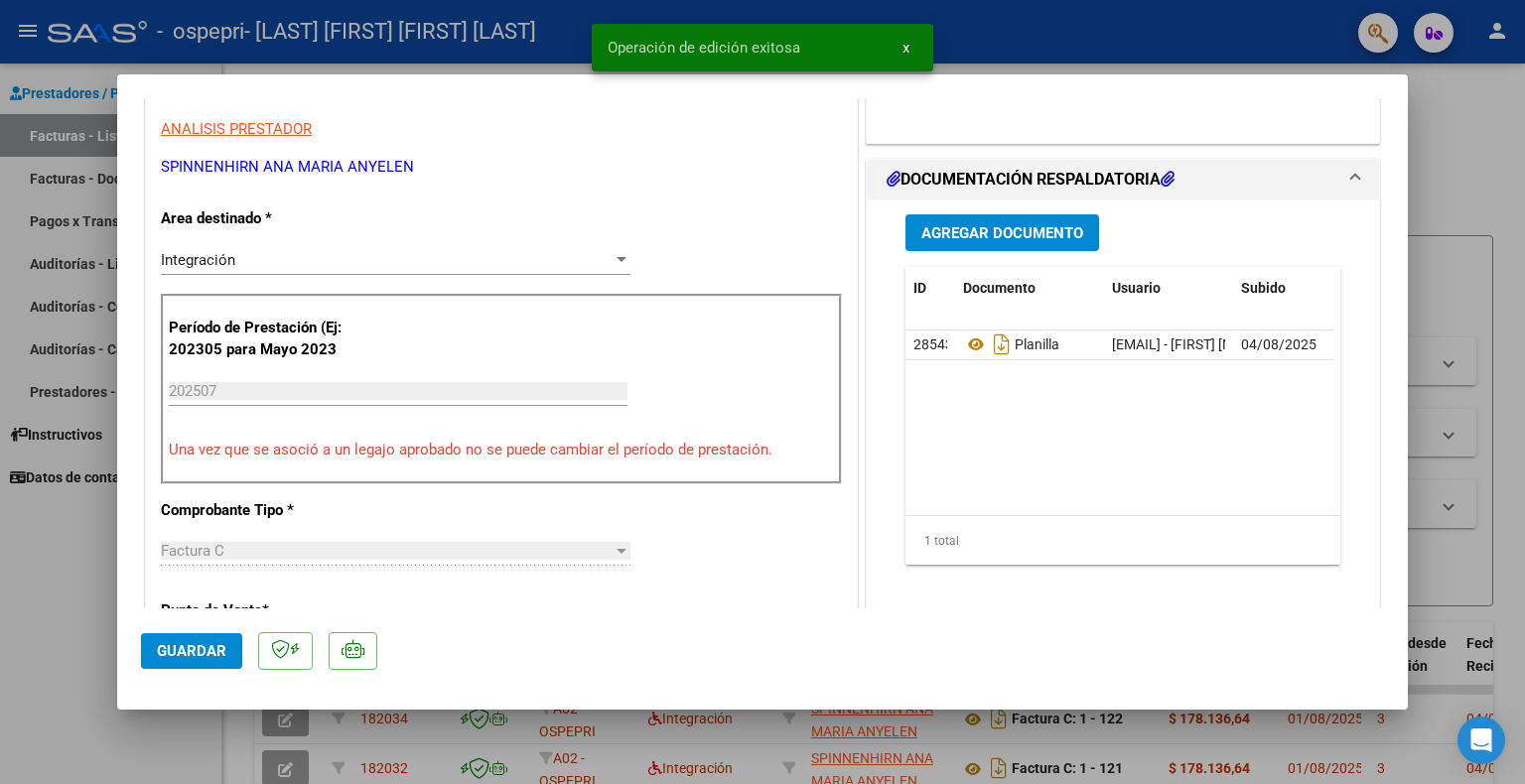 click at bounding box center [762, 392] 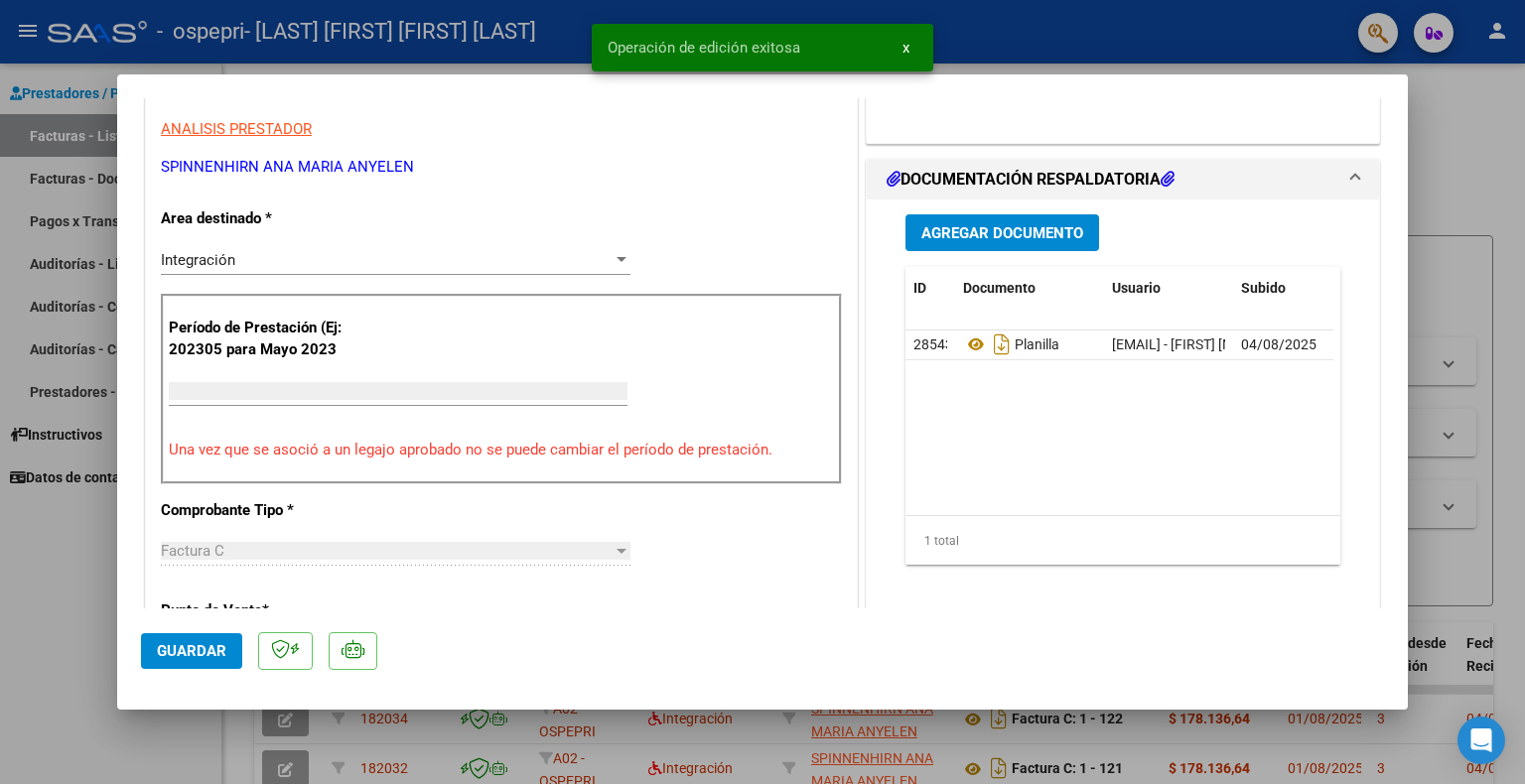 type 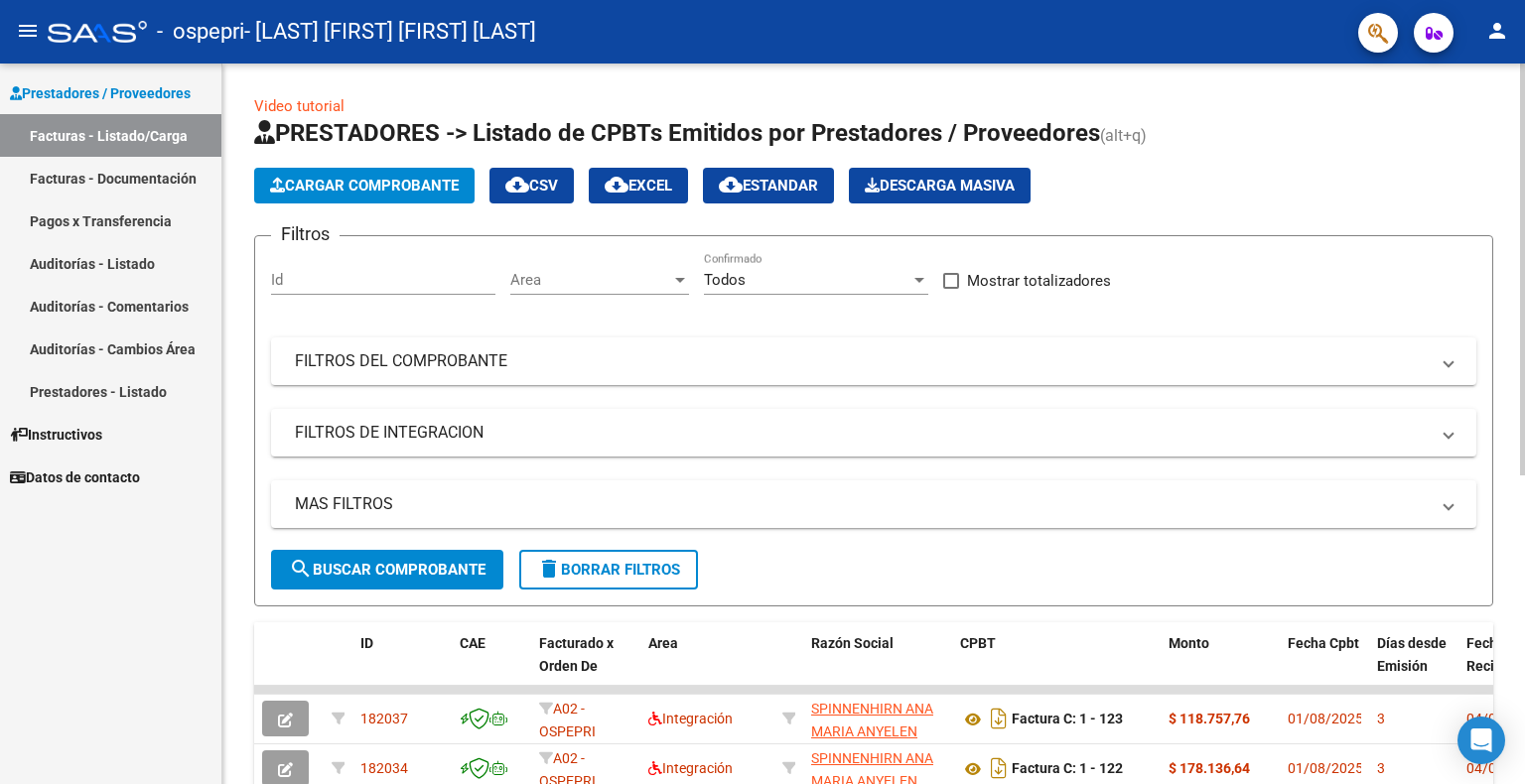click on "Cargar Comprobante" 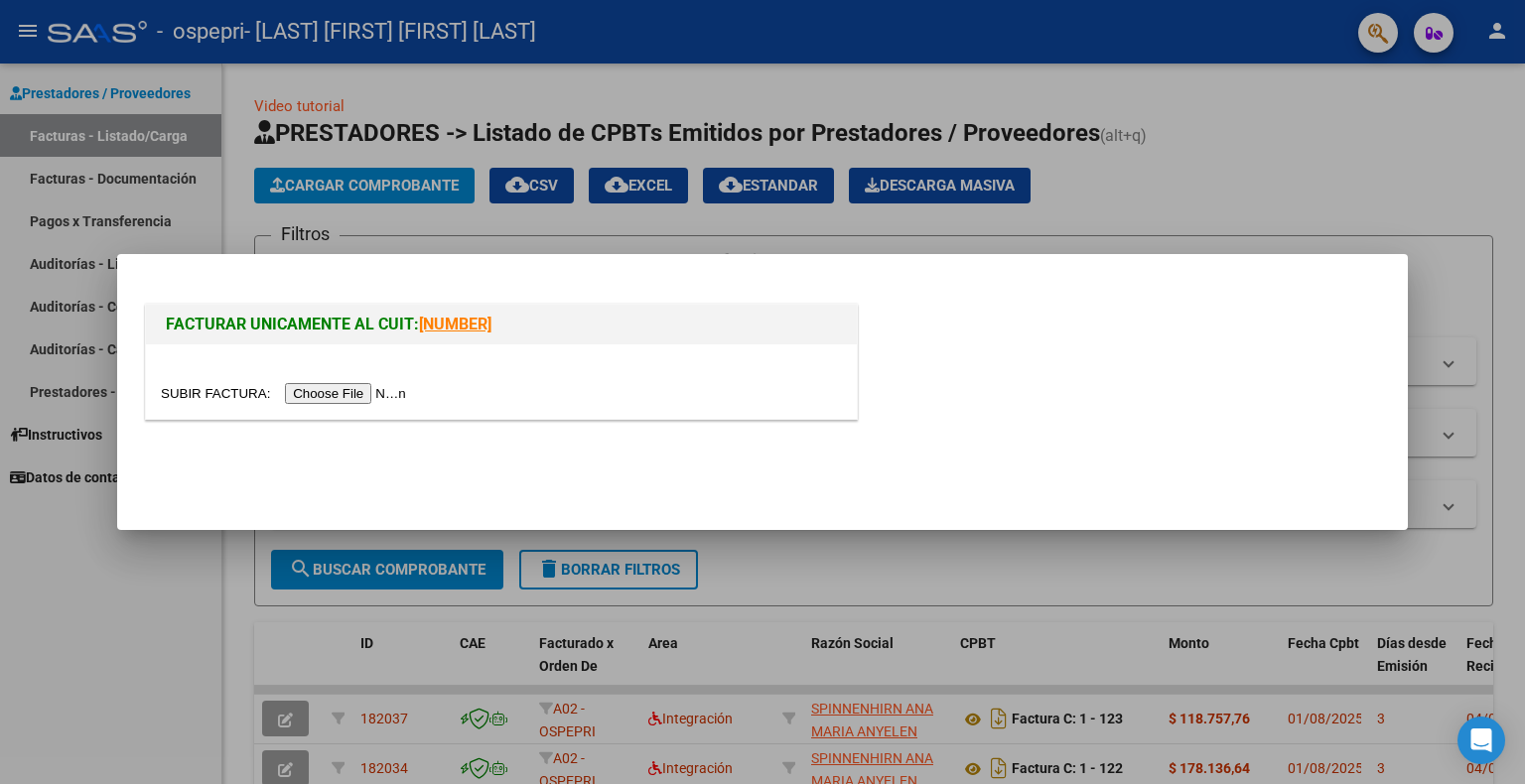 click at bounding box center [286, 393] 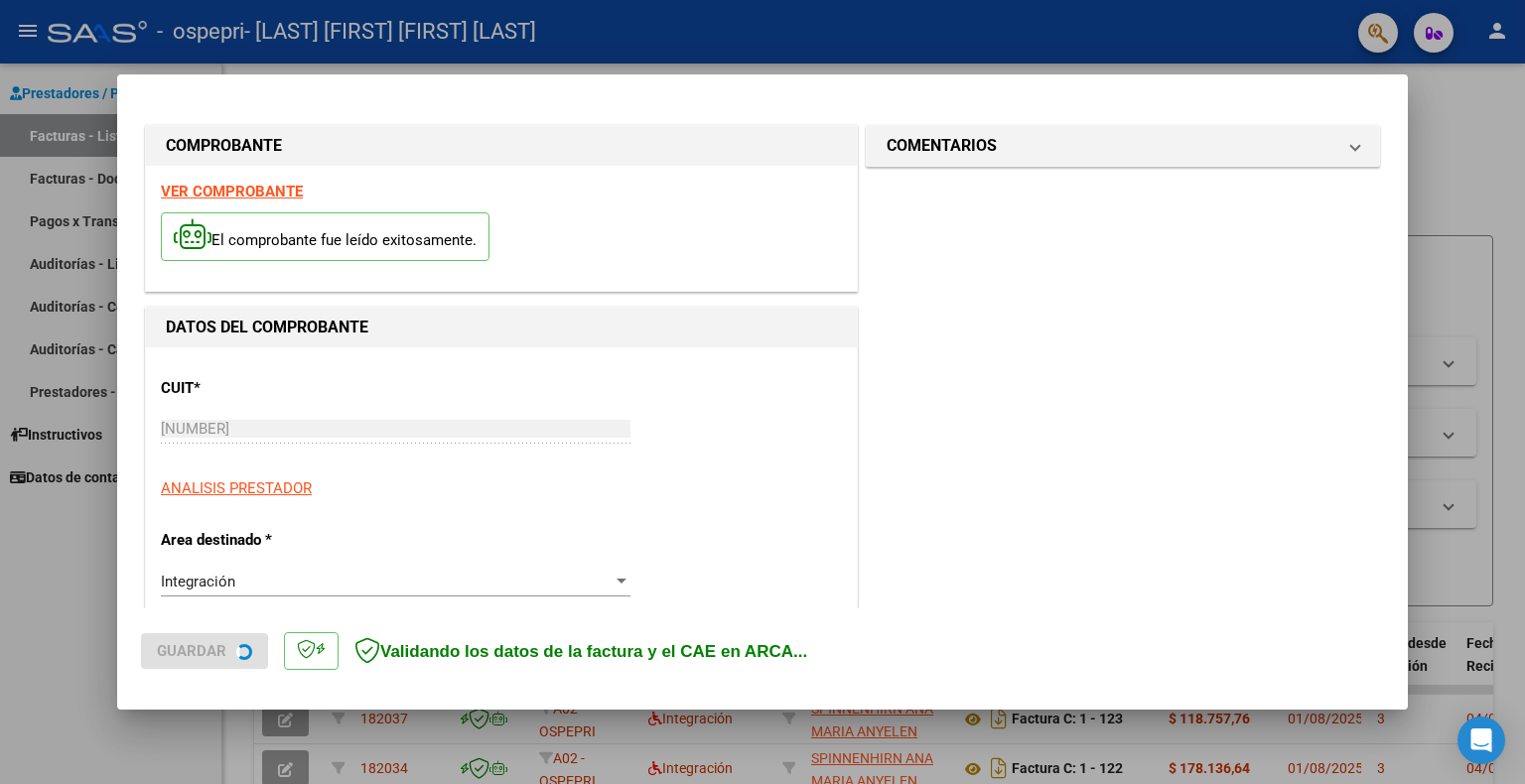 scroll, scrollTop: 198, scrollLeft: 0, axis: vertical 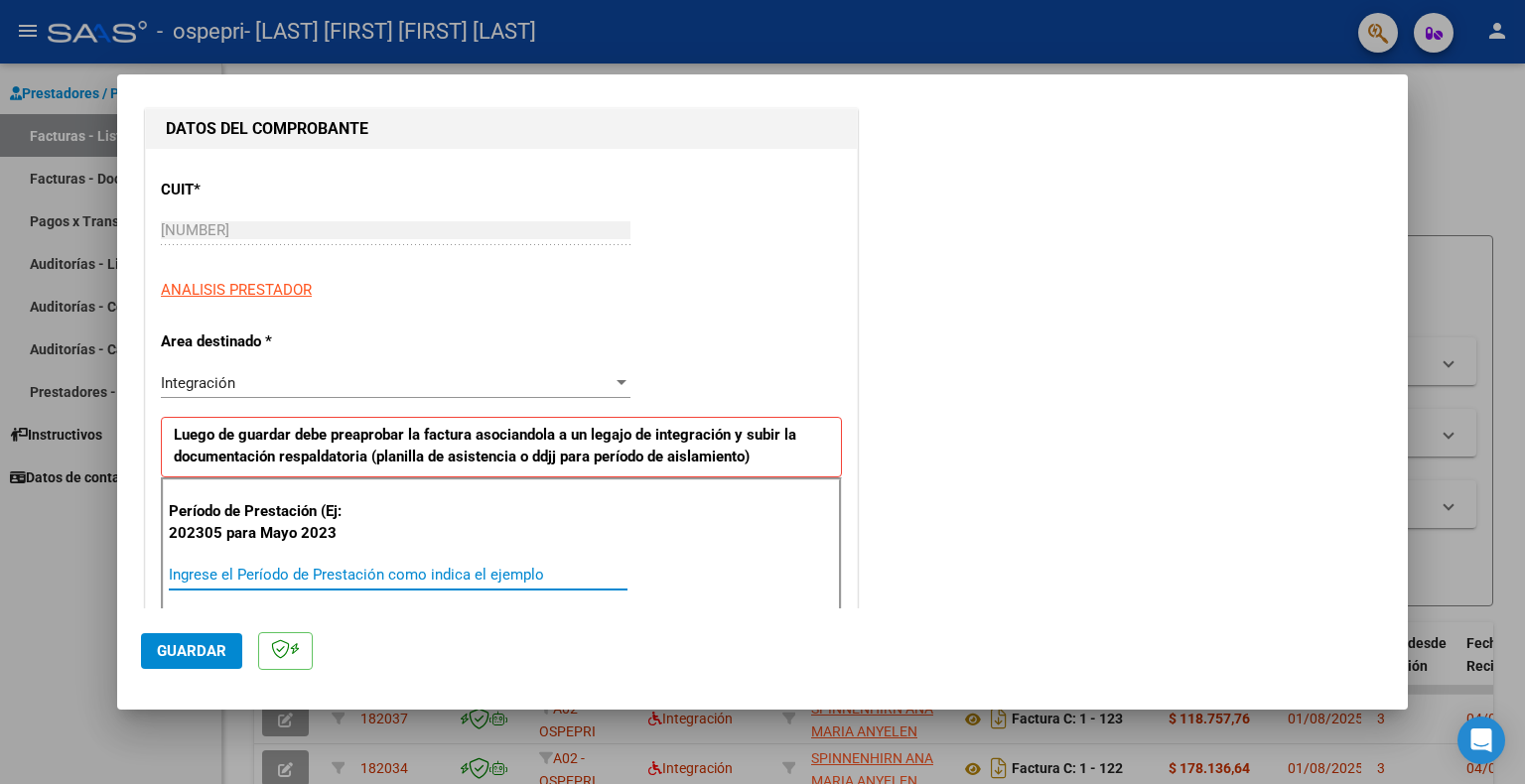 click on "Ingrese el Período de Prestación como indica el ejemplo" at bounding box center (398, 575) 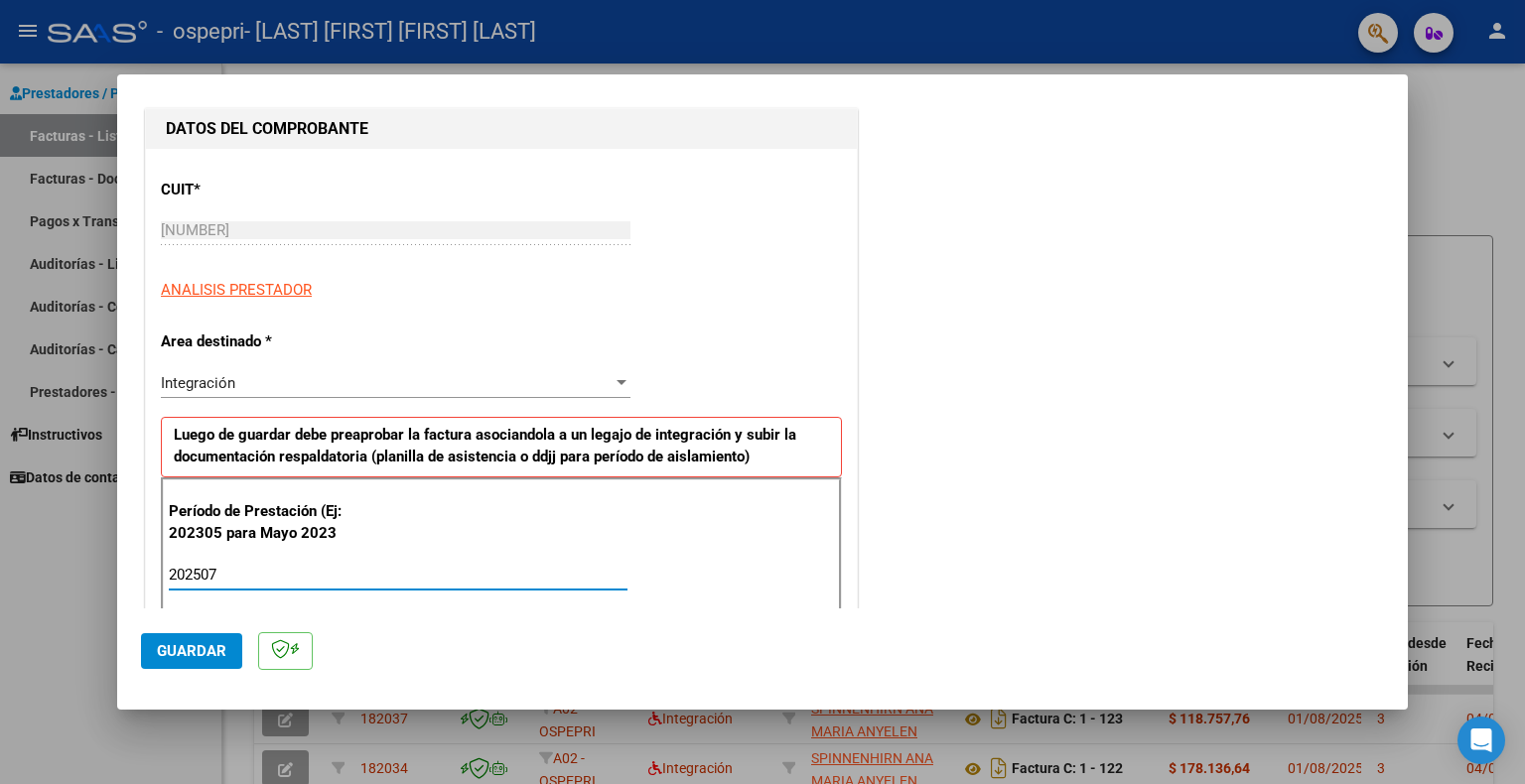 type on "202507" 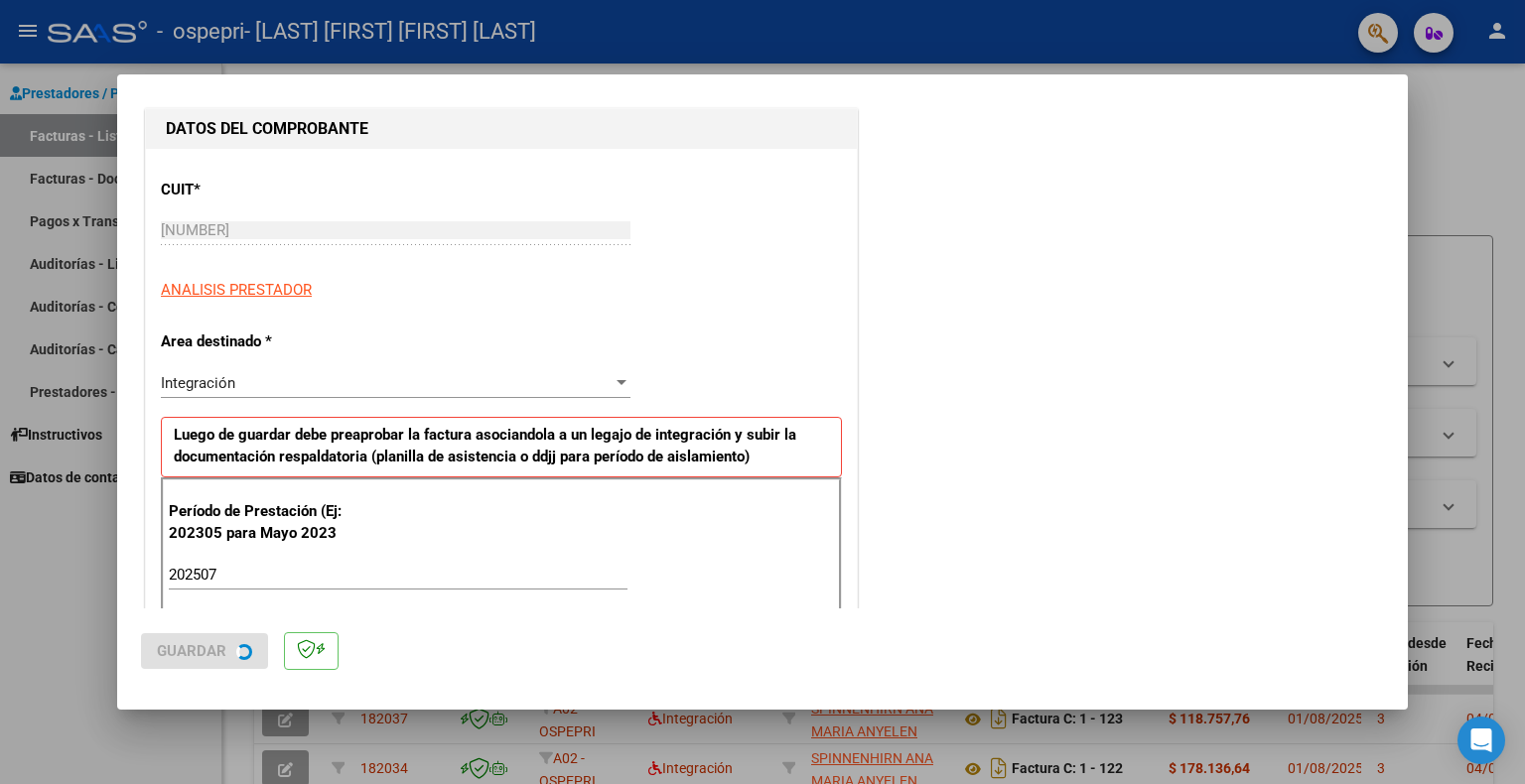 scroll, scrollTop: 0, scrollLeft: 0, axis: both 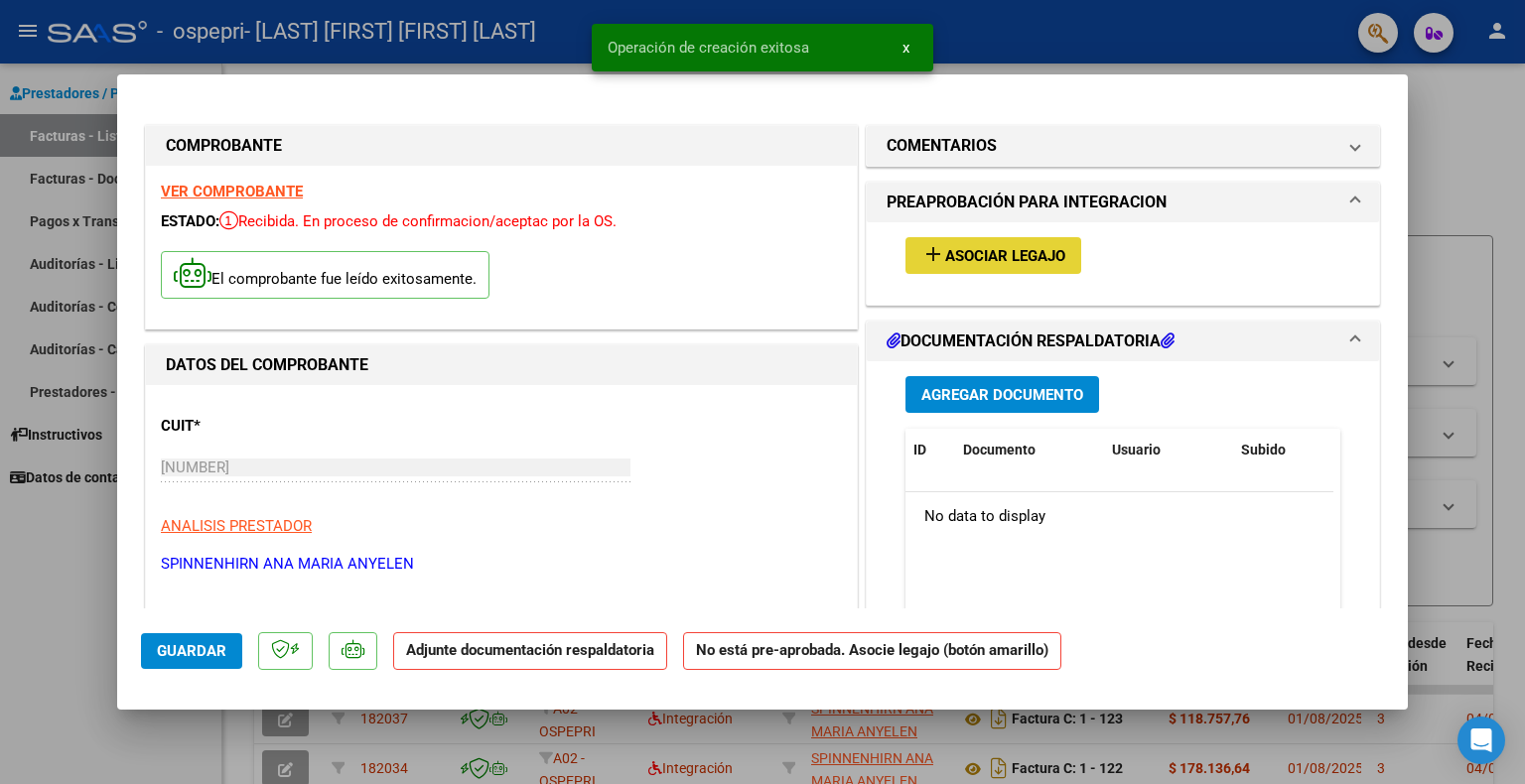 click on "Asociar Legajo" at bounding box center [1005, 256] 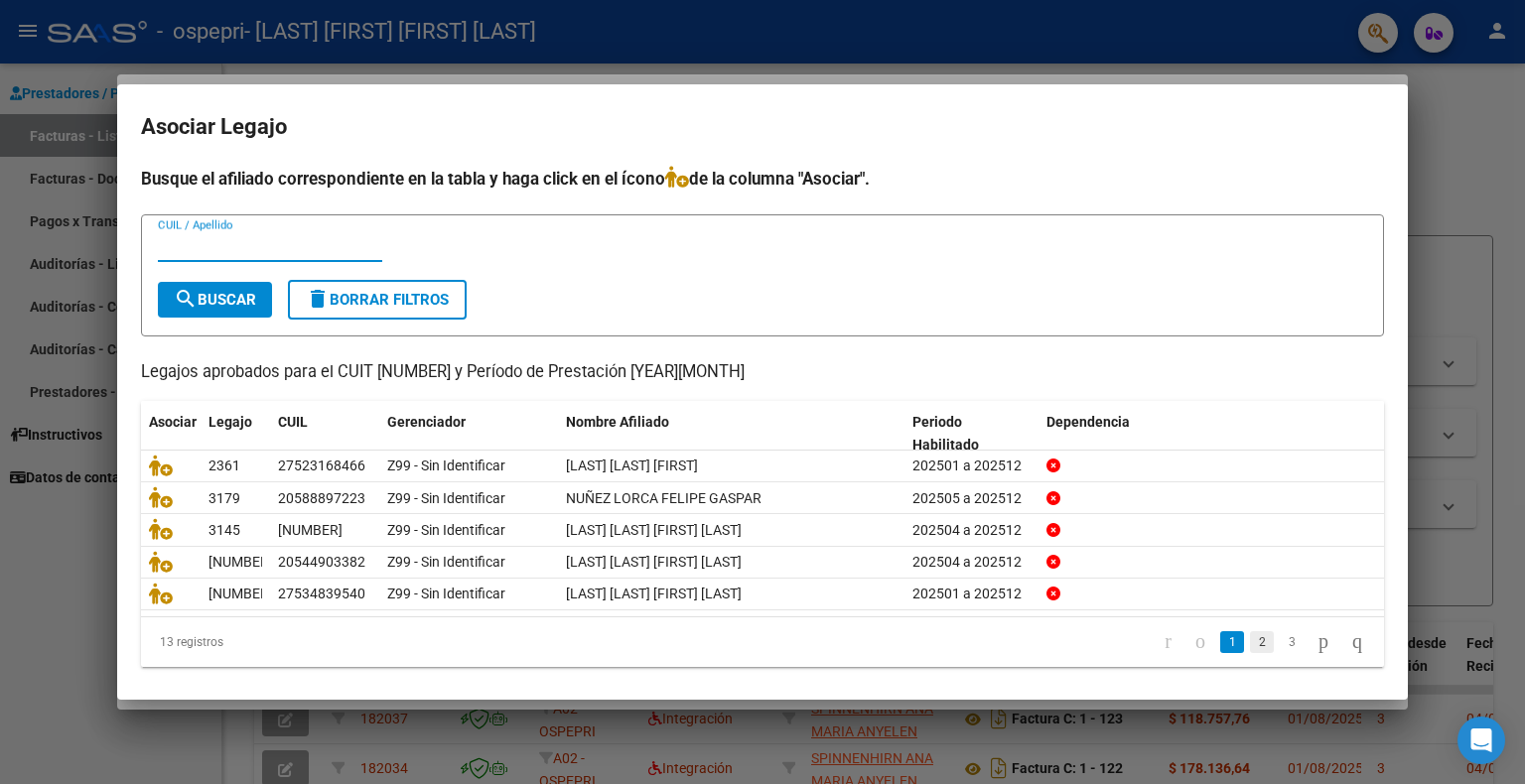 click on "2" 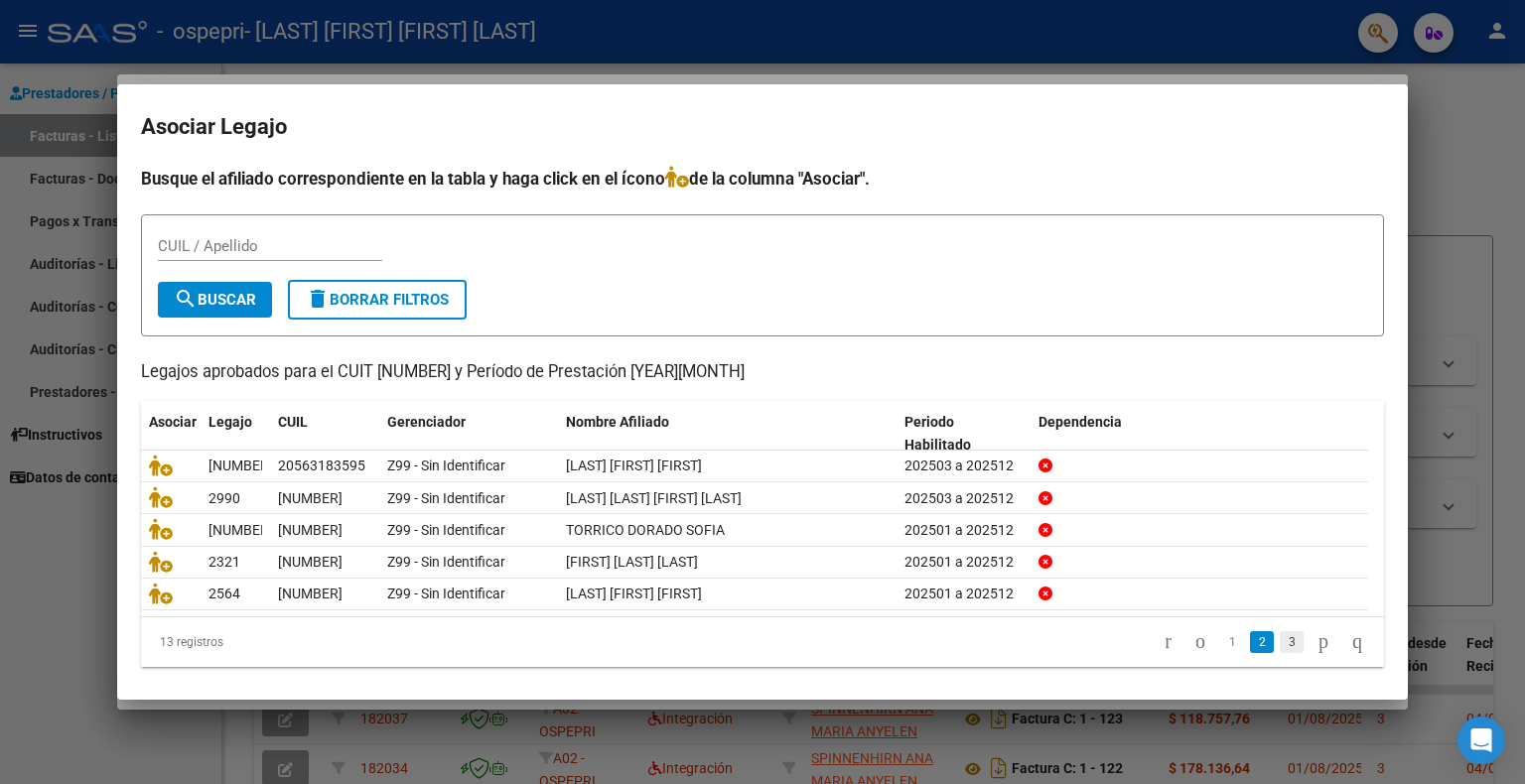 click on "3" 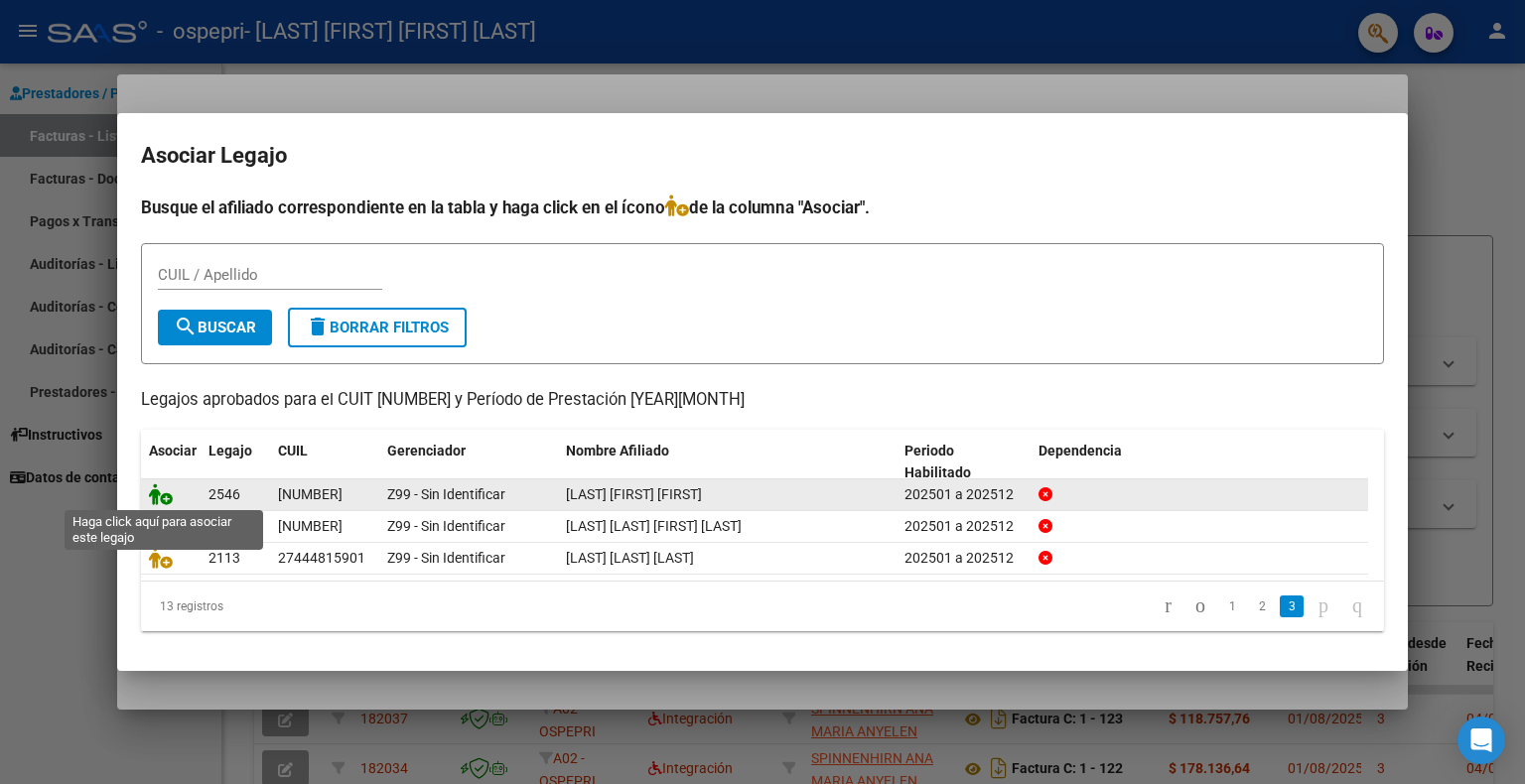 click 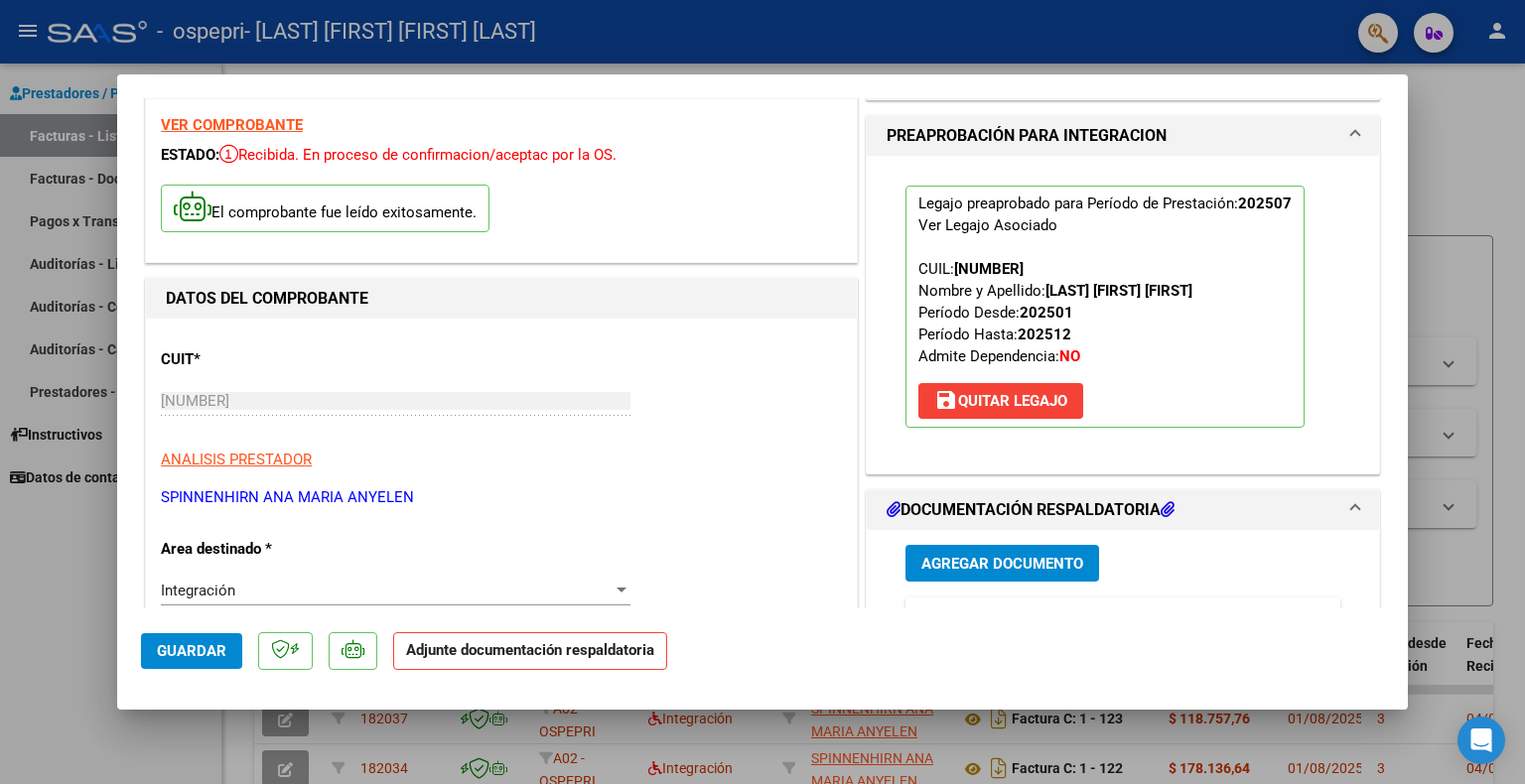 scroll, scrollTop: 397, scrollLeft: 0, axis: vertical 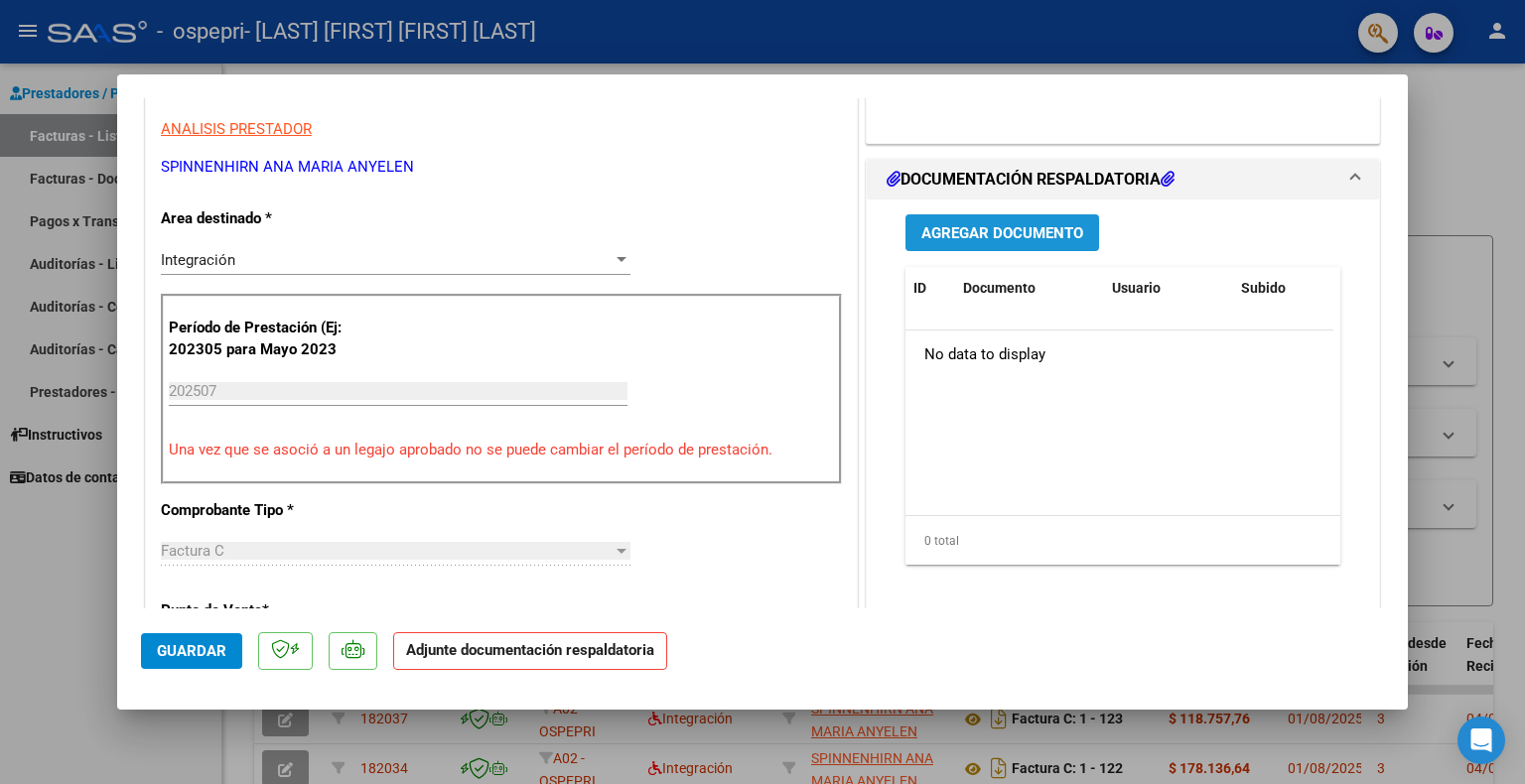 click on "Agregar Documento" at bounding box center (1002, 233) 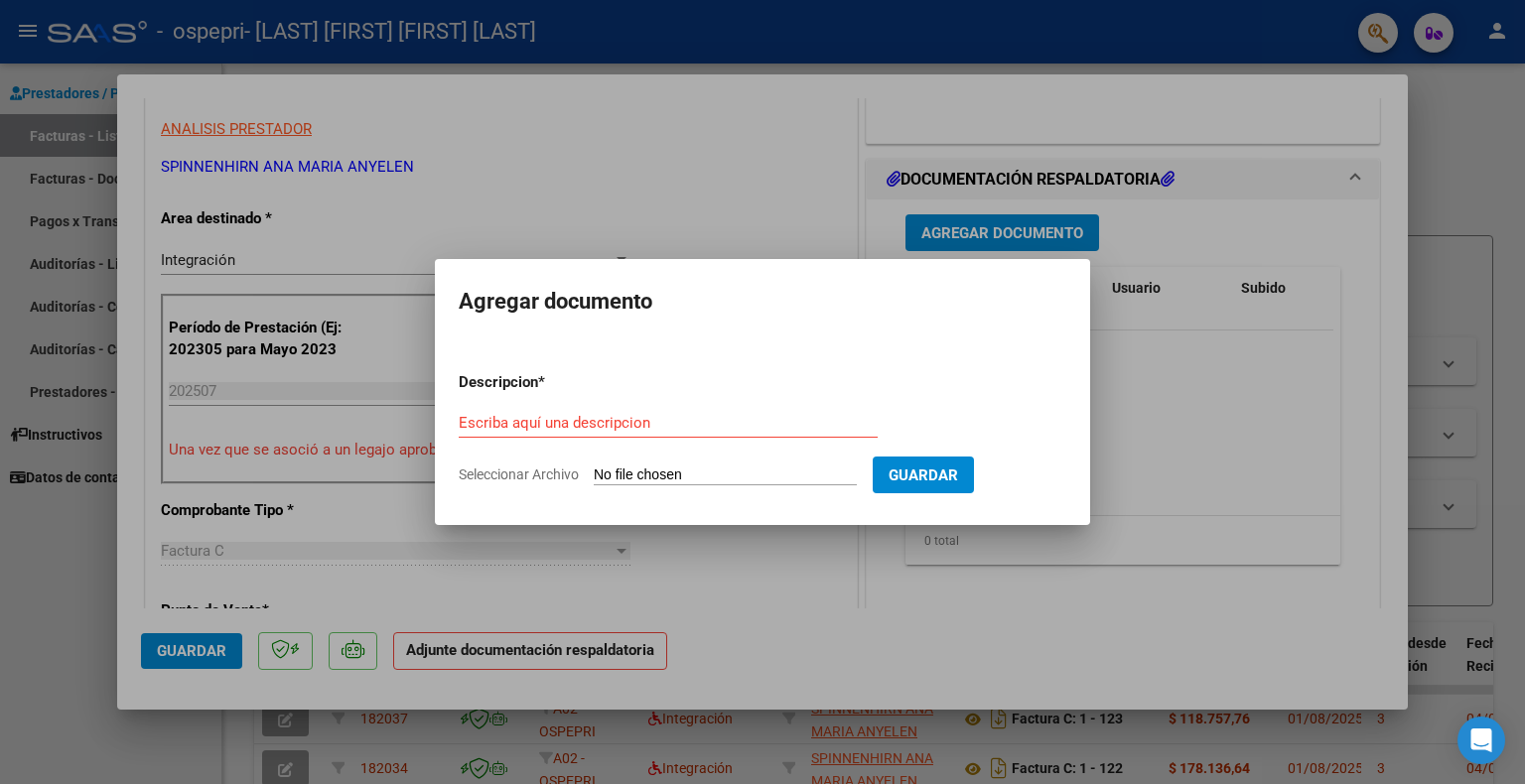 click on "Seleccionar Archivo" 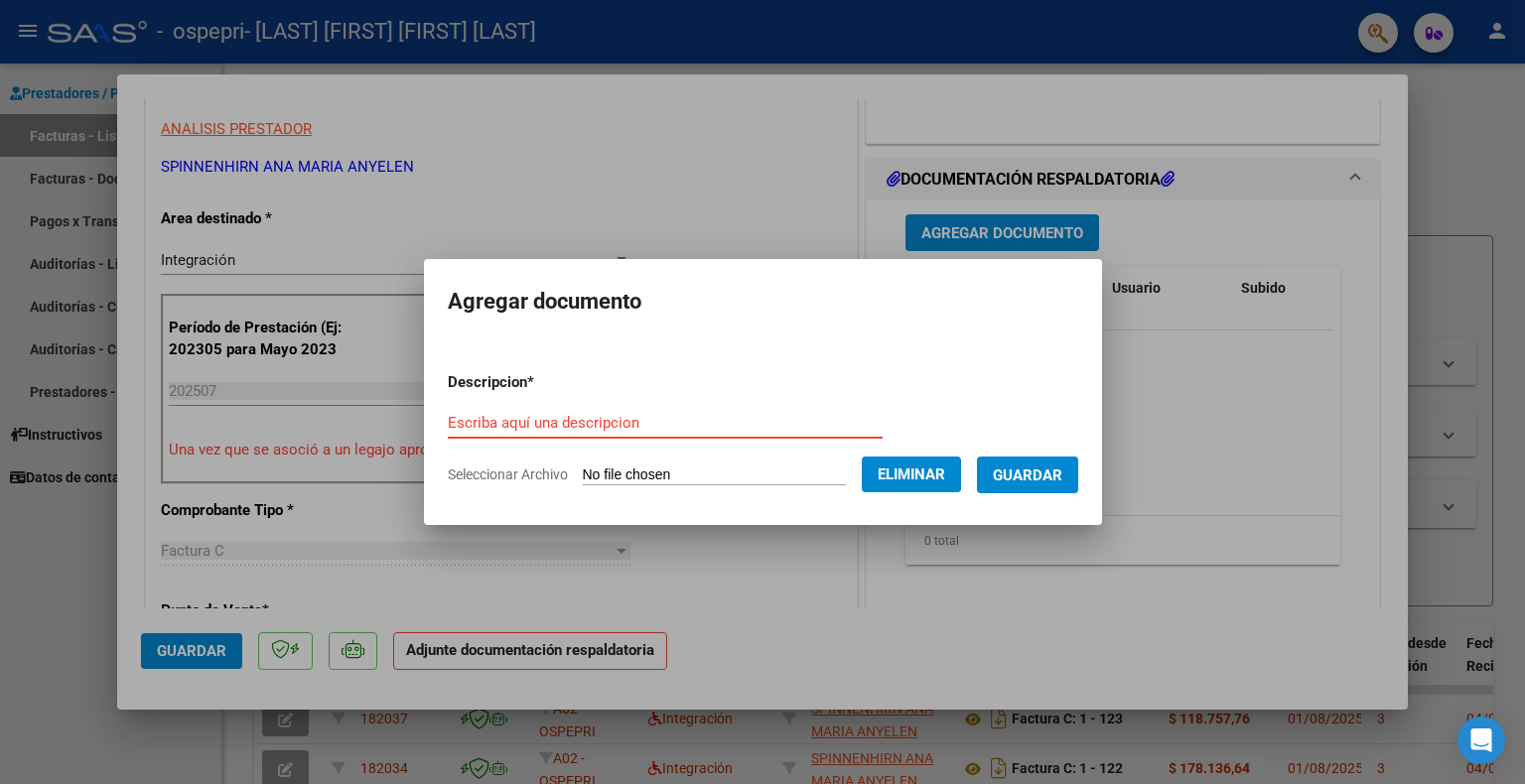 click on "Escriba aquí una descripcion" at bounding box center (665, 423) 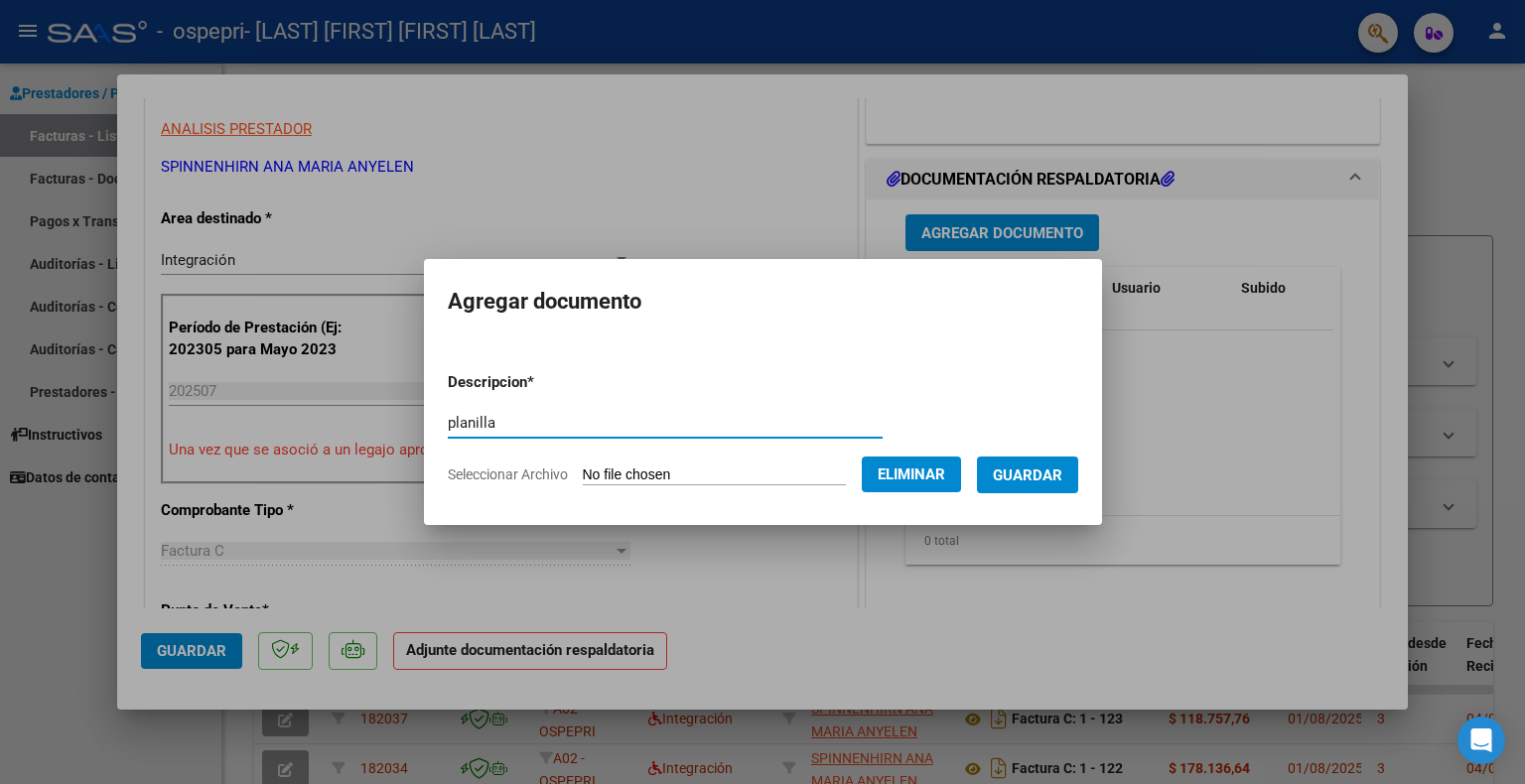 type on "planilla" 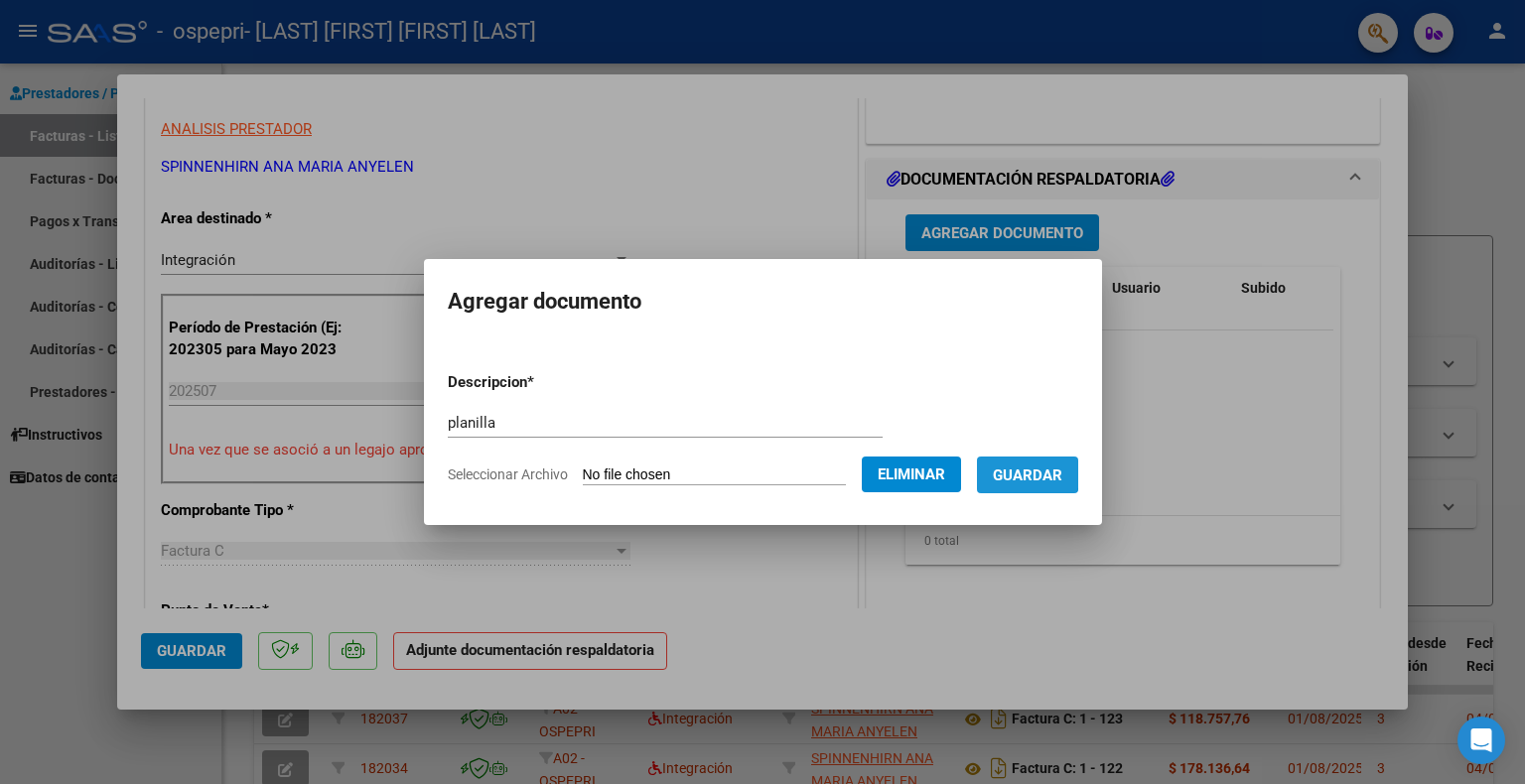 click on "Guardar" at bounding box center [1028, 475] 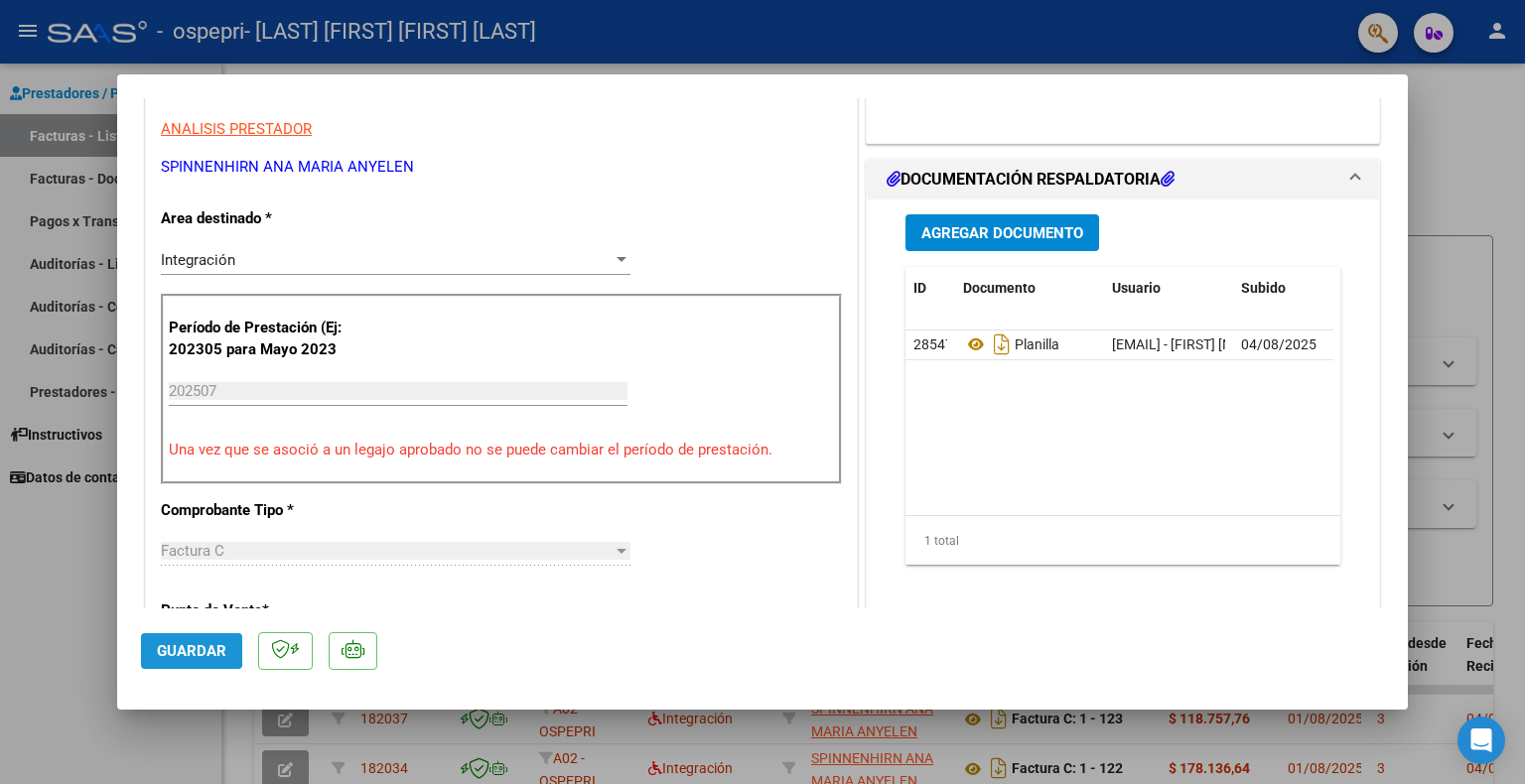 click on "Guardar" 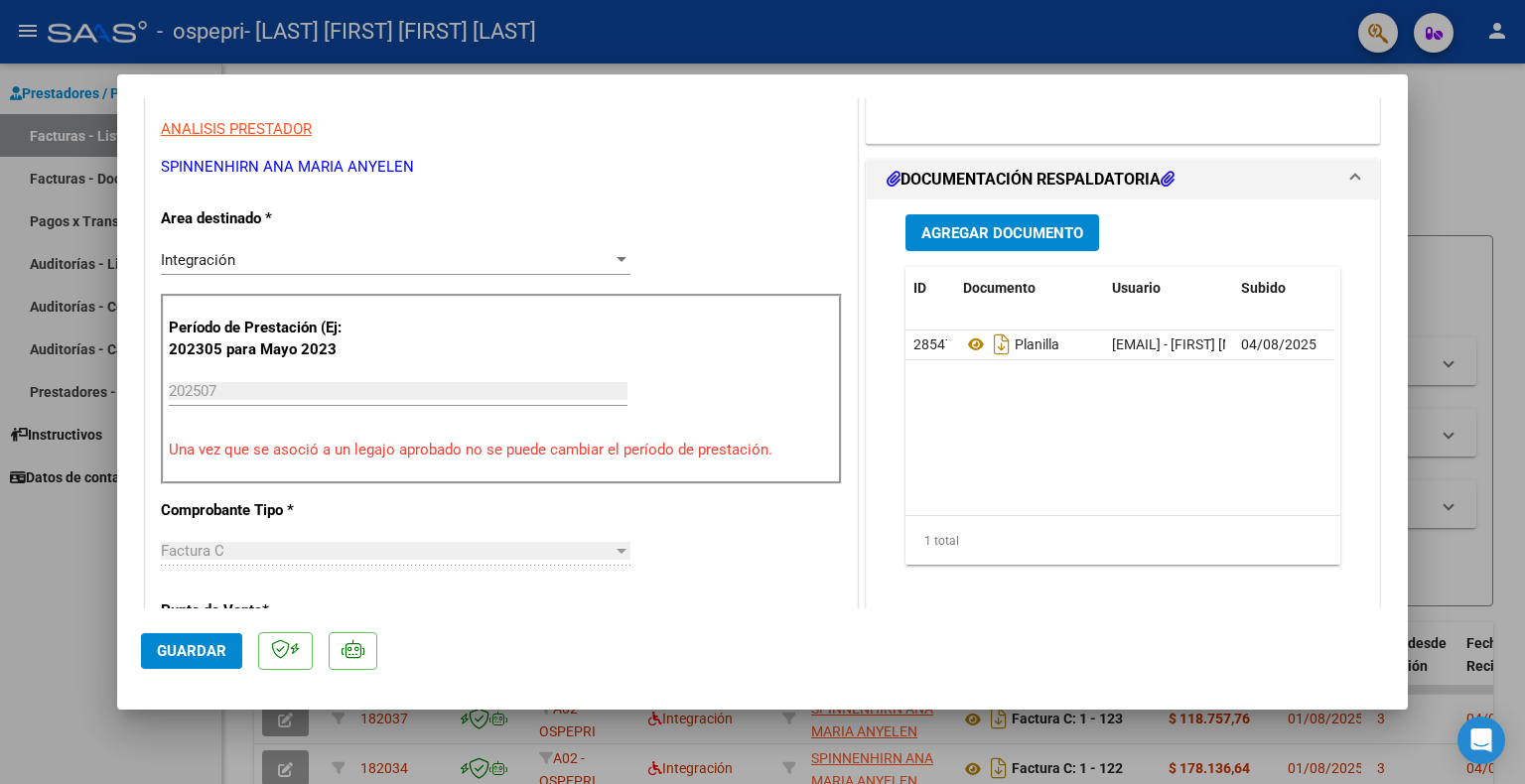 click on "Guardar" 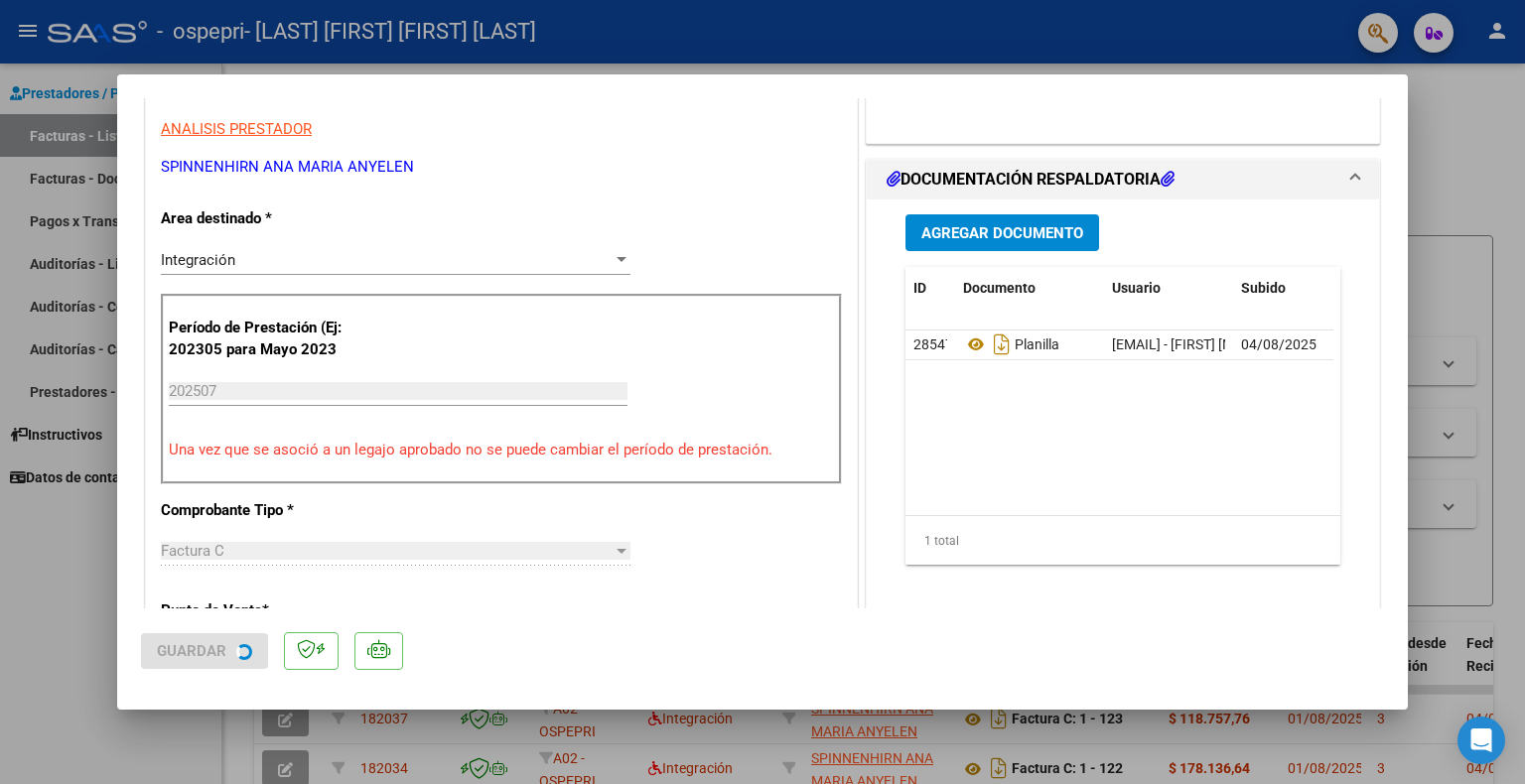 click at bounding box center [762, 392] 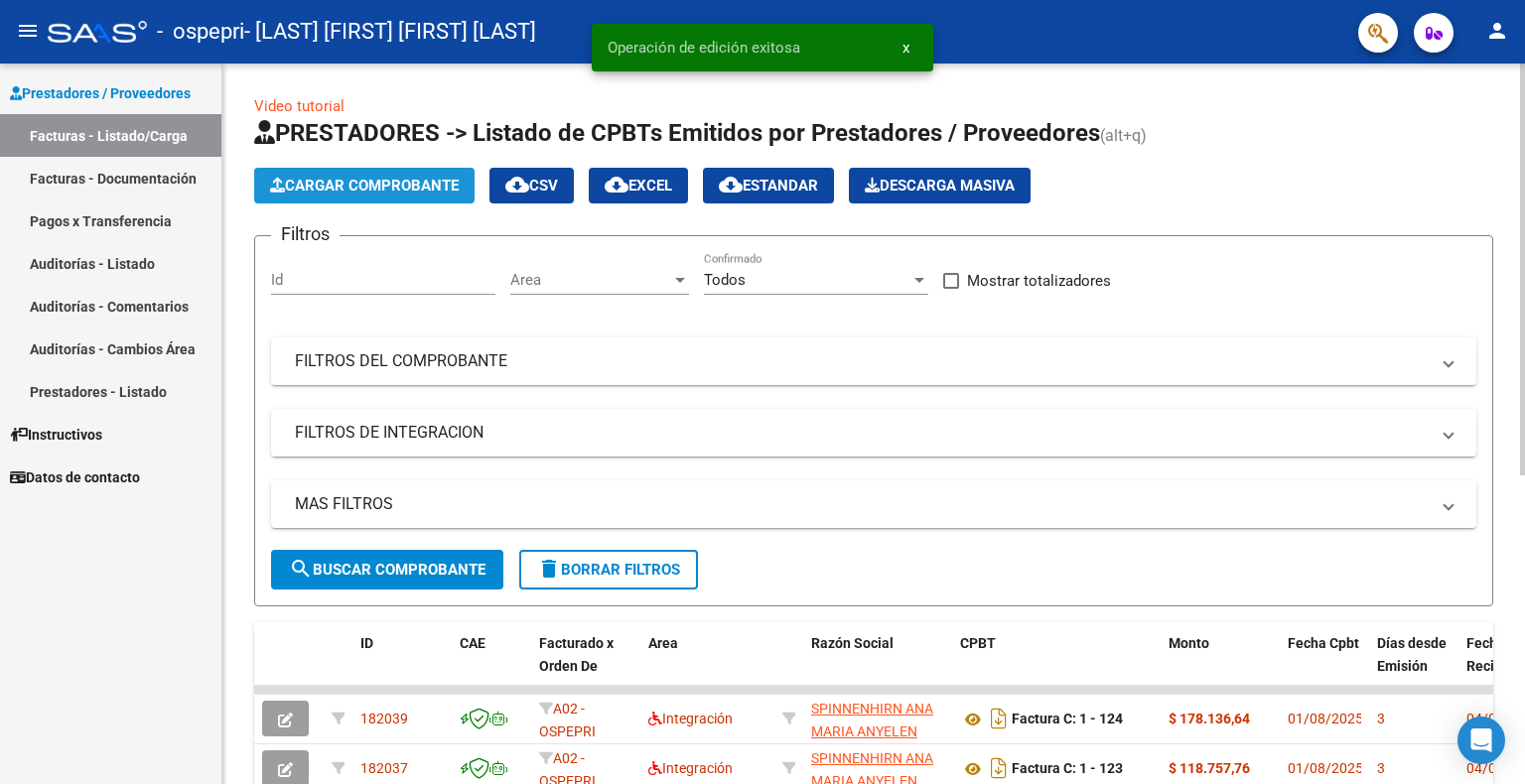 click on "Cargar Comprobante" 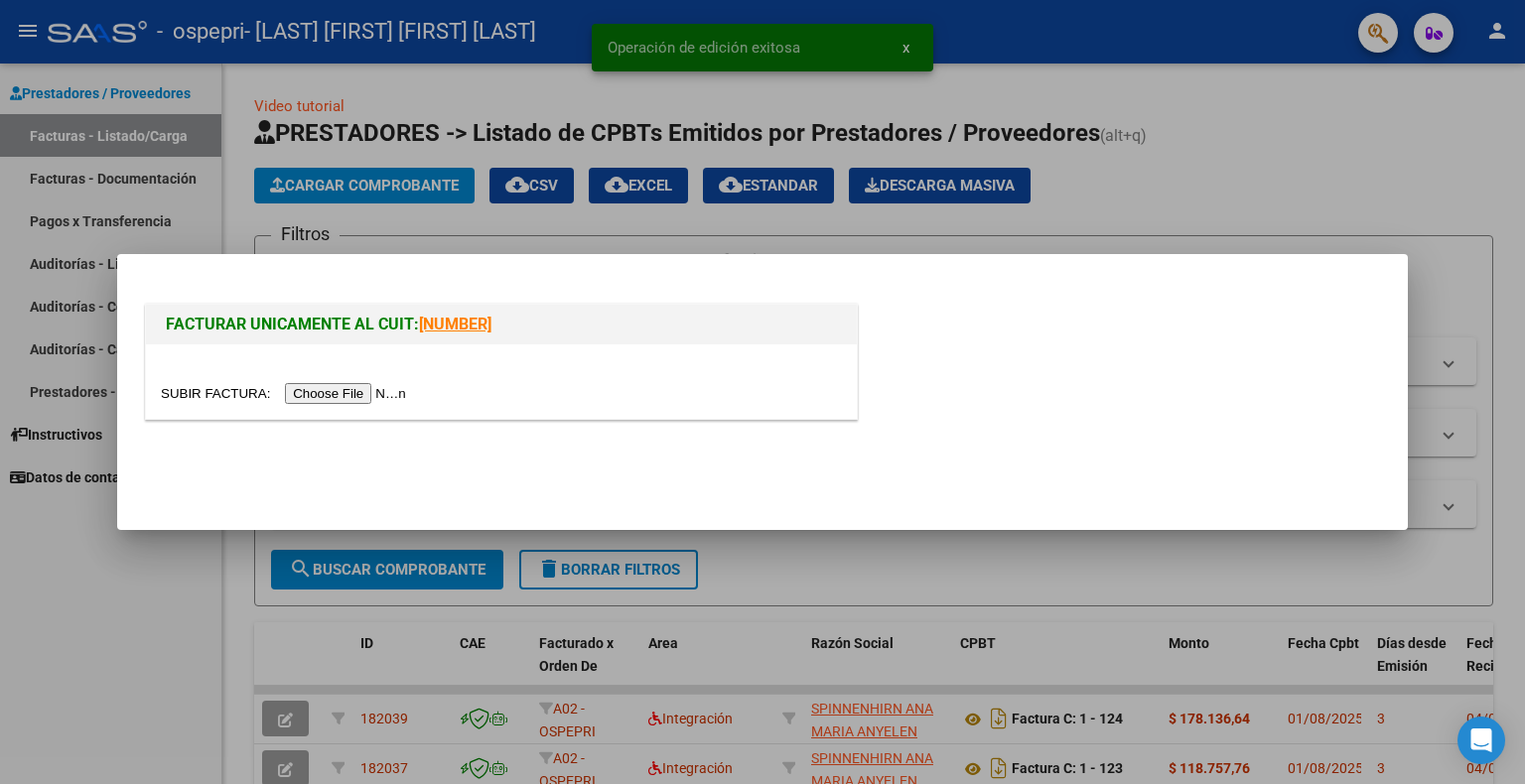 click at bounding box center (286, 393) 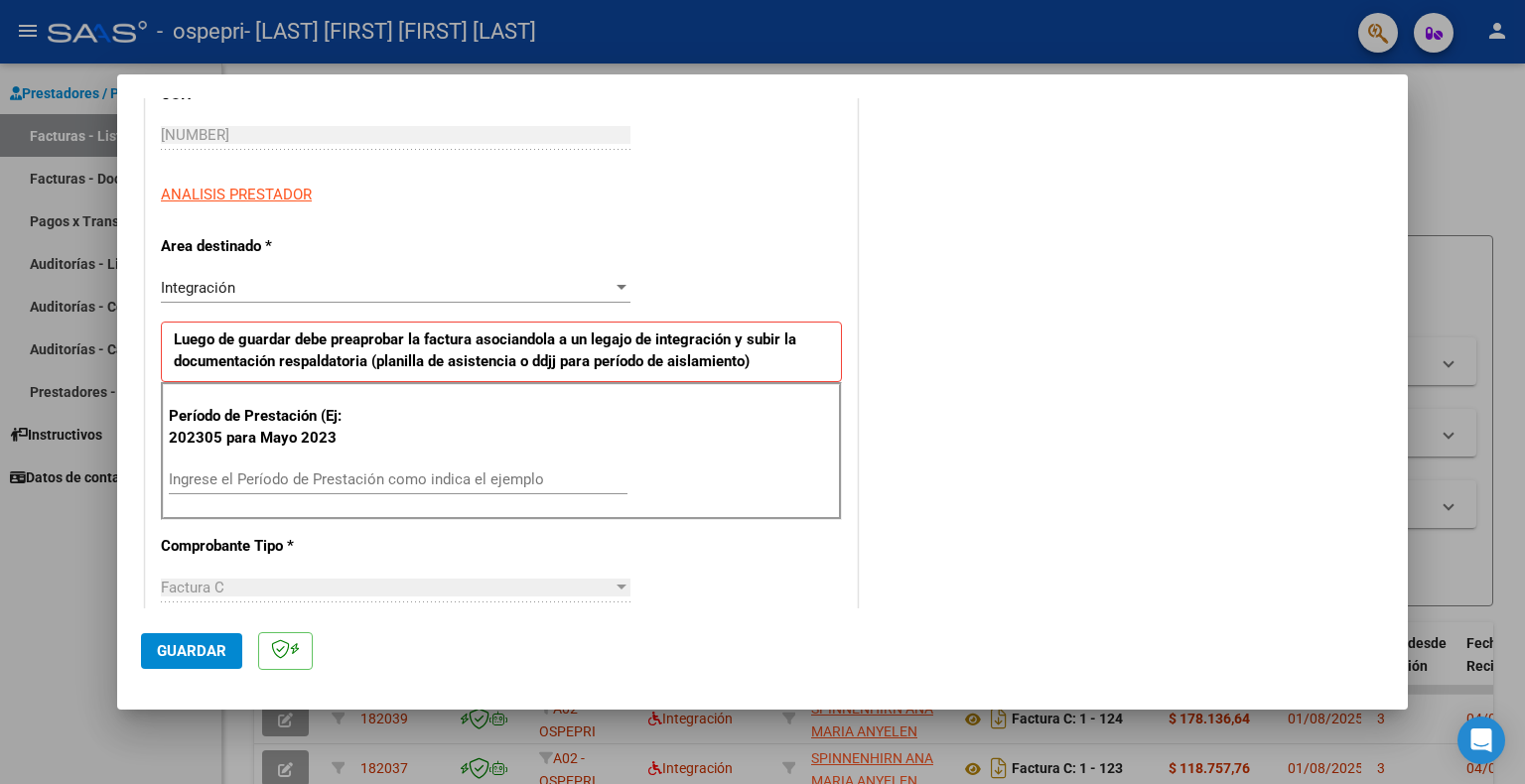 scroll, scrollTop: 298, scrollLeft: 0, axis: vertical 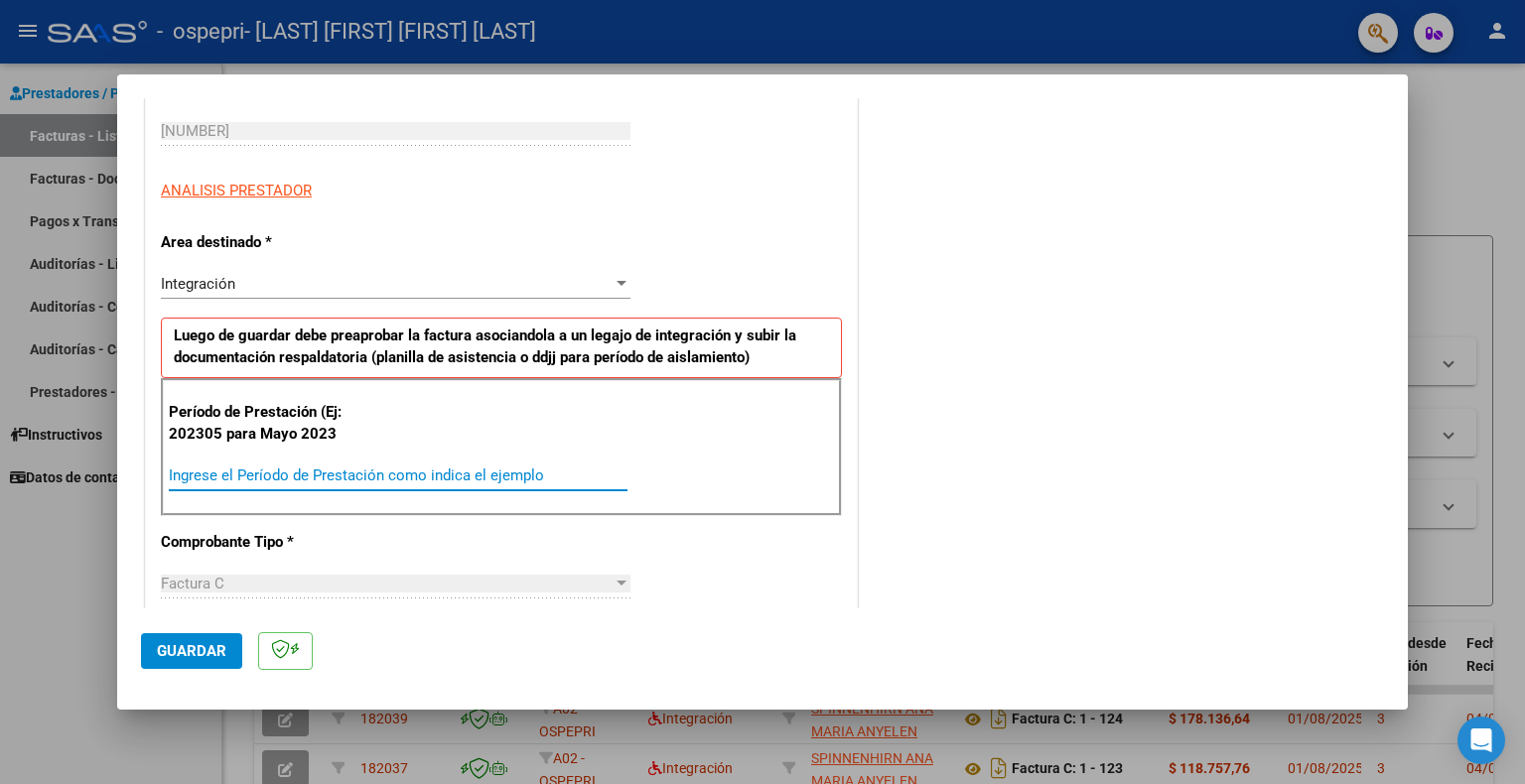 click on "Ingrese el Período de Prestación como indica el ejemplo" at bounding box center (398, 475) 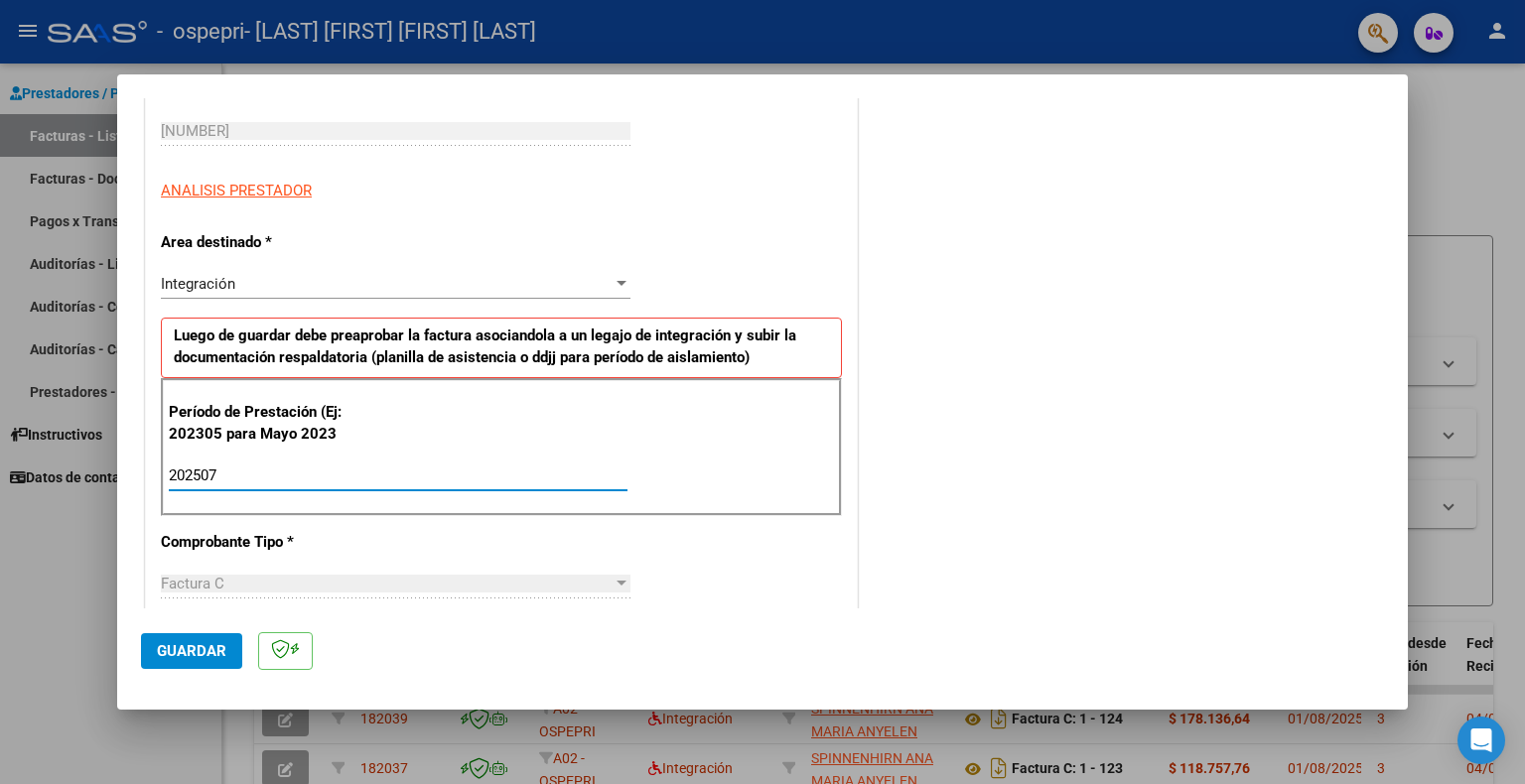 type on "202507" 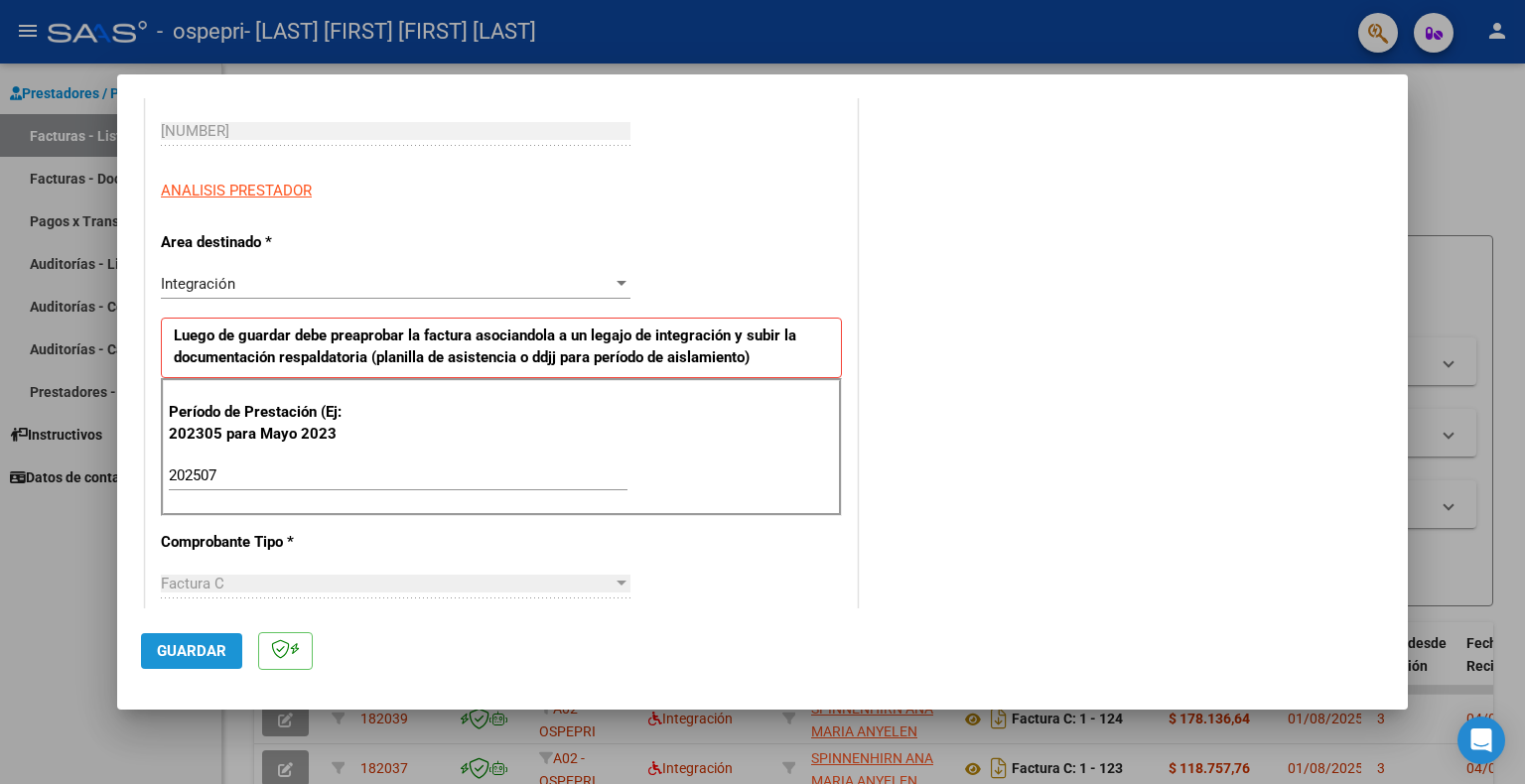 click on "Guardar" 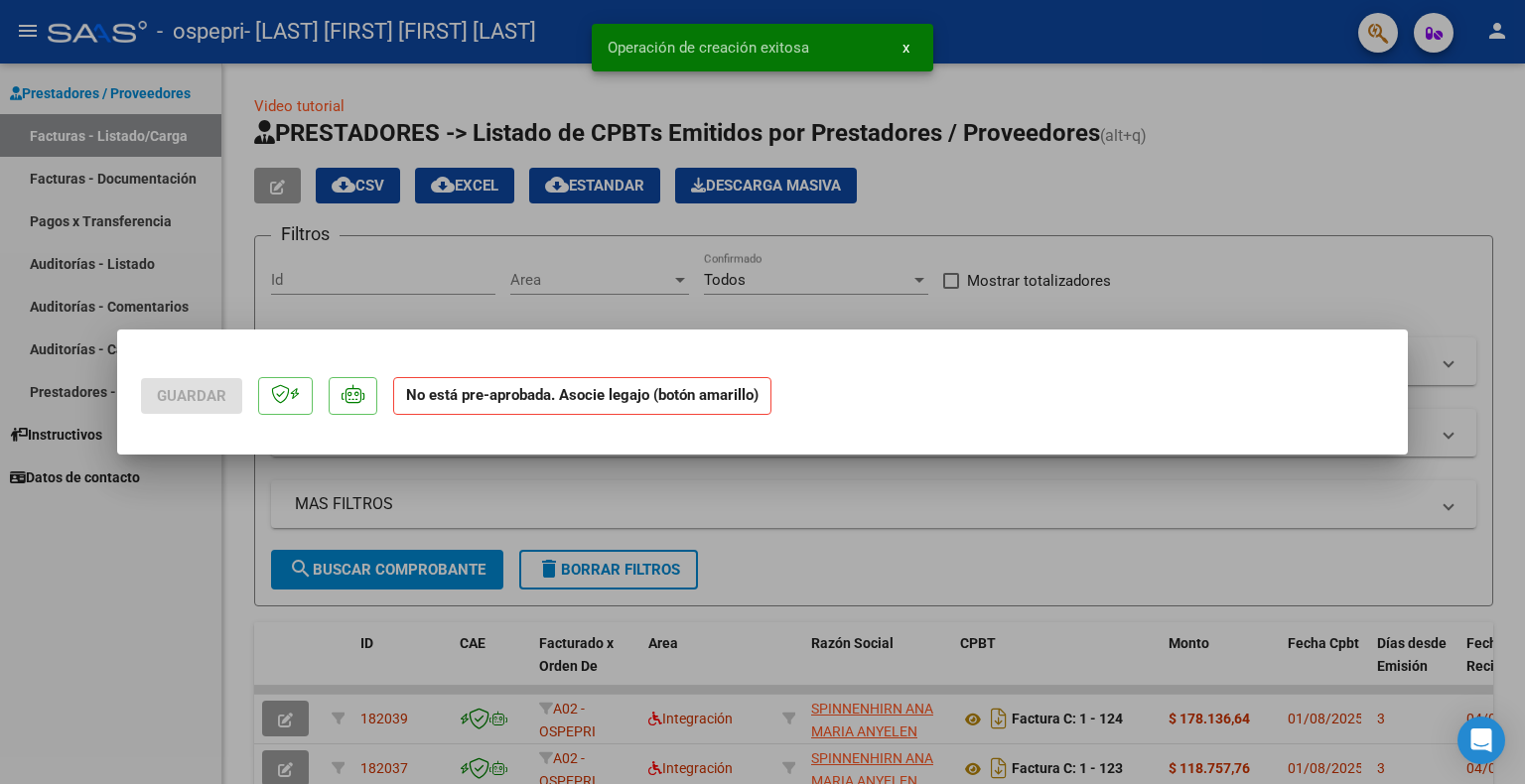 scroll, scrollTop: 0, scrollLeft: 0, axis: both 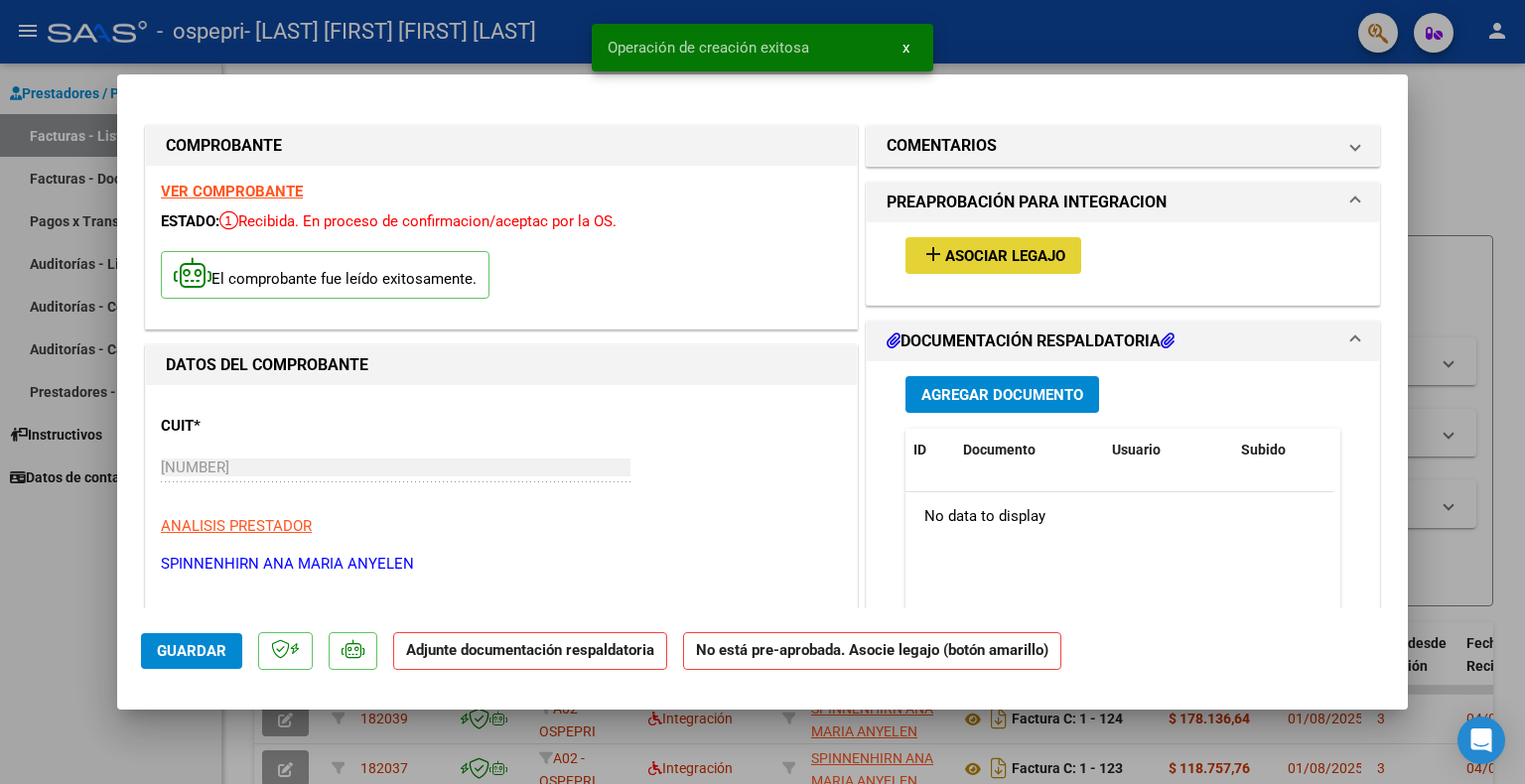 click on "Asociar Legajo" at bounding box center (1005, 256) 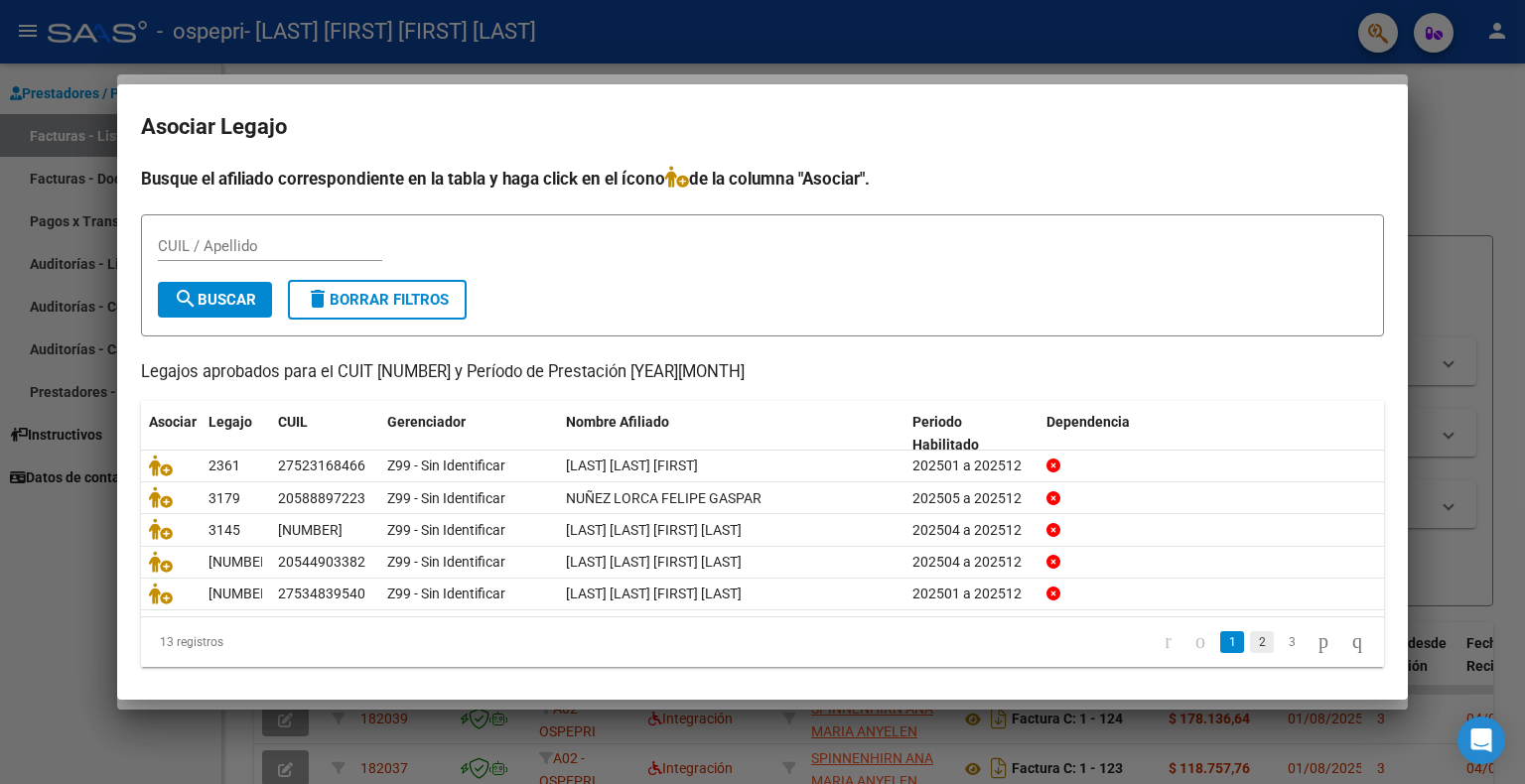 click on "2" 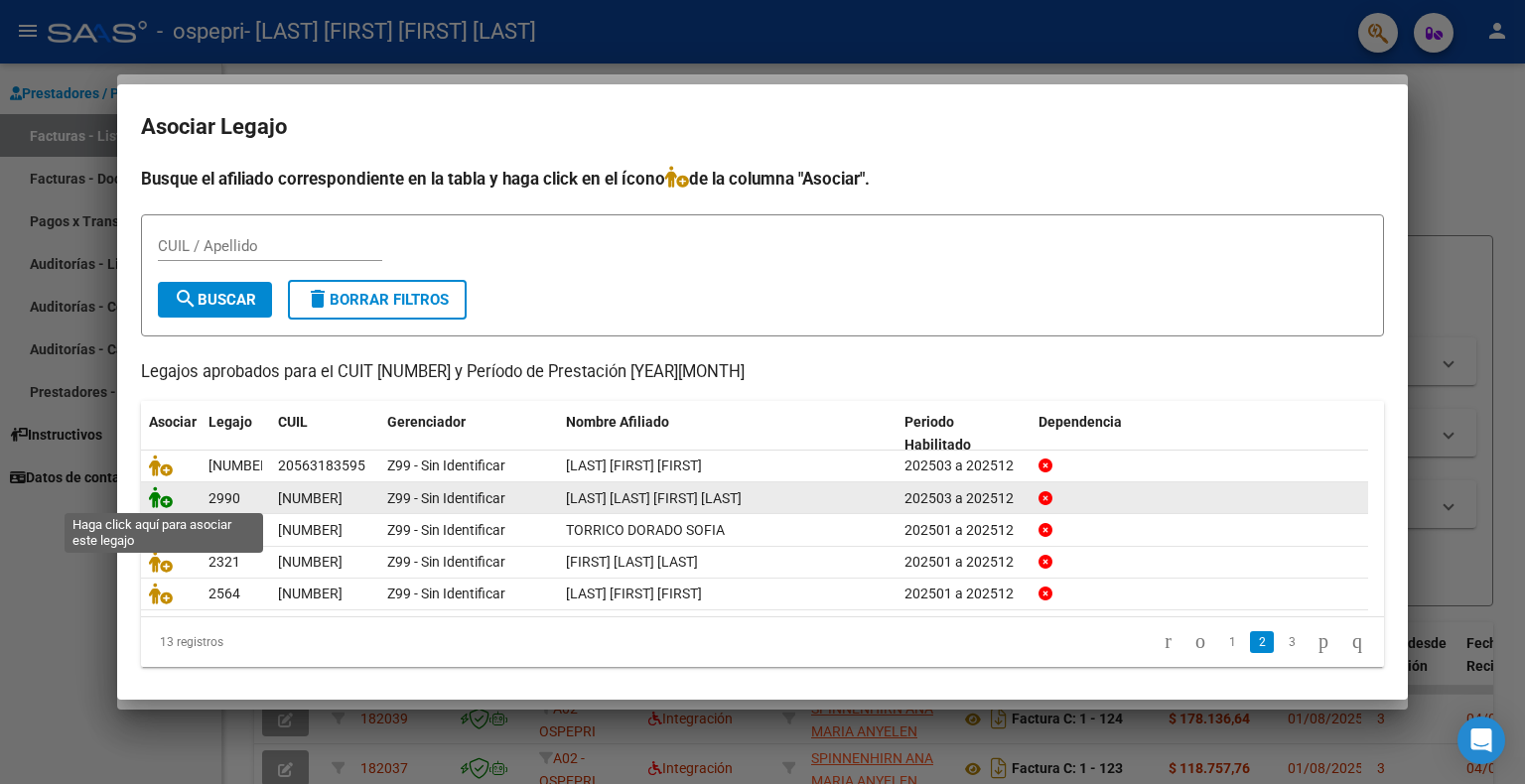 click 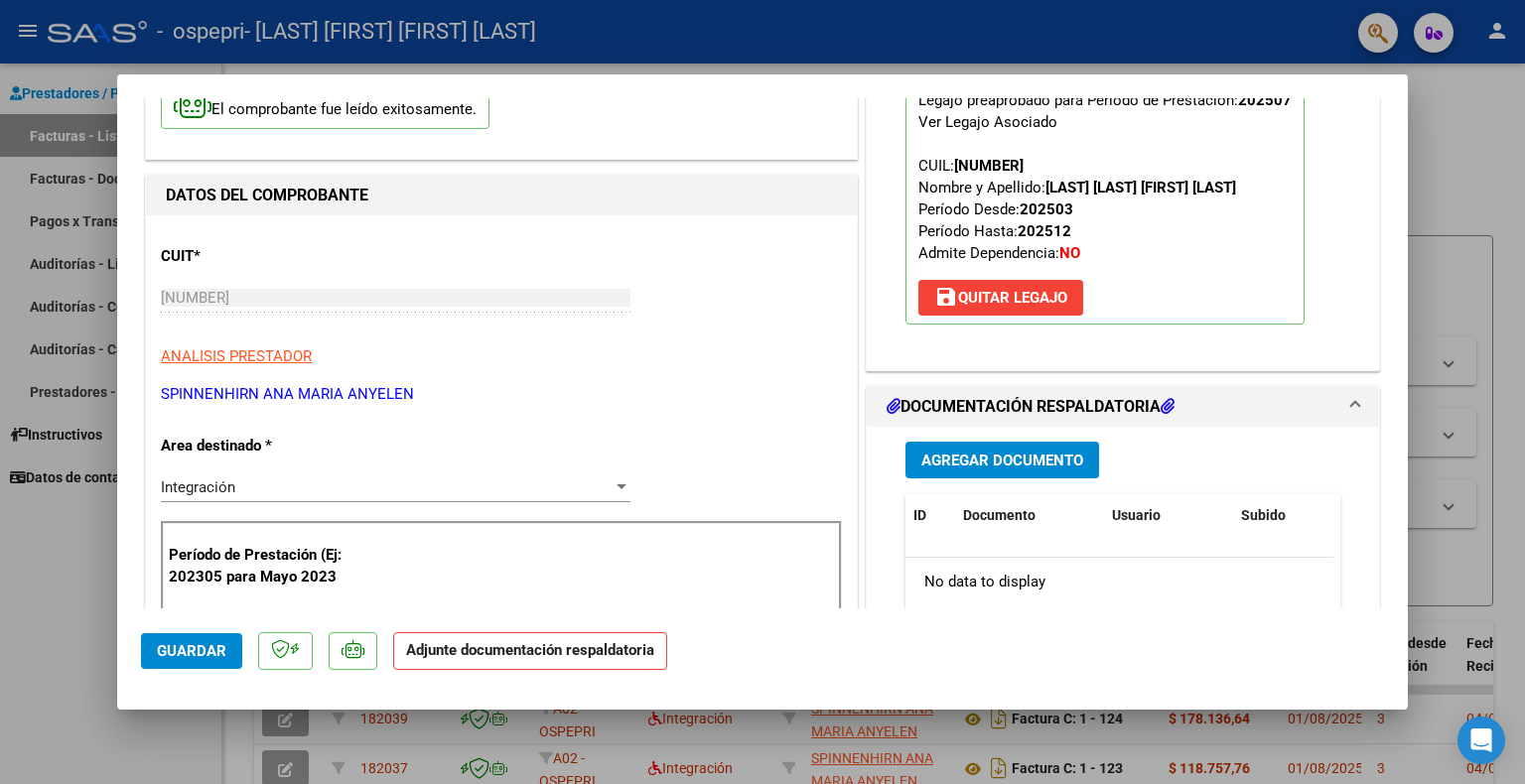 scroll, scrollTop: 198, scrollLeft: 0, axis: vertical 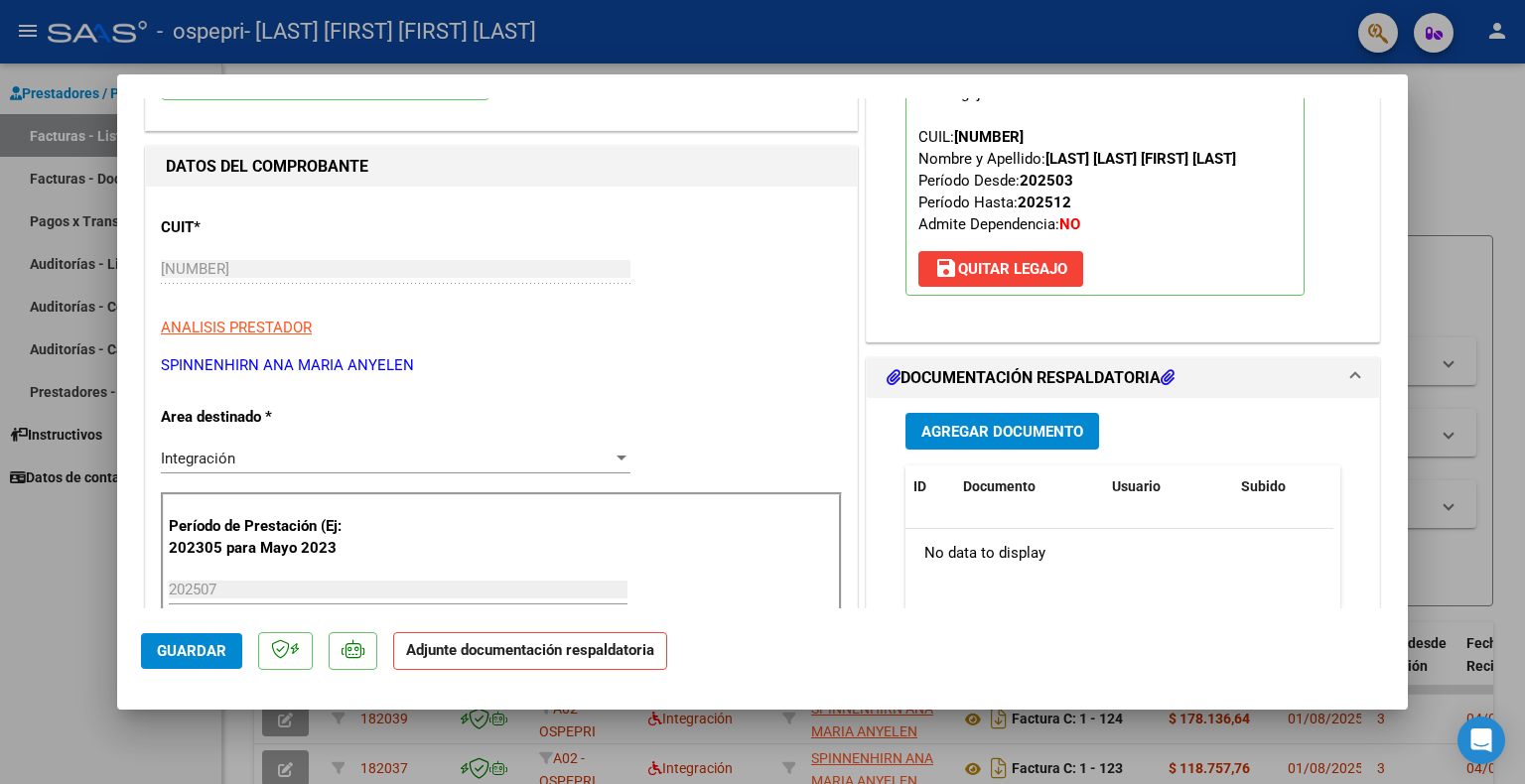 click on "Agregar Documento" at bounding box center (1002, 432) 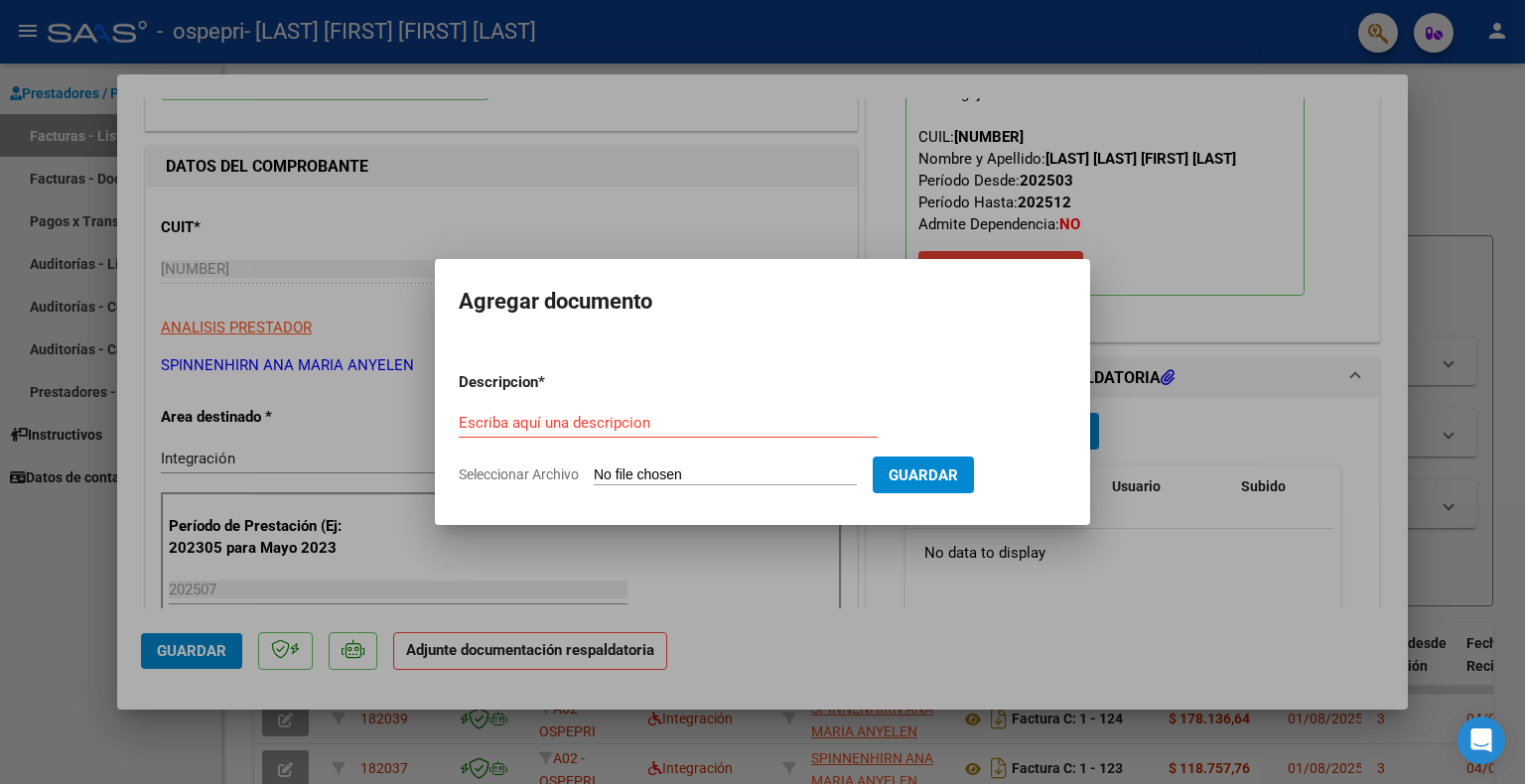 click on "Seleccionar Archivo" 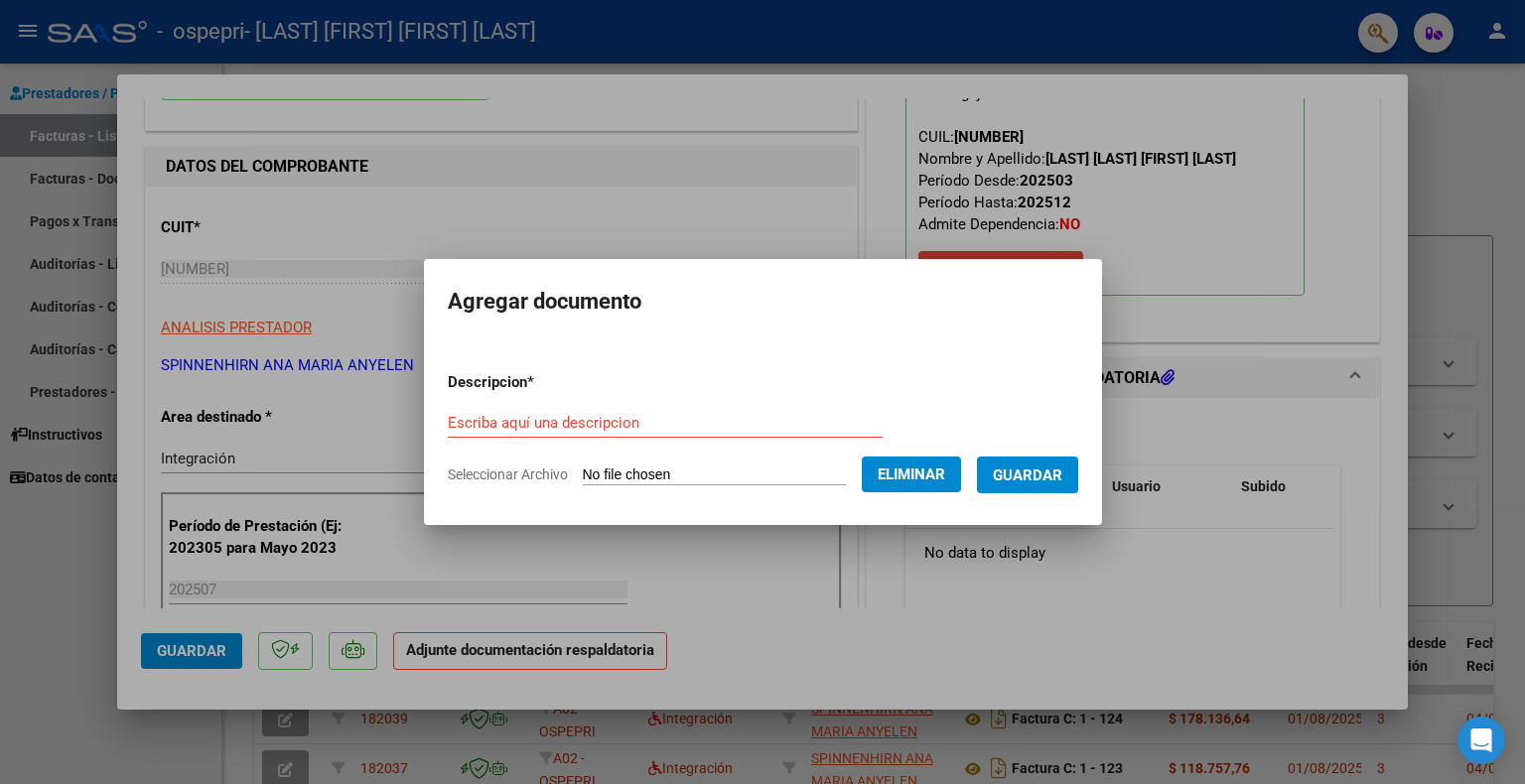 click on "Escriba aquí una descripcion" at bounding box center [665, 423] 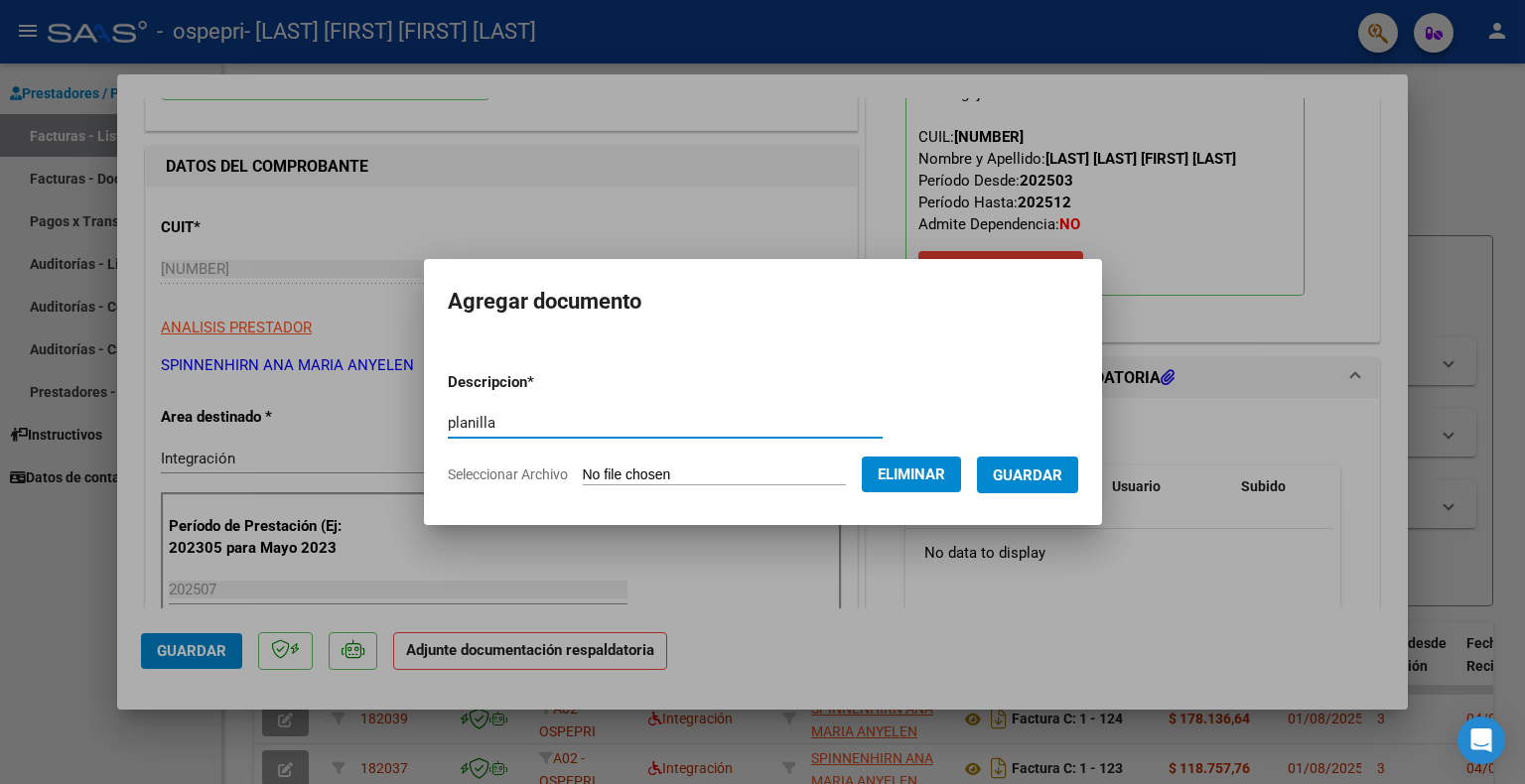 type on "planilla" 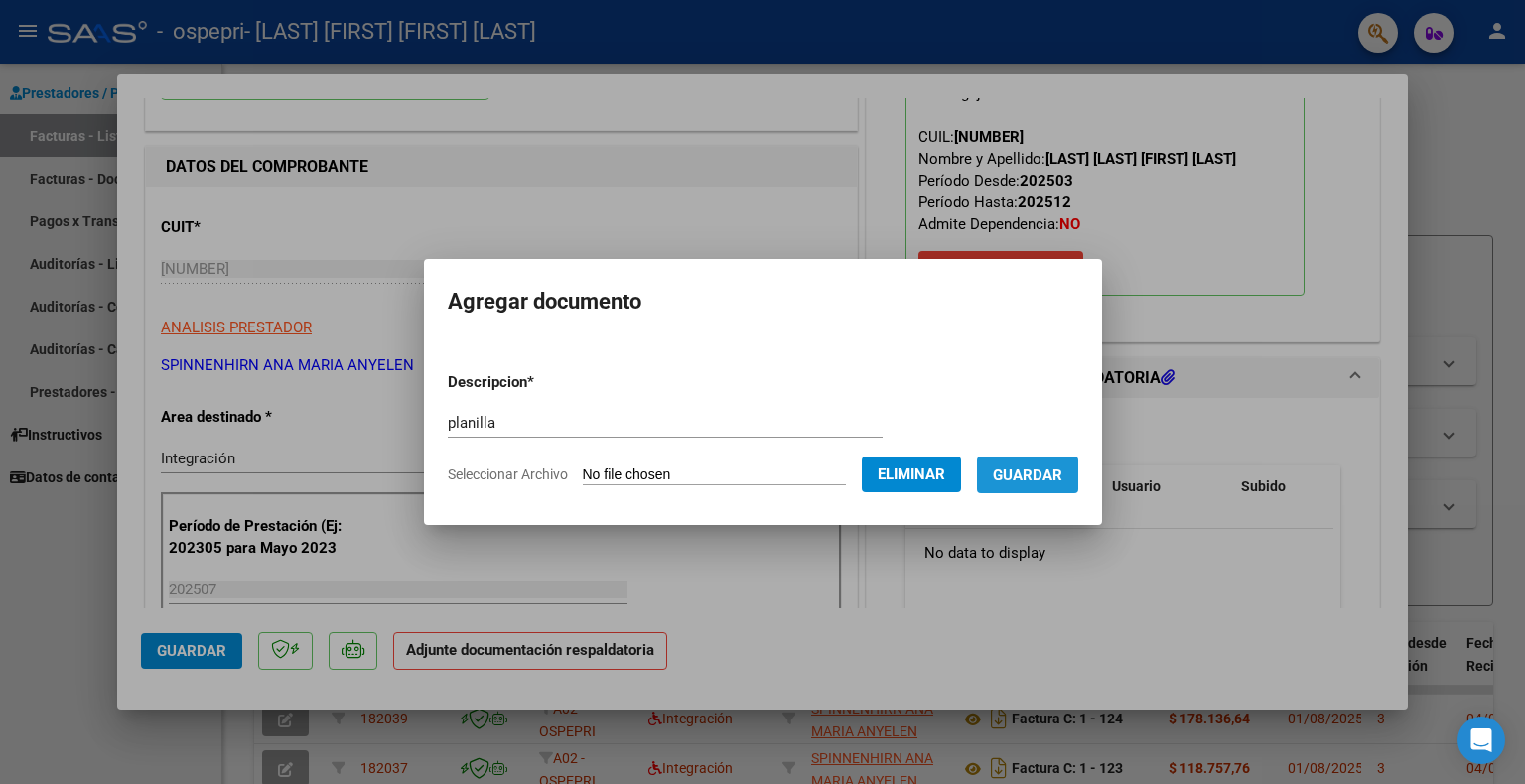 click on "Guardar" at bounding box center (1028, 475) 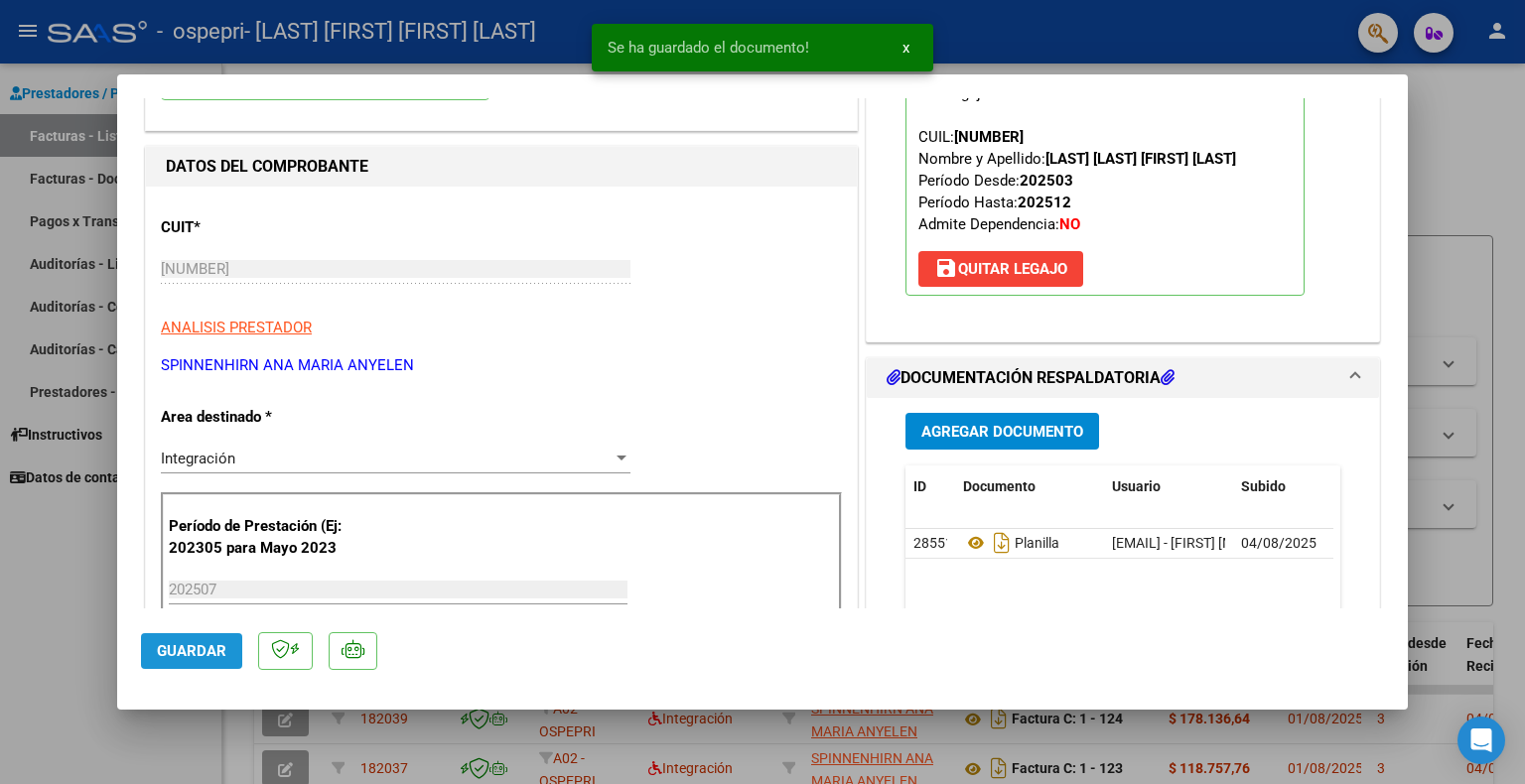 click on "Guardar" 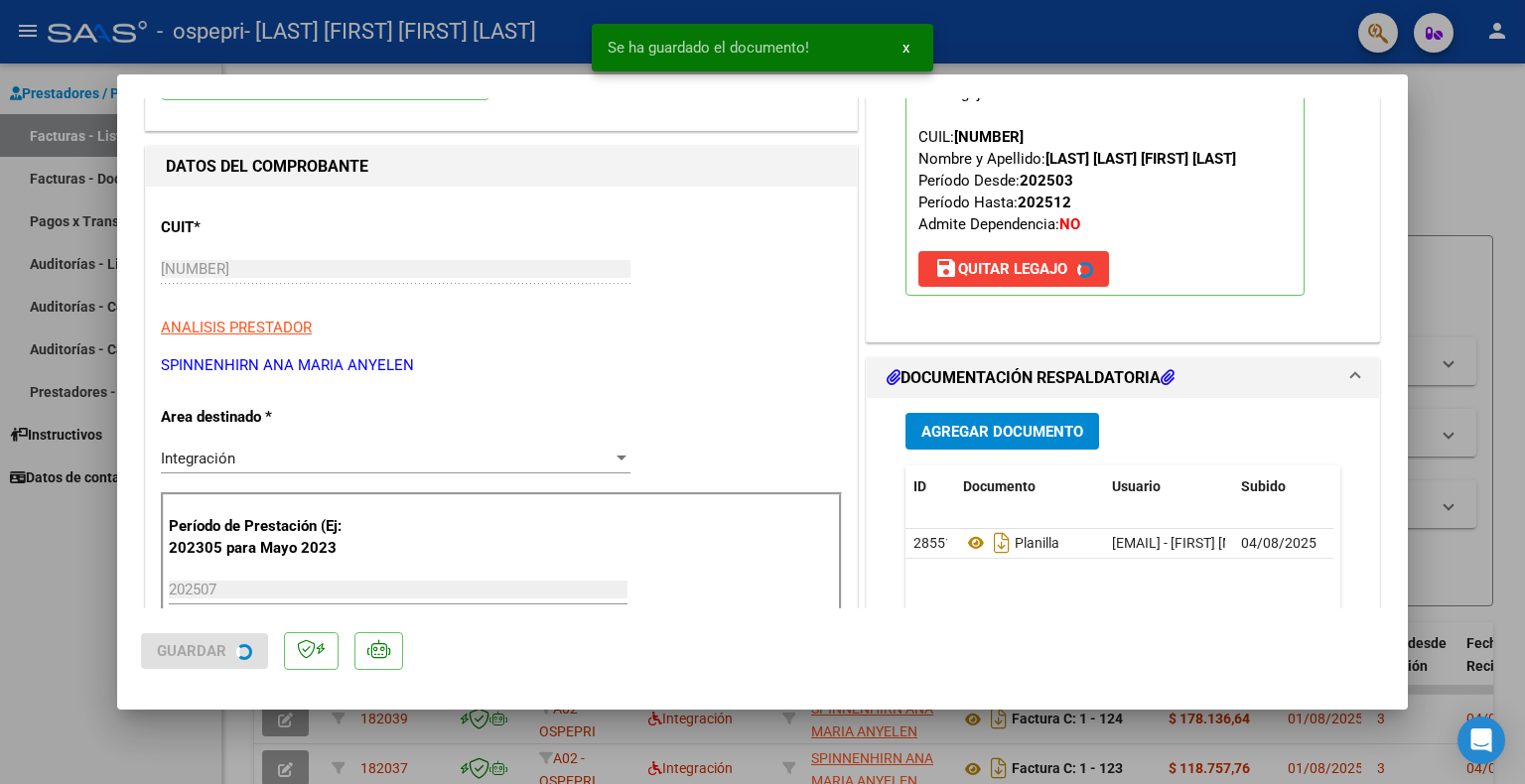 click at bounding box center (762, 392) 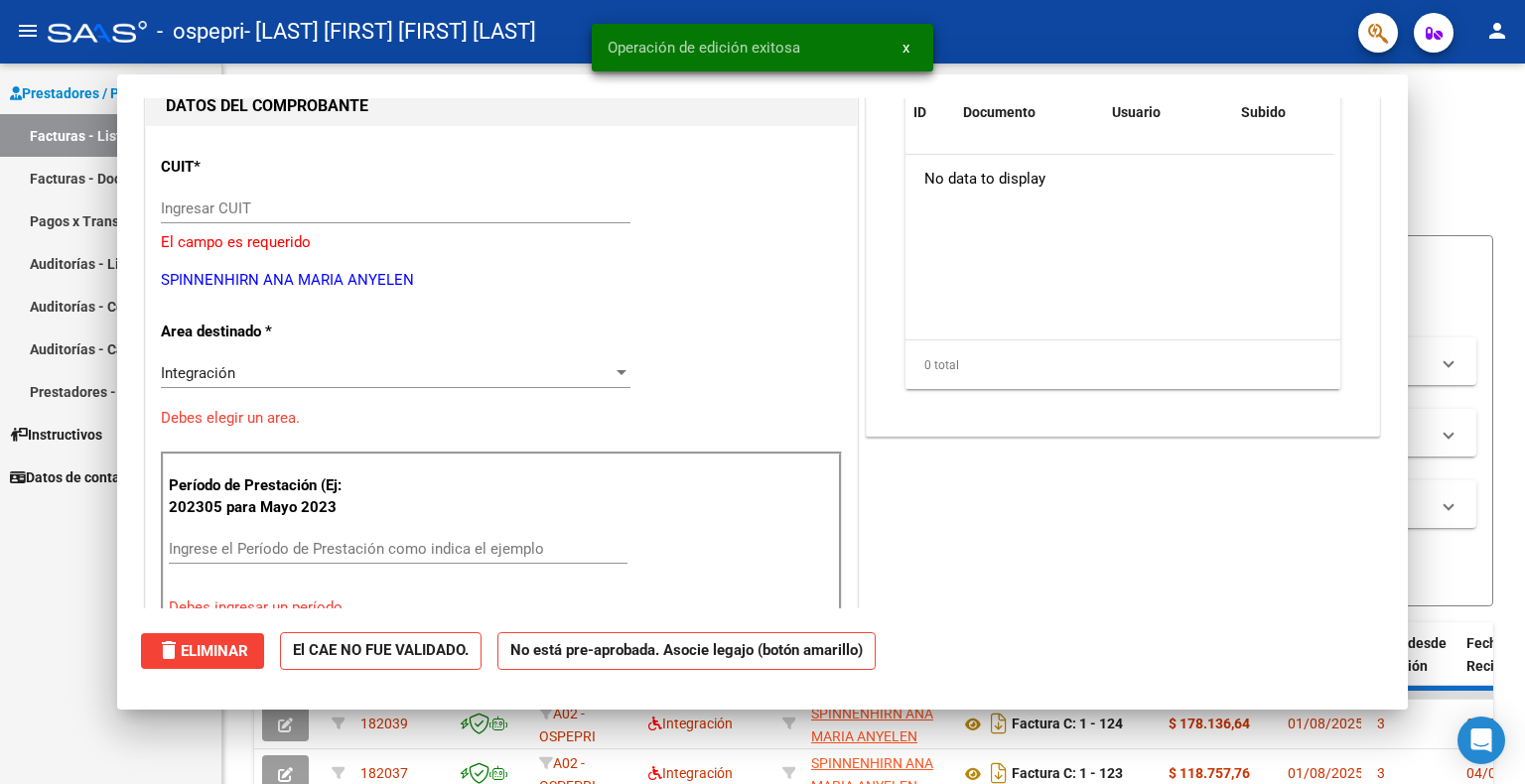 scroll, scrollTop: 210, scrollLeft: 0, axis: vertical 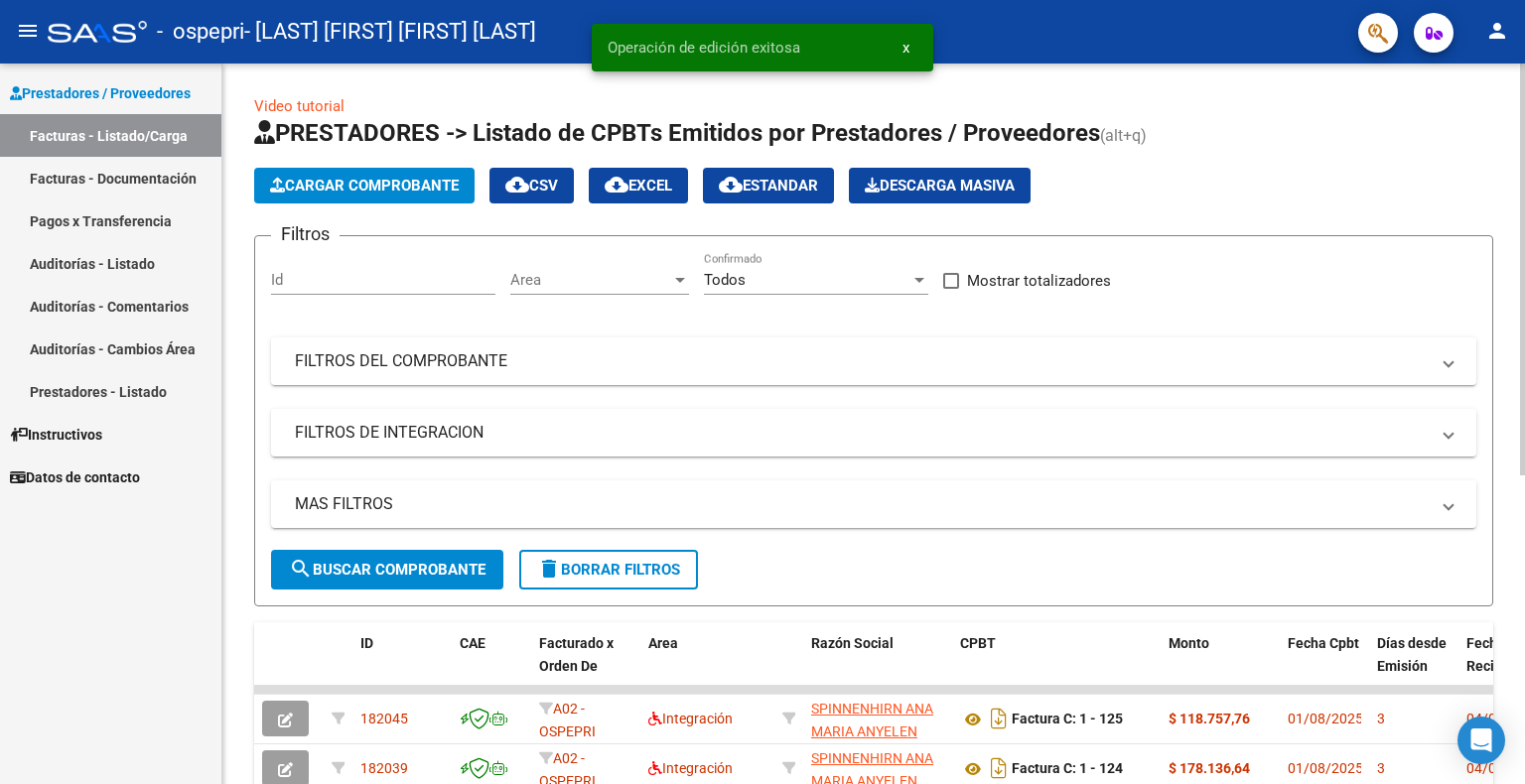 click on "Cargar Comprobante" 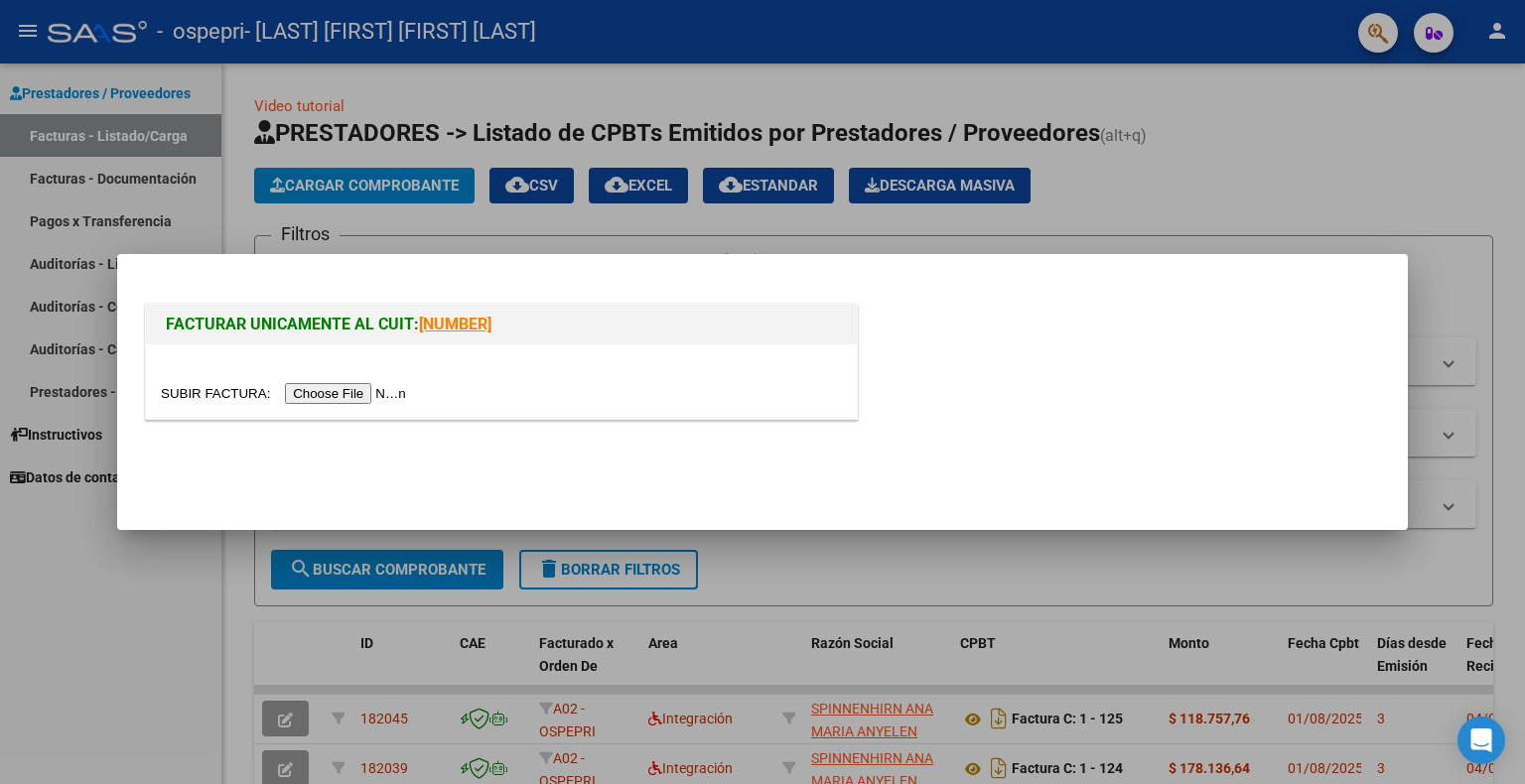 click at bounding box center (286, 393) 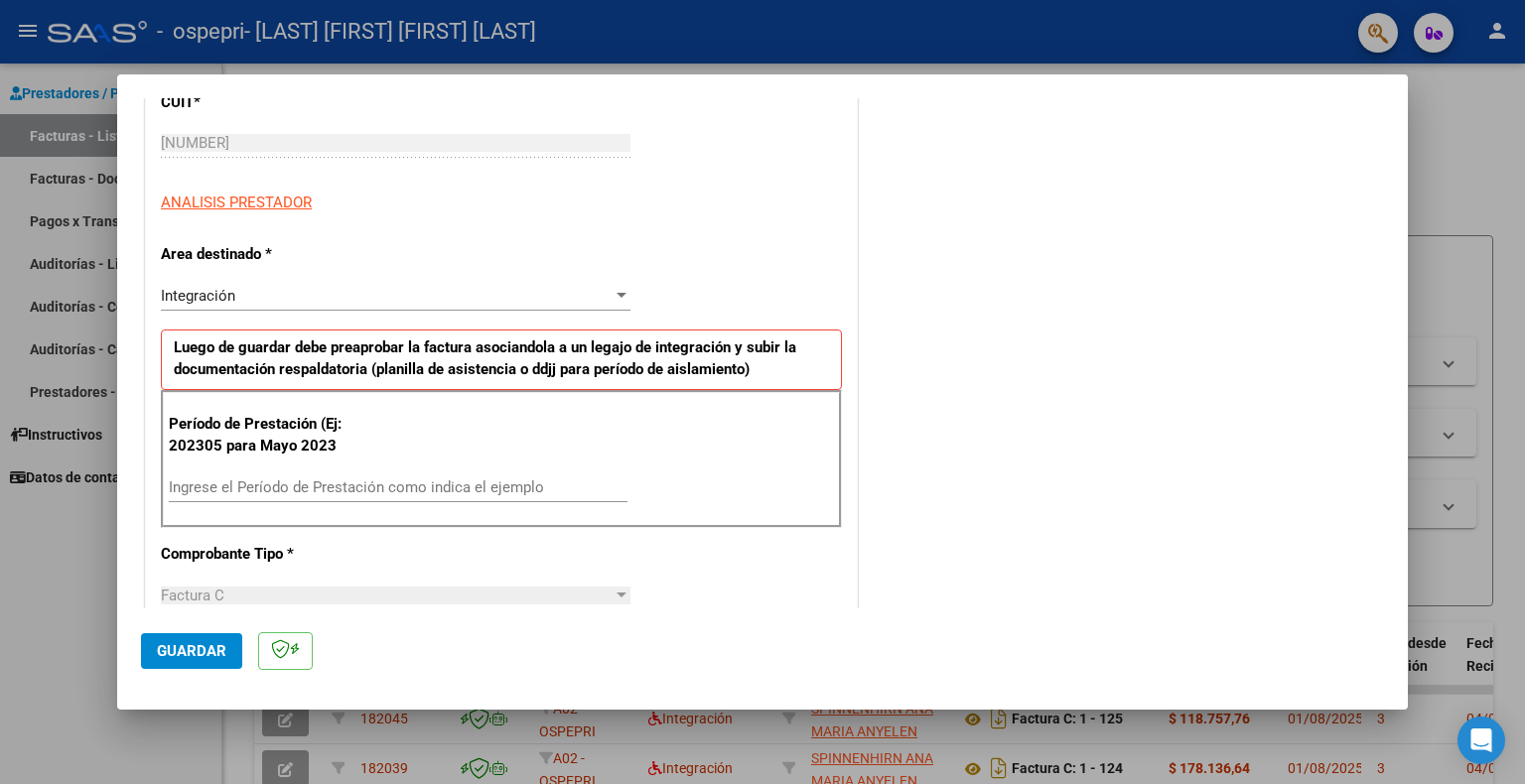 scroll, scrollTop: 298, scrollLeft: 0, axis: vertical 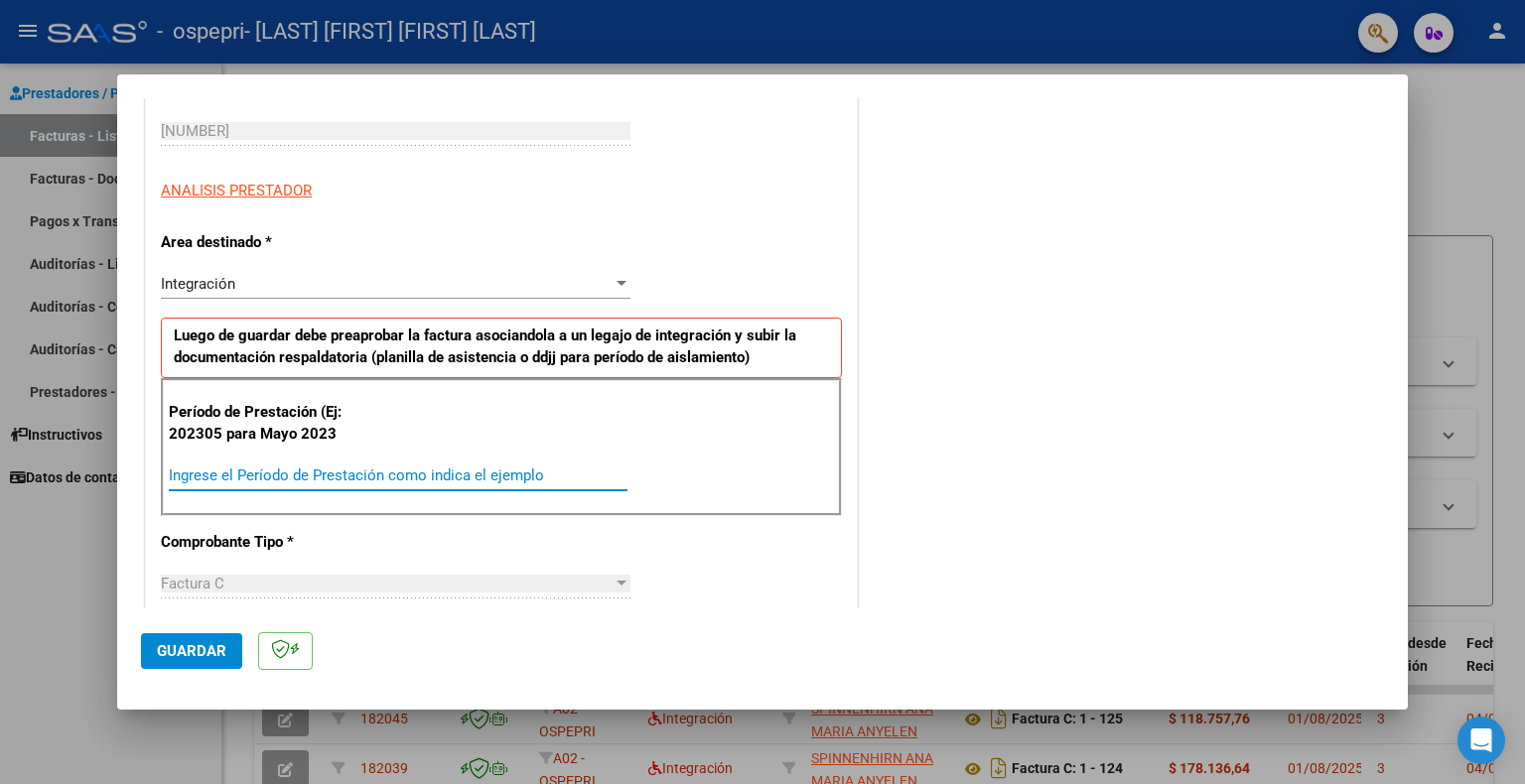 click on "Ingrese el Período de Prestación como indica el ejemplo" at bounding box center [398, 475] 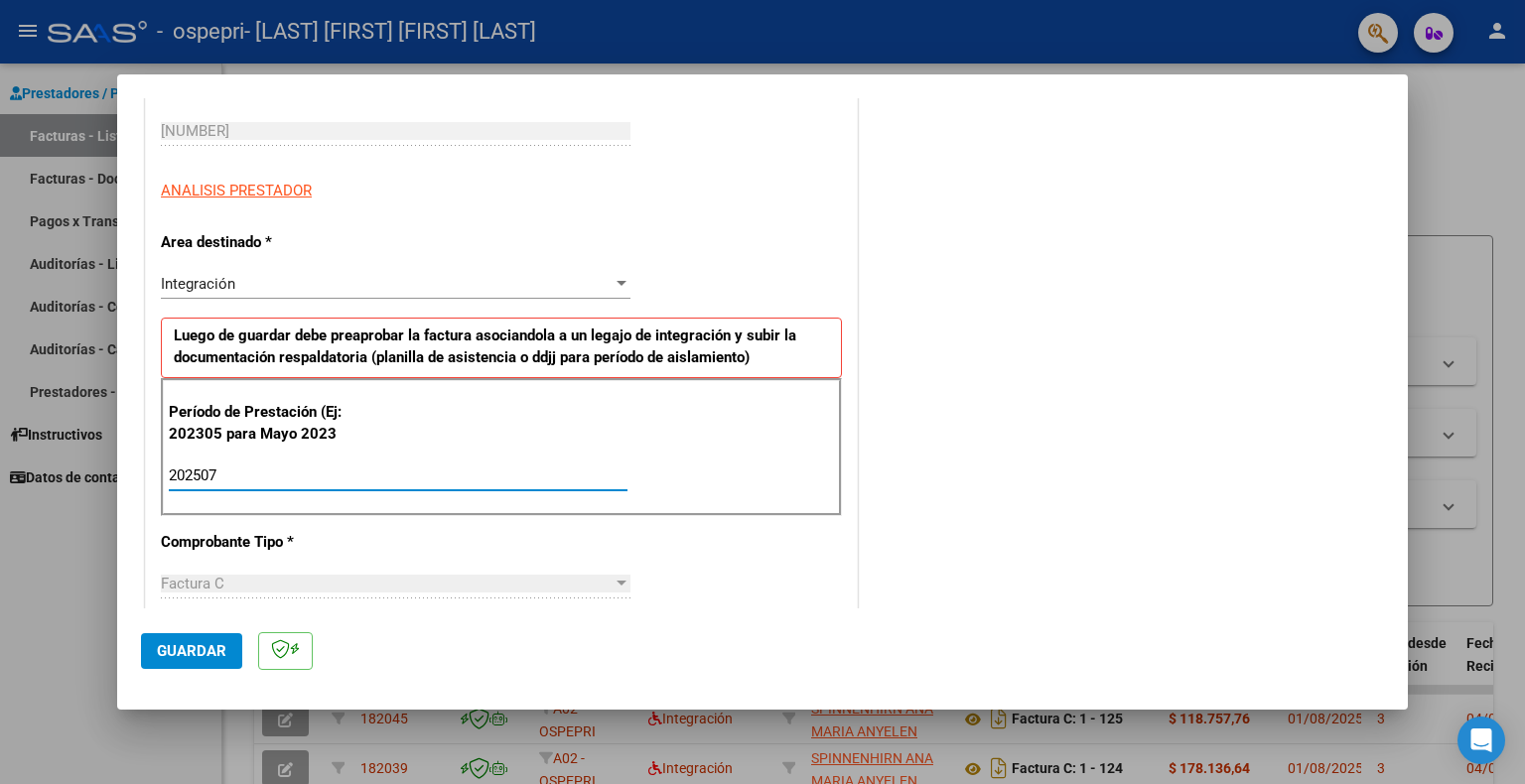 type on "202507" 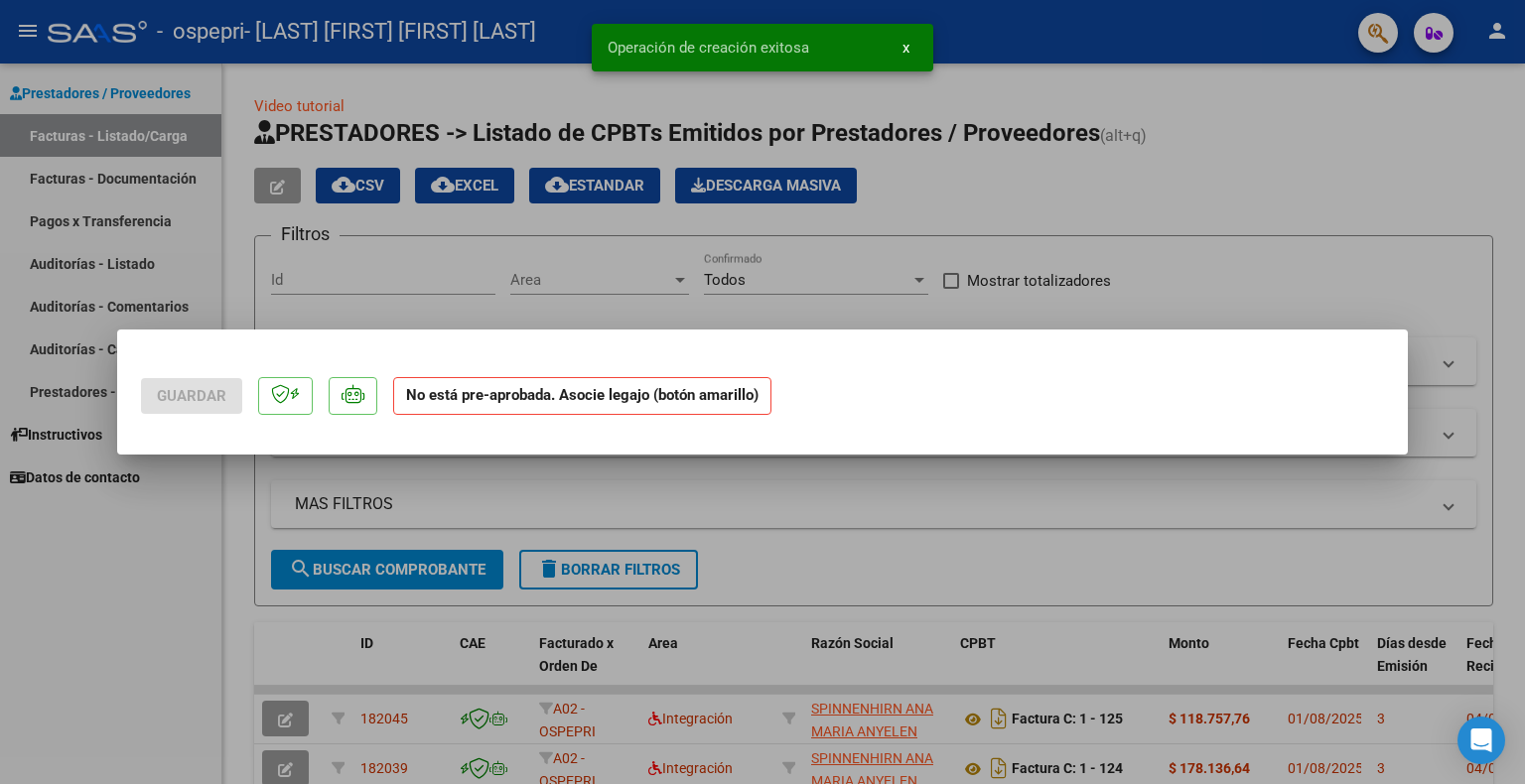 scroll, scrollTop: 0, scrollLeft: 0, axis: both 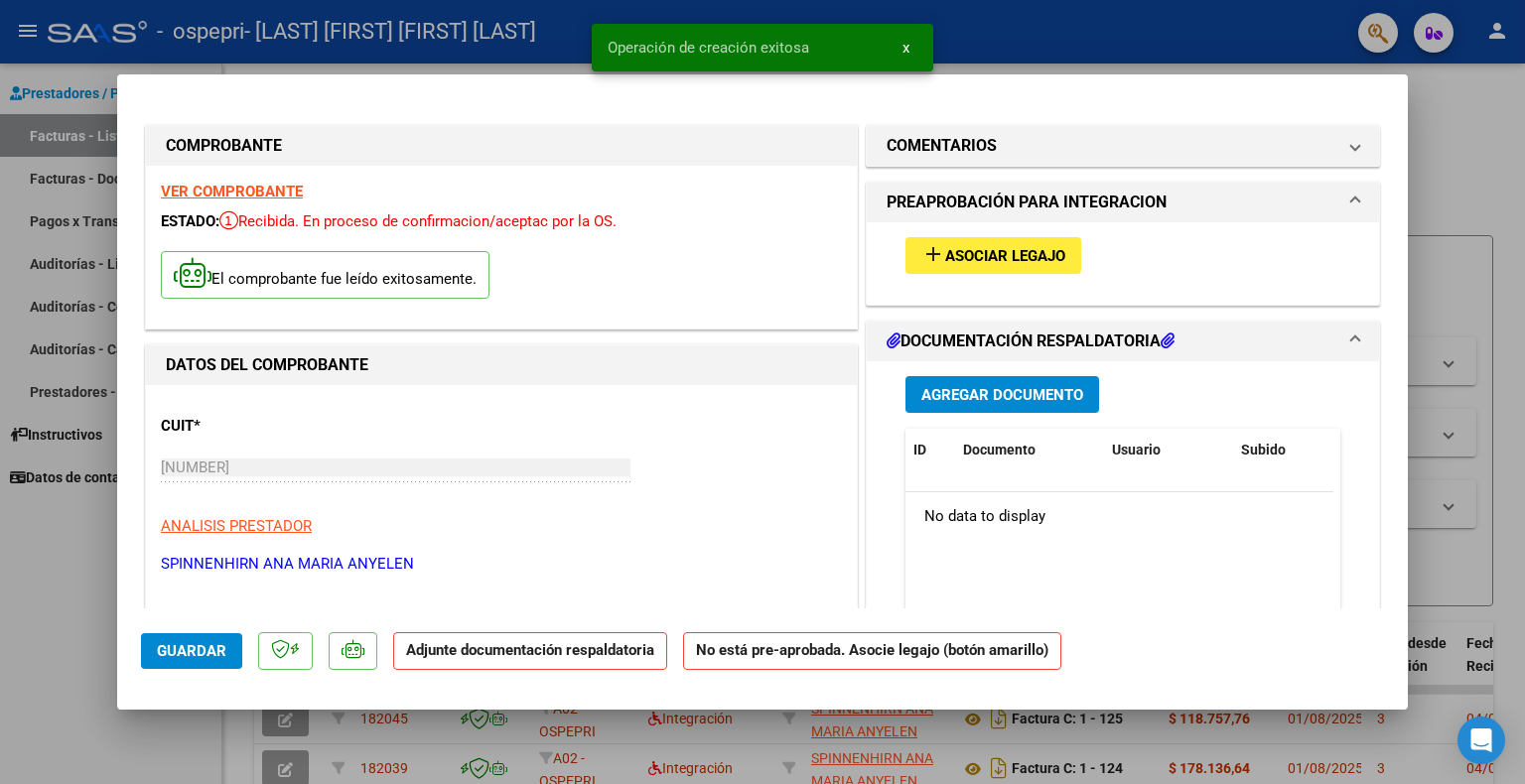 click on "Asociar Legajo" at bounding box center [1005, 256] 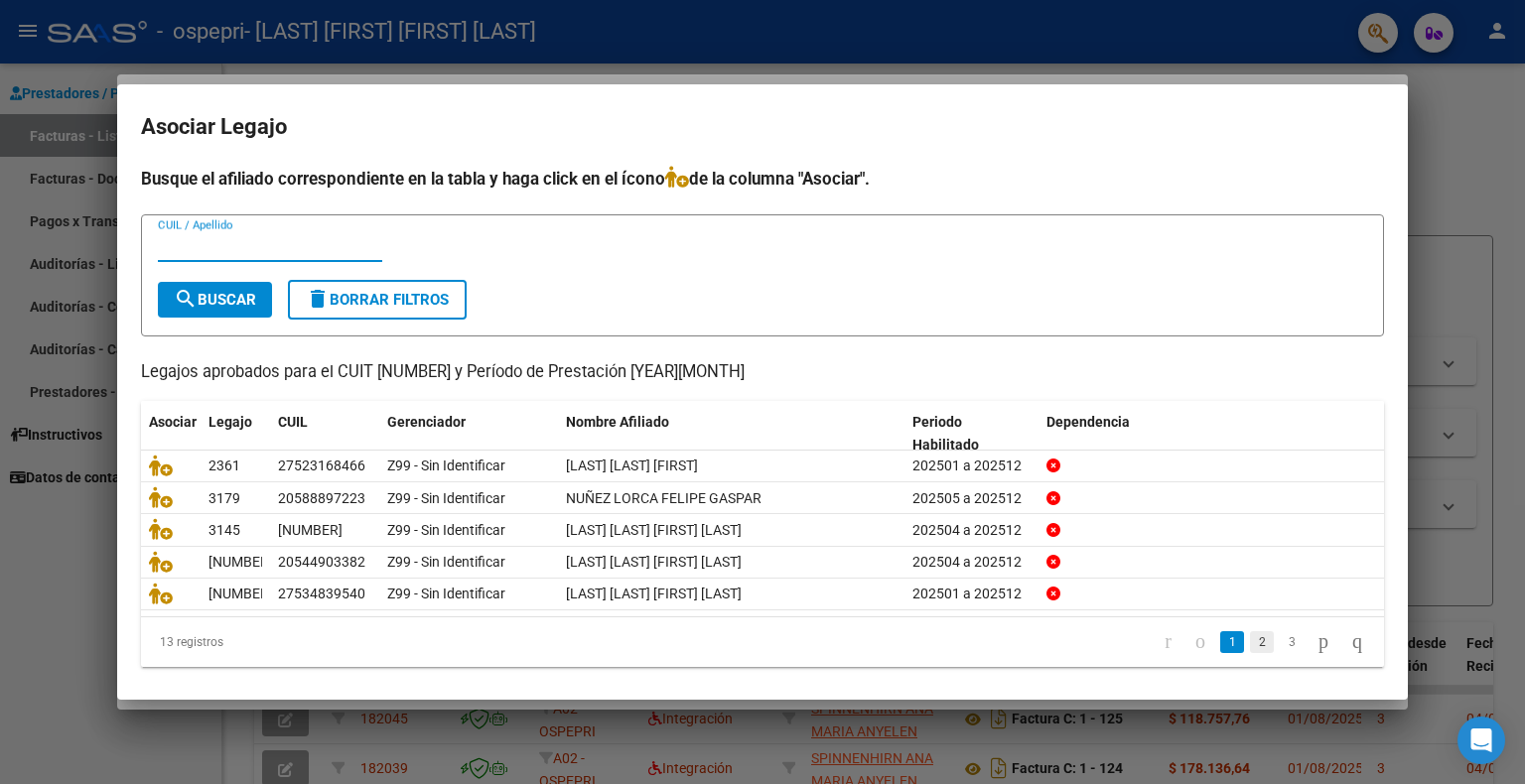 click on "2" 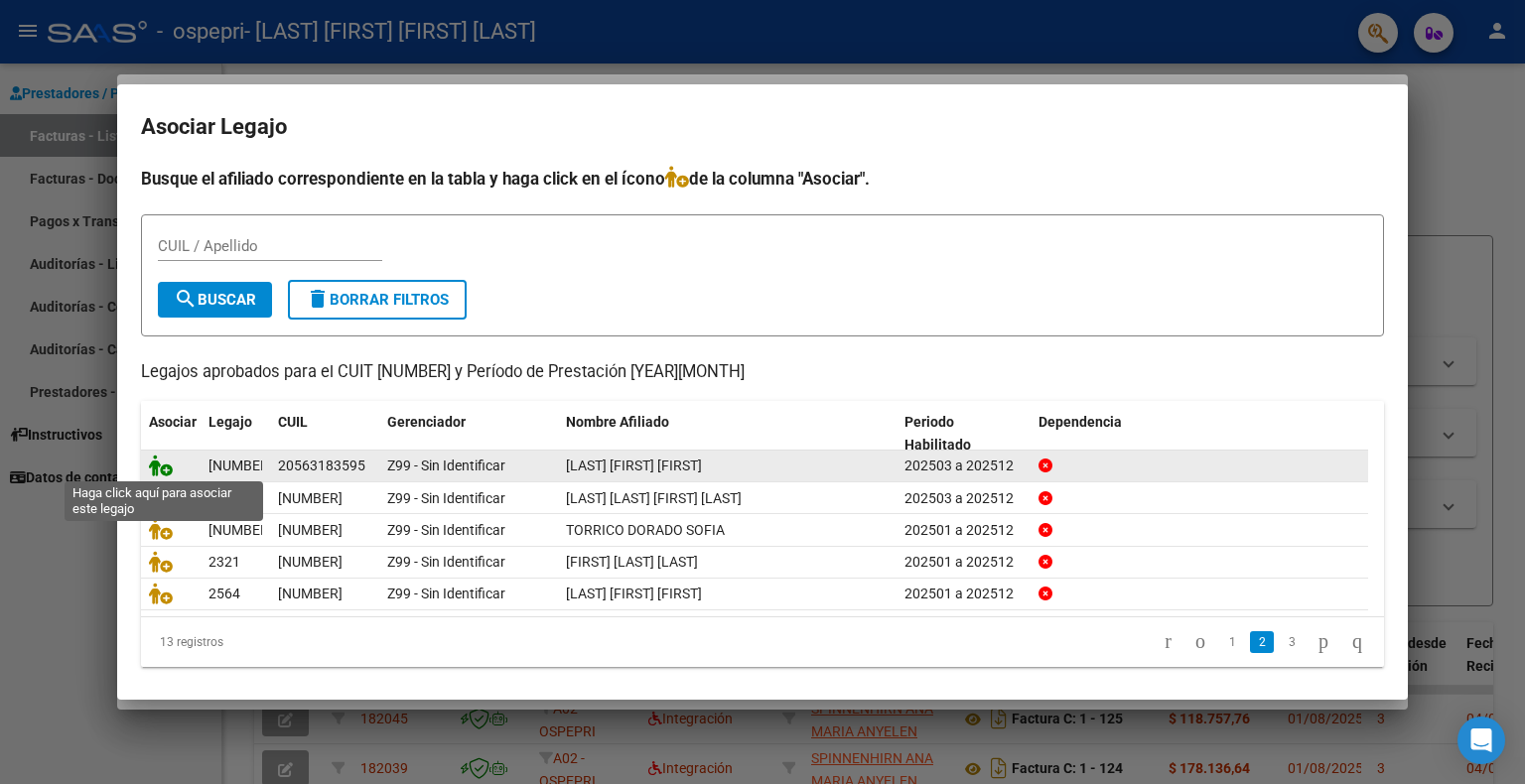 click 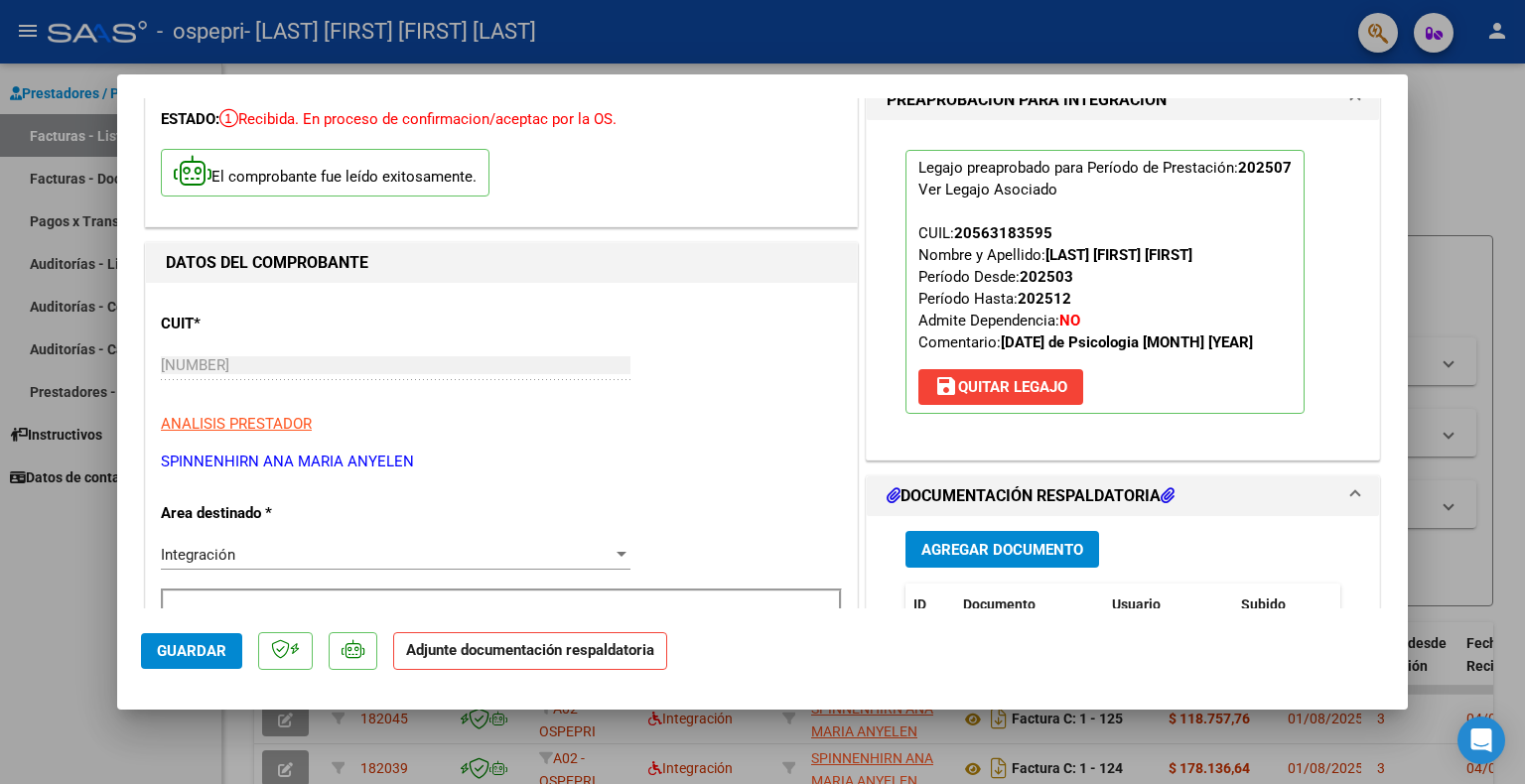 scroll, scrollTop: 298, scrollLeft: 0, axis: vertical 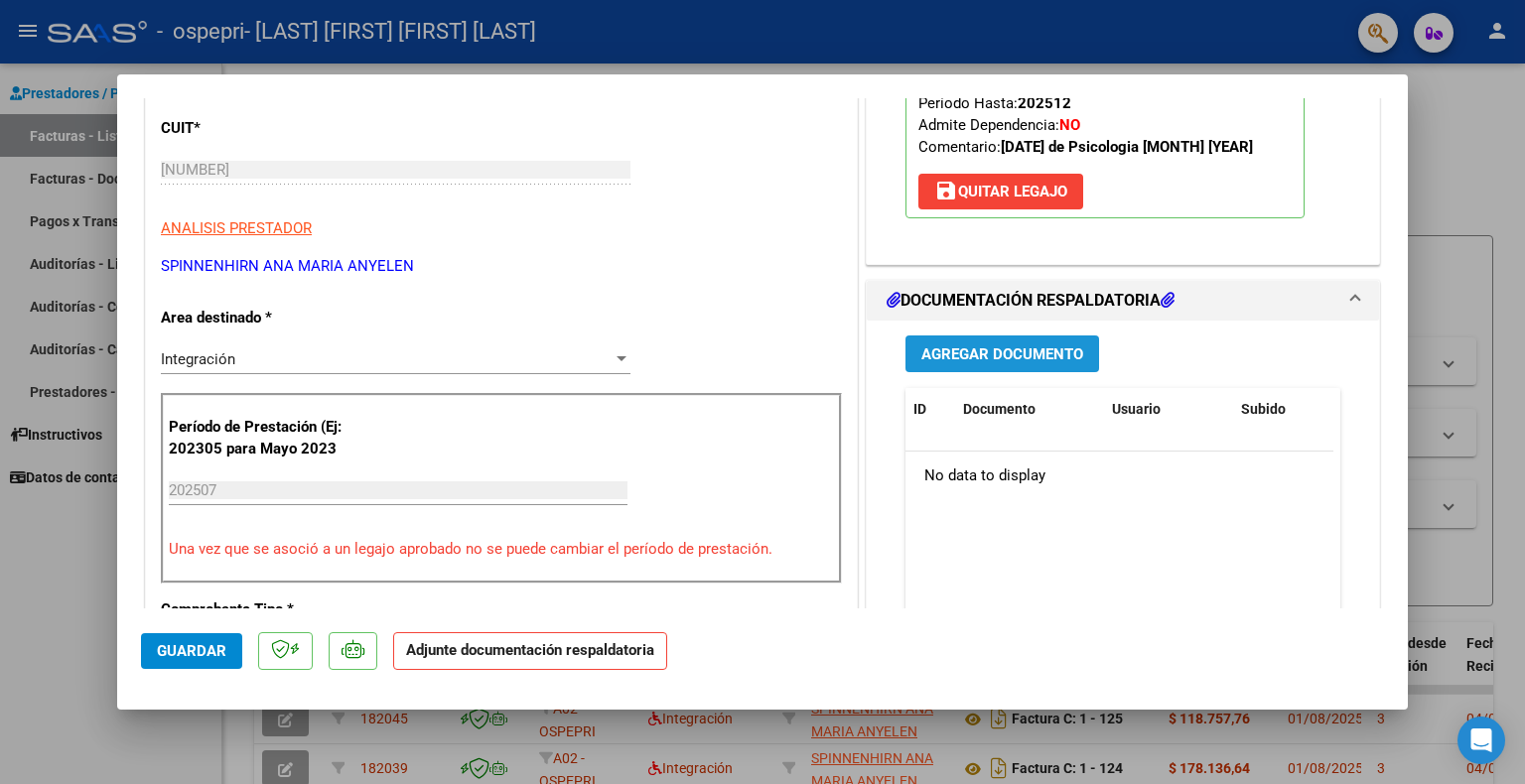 click on "Agregar Documento" at bounding box center (1002, 354) 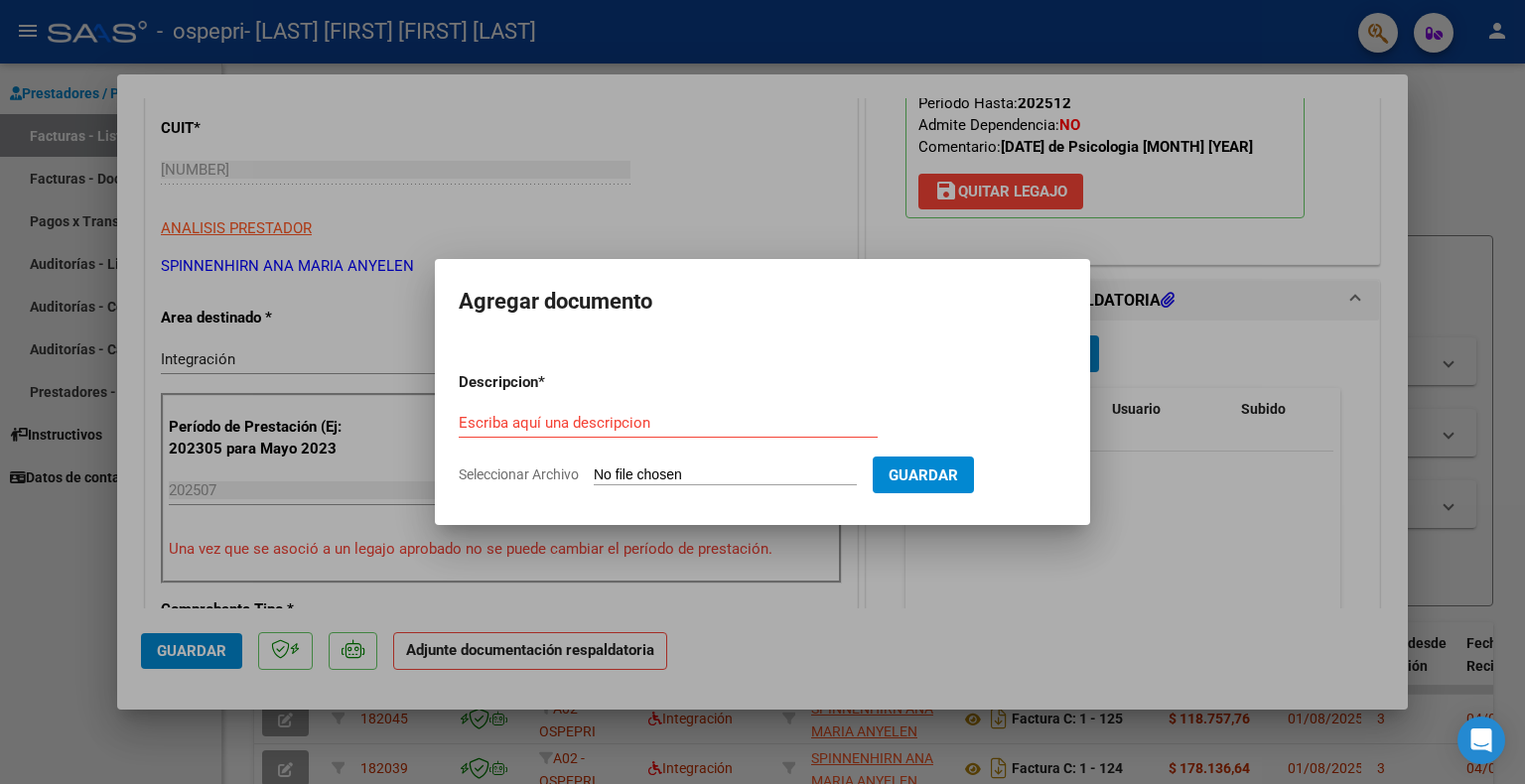 click on "Seleccionar Archivo" 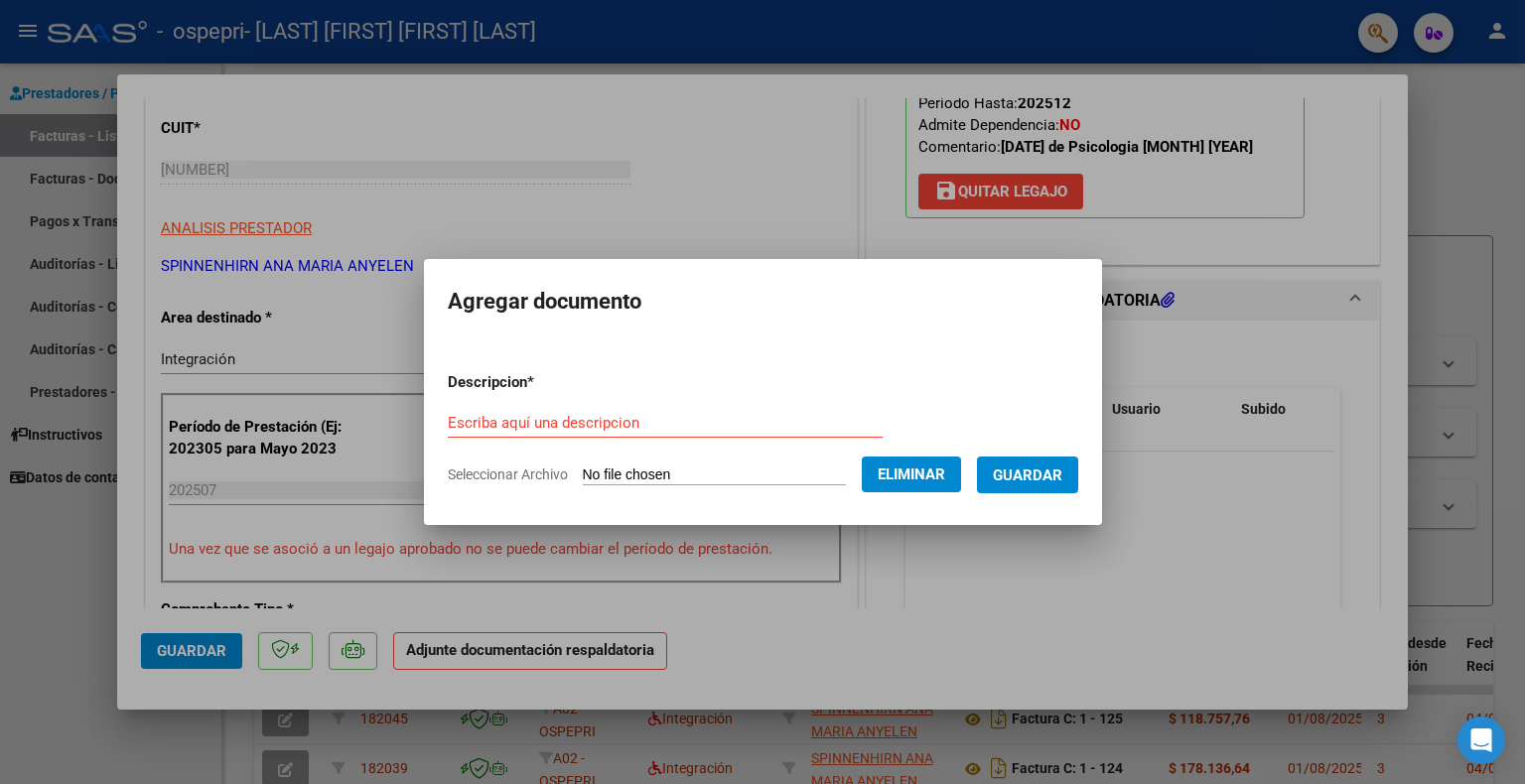 click on "Descripcion  *   Escriba aquí una descripcion  Seleccionar Archivo Eliminar Guardar" at bounding box center (762, 429) 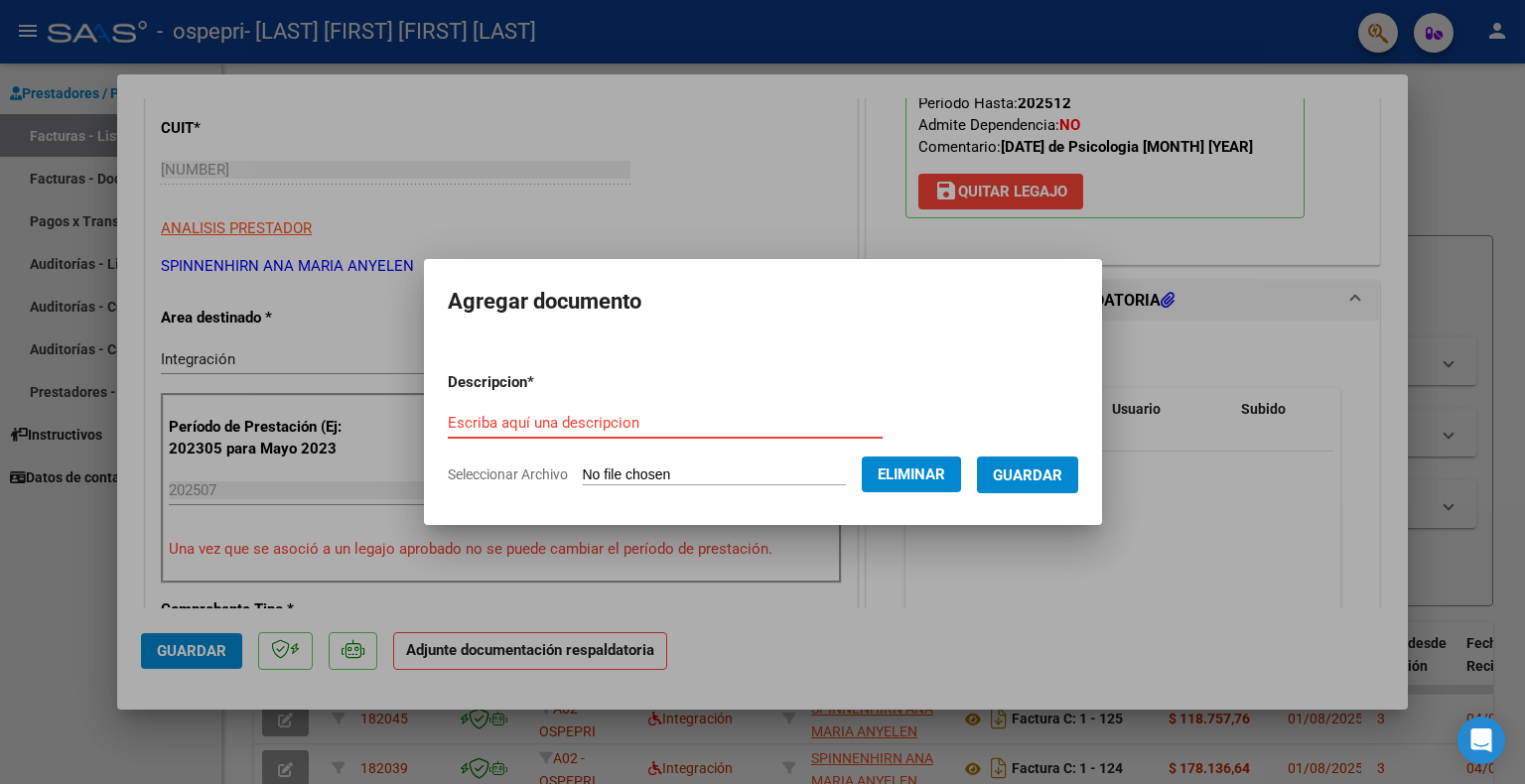 click on "Escriba aquí una descripcion" at bounding box center (665, 423) 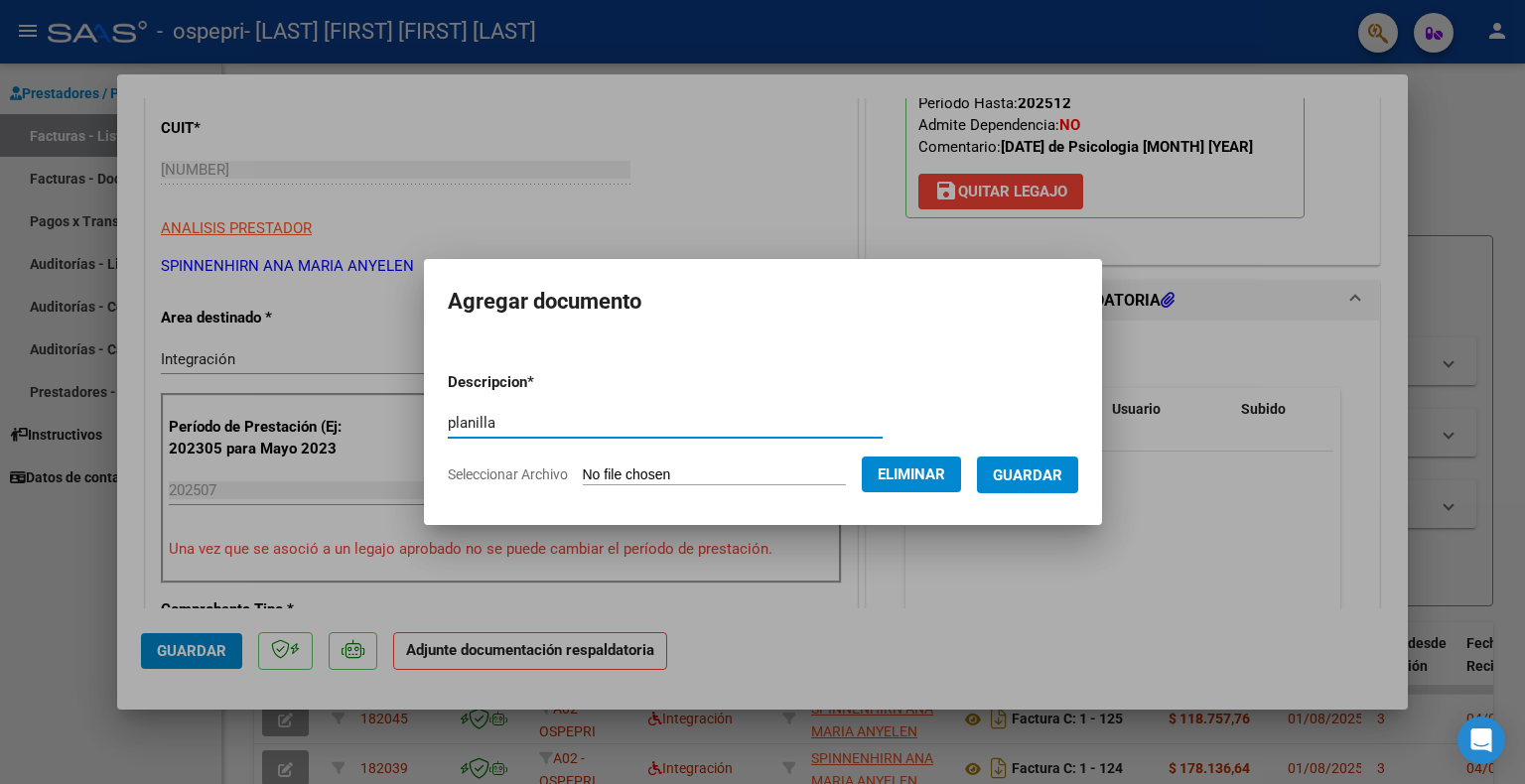 type on "planilla" 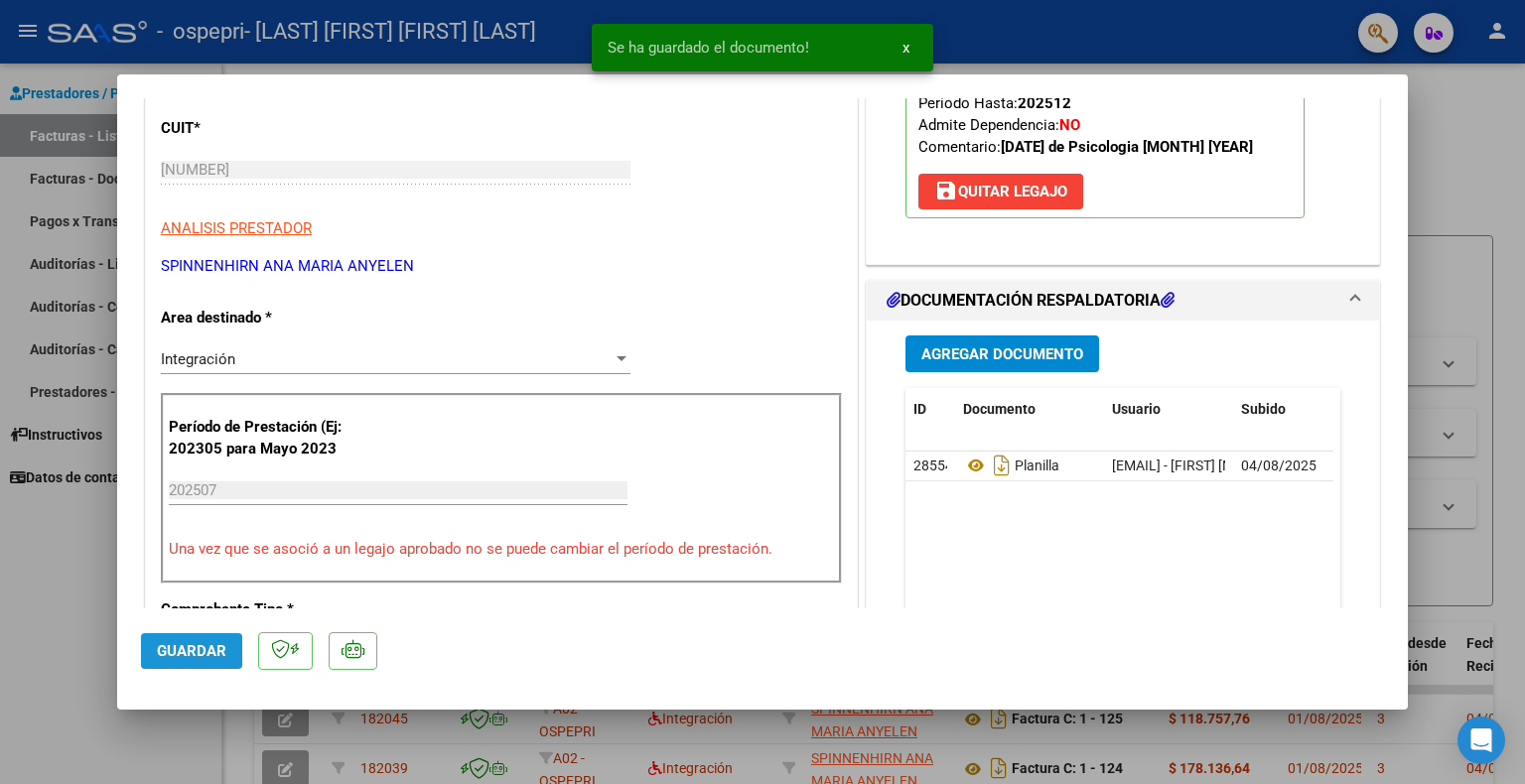 click on "Guardar" 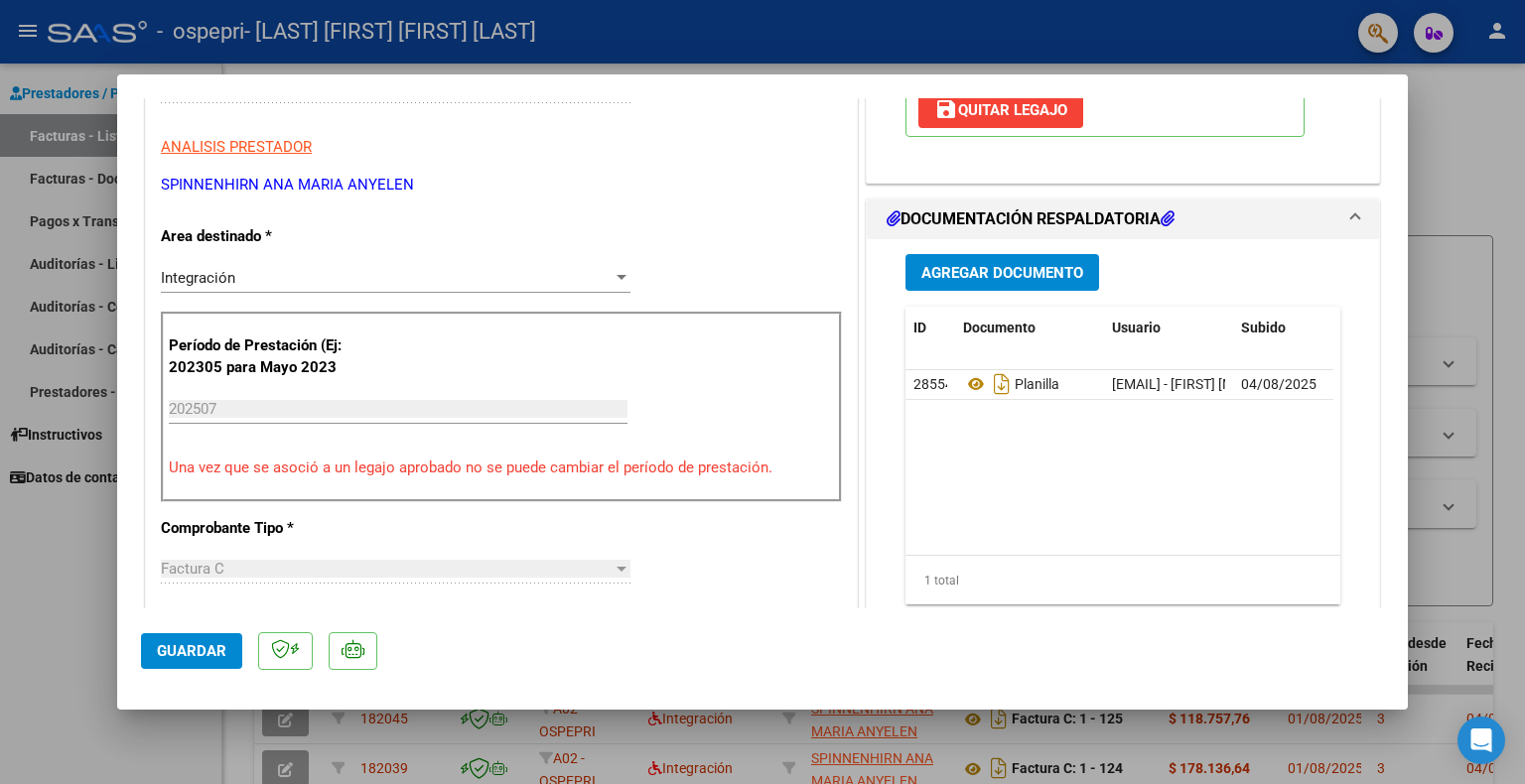 scroll, scrollTop: 397, scrollLeft: 0, axis: vertical 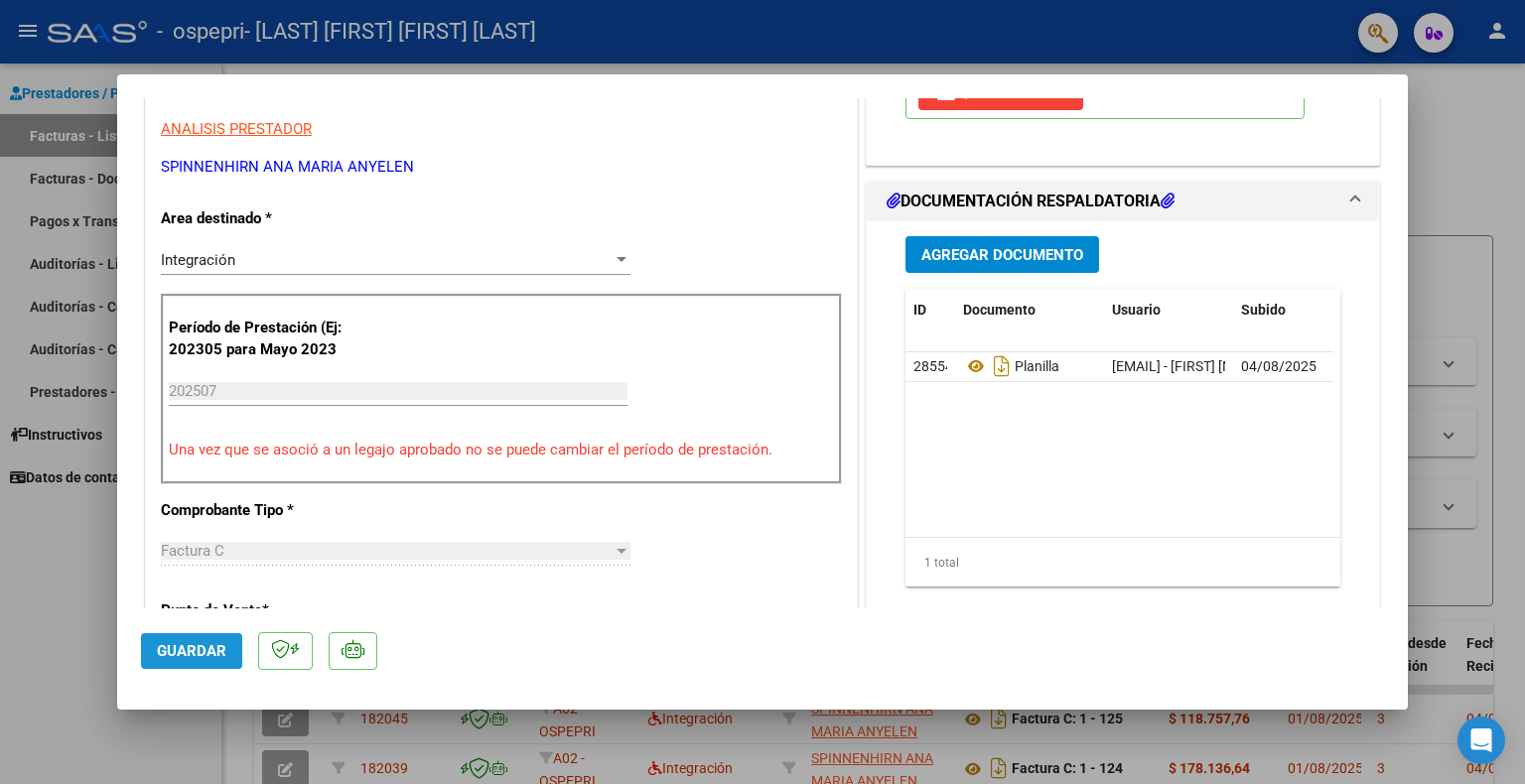 click on "Guardar" 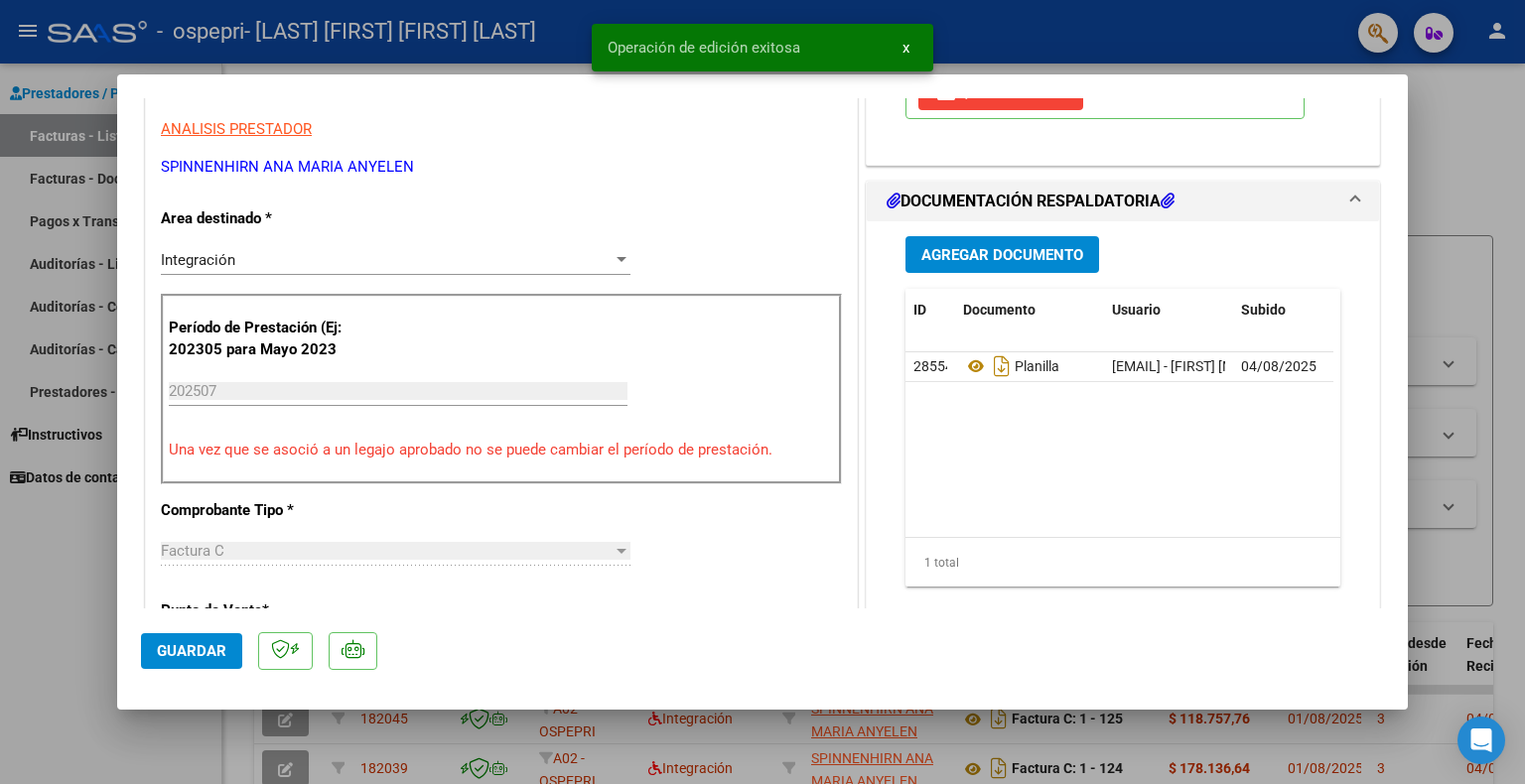 click at bounding box center [762, 392] 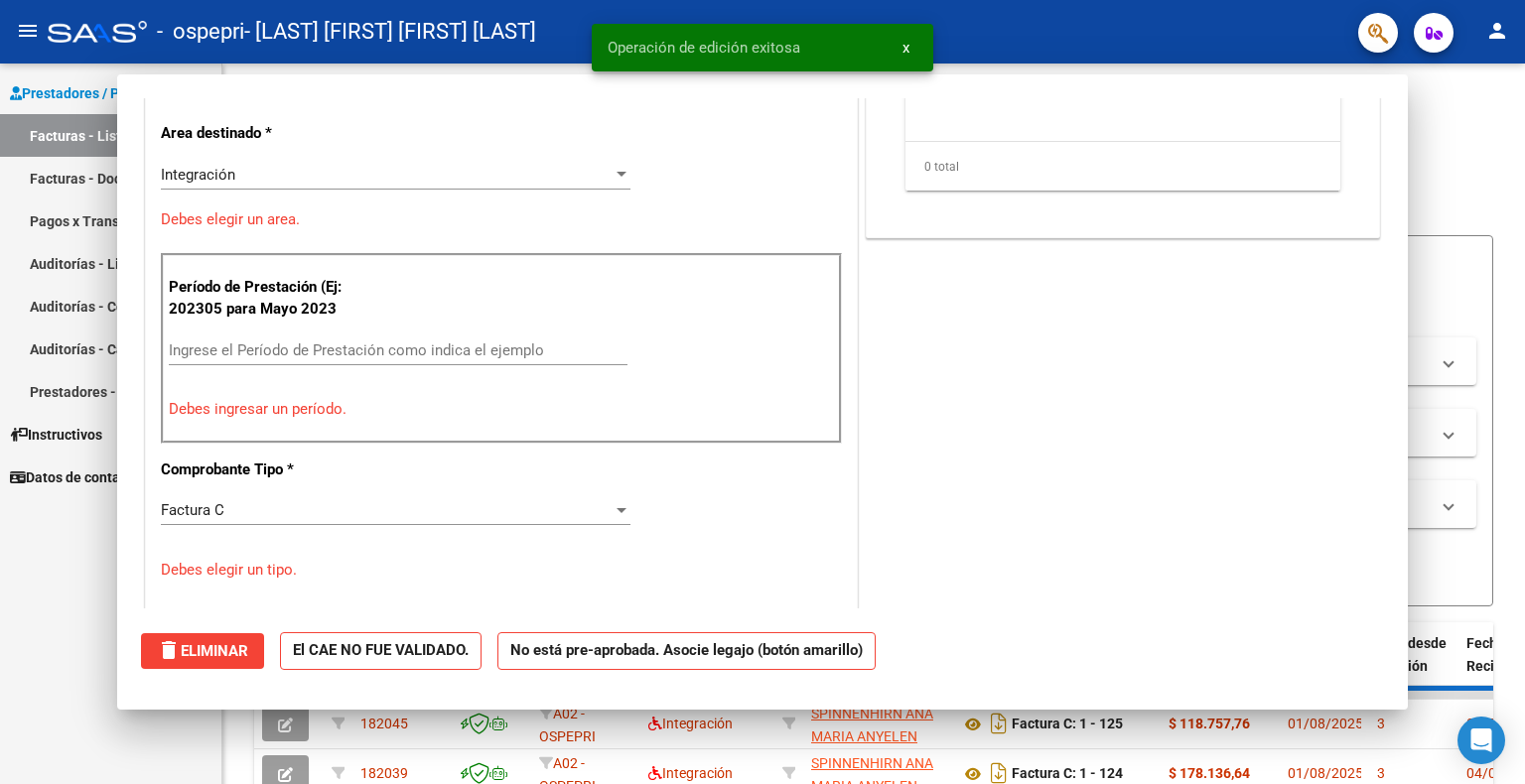 scroll, scrollTop: 0, scrollLeft: 0, axis: both 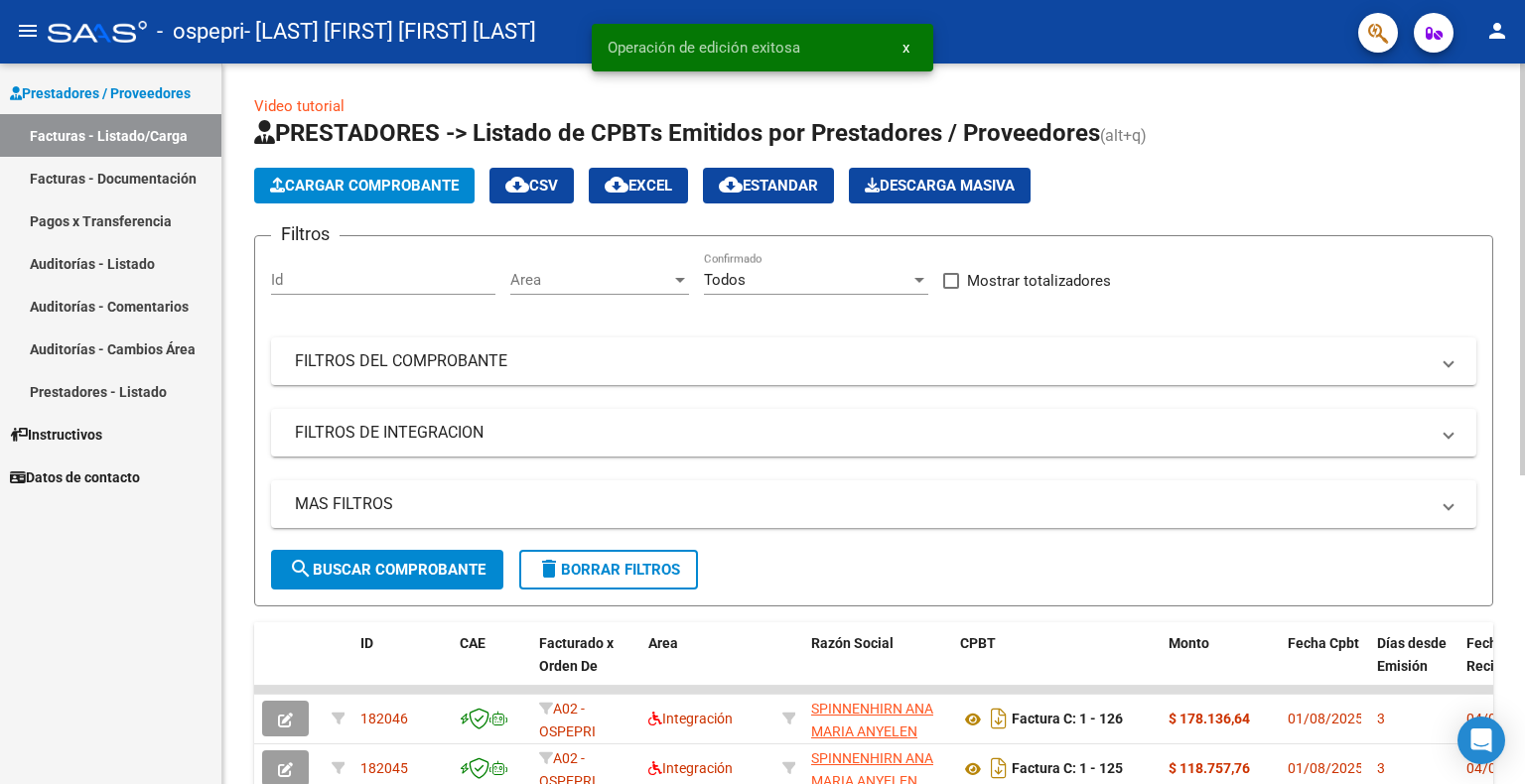 click on "Cargar Comprobante" 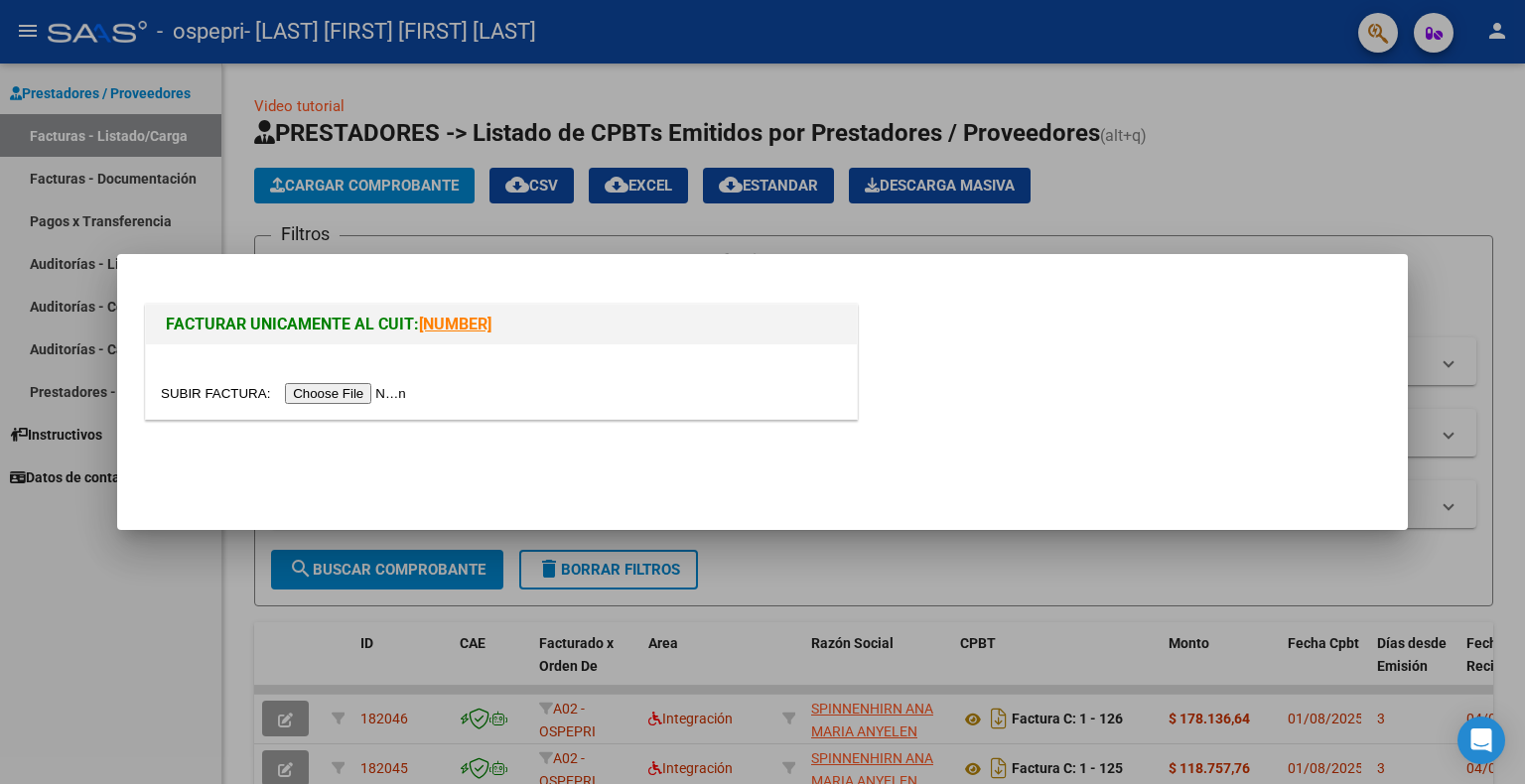 click at bounding box center (286, 393) 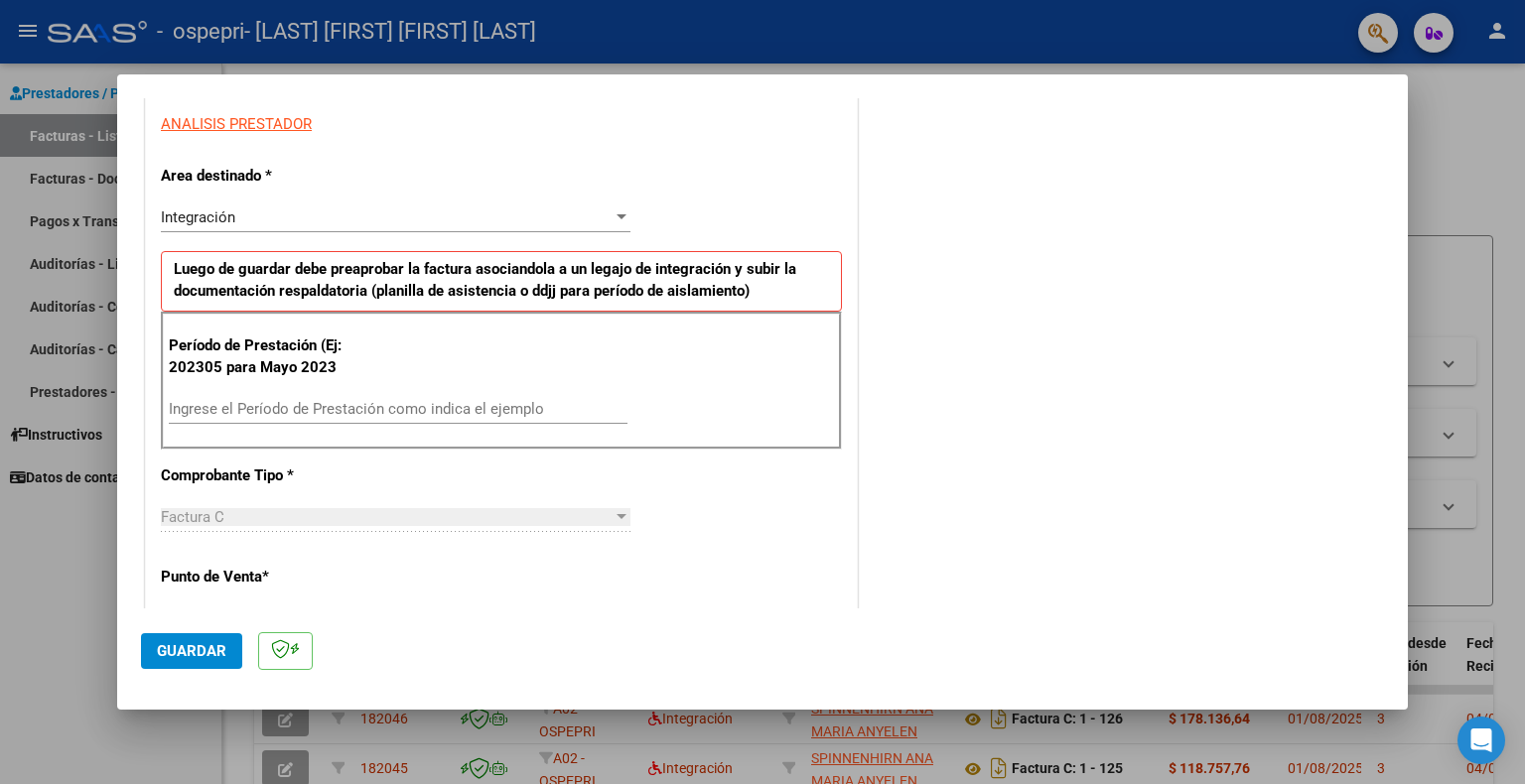 scroll, scrollTop: 397, scrollLeft: 0, axis: vertical 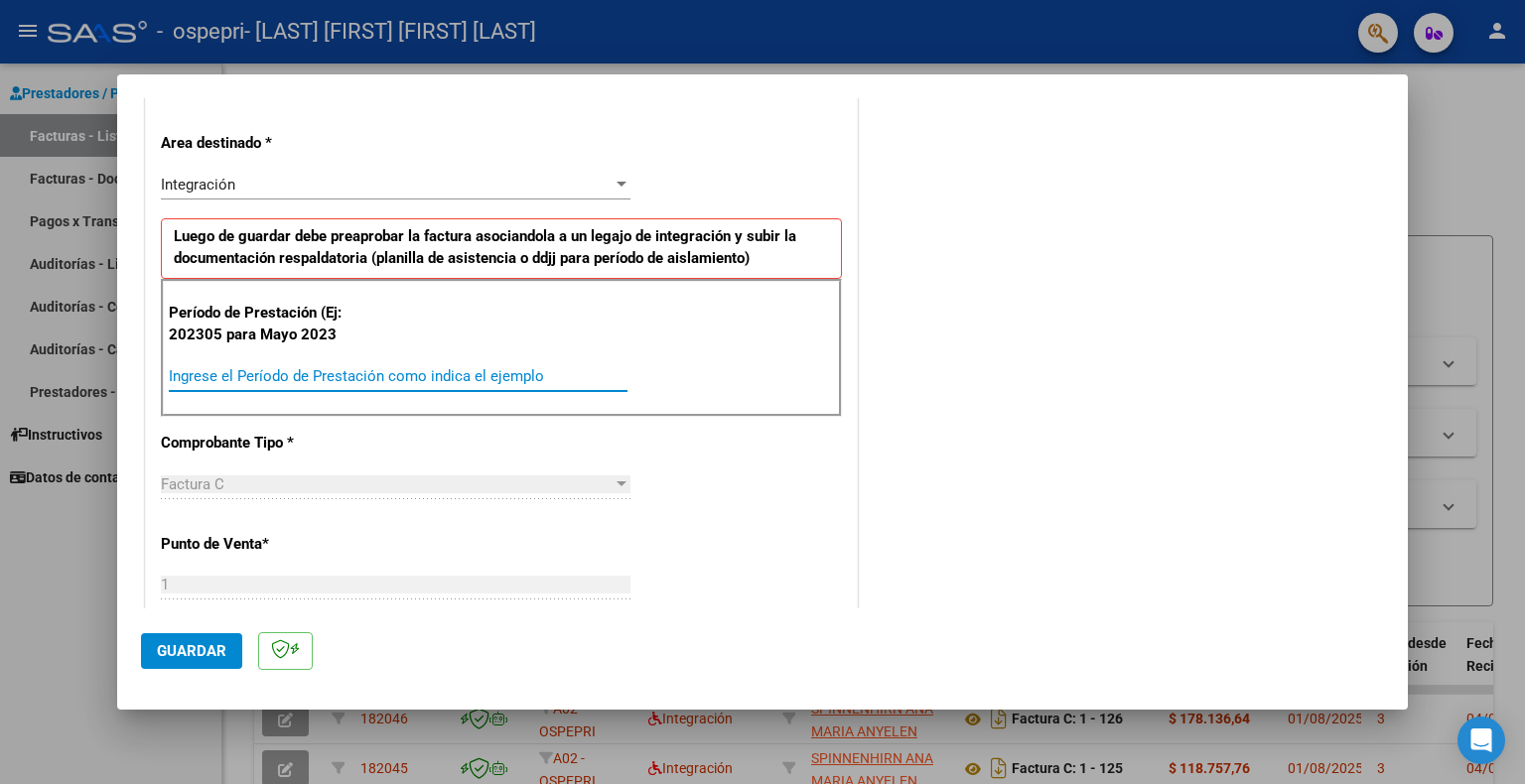click on "Ingrese el Período de Prestación como indica el ejemplo" at bounding box center [398, 376] 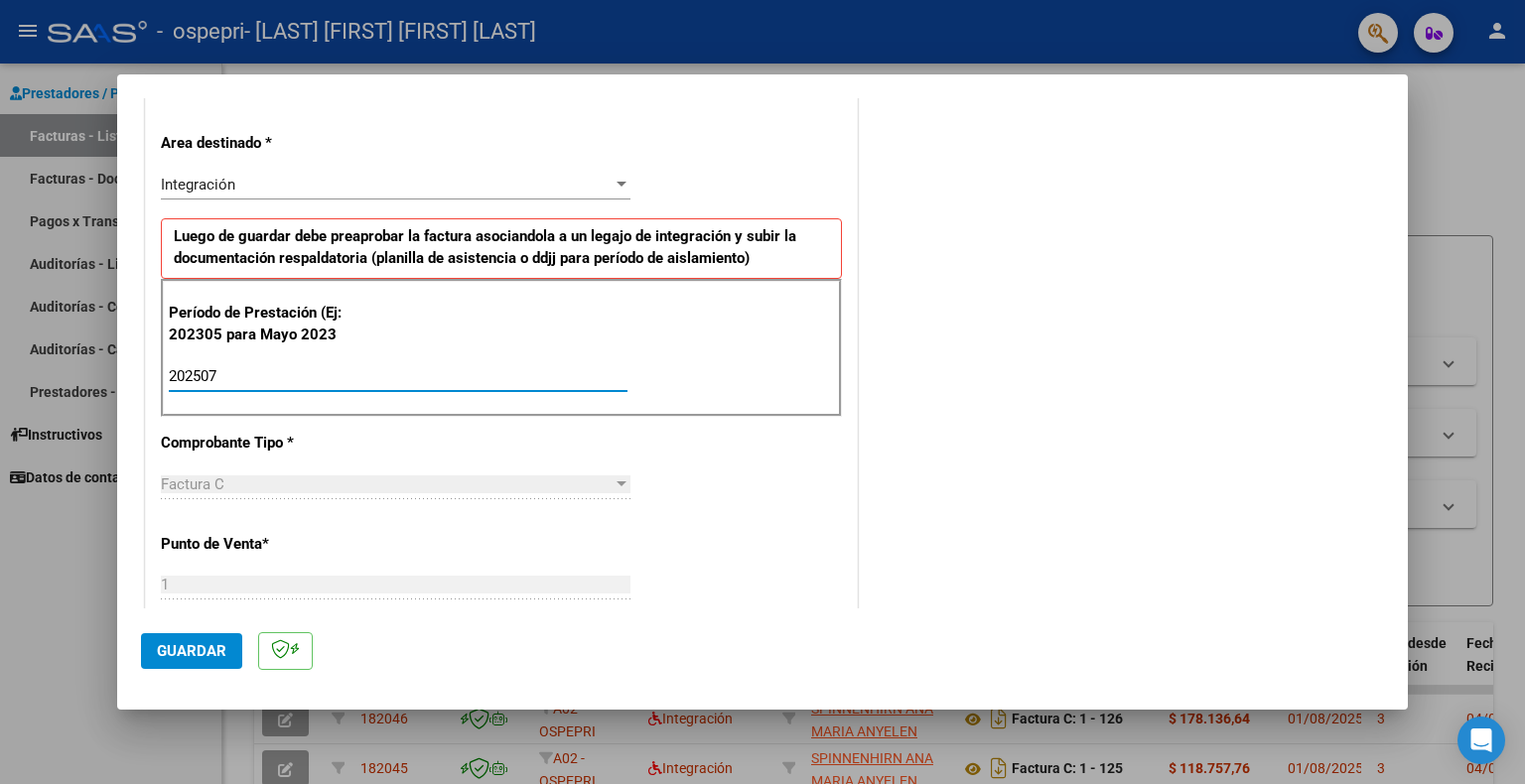 type on "202507" 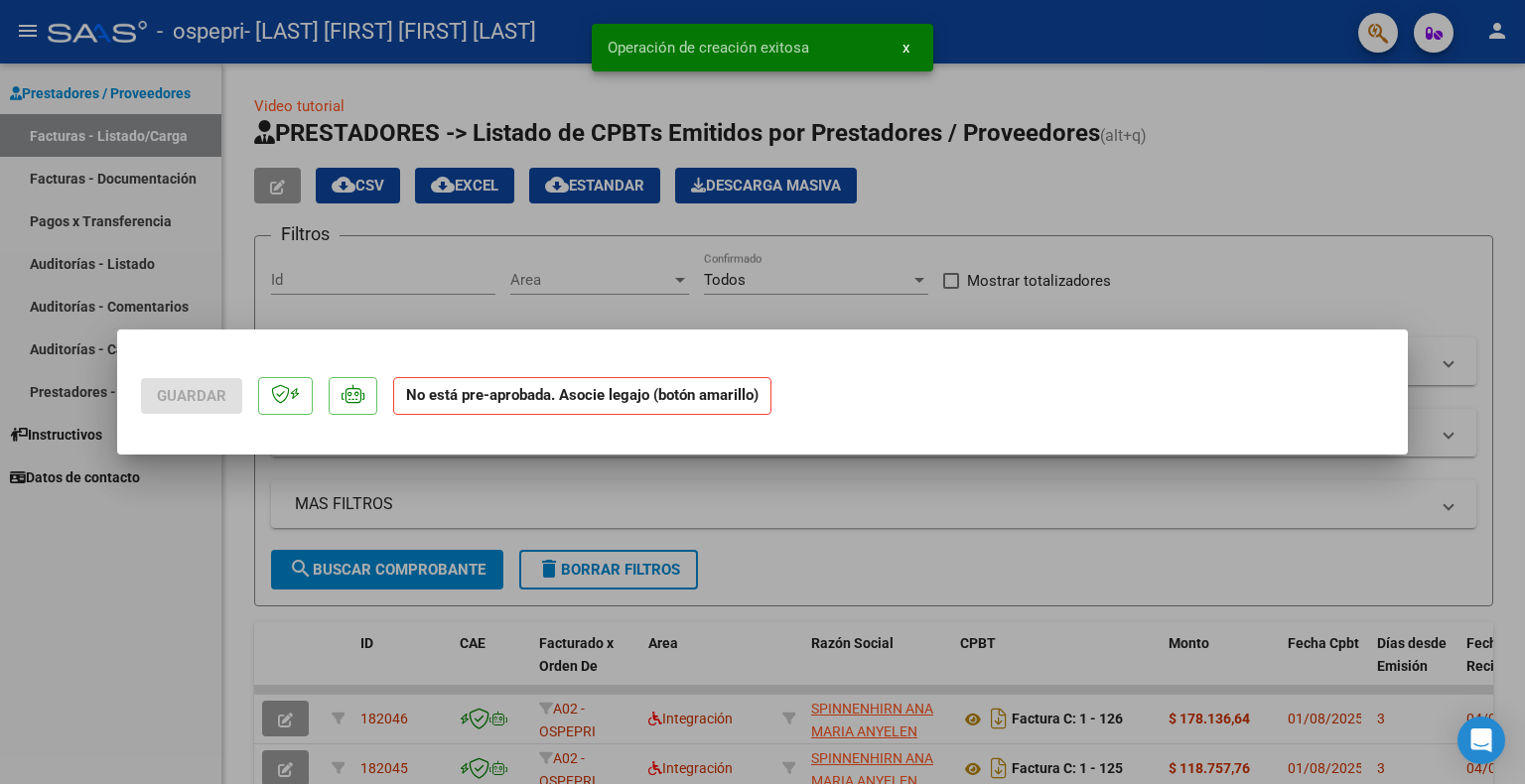 scroll, scrollTop: 0, scrollLeft: 0, axis: both 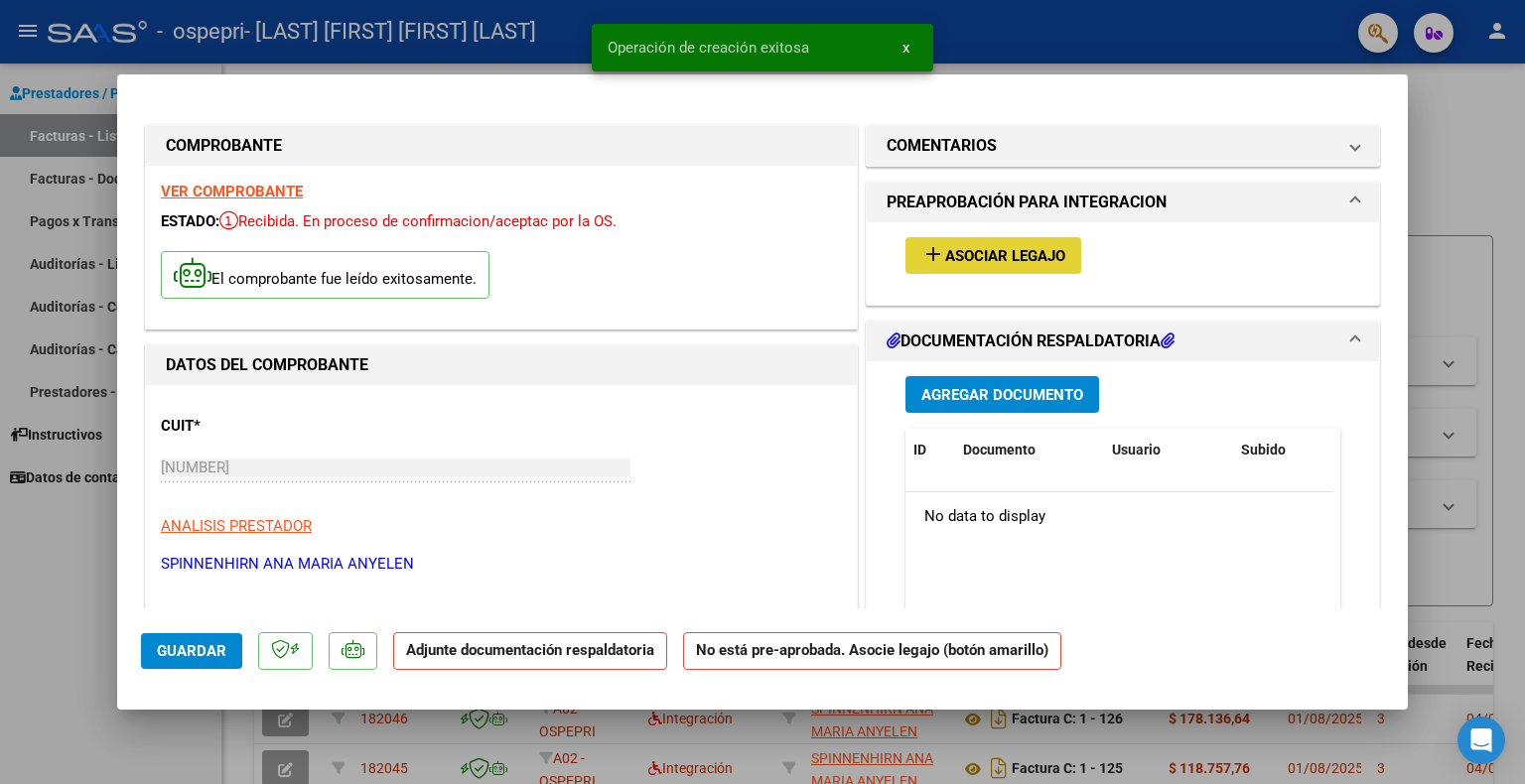 click on "Asociar Legajo" at bounding box center (1005, 256) 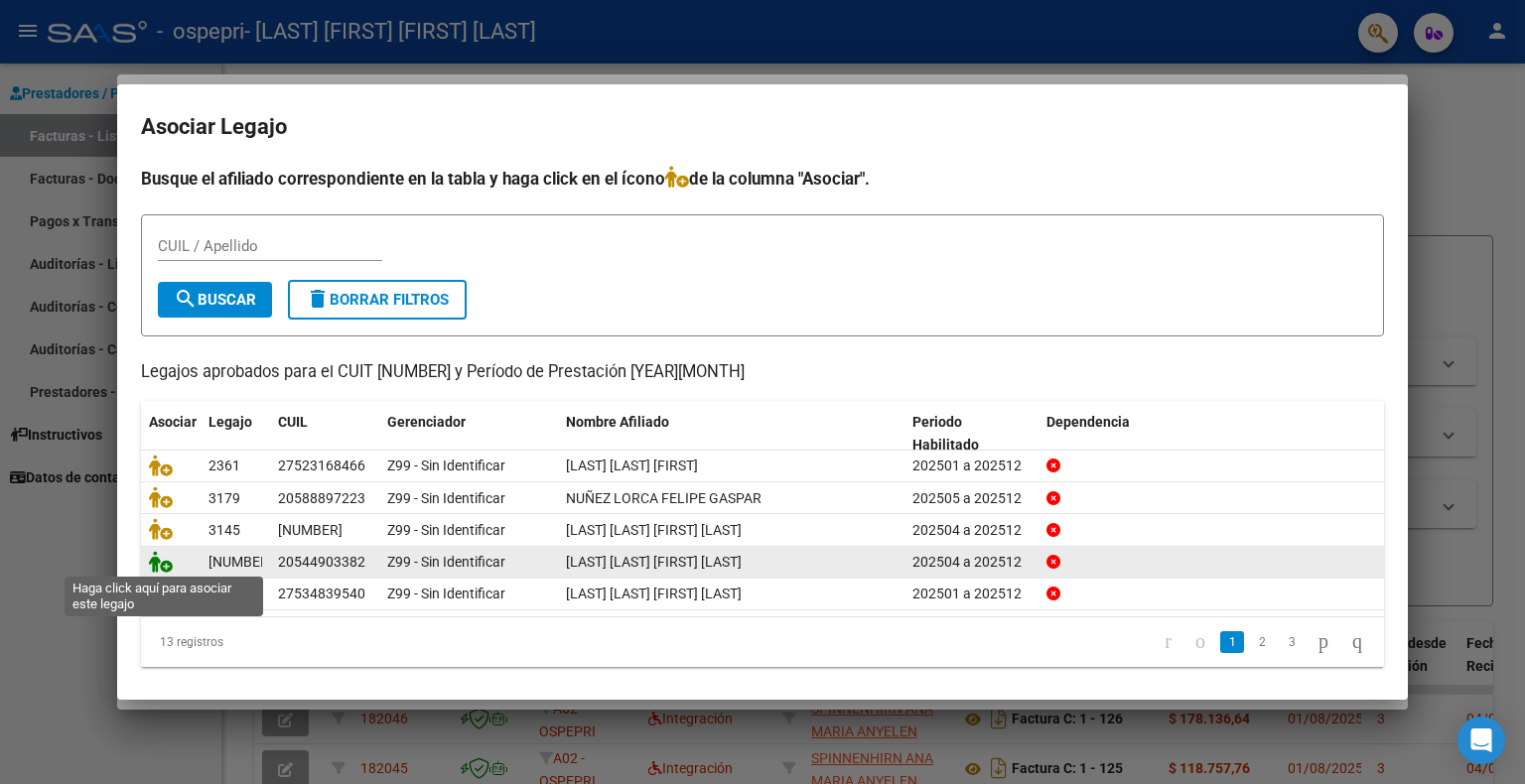 click 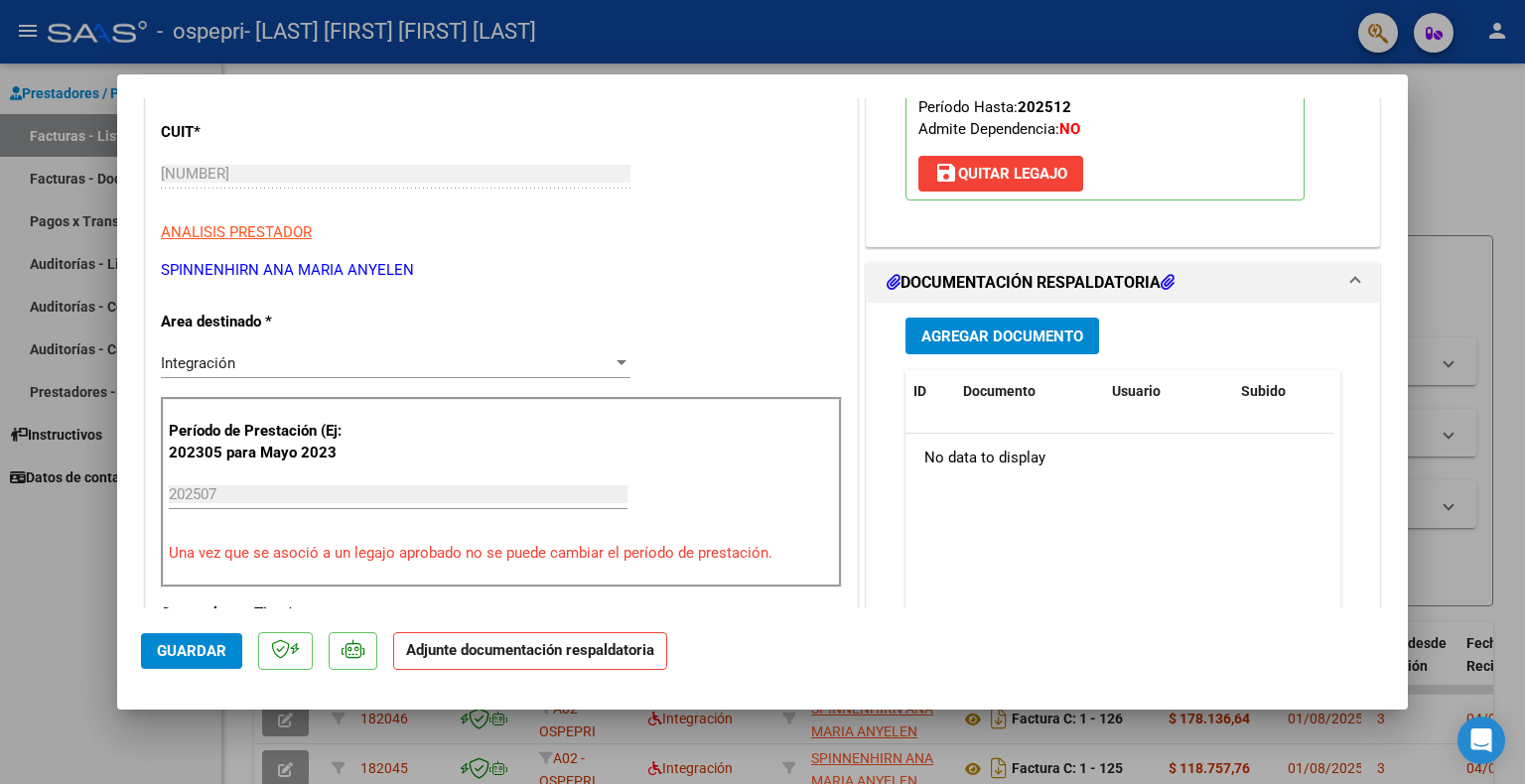 scroll, scrollTop: 298, scrollLeft: 0, axis: vertical 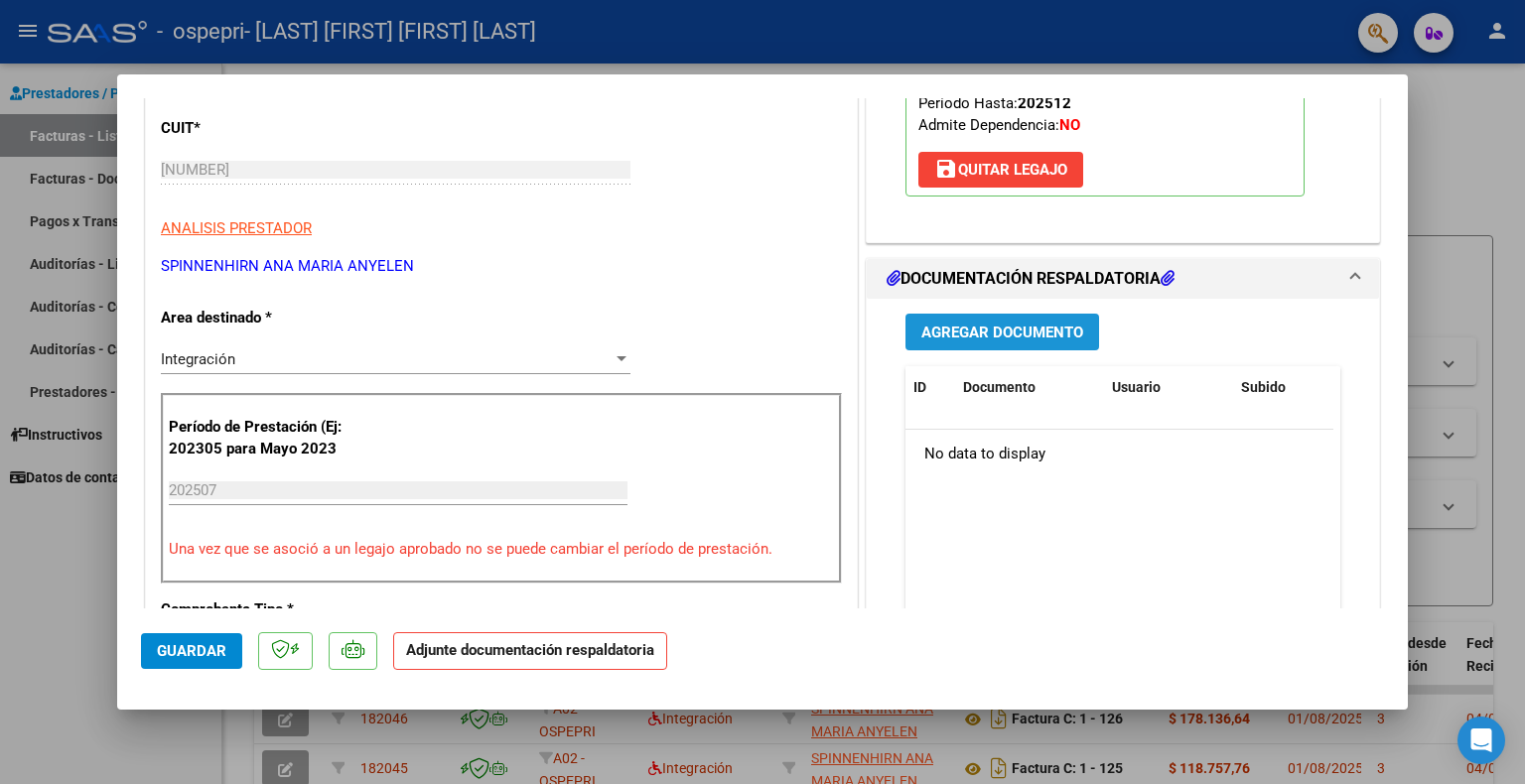 click on "Agregar Documento" at bounding box center (1002, 332) 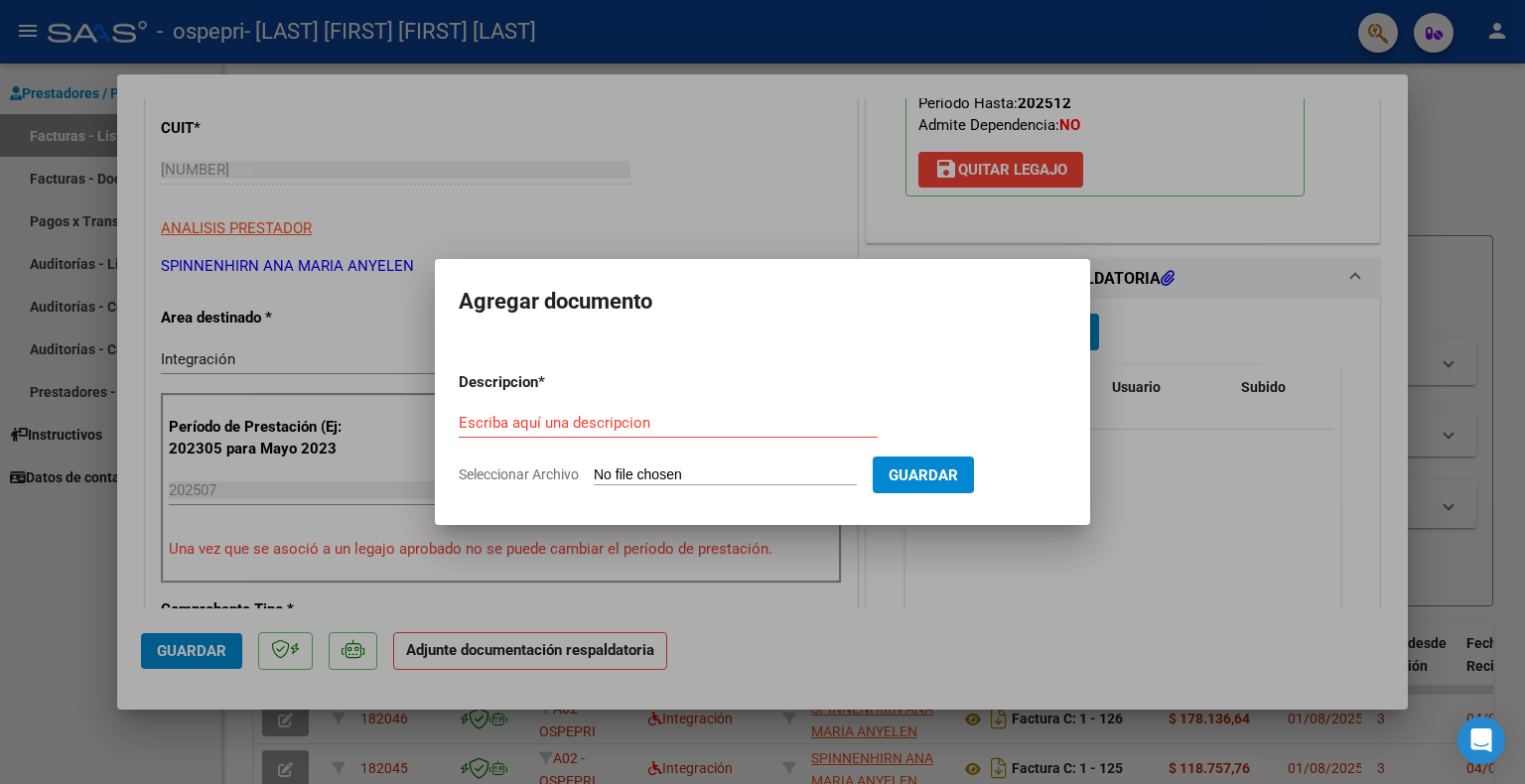 click on "Seleccionar Archivo" 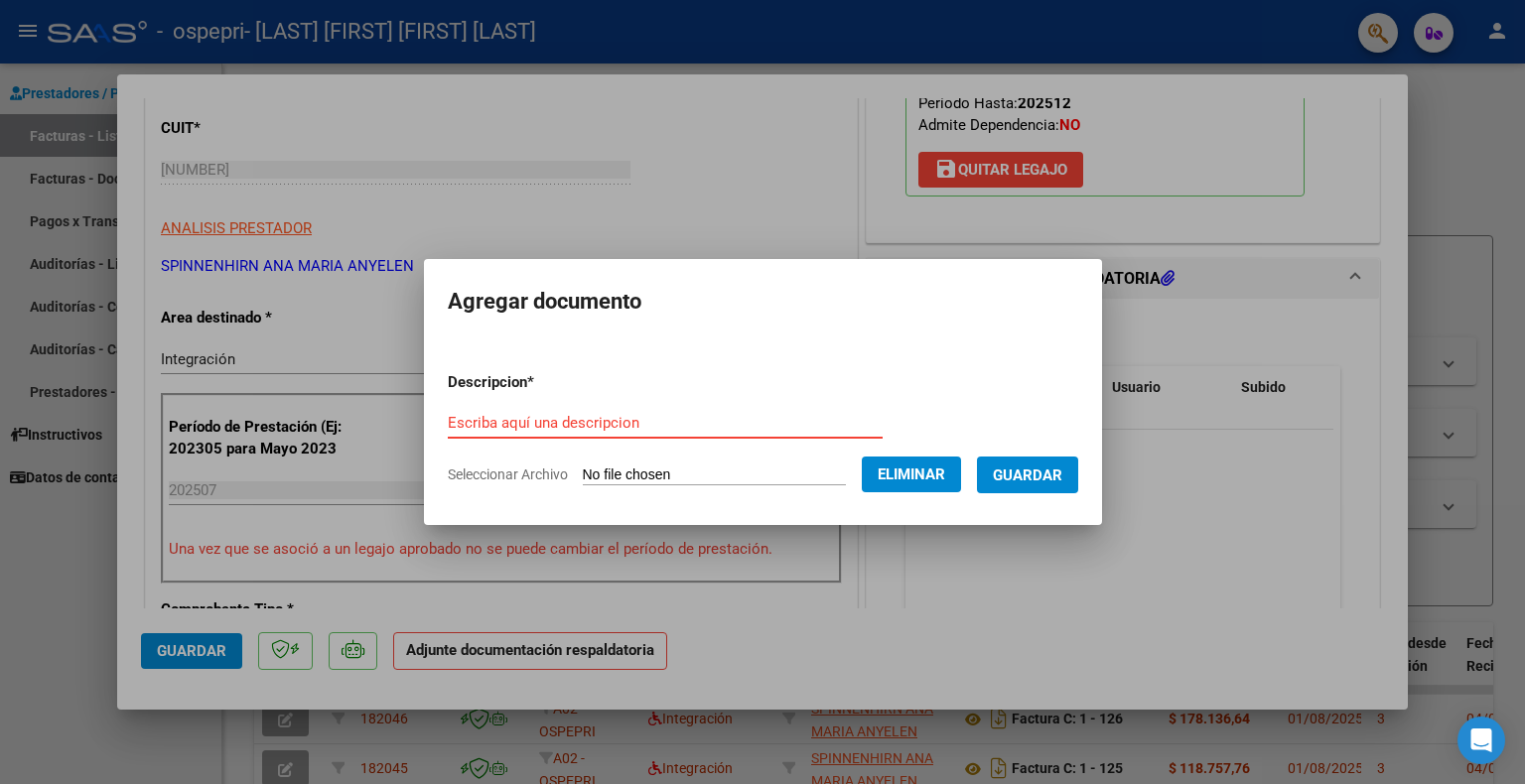 click on "Escriba aquí una descripcion" at bounding box center (665, 423) 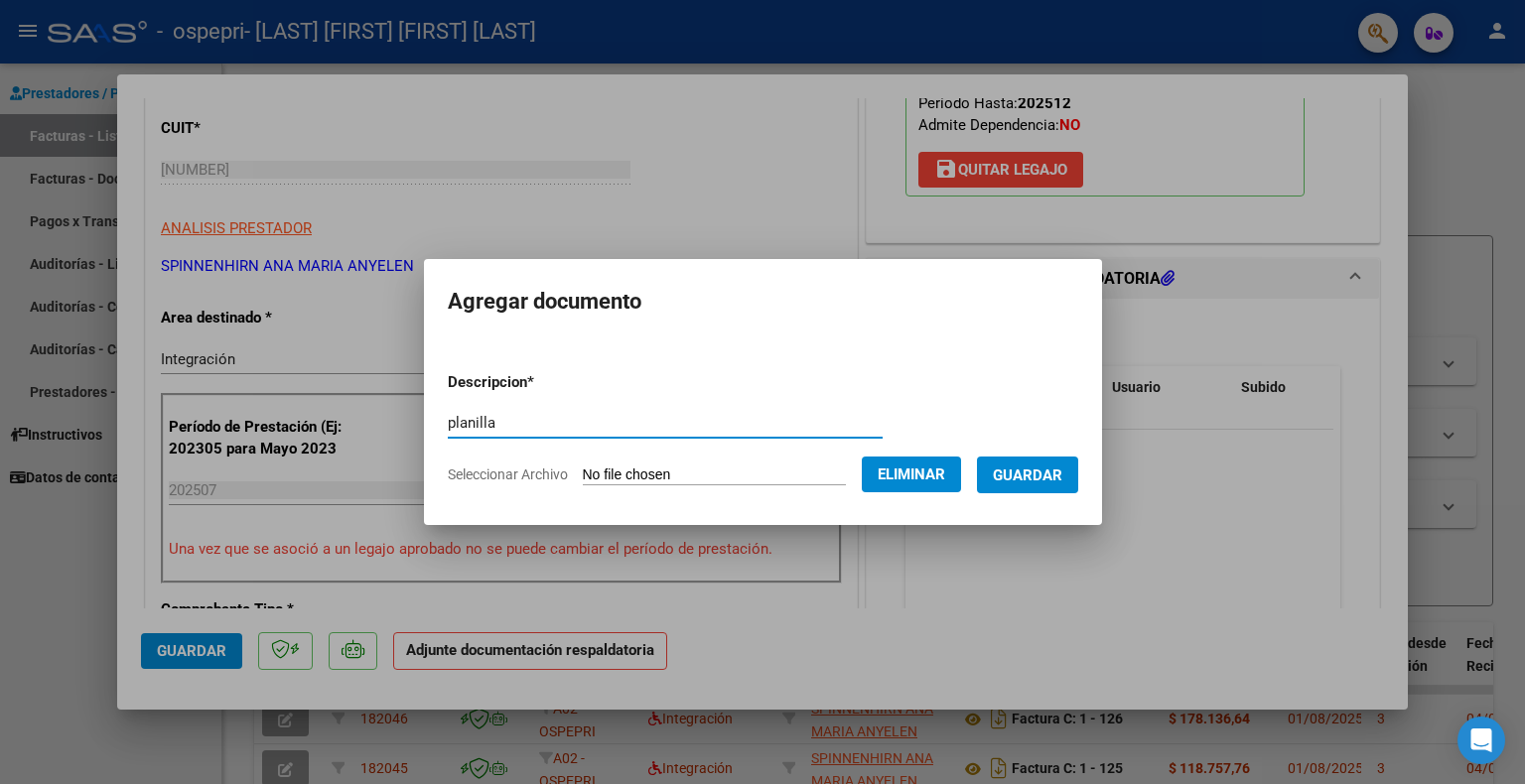 type on "planilla" 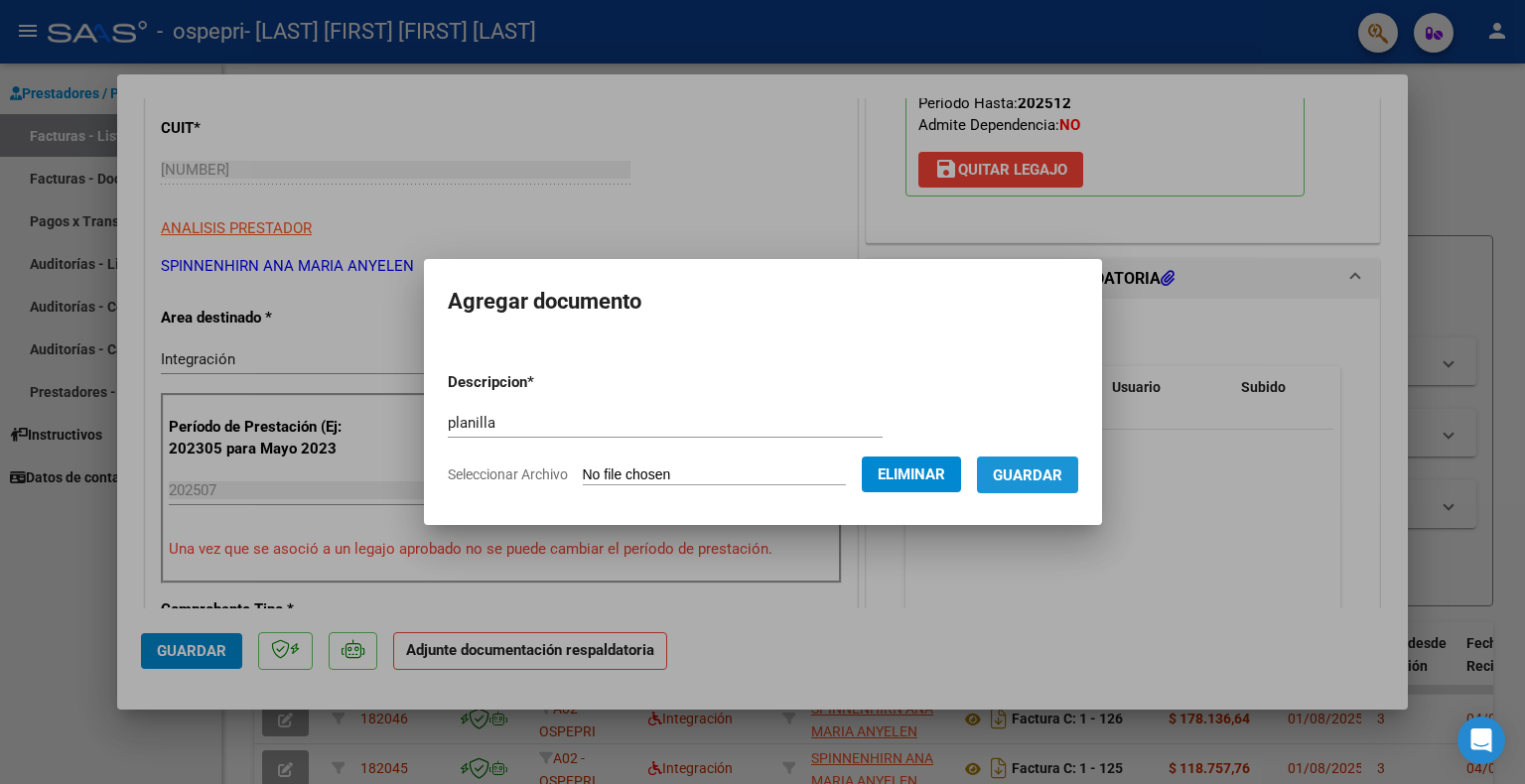 click on "Guardar" at bounding box center [1028, 474] 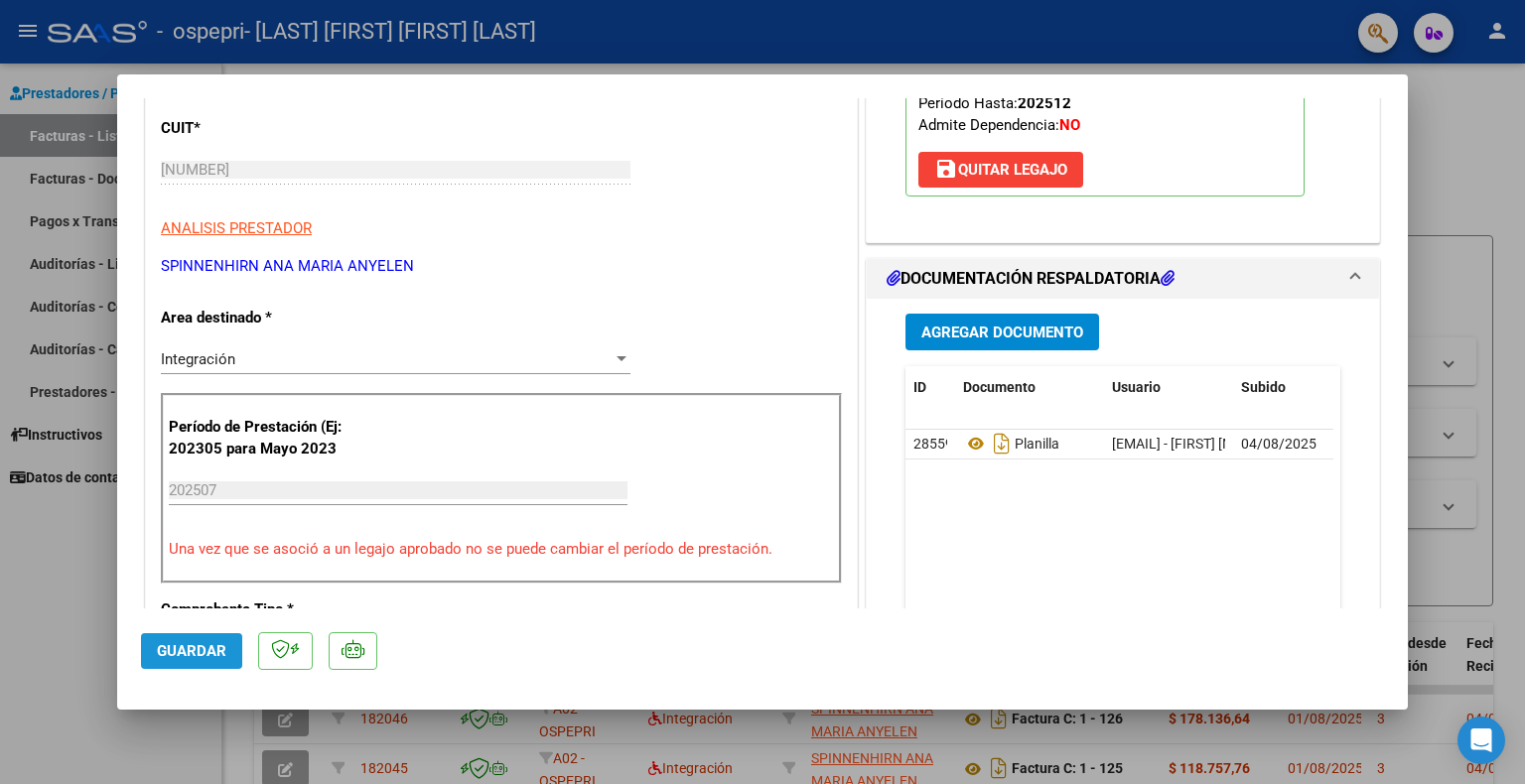 click on "Guardar" 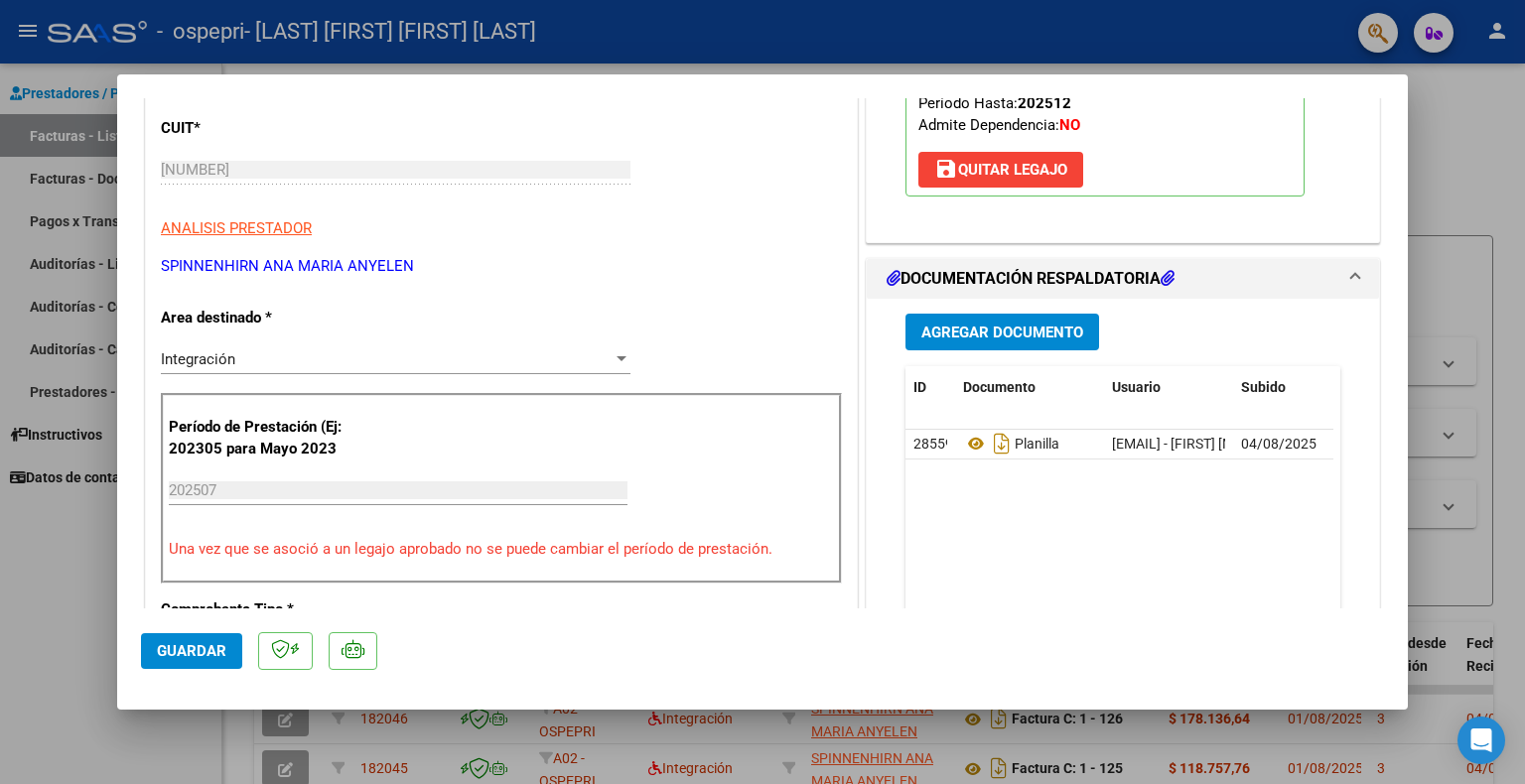 click on "Guardar" 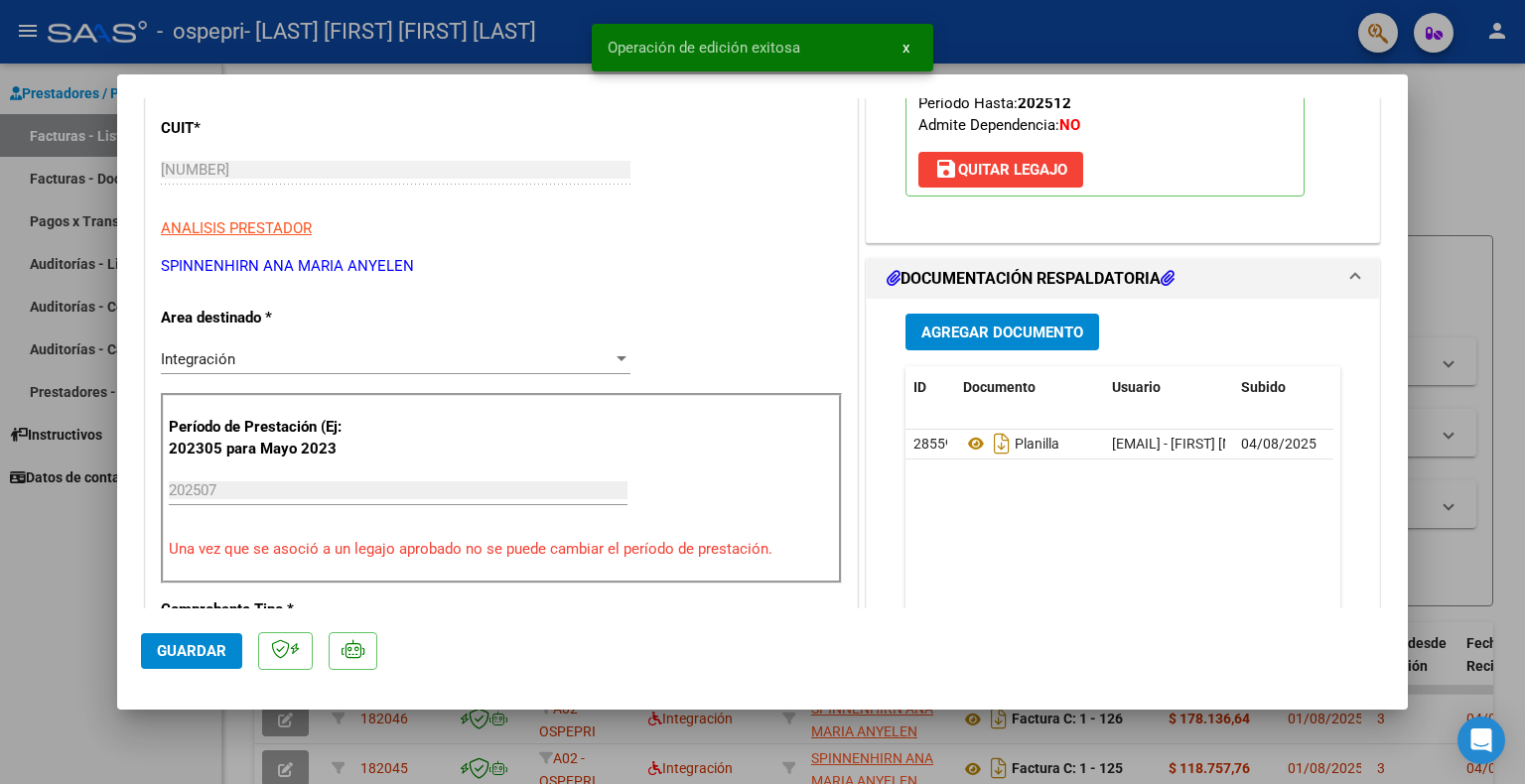 click at bounding box center (762, 392) 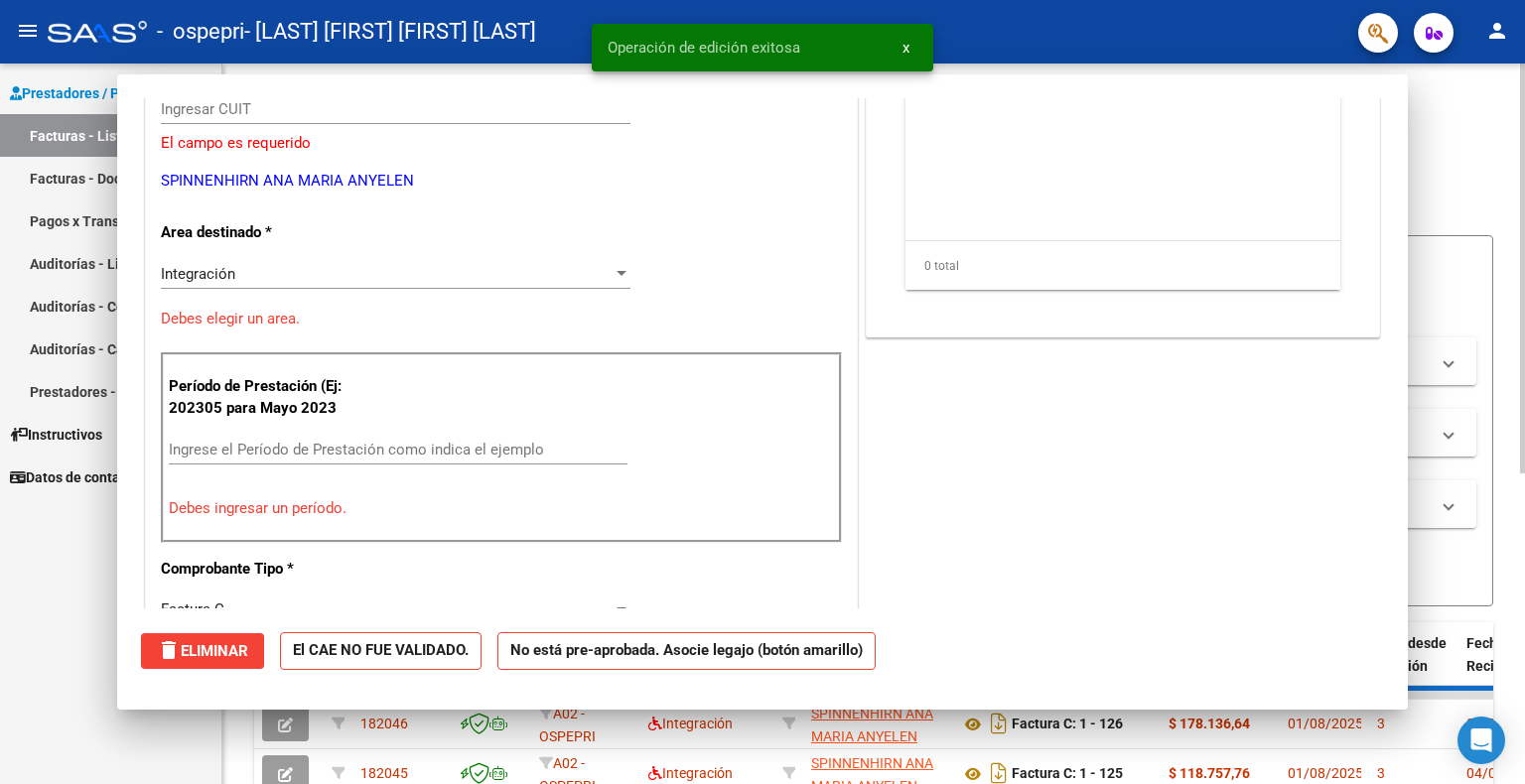 scroll, scrollTop: 237, scrollLeft: 0, axis: vertical 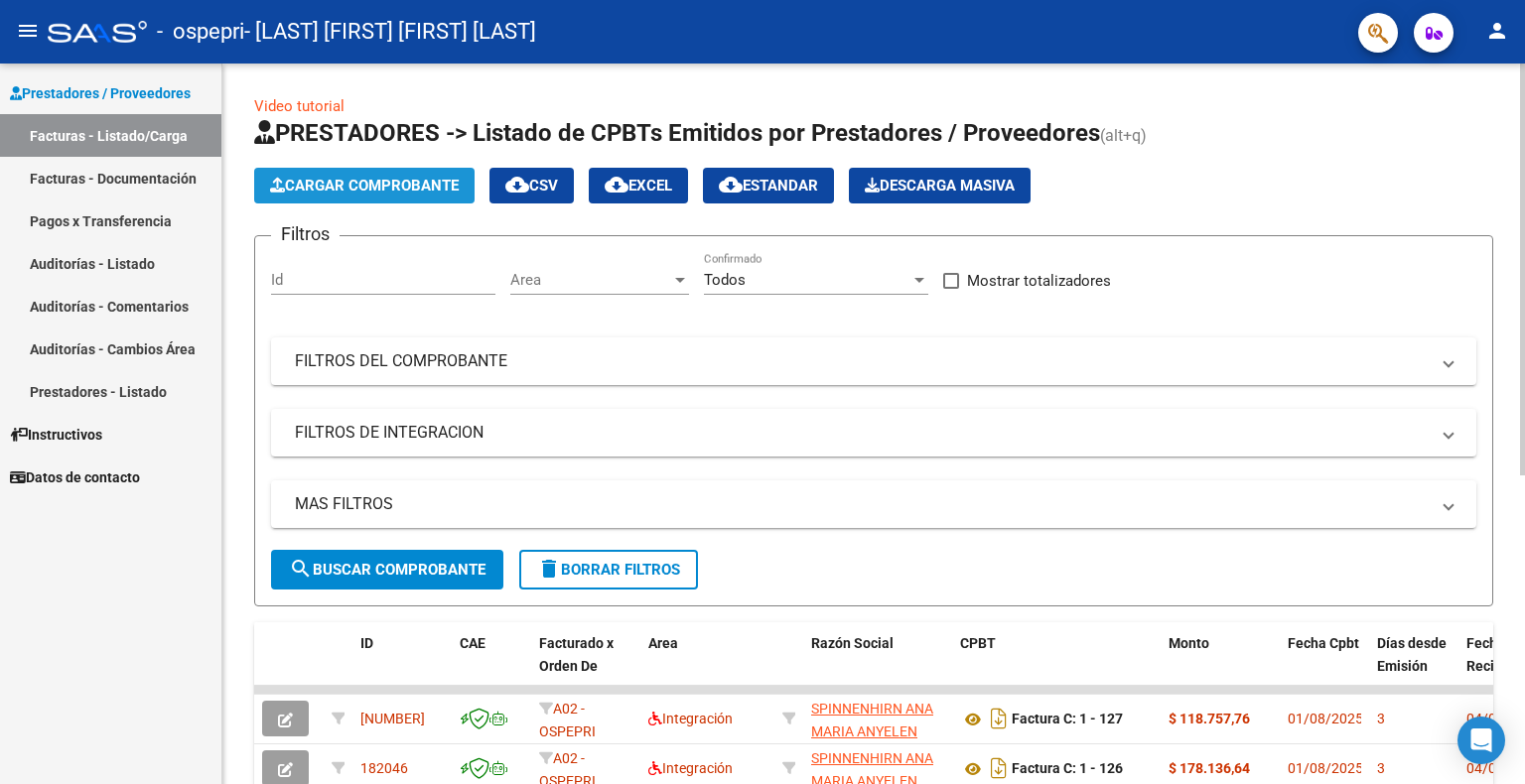 click on "Cargar Comprobante" 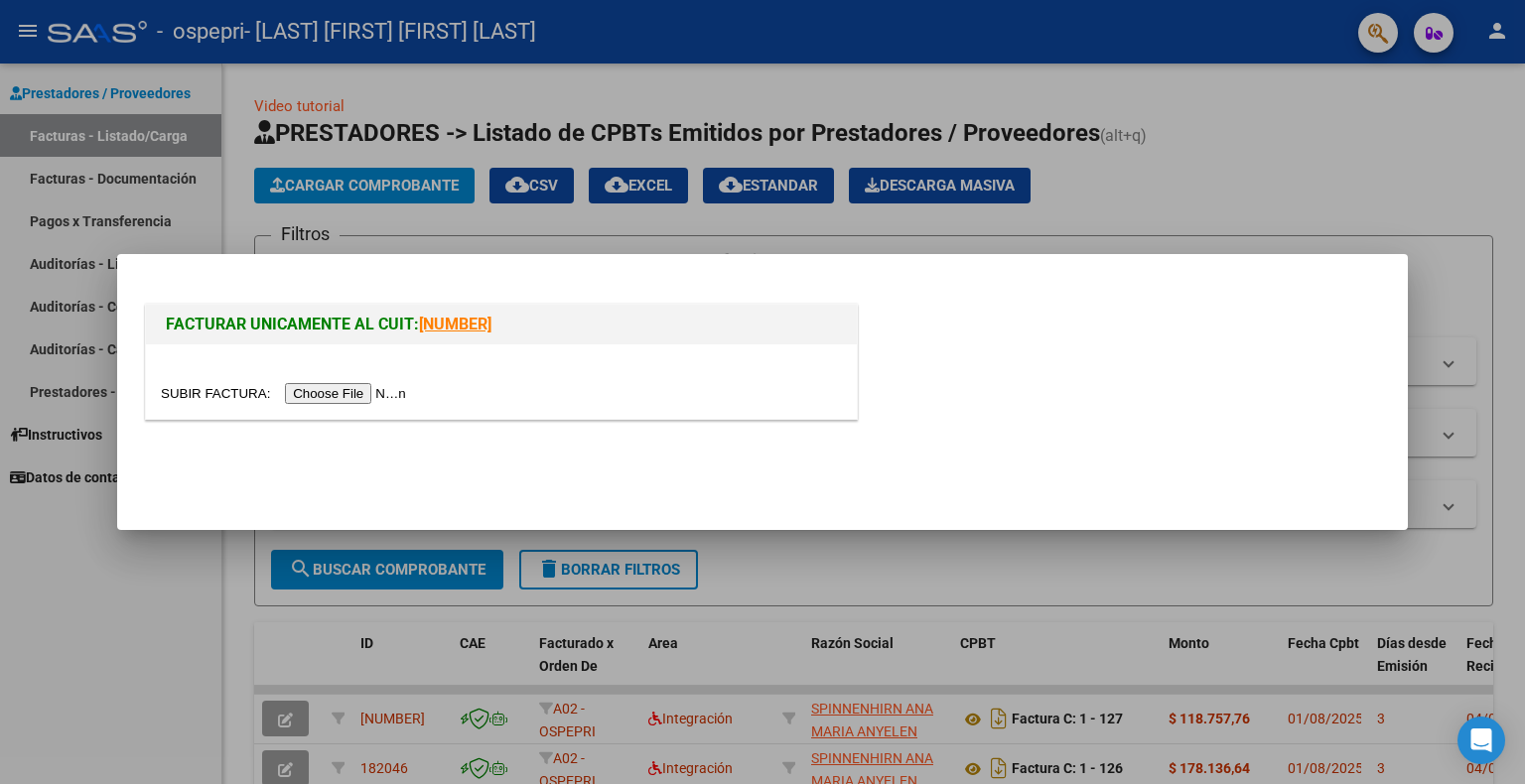 click at bounding box center (286, 393) 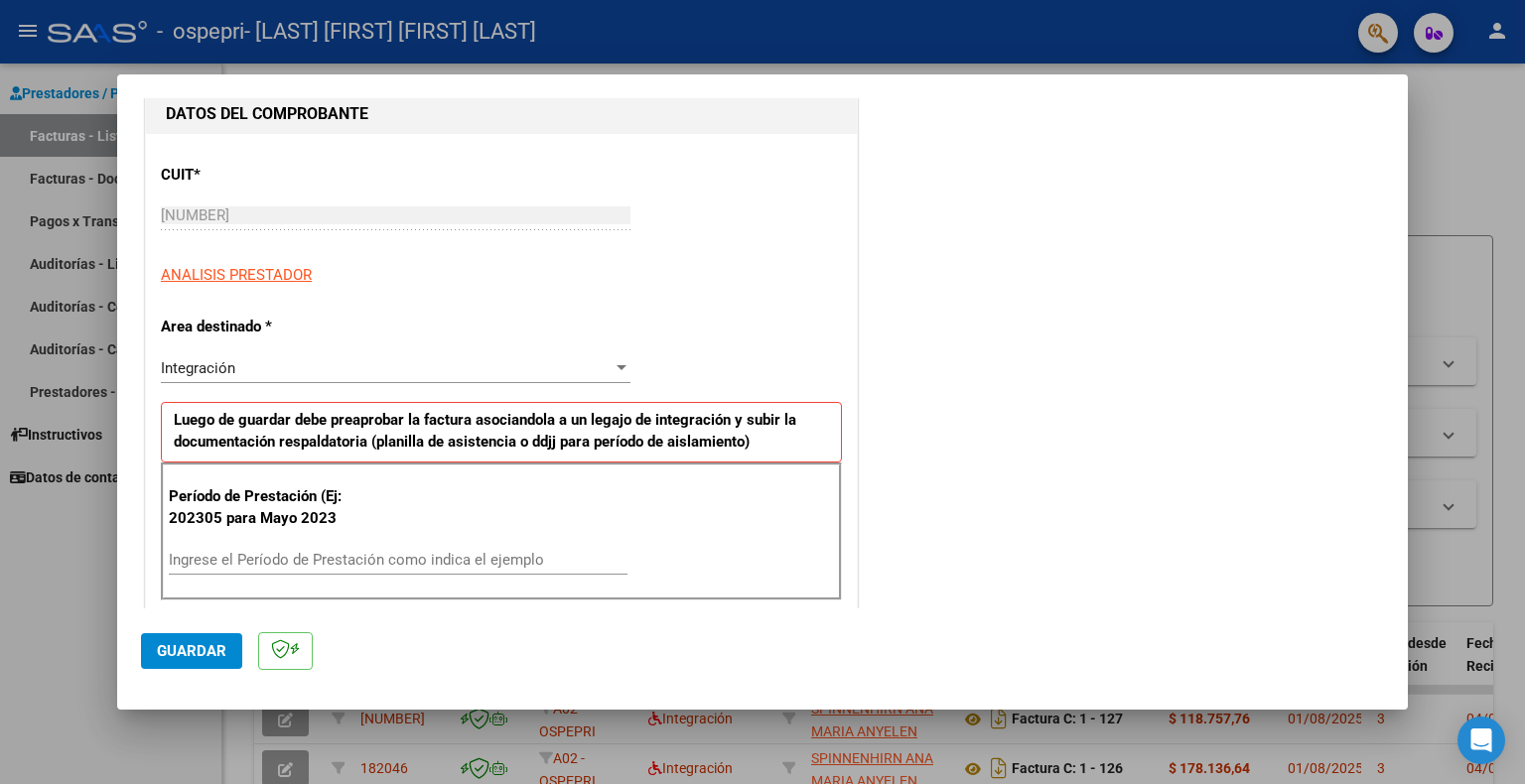 scroll, scrollTop: 298, scrollLeft: 0, axis: vertical 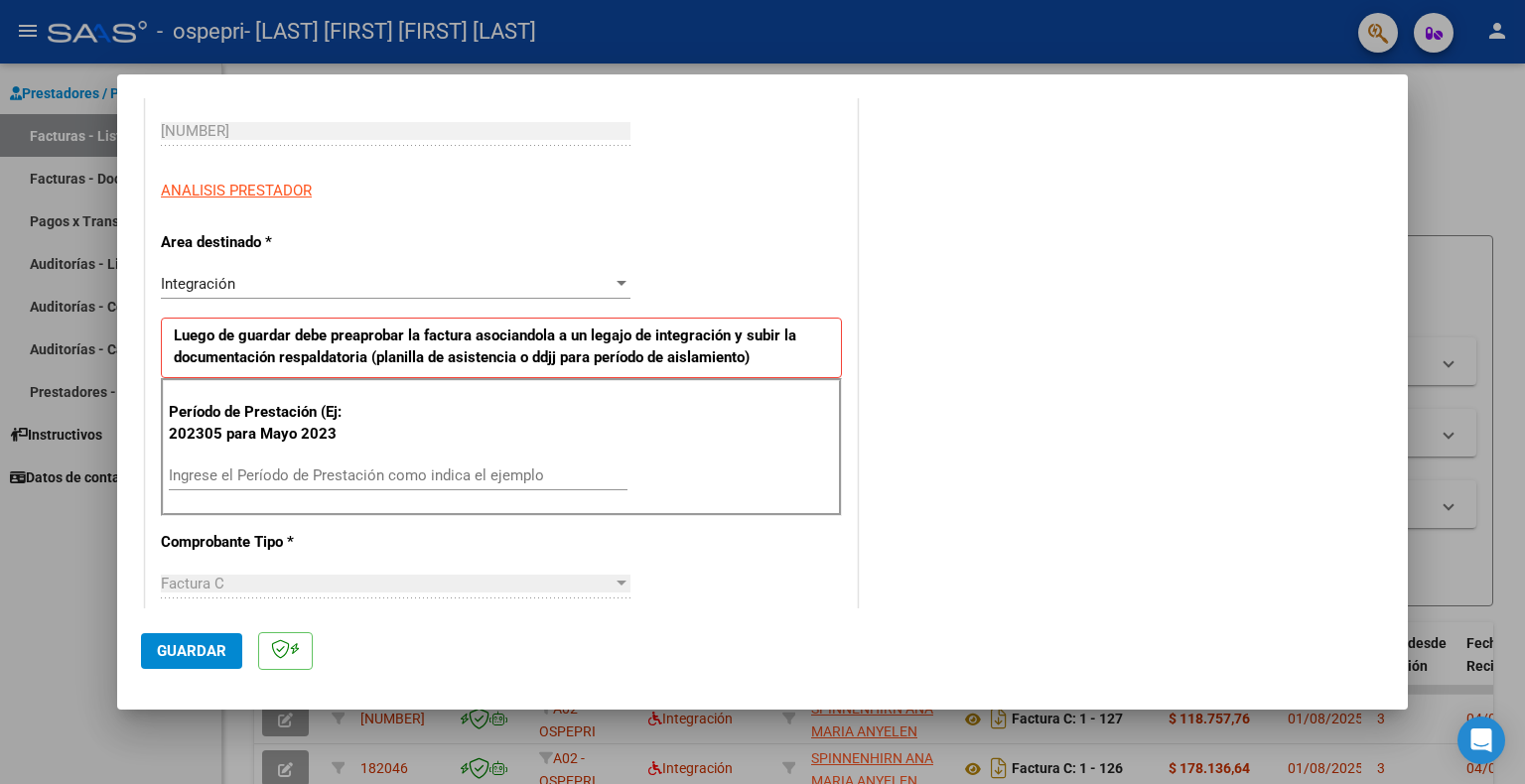 click on "Ingrese el Período de Prestación como indica el ejemplo" at bounding box center (398, 475) 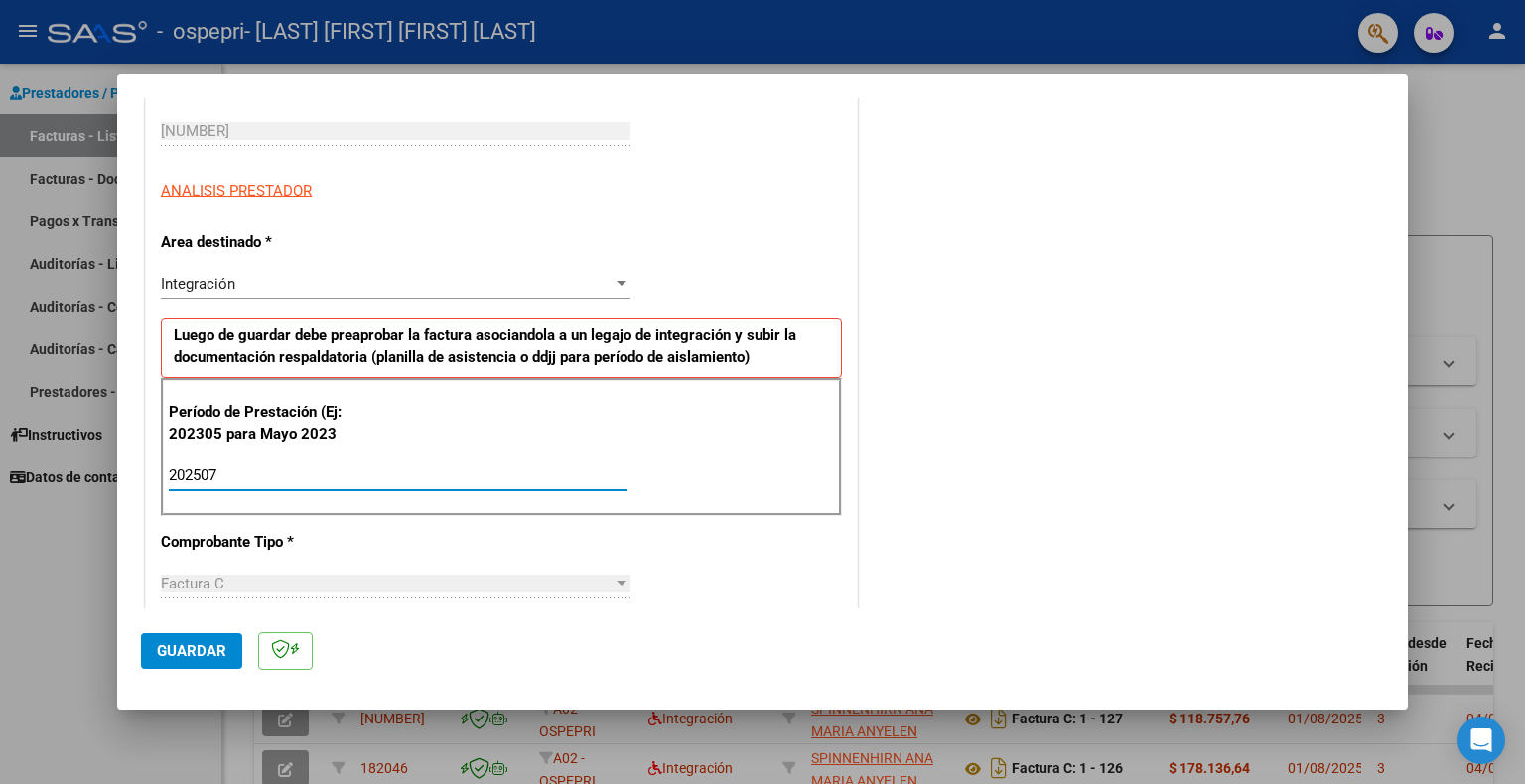 type on "202507" 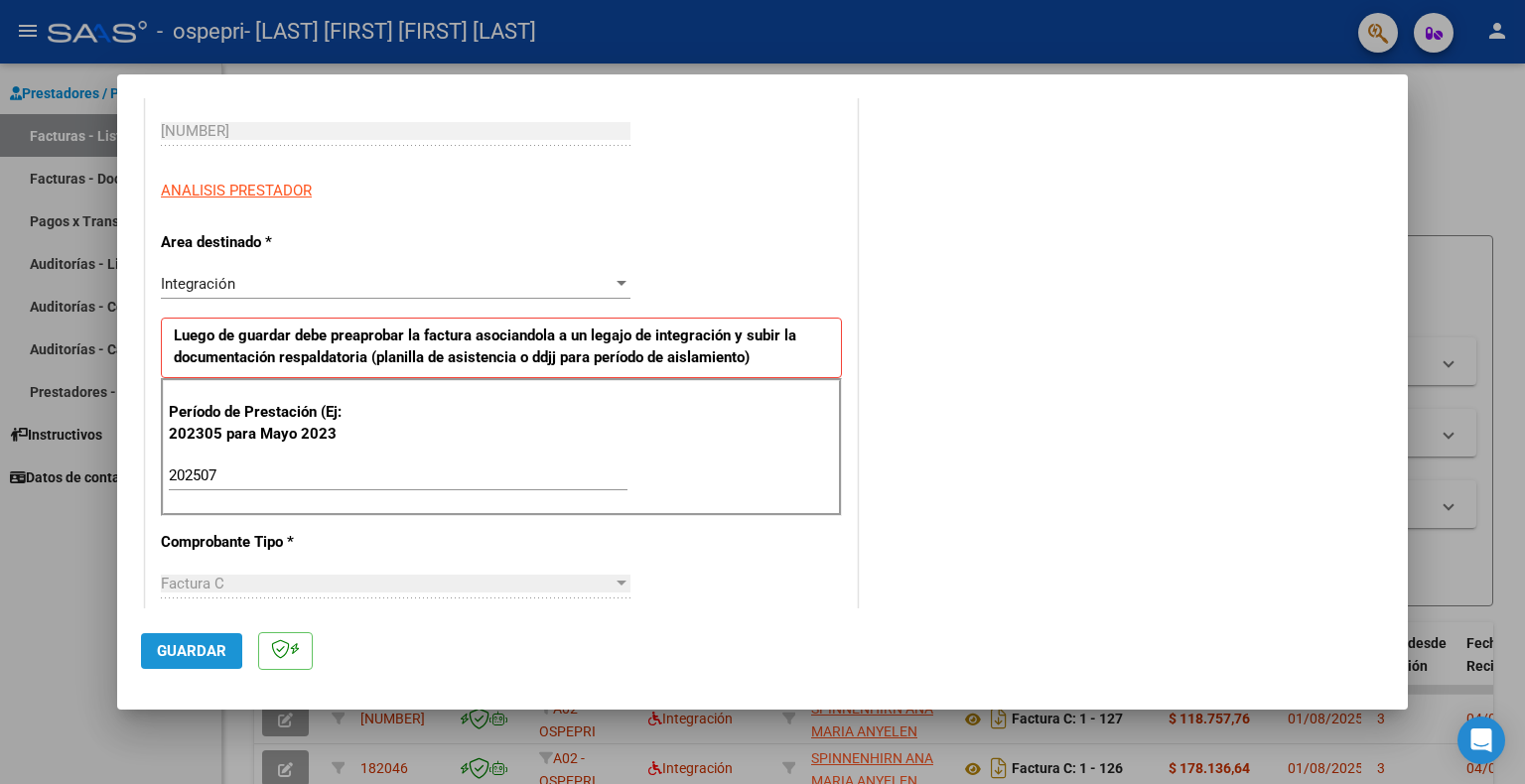 click on "Guardar" 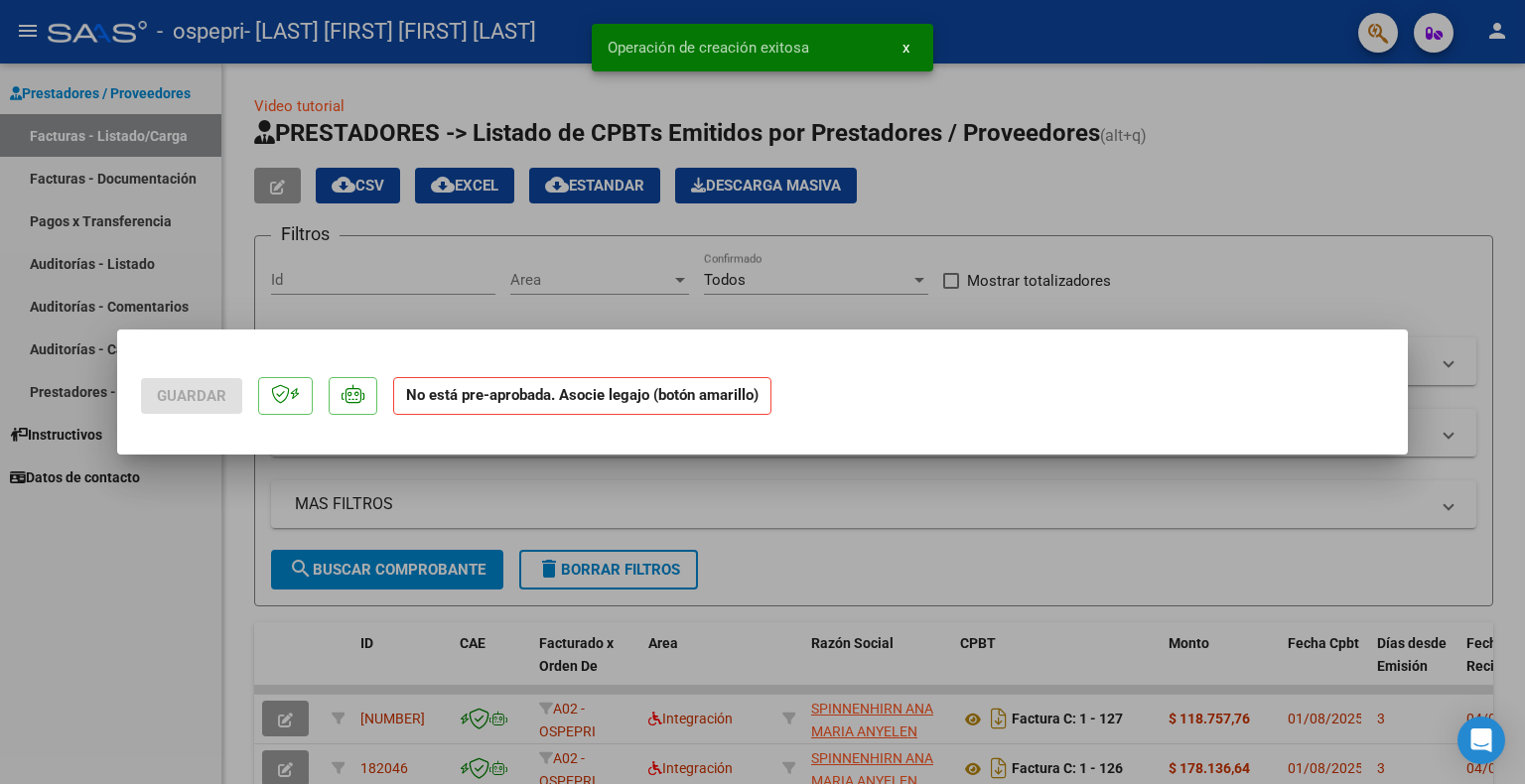 scroll, scrollTop: 0, scrollLeft: 0, axis: both 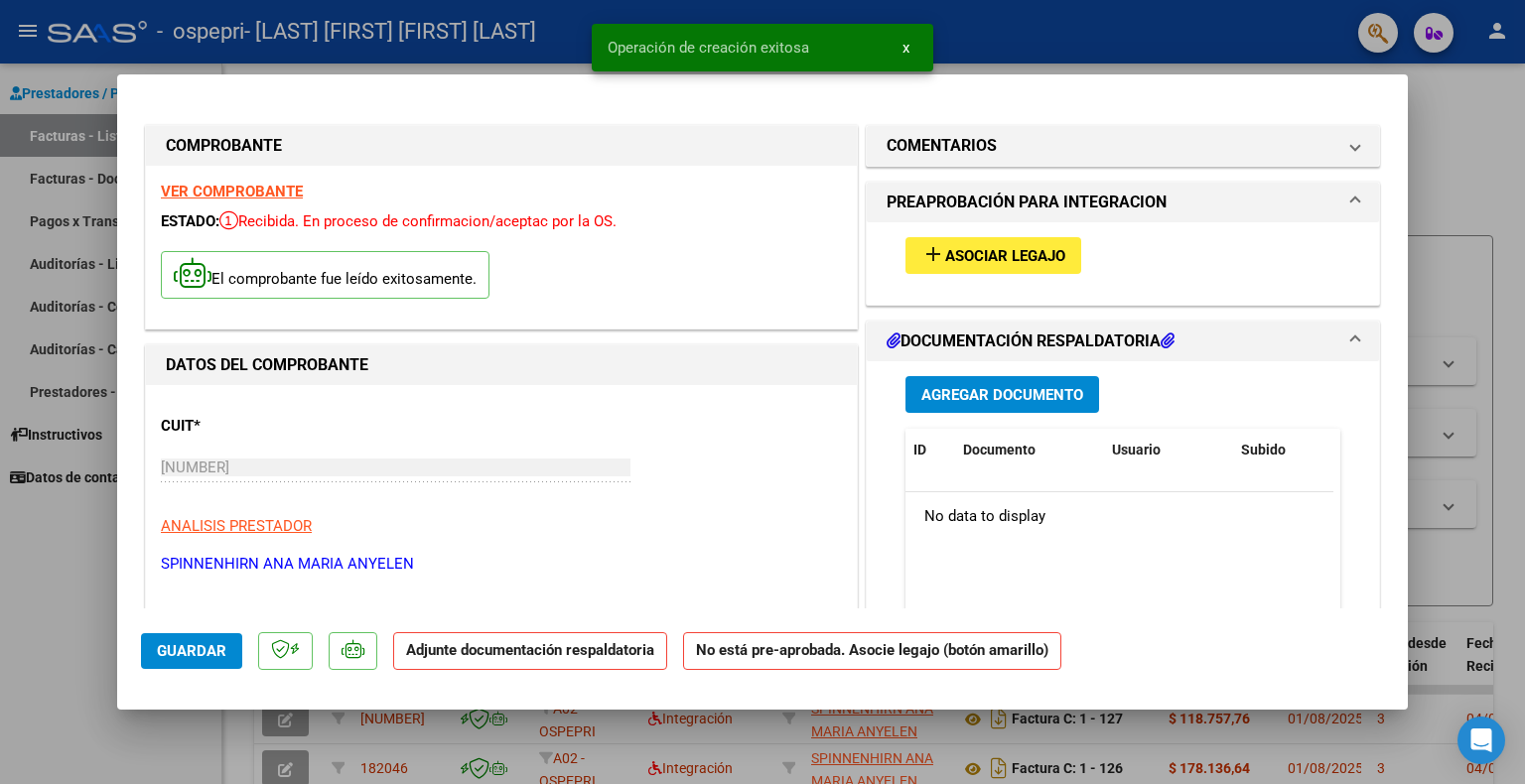 click on "Asociar Legajo" at bounding box center (1005, 256) 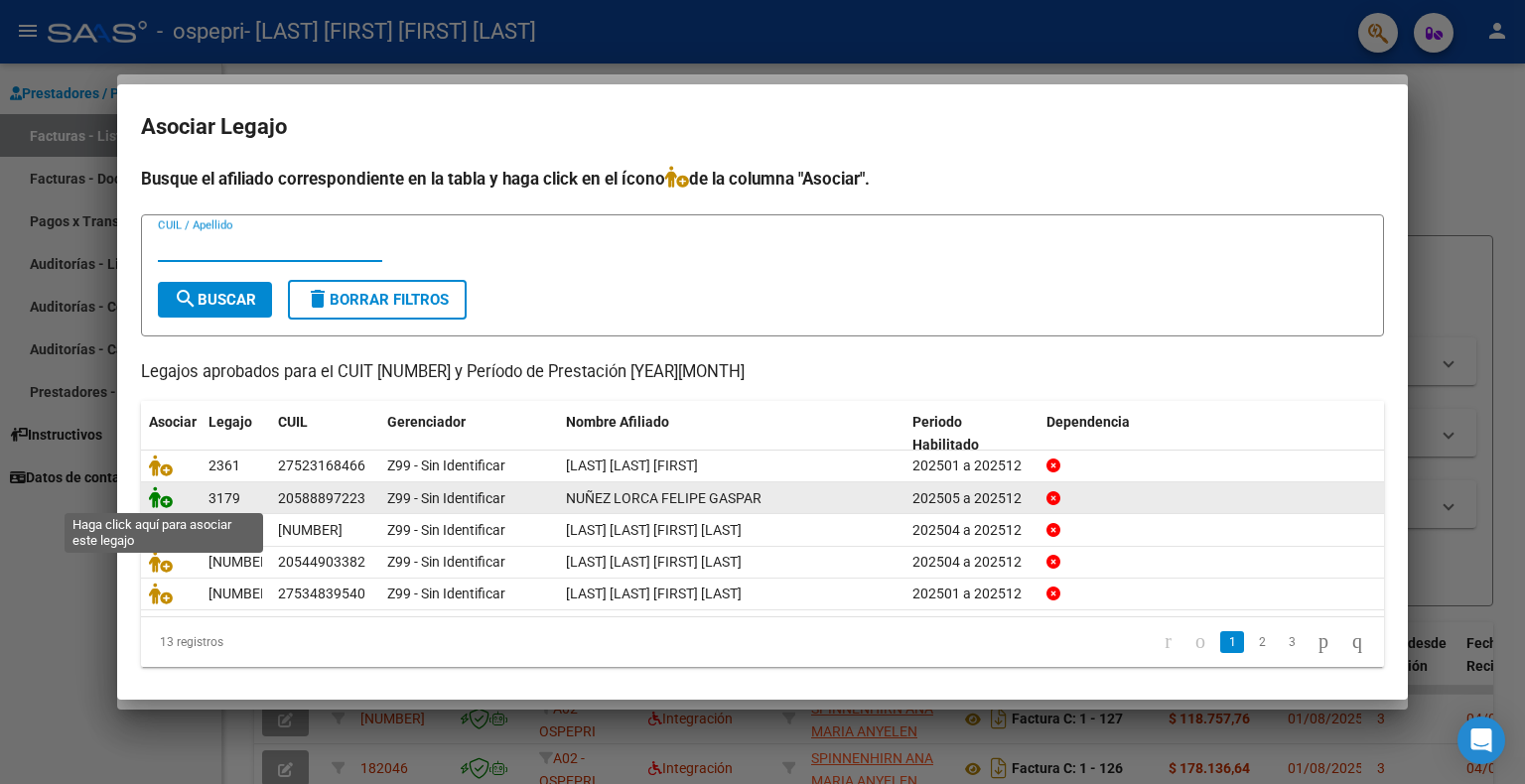 click 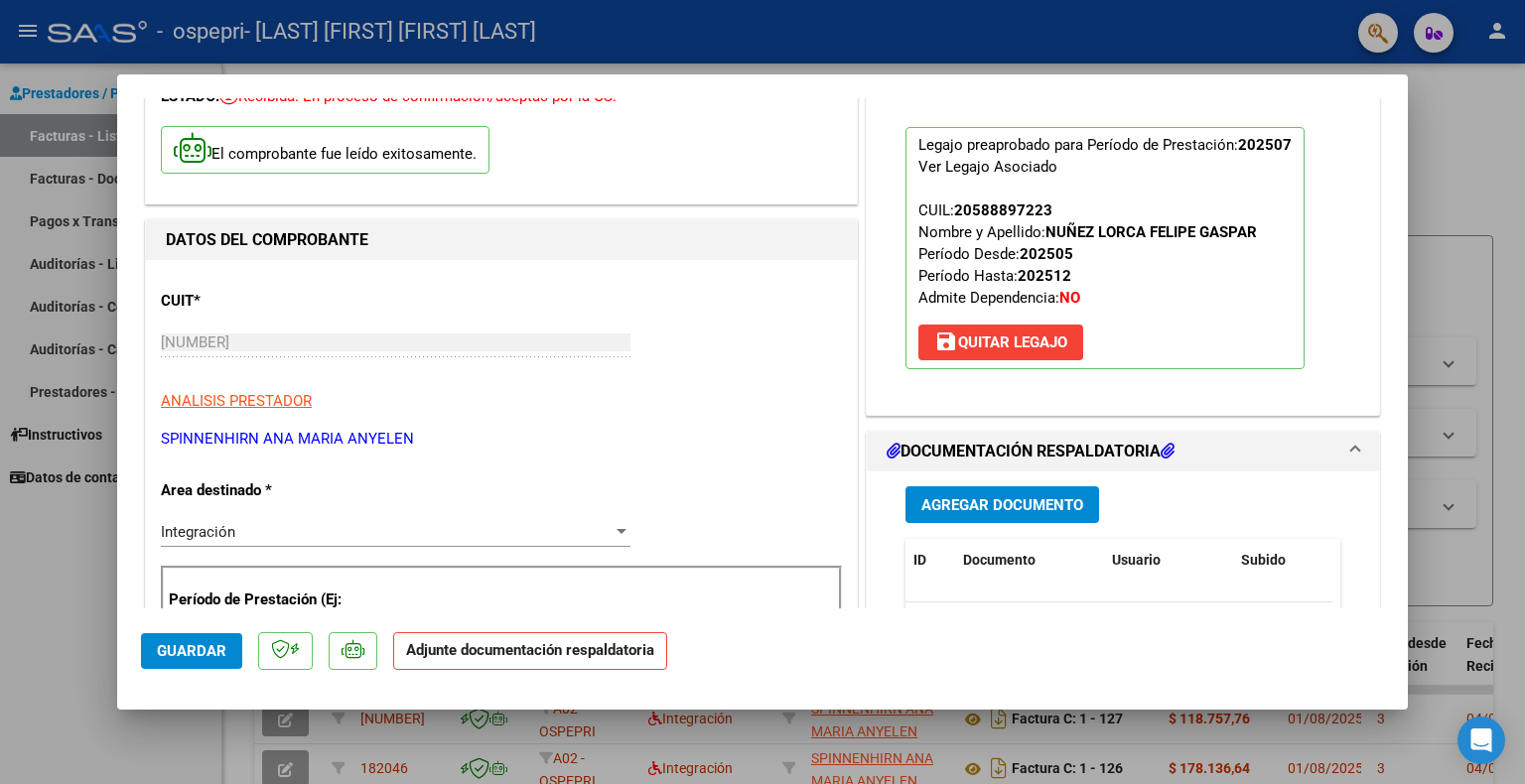 scroll, scrollTop: 397, scrollLeft: 0, axis: vertical 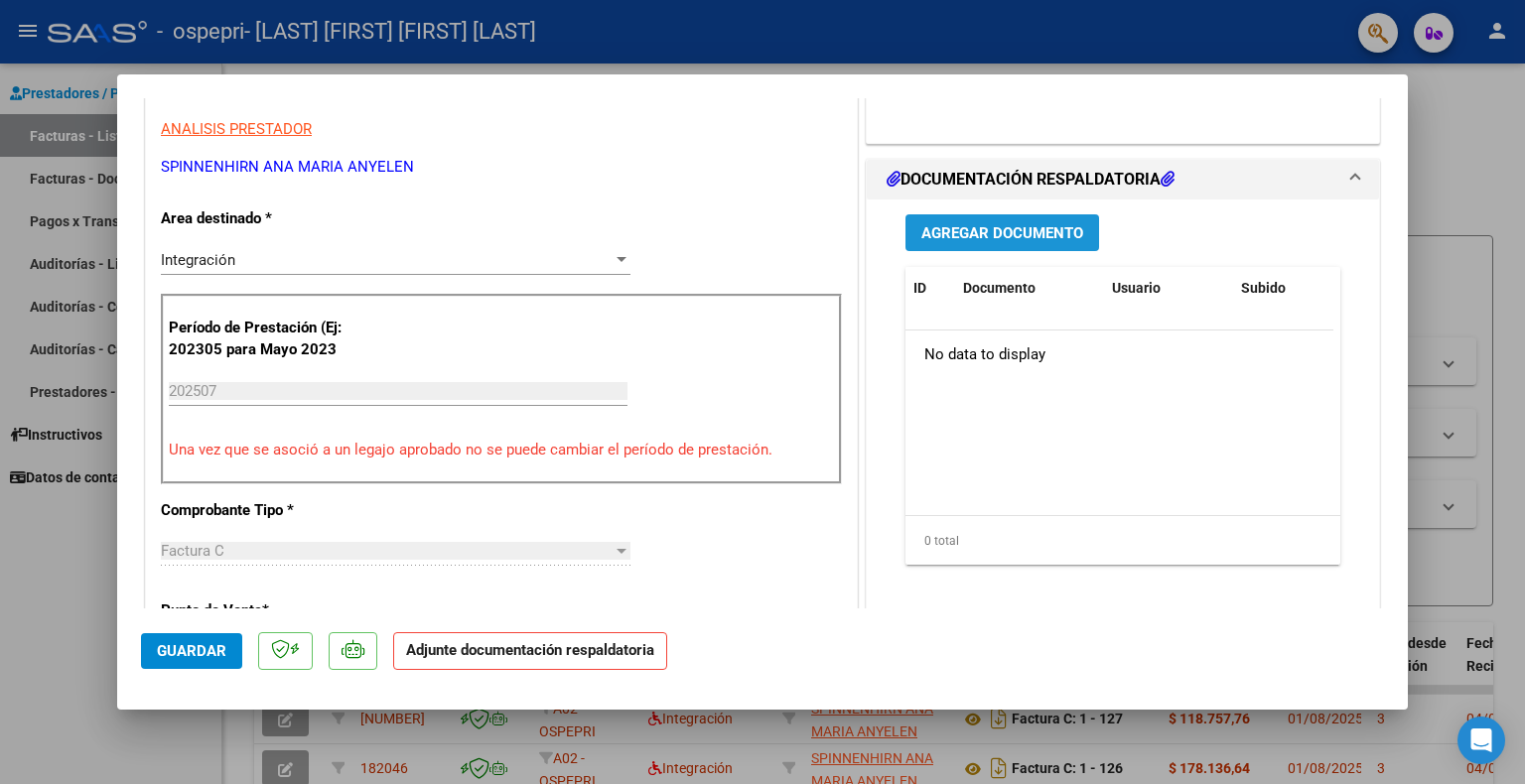 click on "Agregar Documento" at bounding box center [1002, 233] 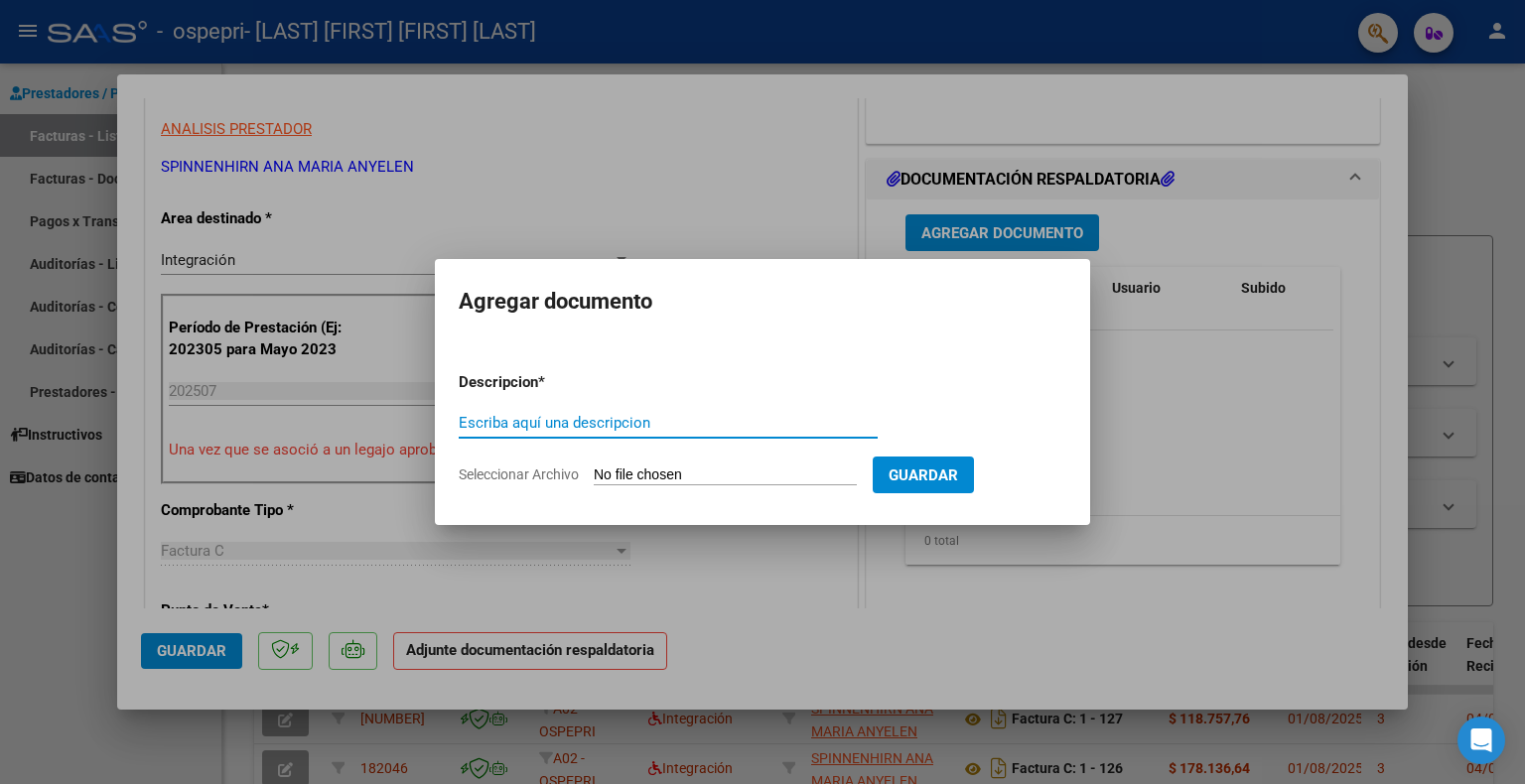 click on "Seleccionar Archivo" 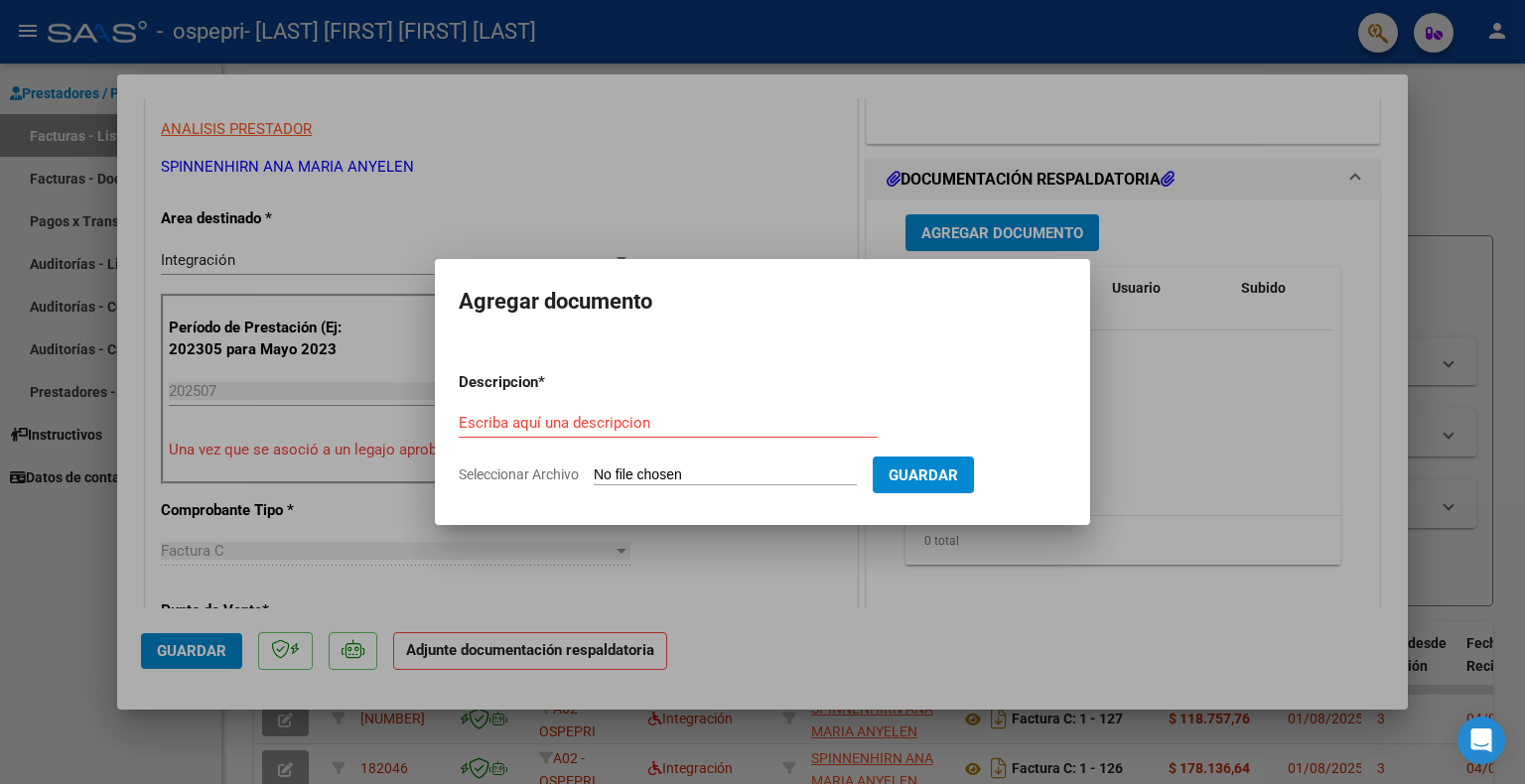 type on "C:\fakepath\nuñez felipe.jpeg" 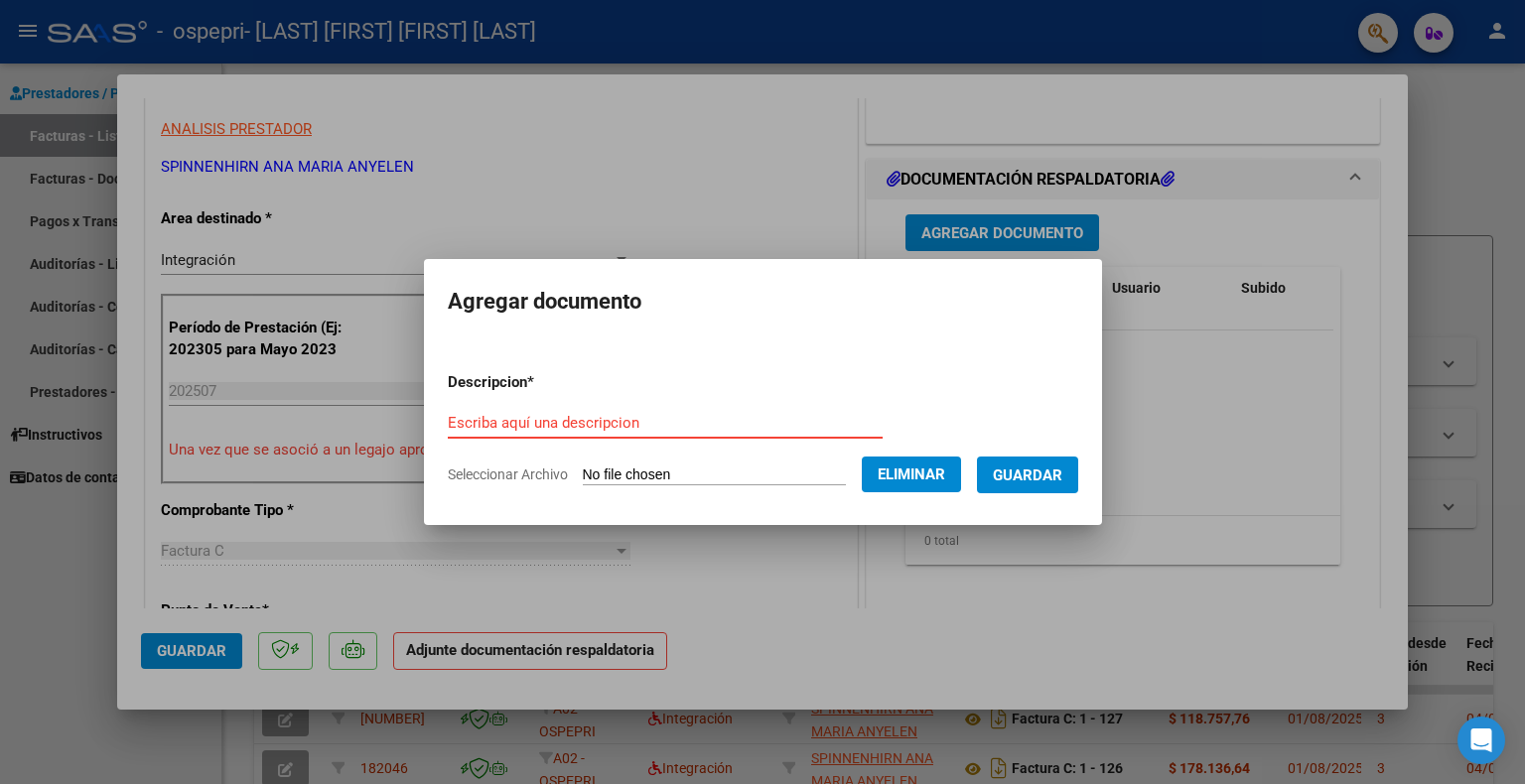click on "Escriba aquí una descripcion" at bounding box center (665, 423) 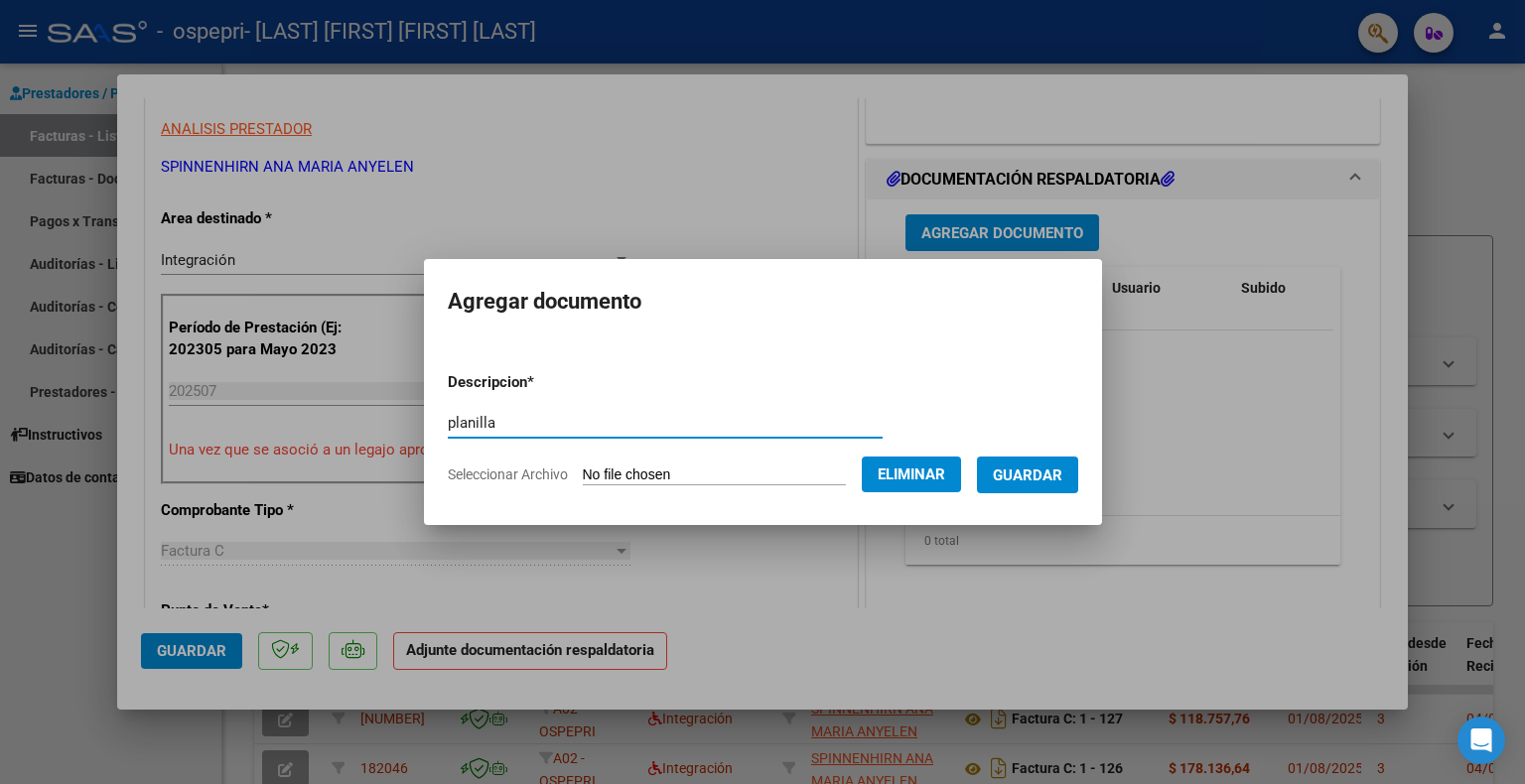 type on "planilla" 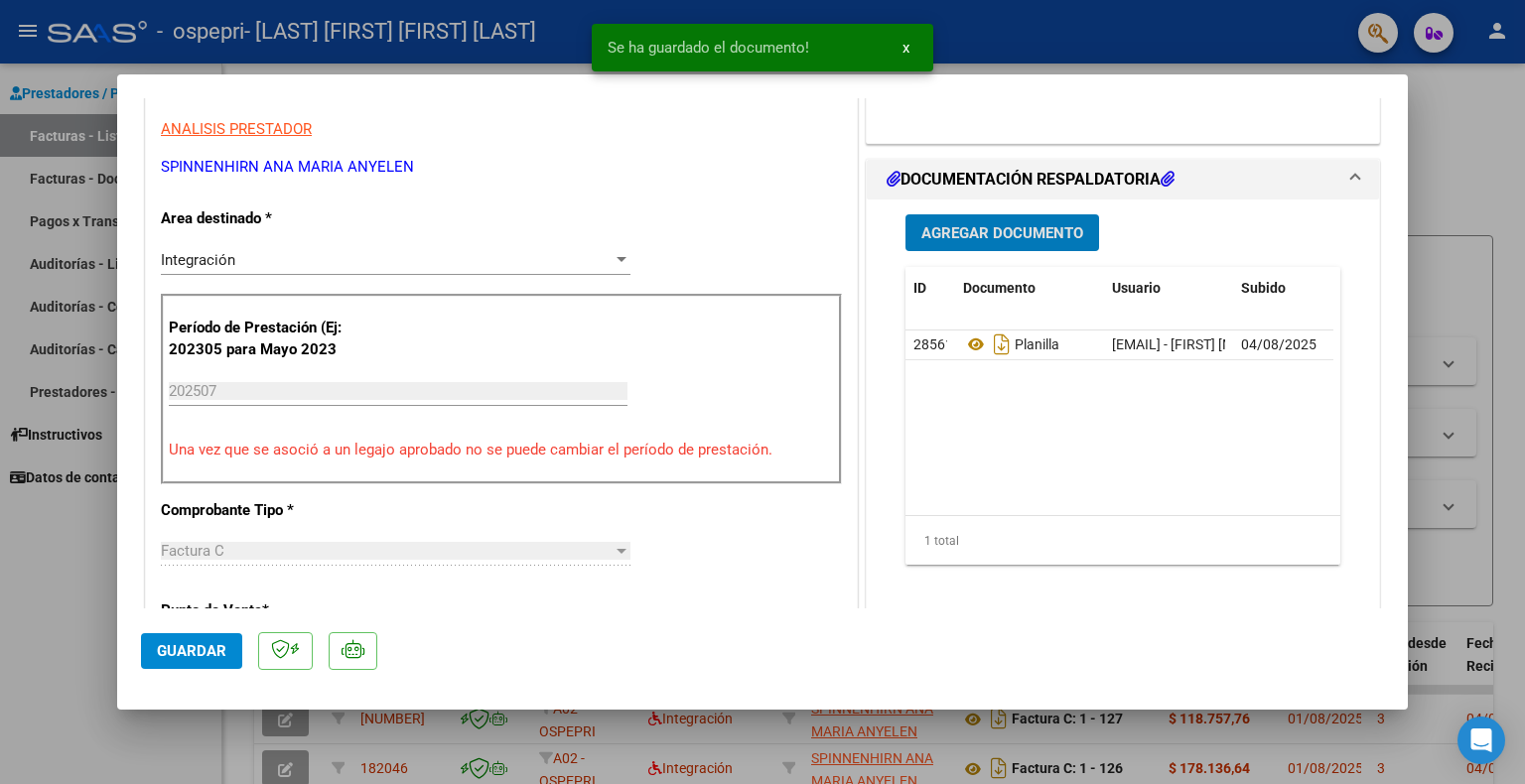 click on "Guardar" 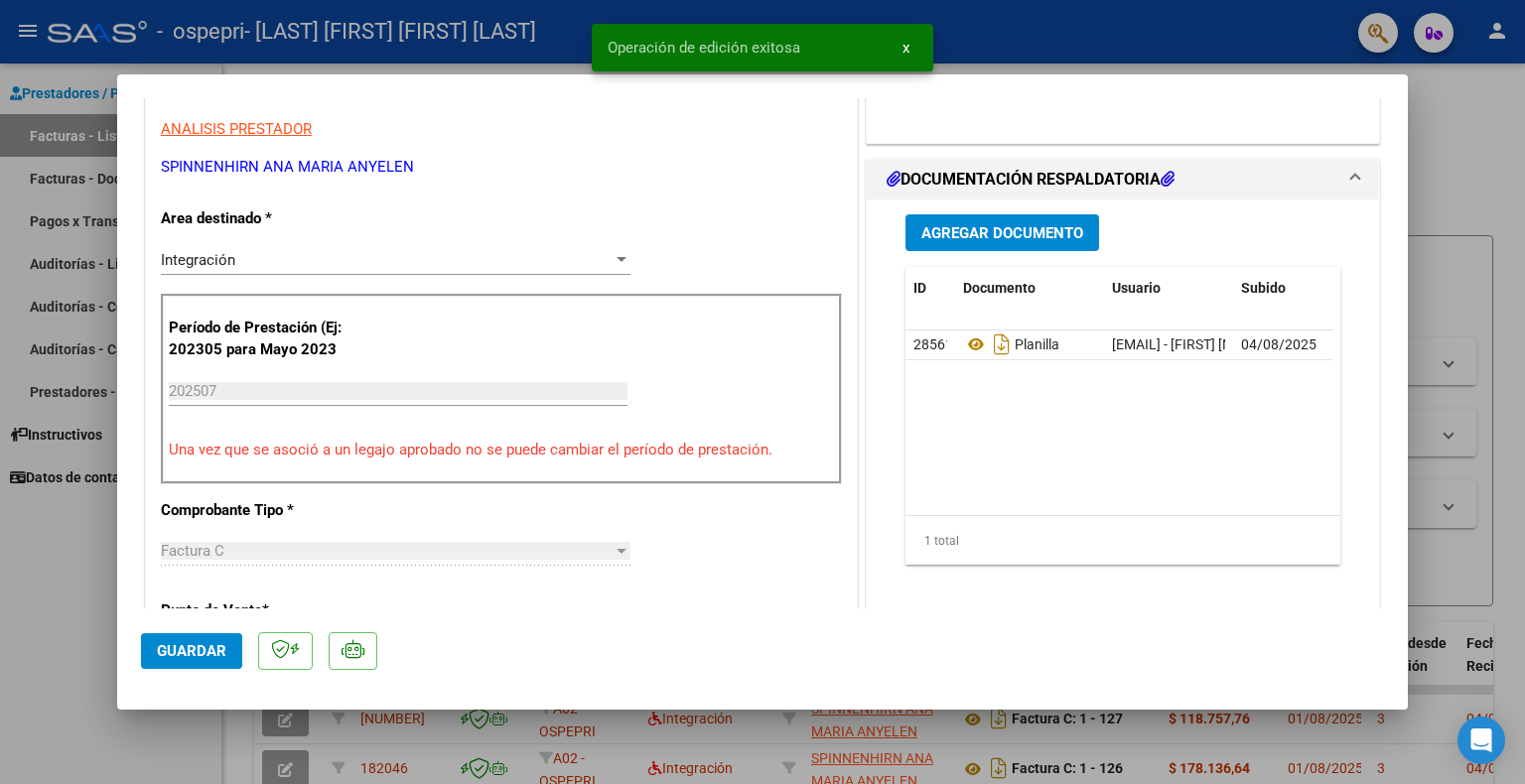 click at bounding box center (762, 392) 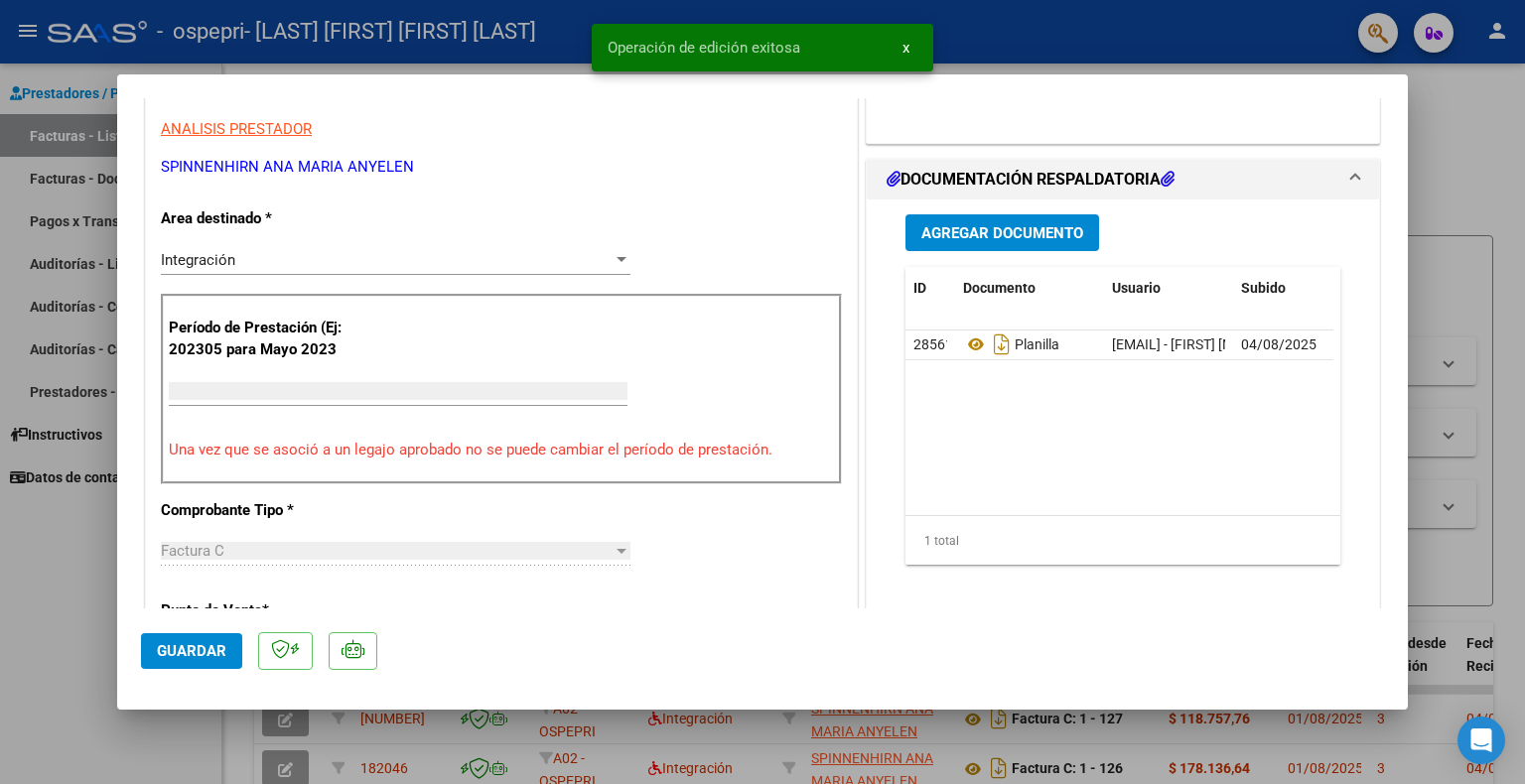 scroll, scrollTop: 336, scrollLeft: 0, axis: vertical 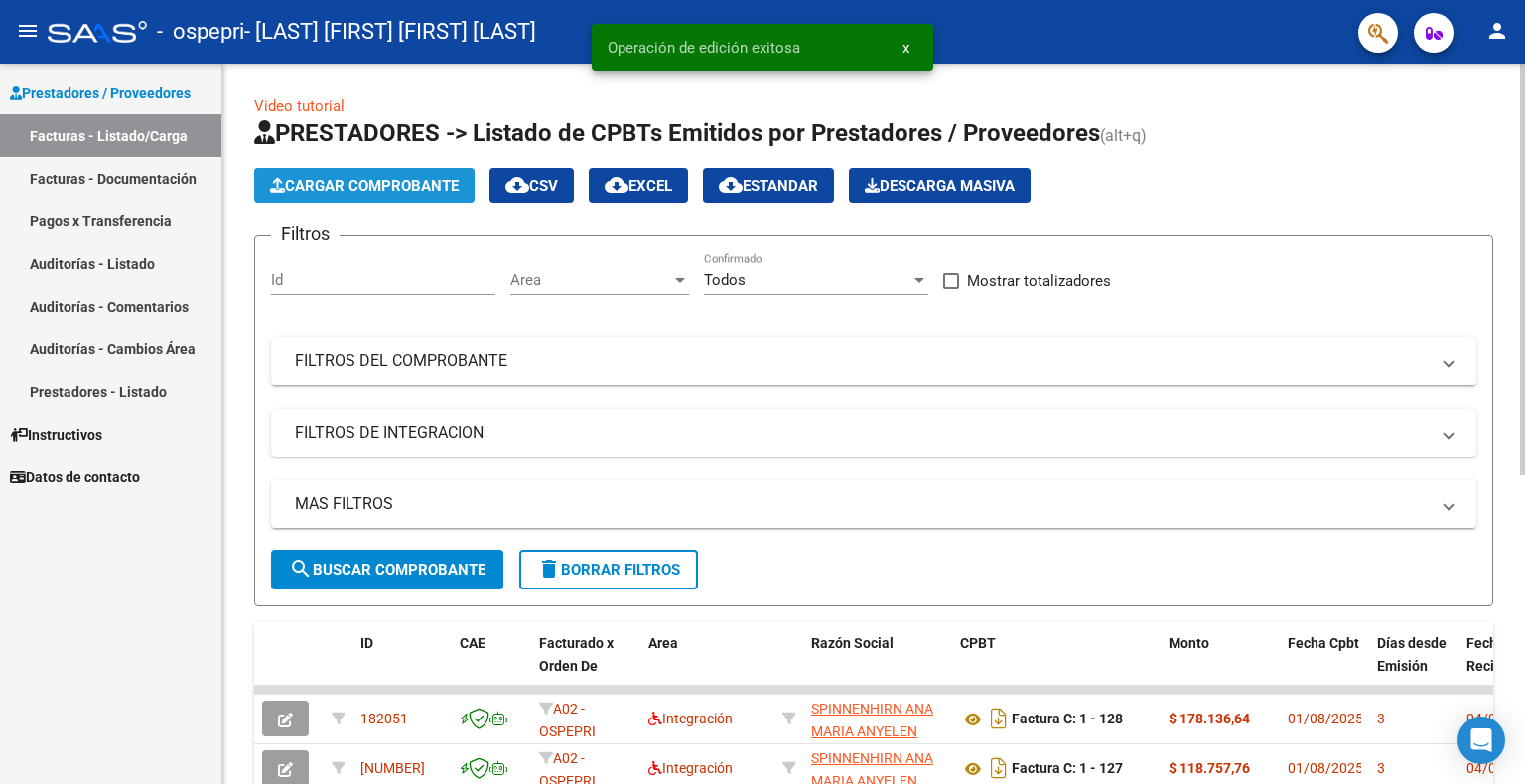 click on "Cargar Comprobante" 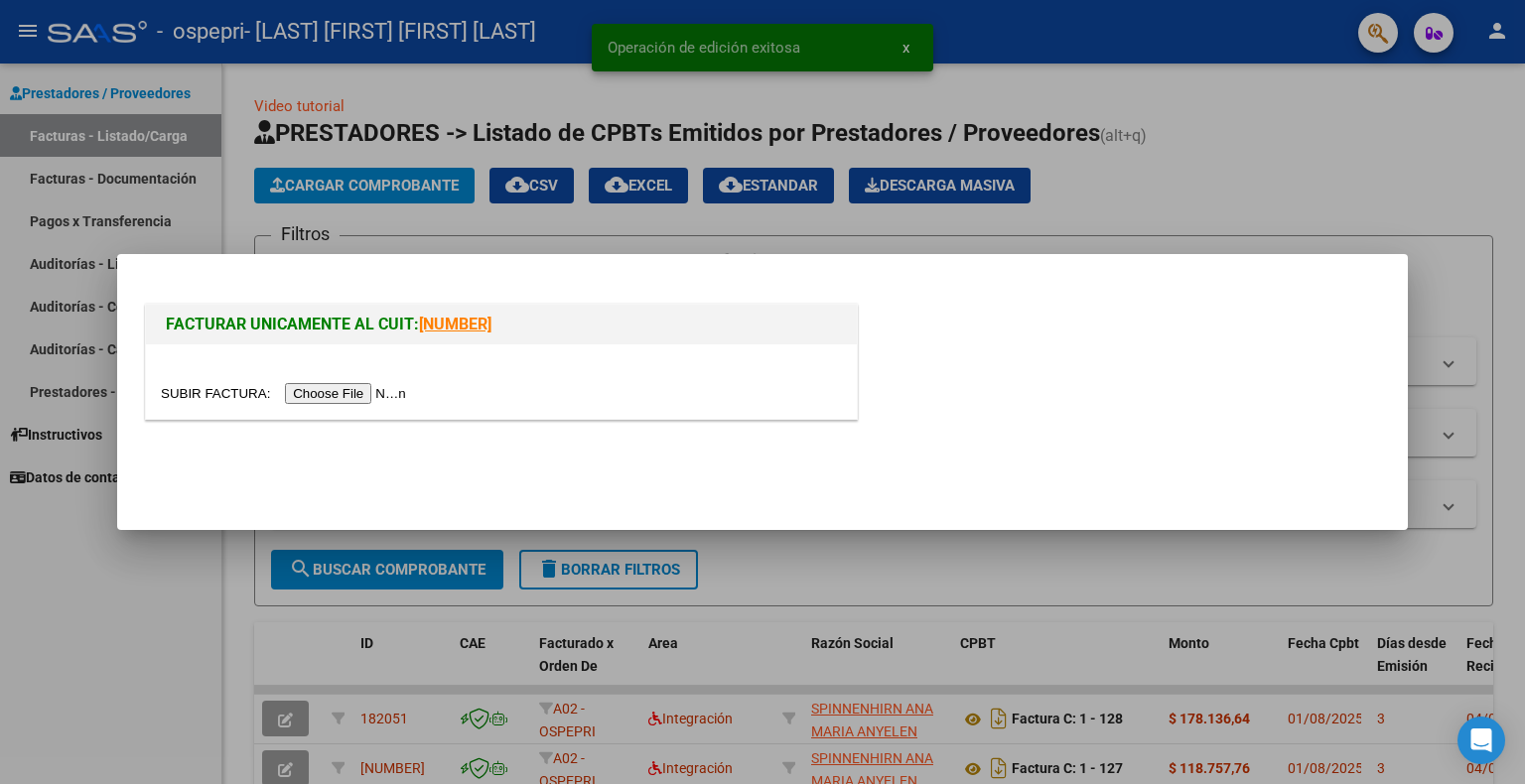 click at bounding box center [286, 393] 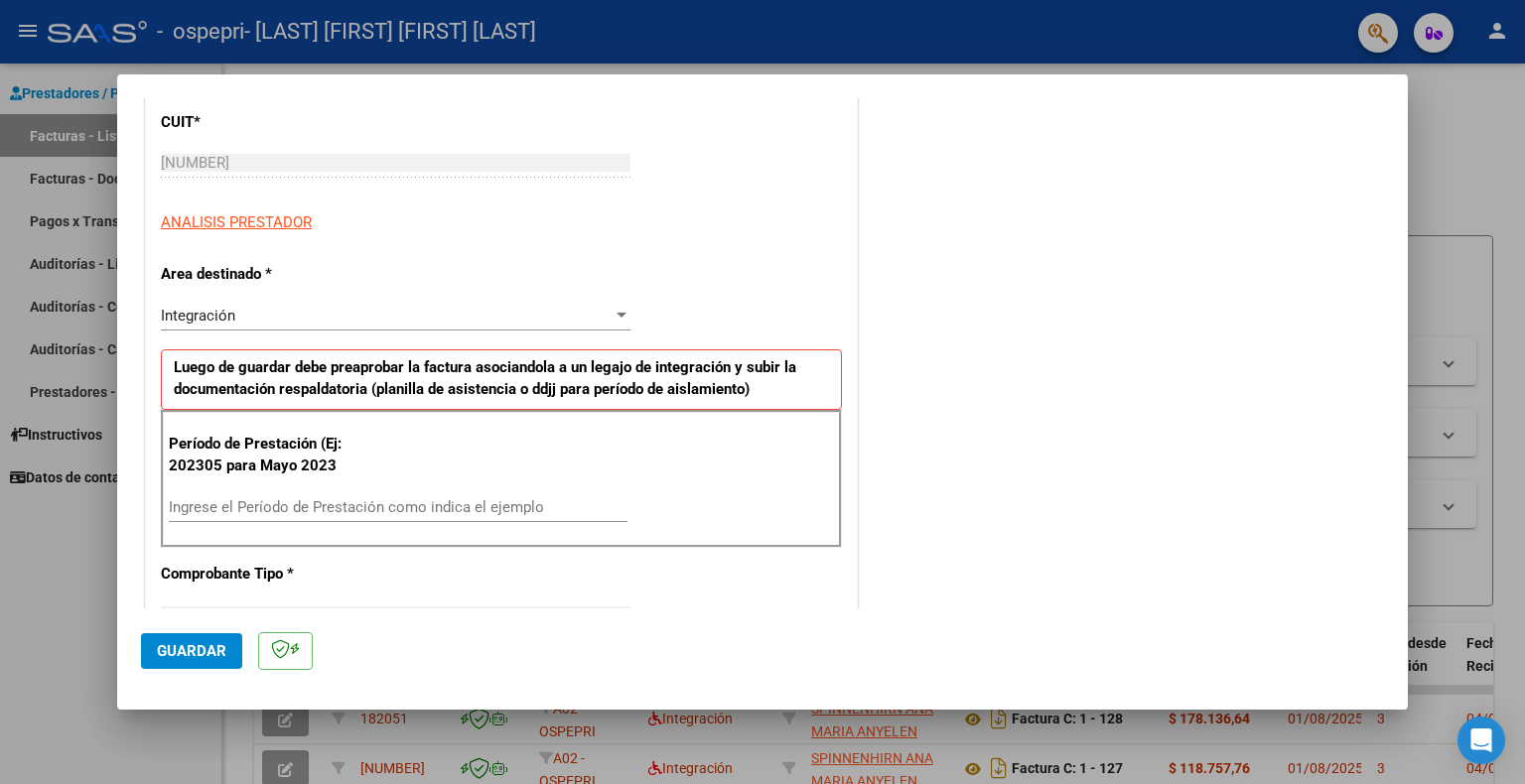 scroll, scrollTop: 298, scrollLeft: 0, axis: vertical 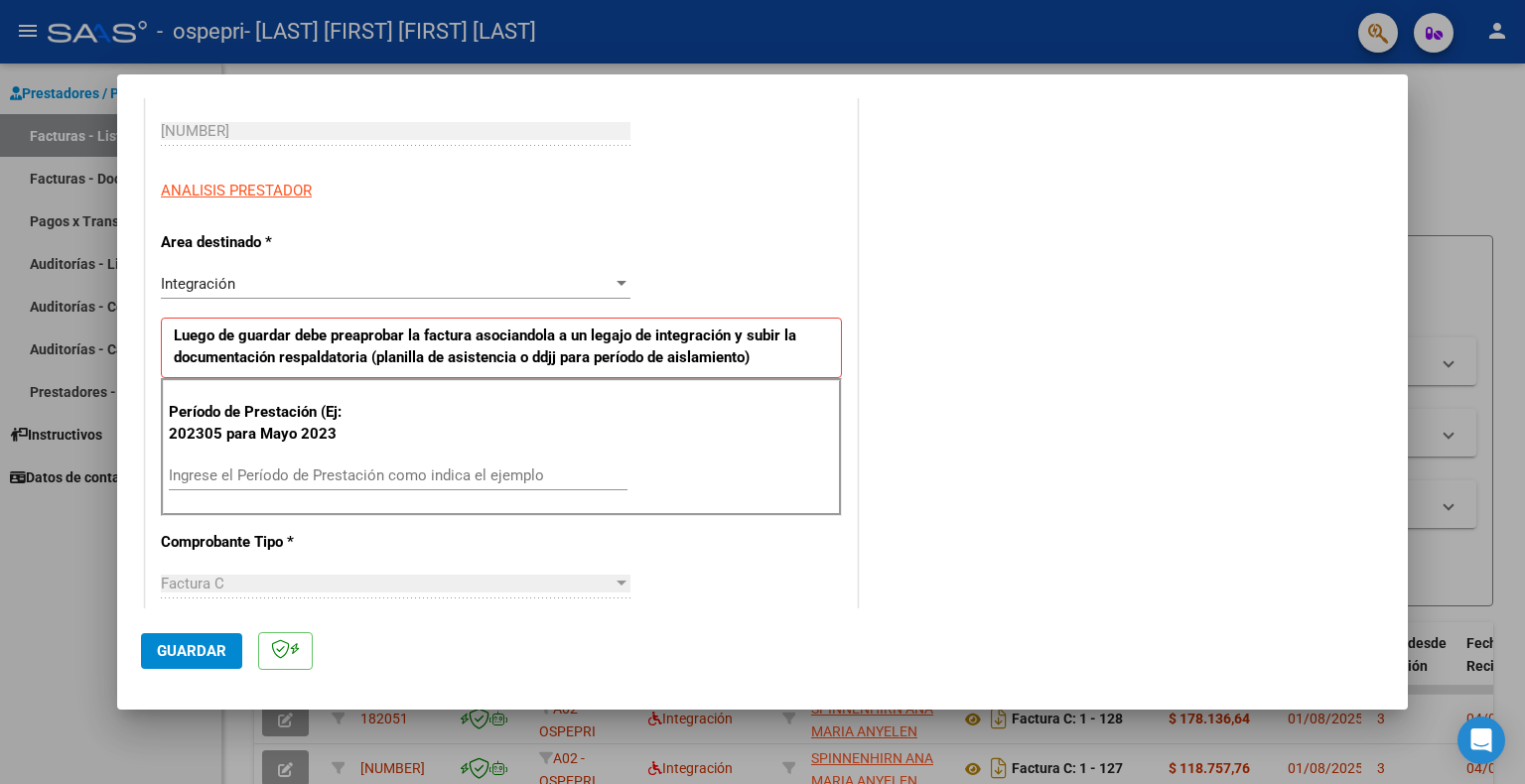 click on "Ingrese el Período de Prestación como indica el ejemplo" at bounding box center (398, 475) 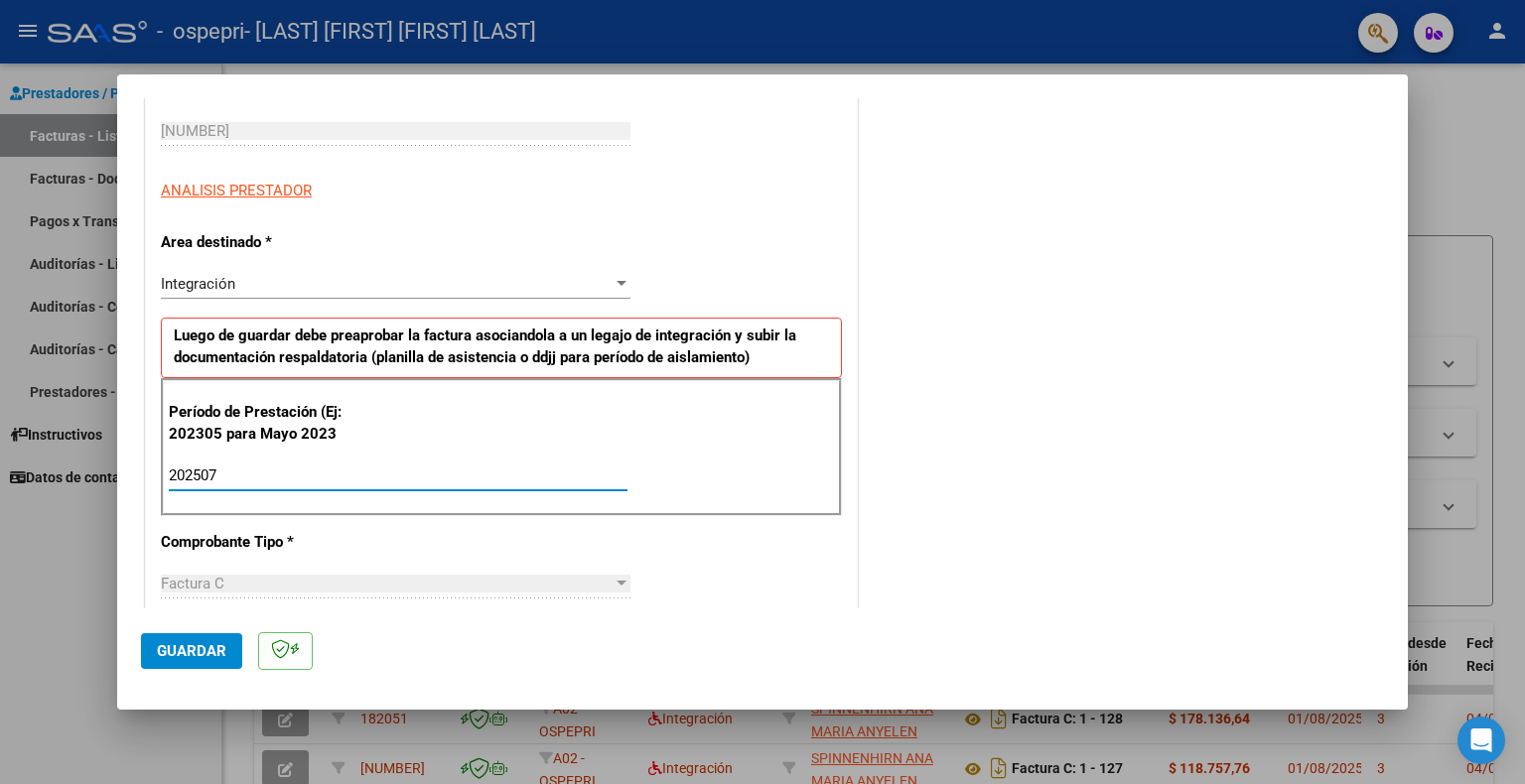 type on "202507" 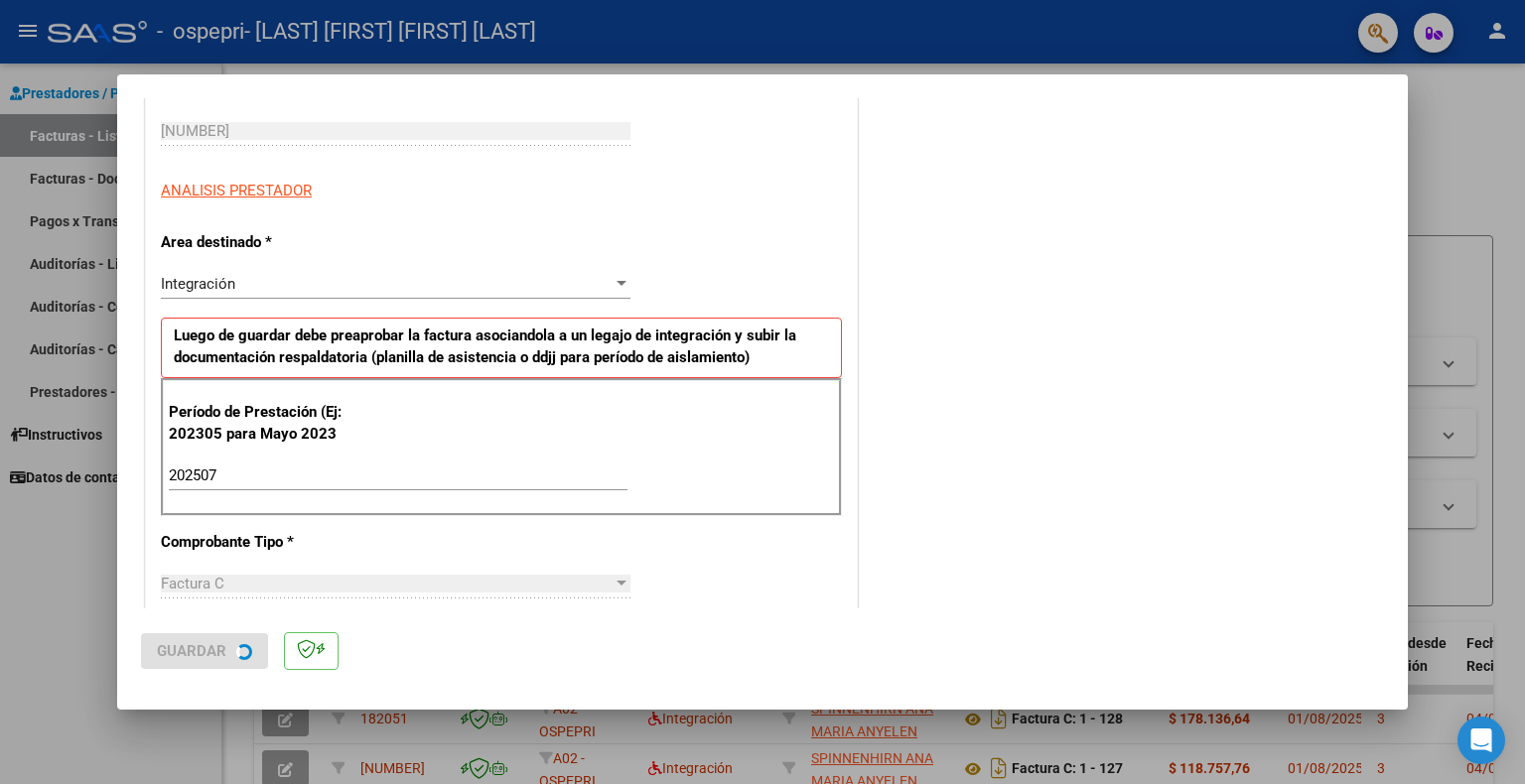 scroll, scrollTop: 0, scrollLeft: 0, axis: both 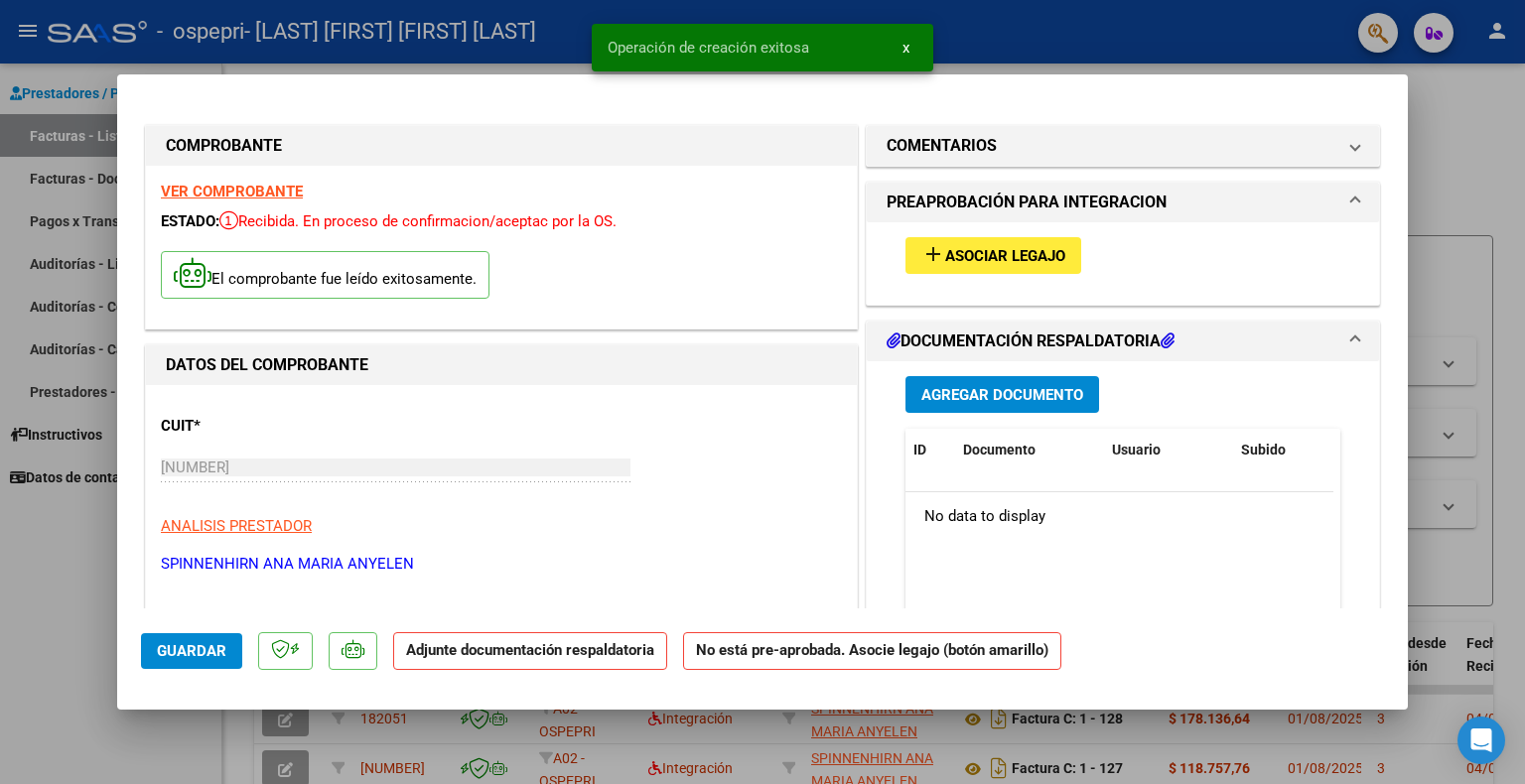 click on "Asociar Legajo" at bounding box center [1005, 256] 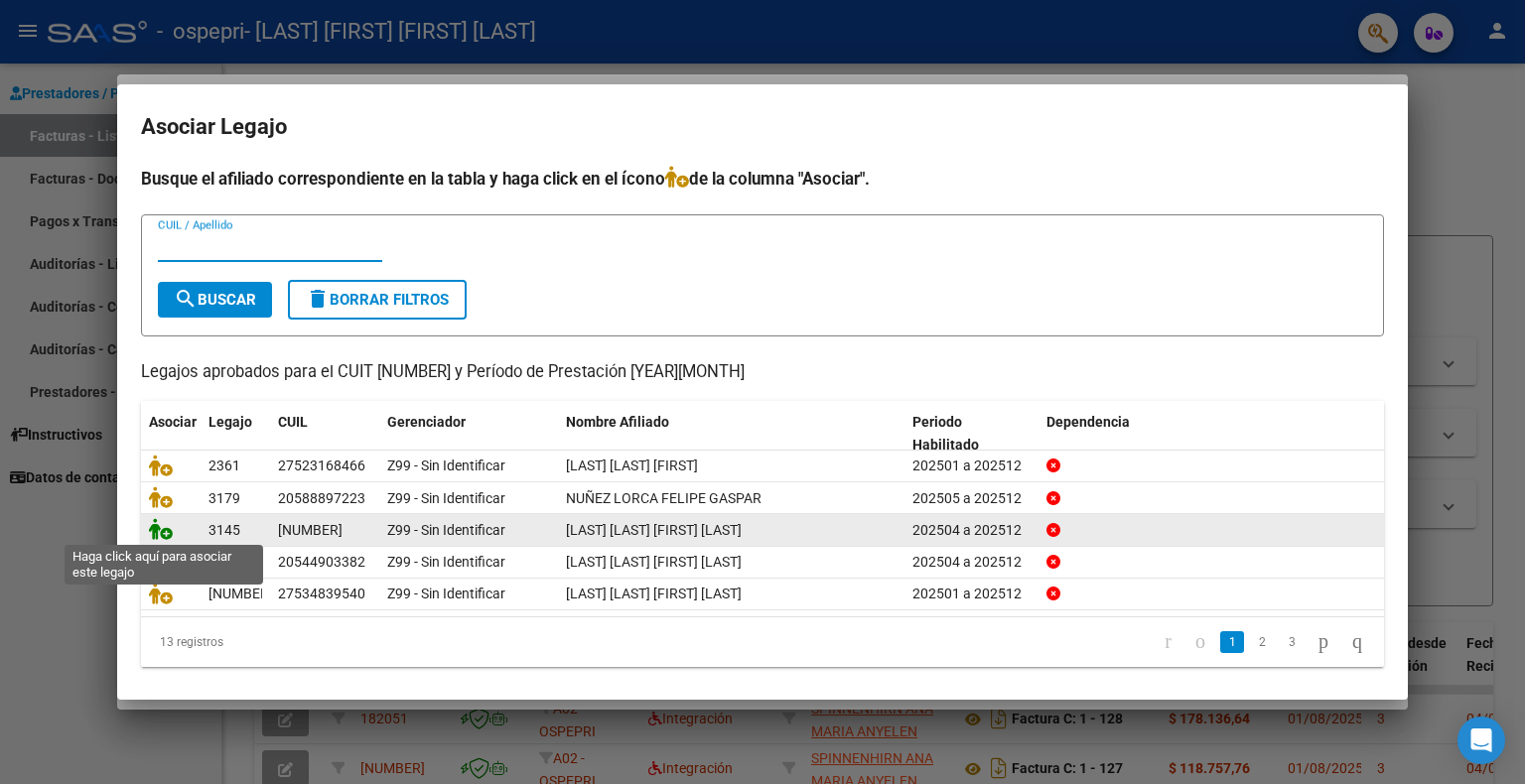 click 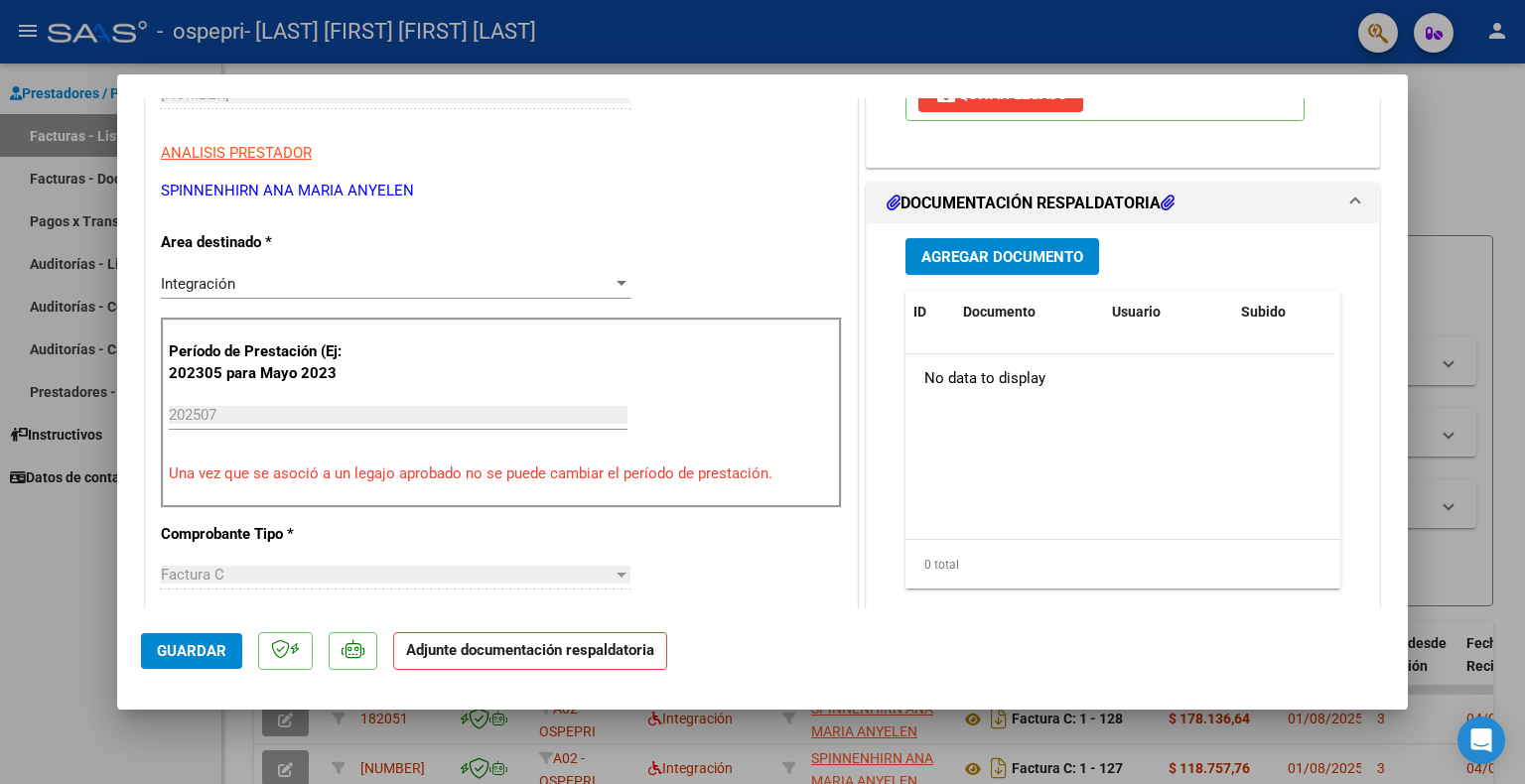 scroll, scrollTop: 397, scrollLeft: 0, axis: vertical 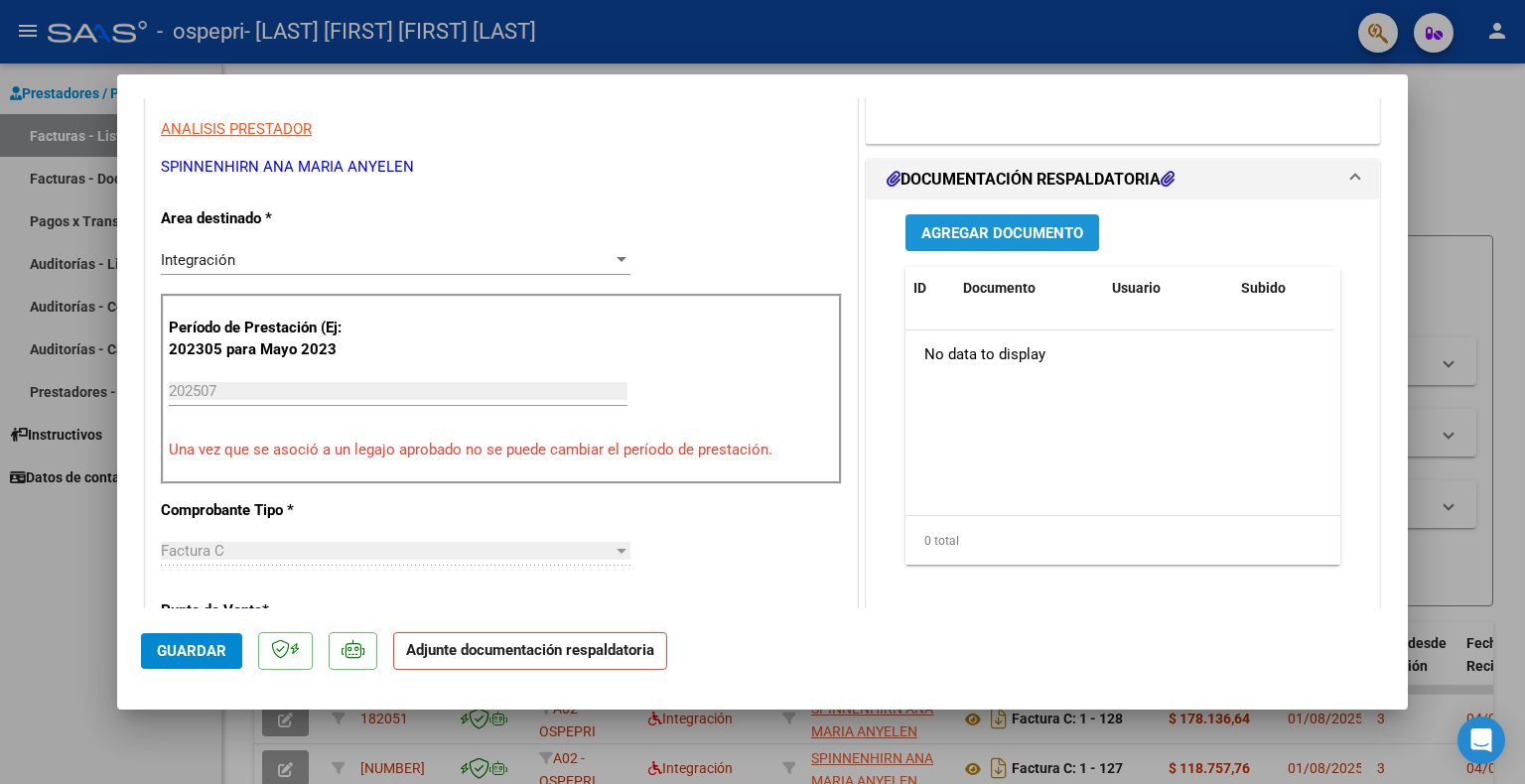 click on "Agregar Documento" at bounding box center [1002, 233] 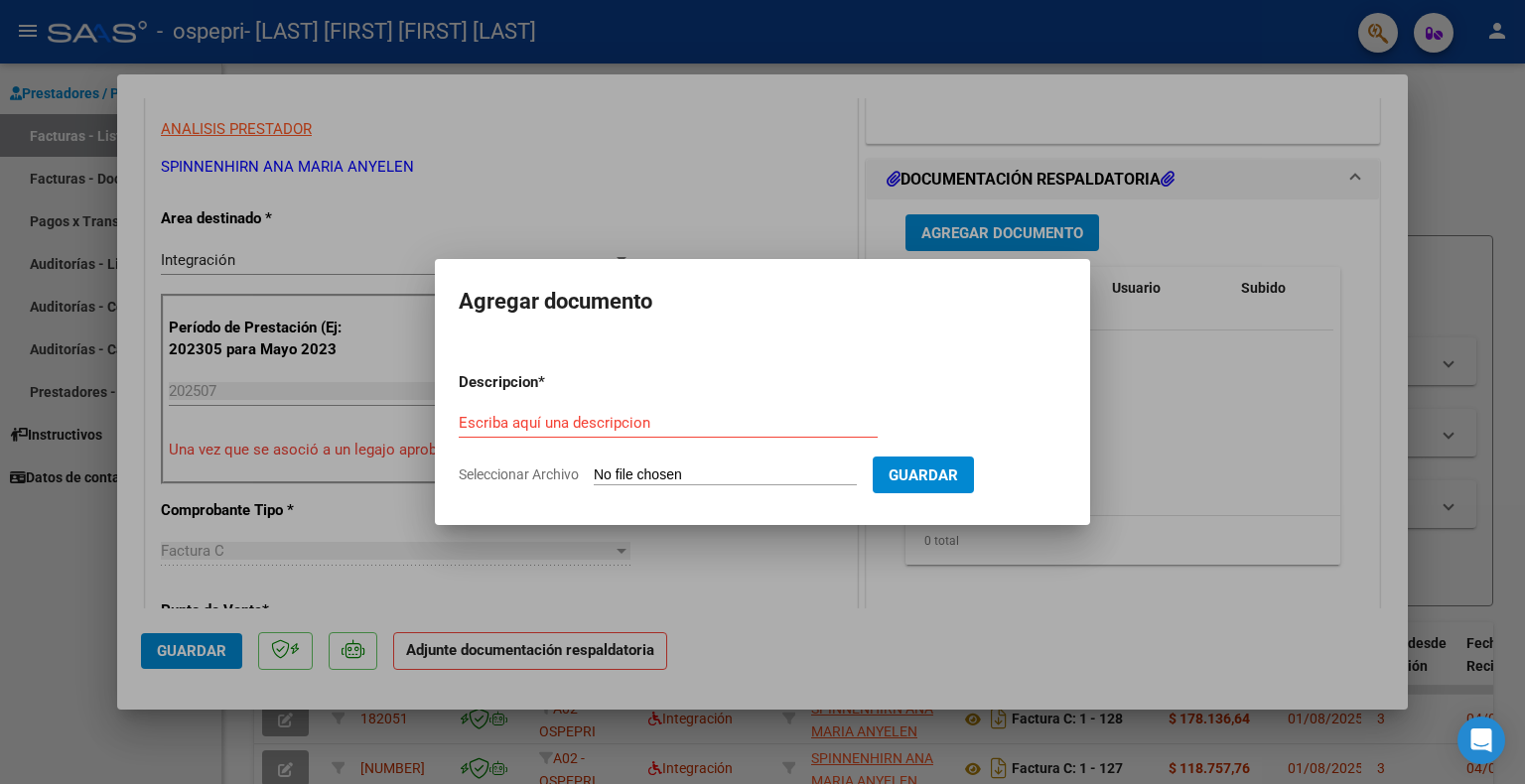 click on "Seleccionar Archivo" 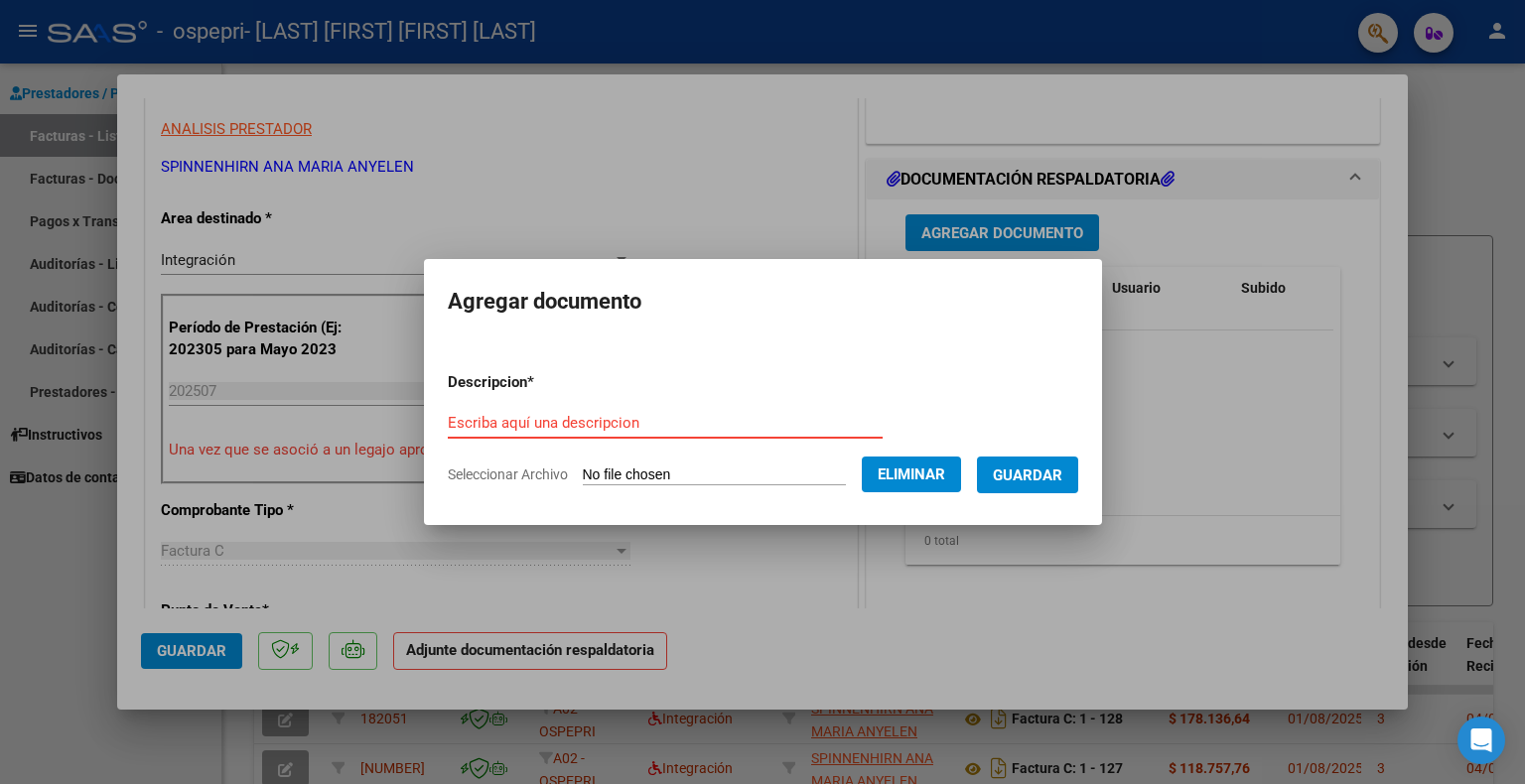 click on "Escriba aquí una descripcion" at bounding box center (665, 423) 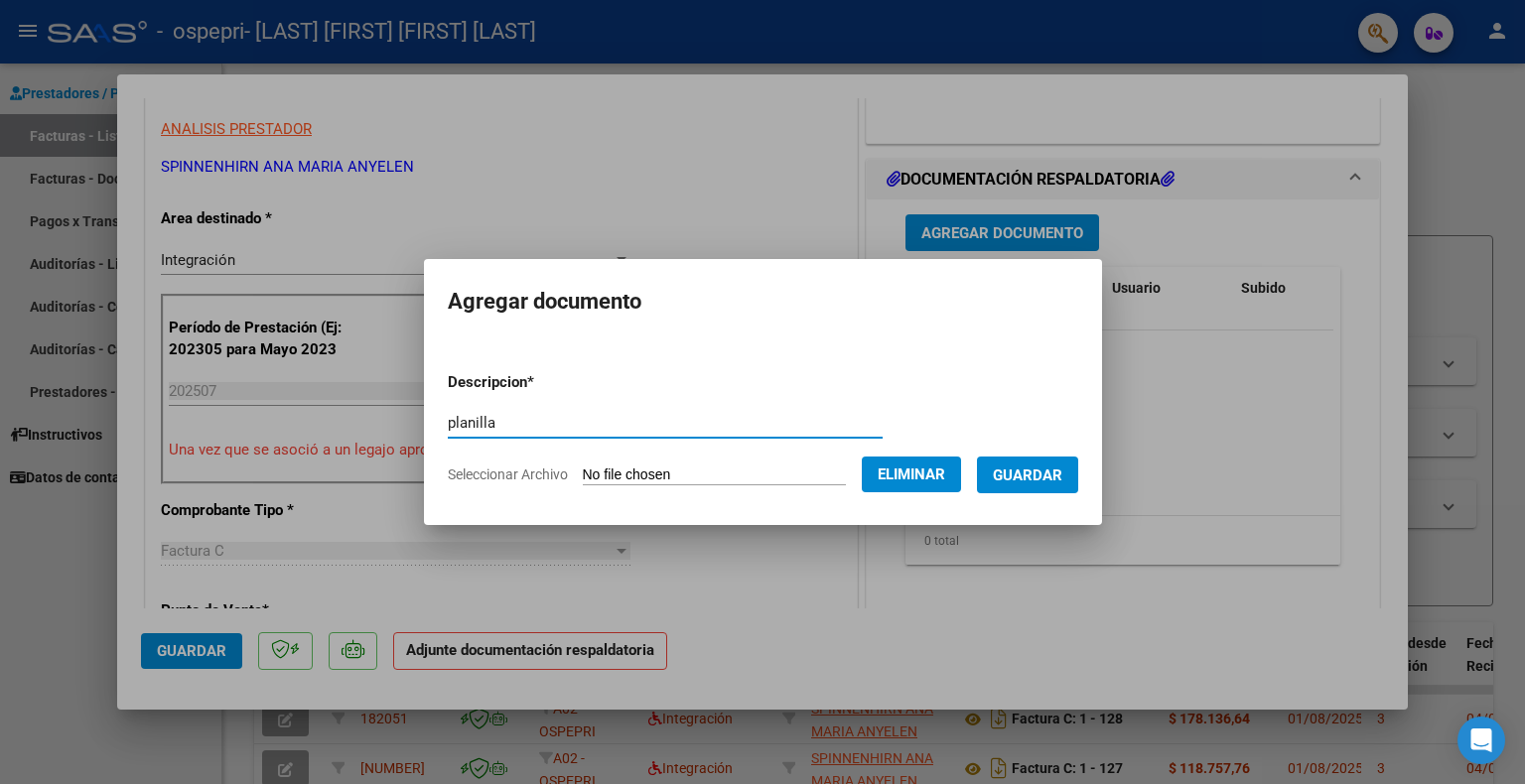 type on "planilla" 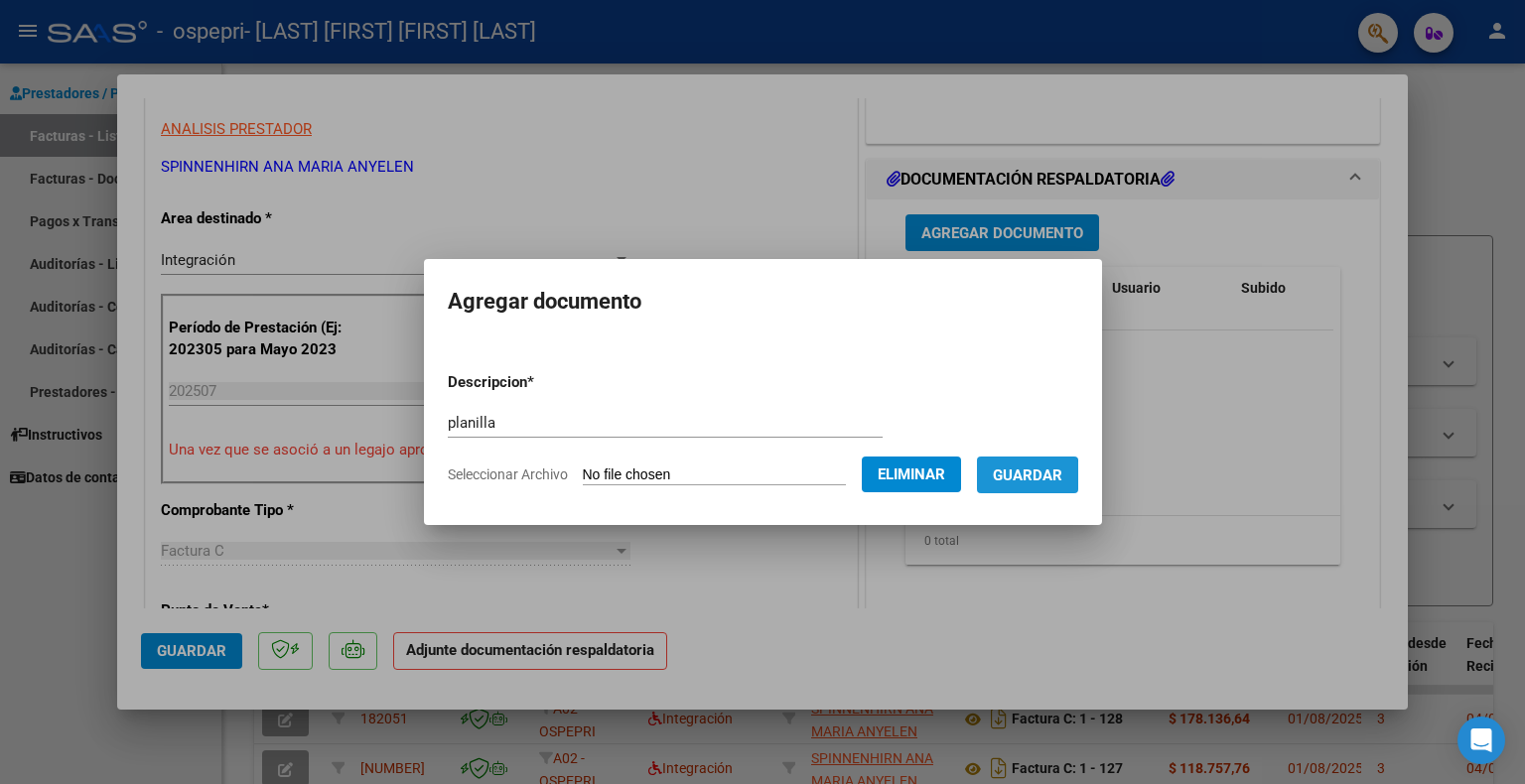 click on "Guardar" at bounding box center (1028, 475) 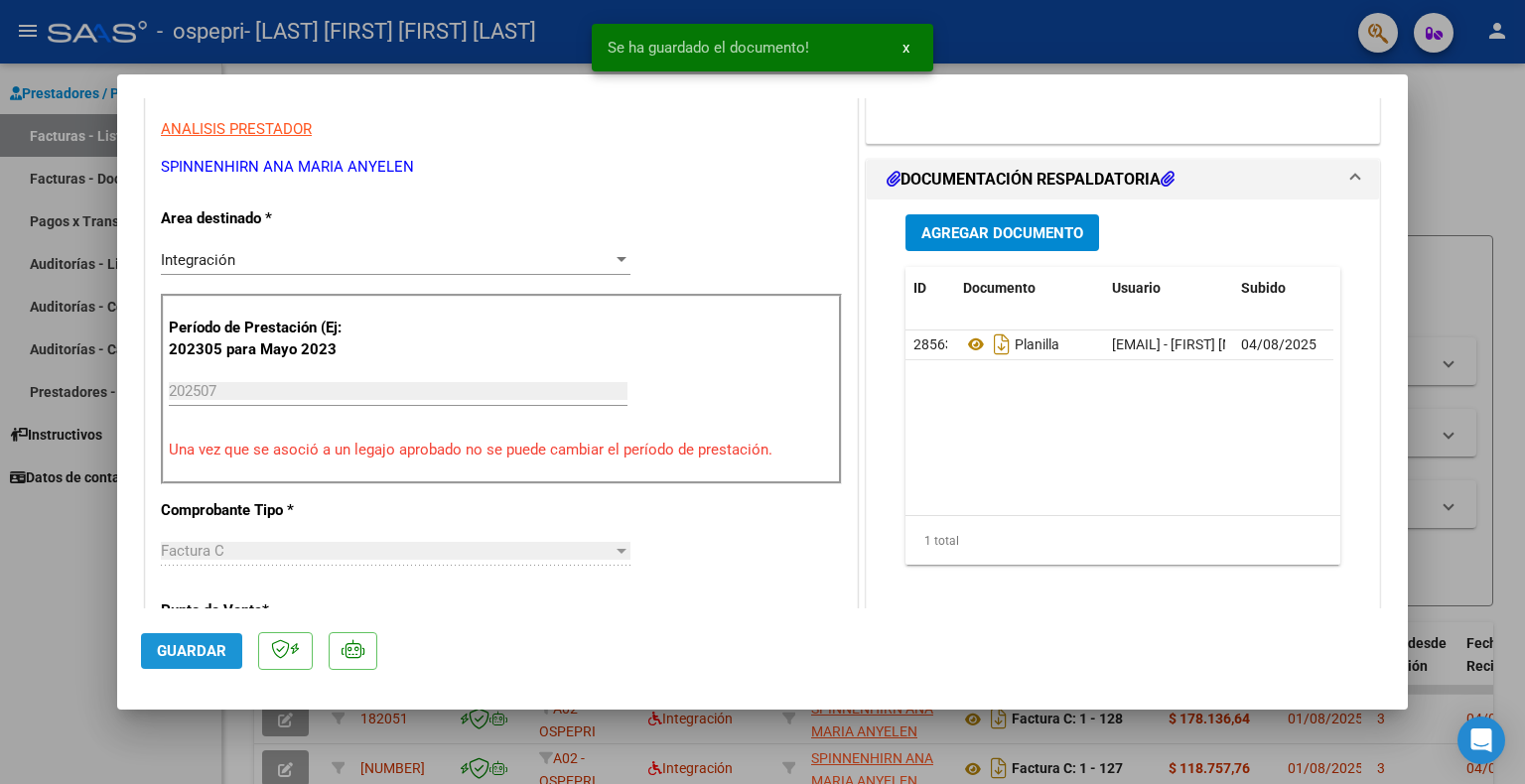 click on "Guardar" 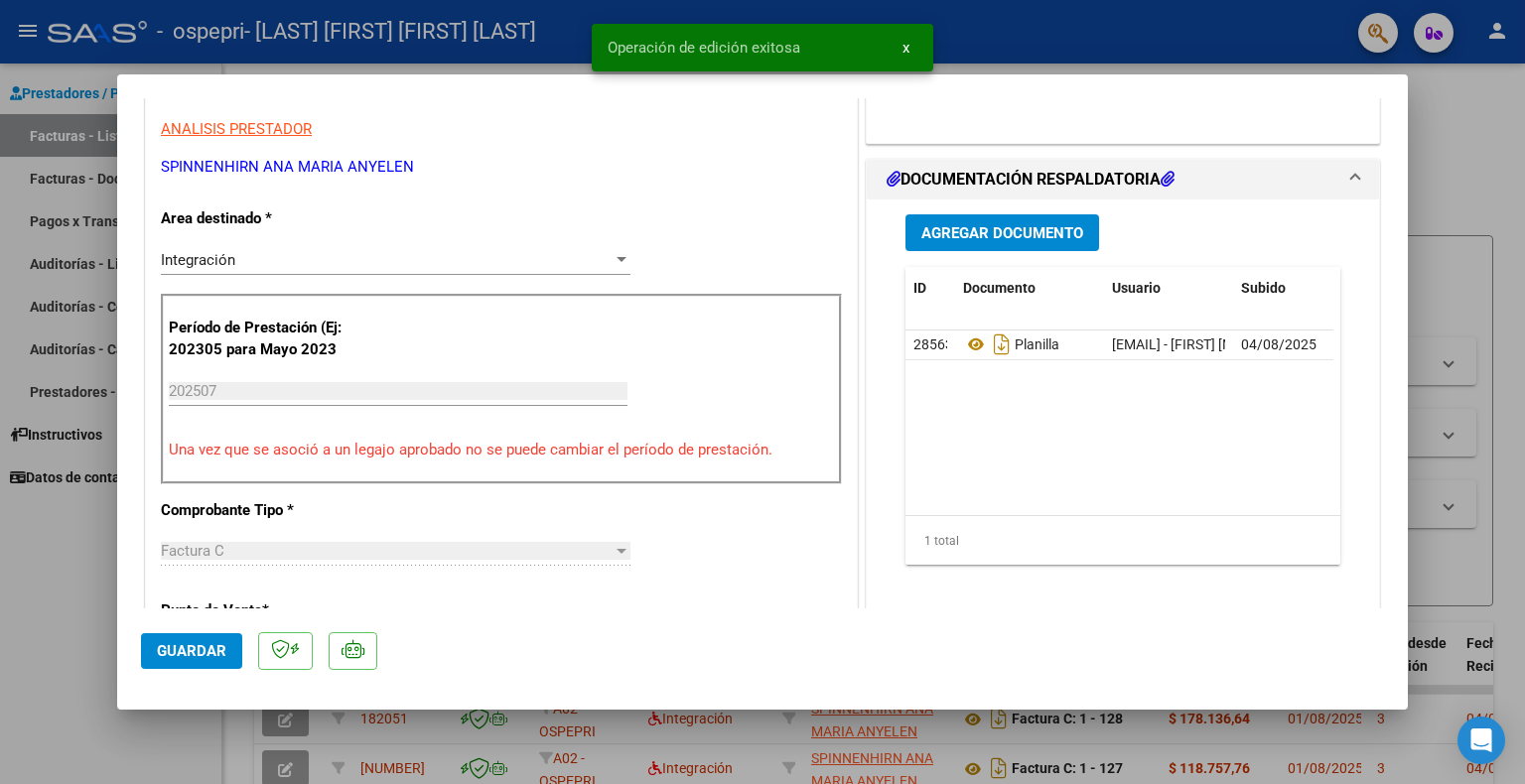 click at bounding box center (762, 392) 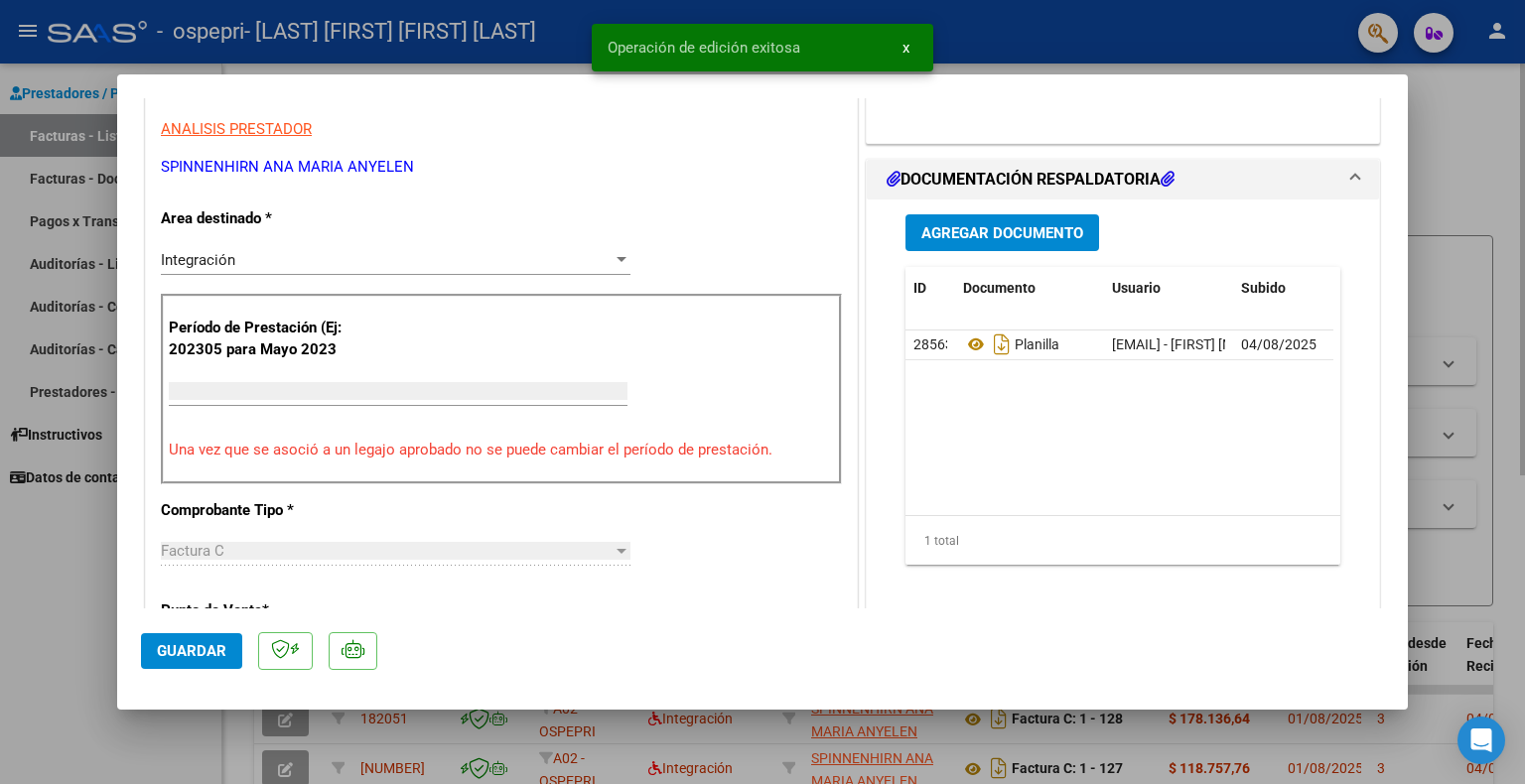 scroll, scrollTop: 0, scrollLeft: 0, axis: both 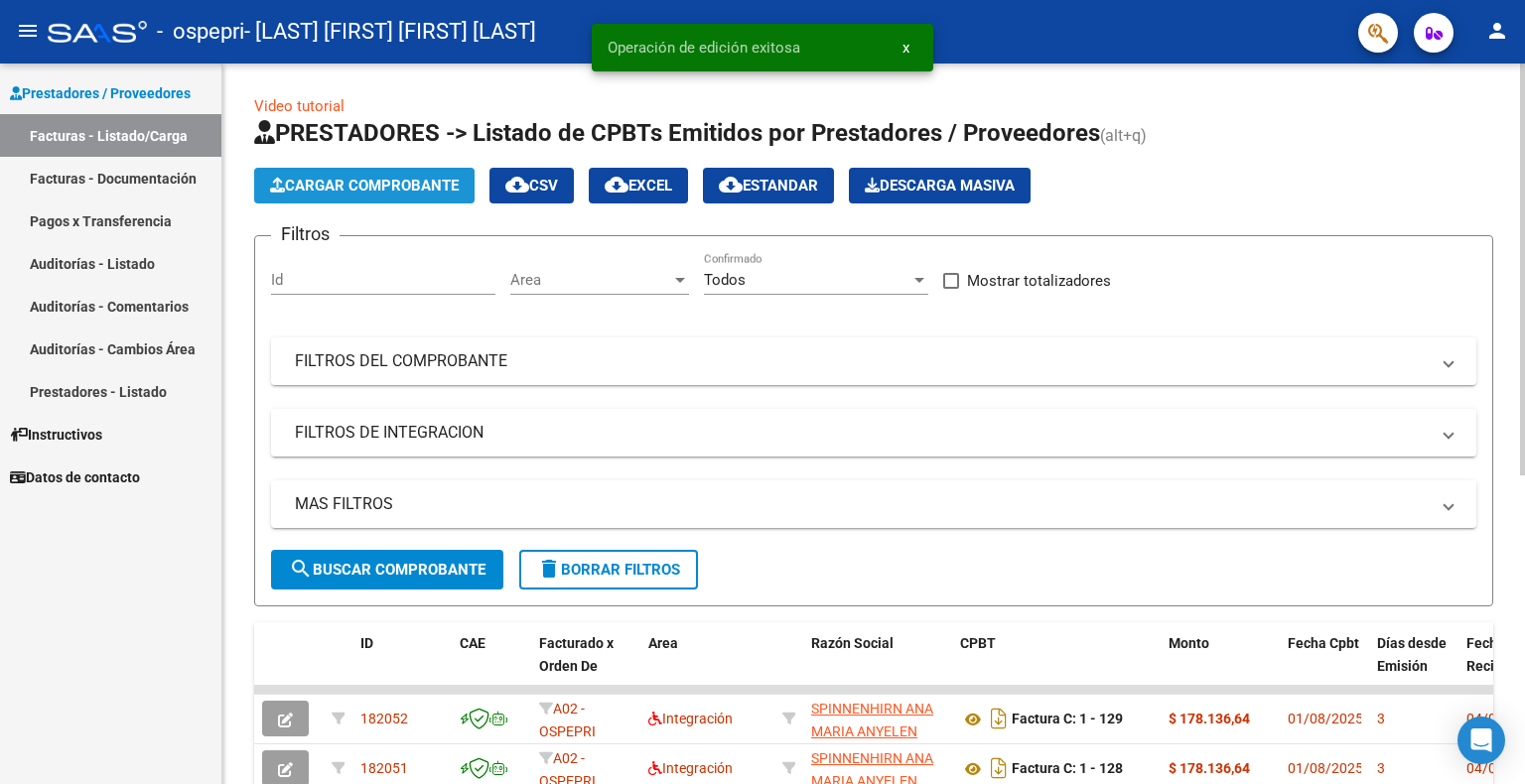 click on "Cargar Comprobante" 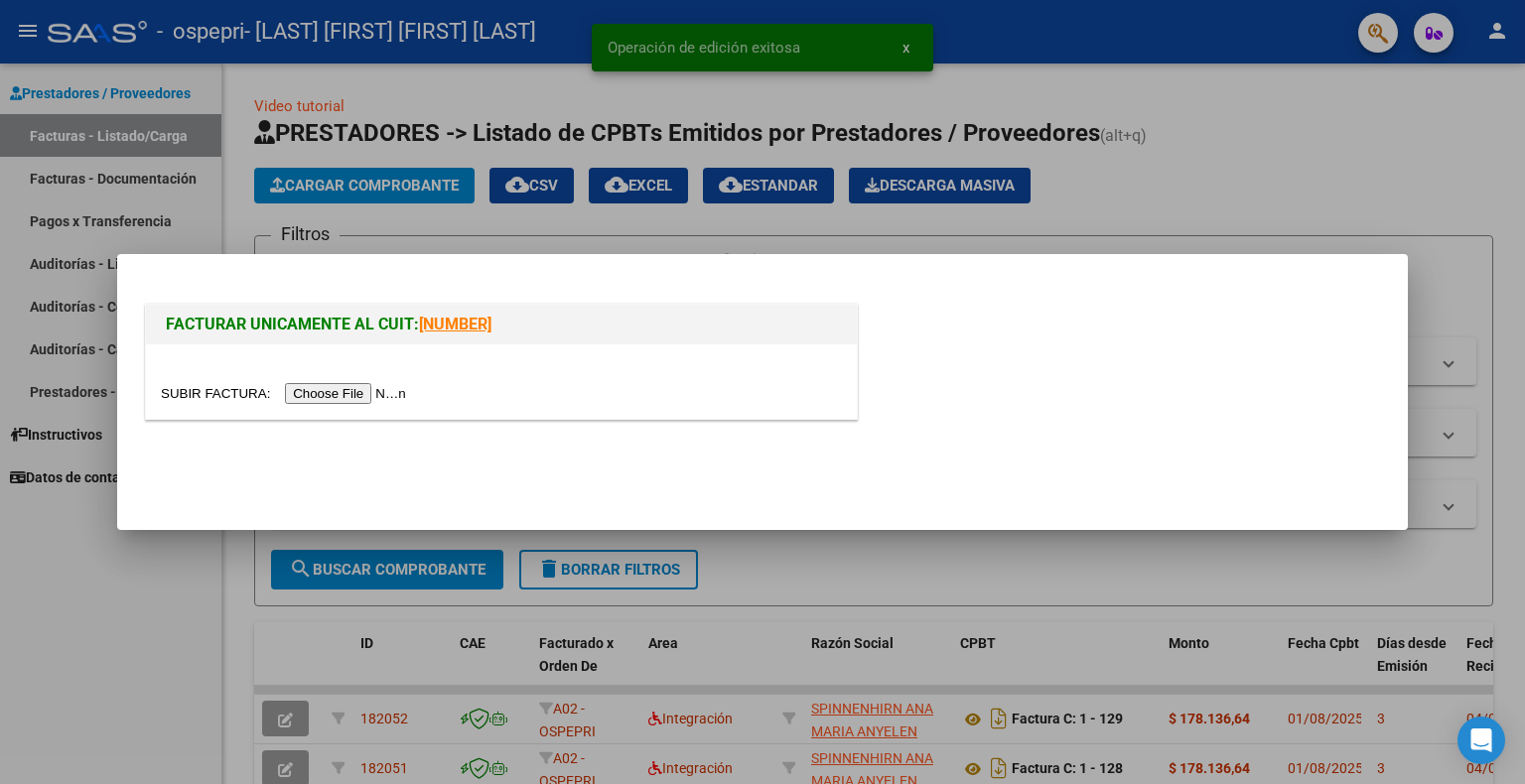 click at bounding box center [286, 393] 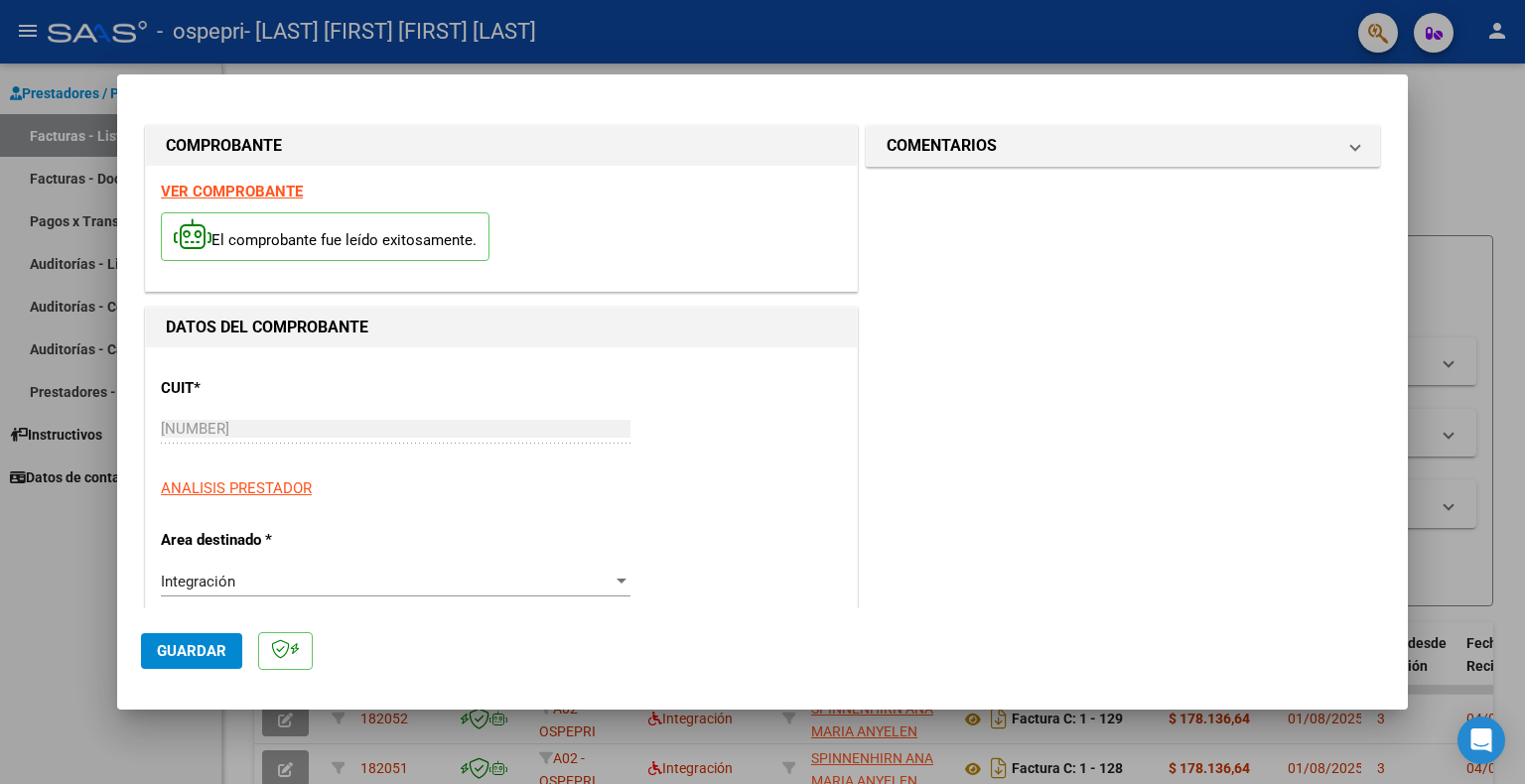 scroll, scrollTop: 397, scrollLeft: 0, axis: vertical 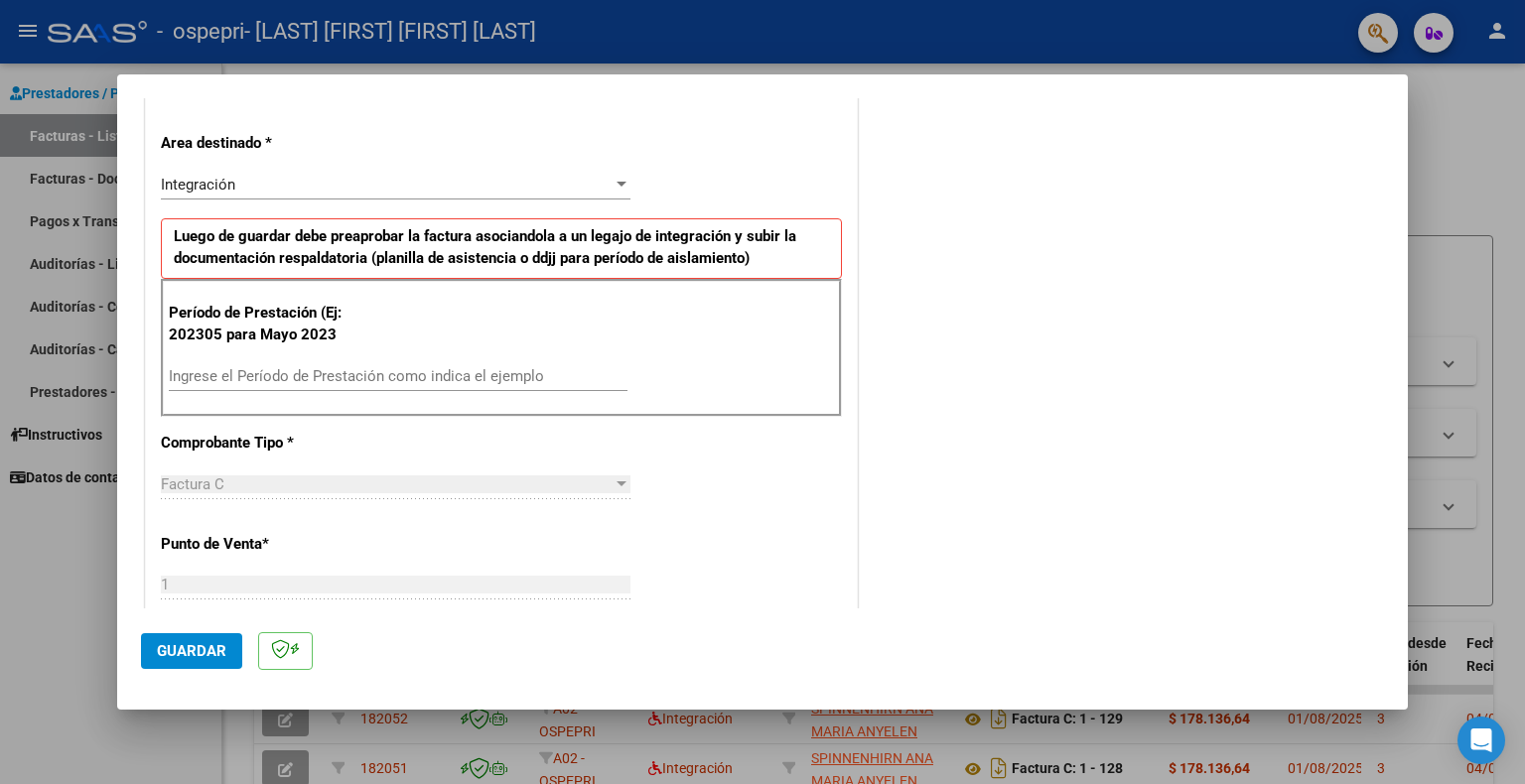 click on "Ingrese el Período de Prestación como indica el ejemplo" at bounding box center [398, 376] 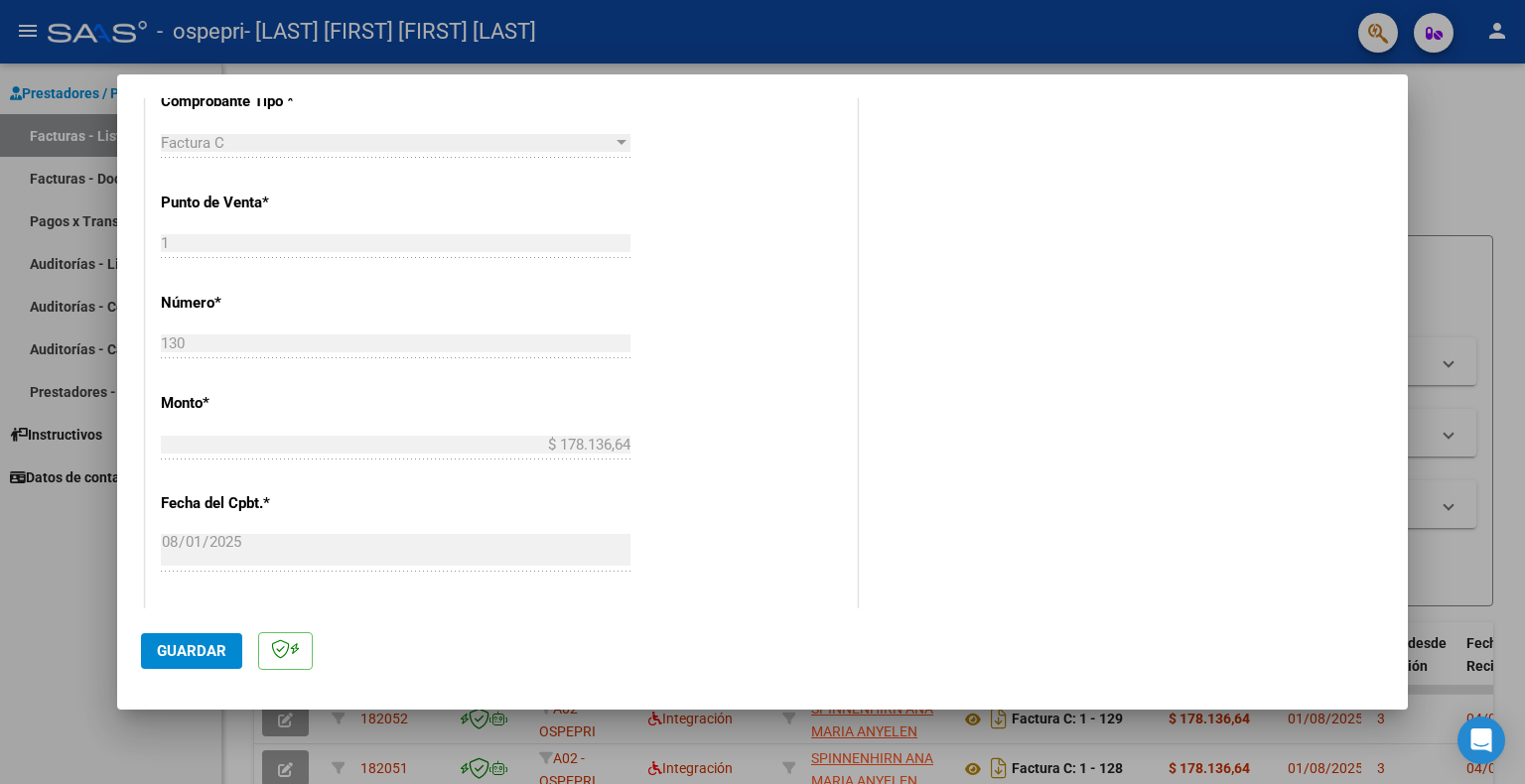 scroll, scrollTop: 794, scrollLeft: 0, axis: vertical 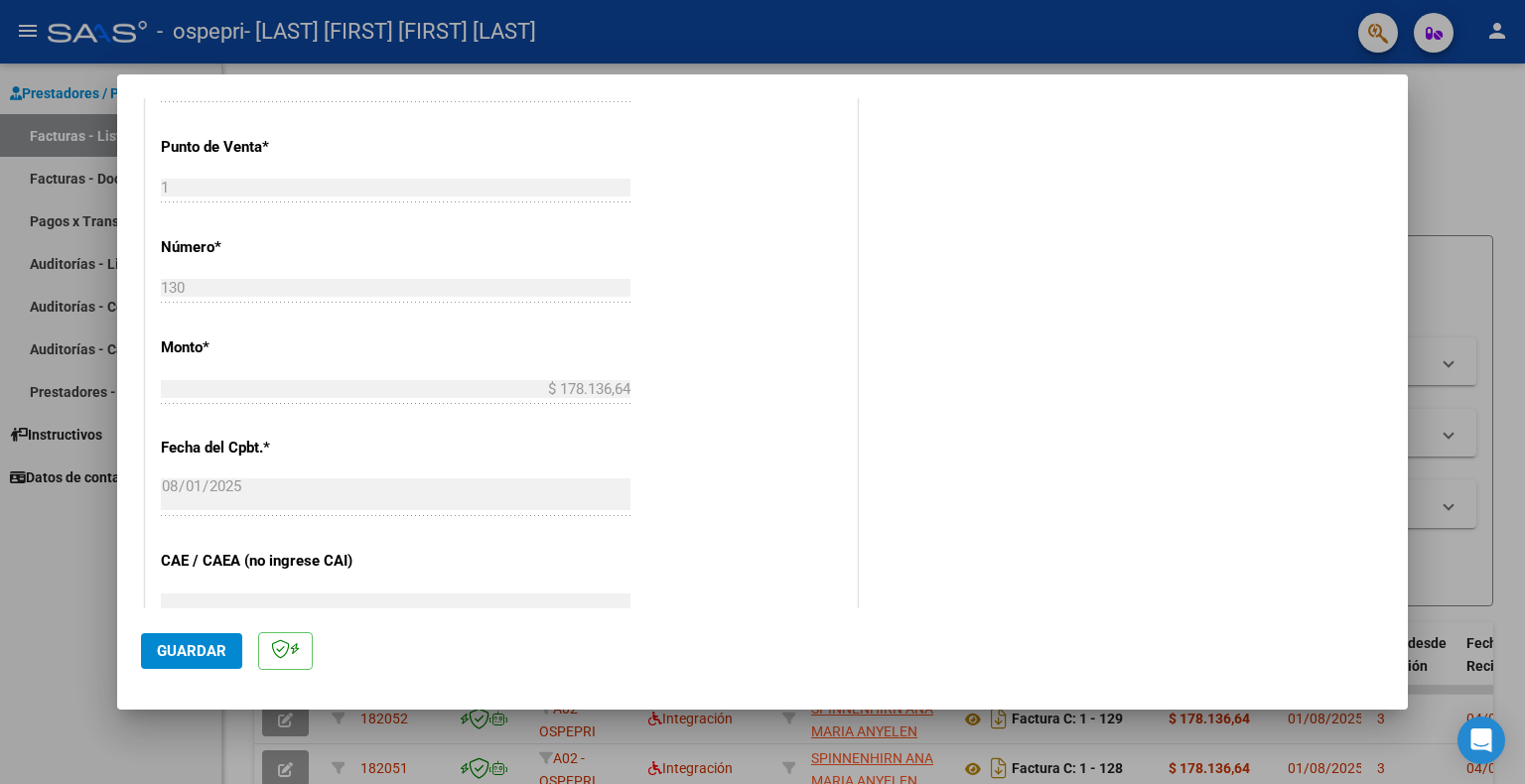 type on "202507" 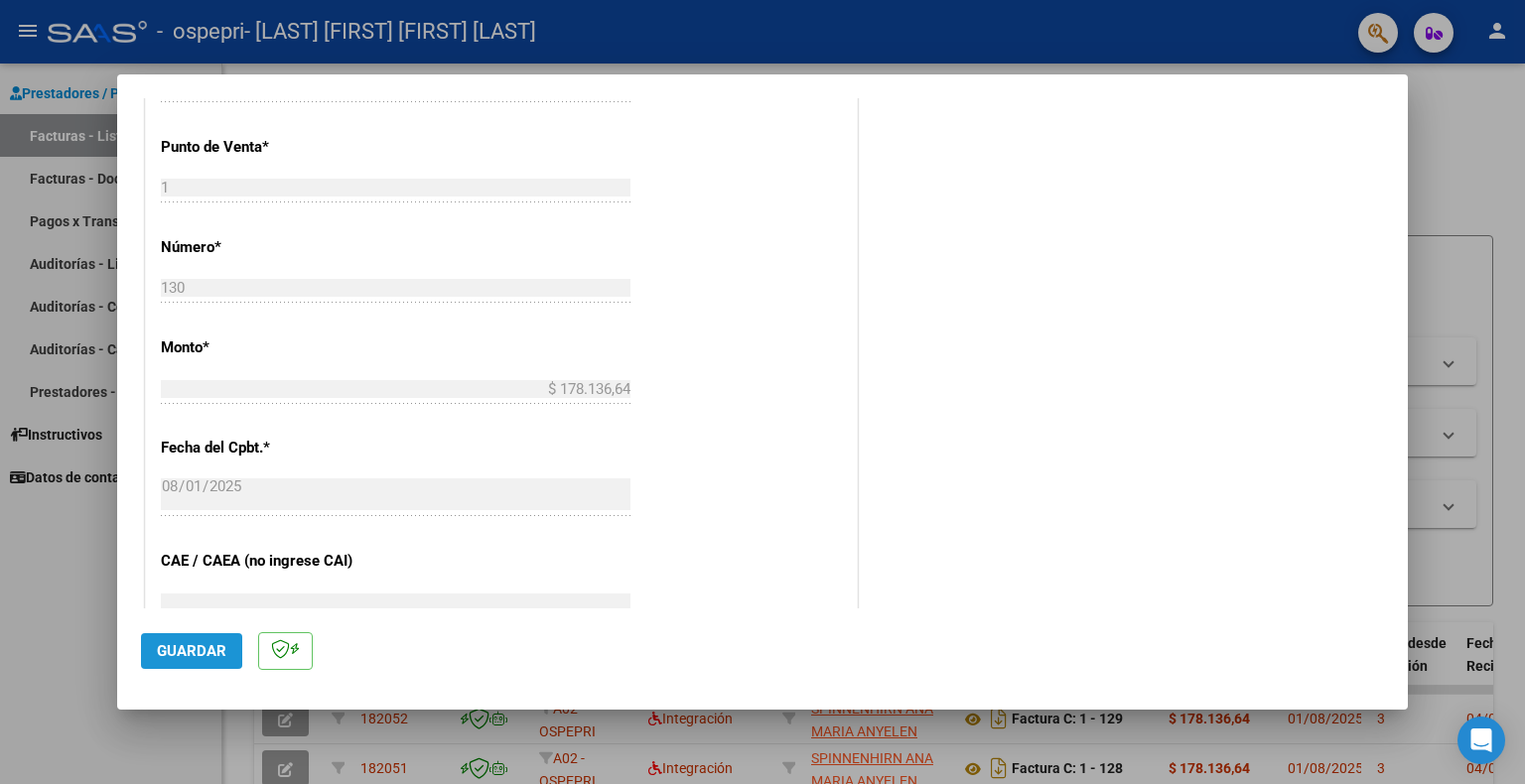 click on "Guardar" 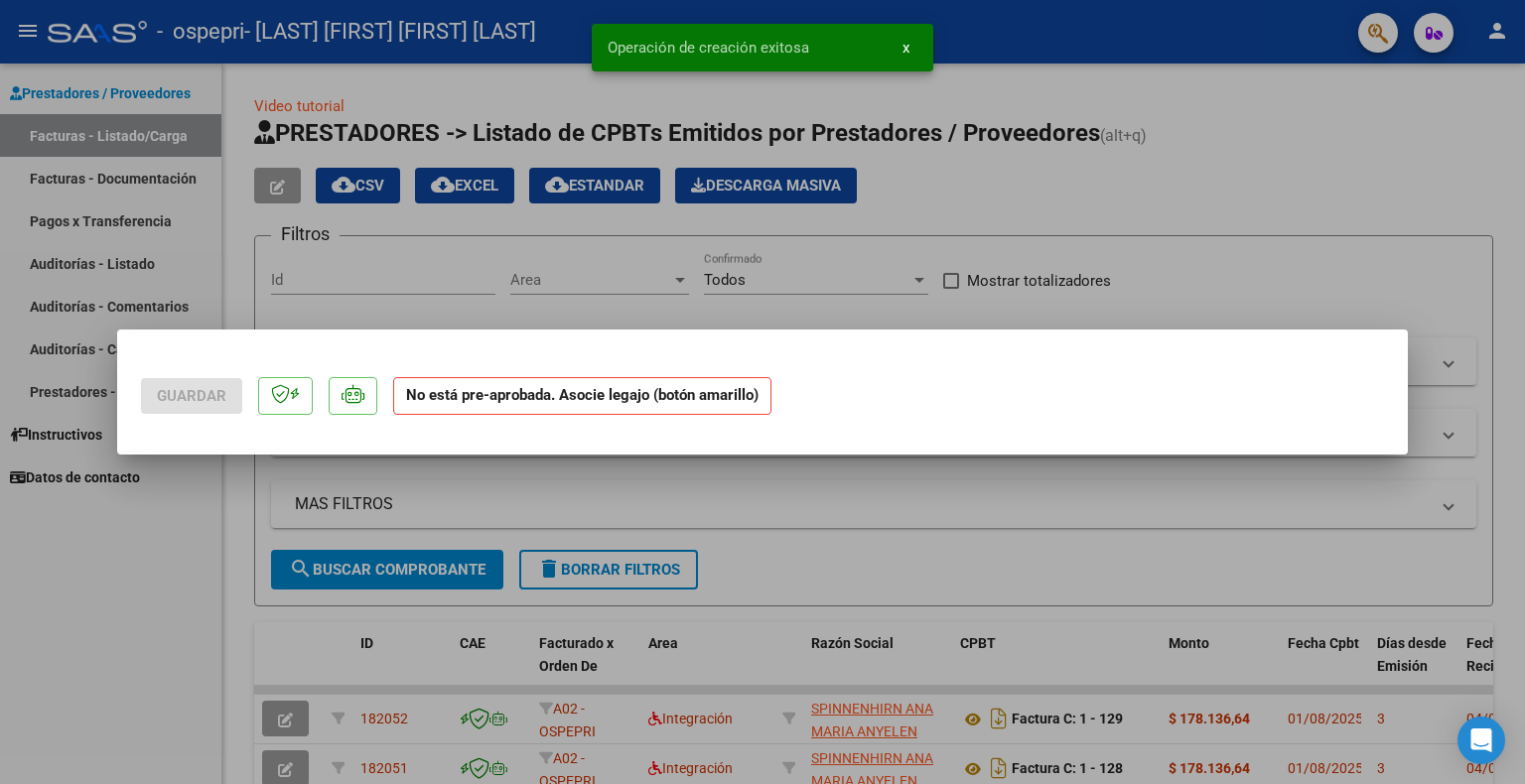 scroll, scrollTop: 0, scrollLeft: 0, axis: both 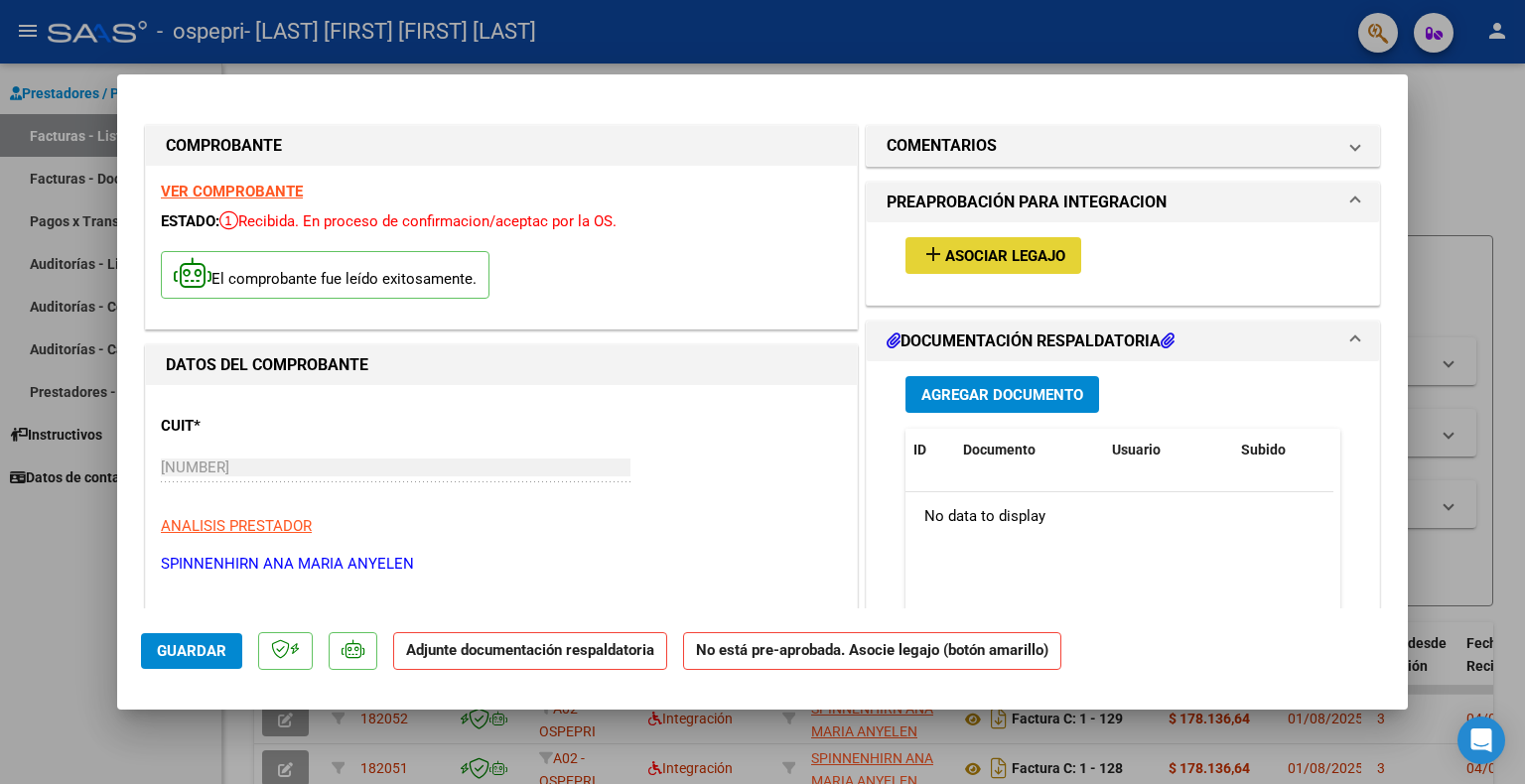 click on "Asociar Legajo" at bounding box center (1005, 256) 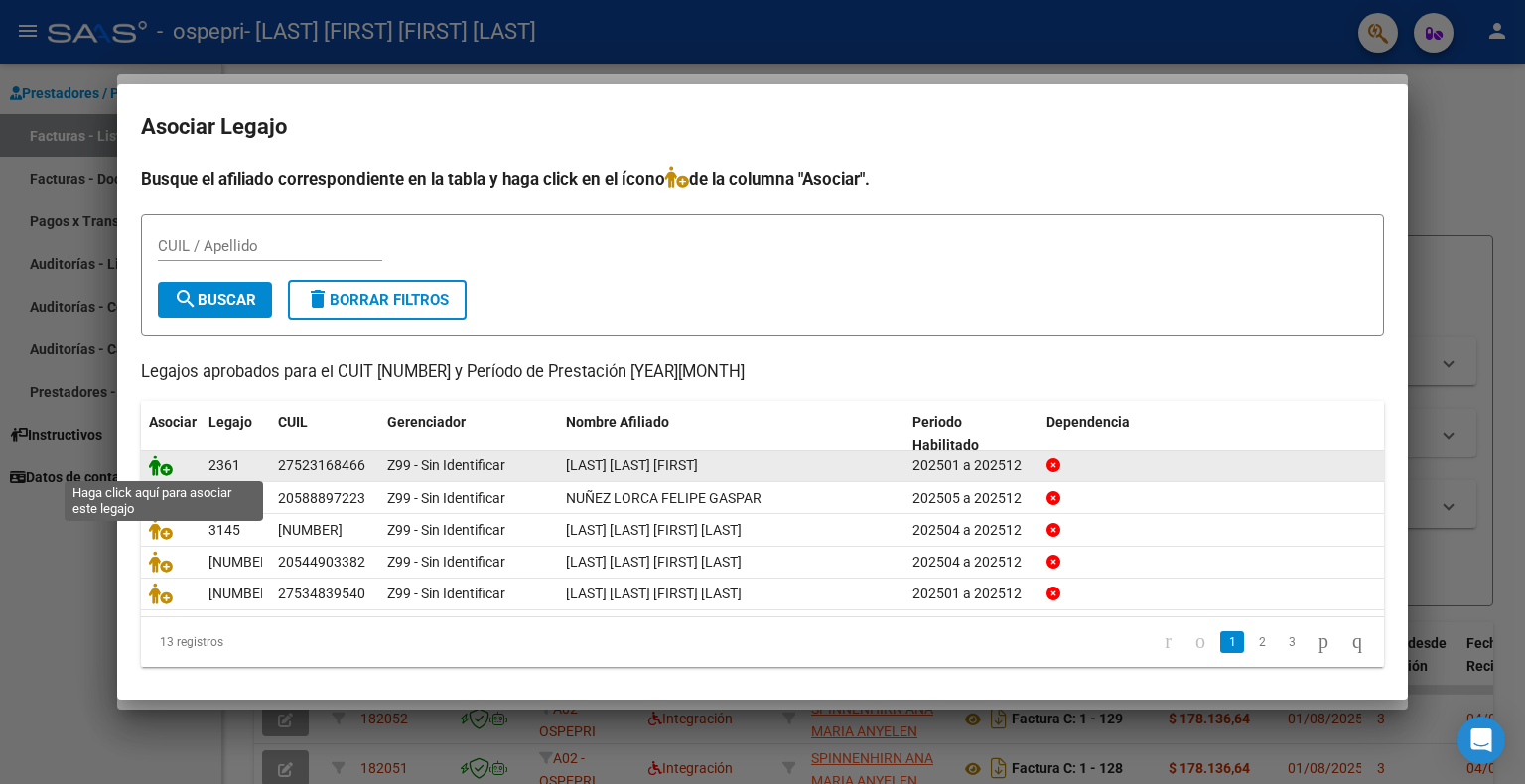 click 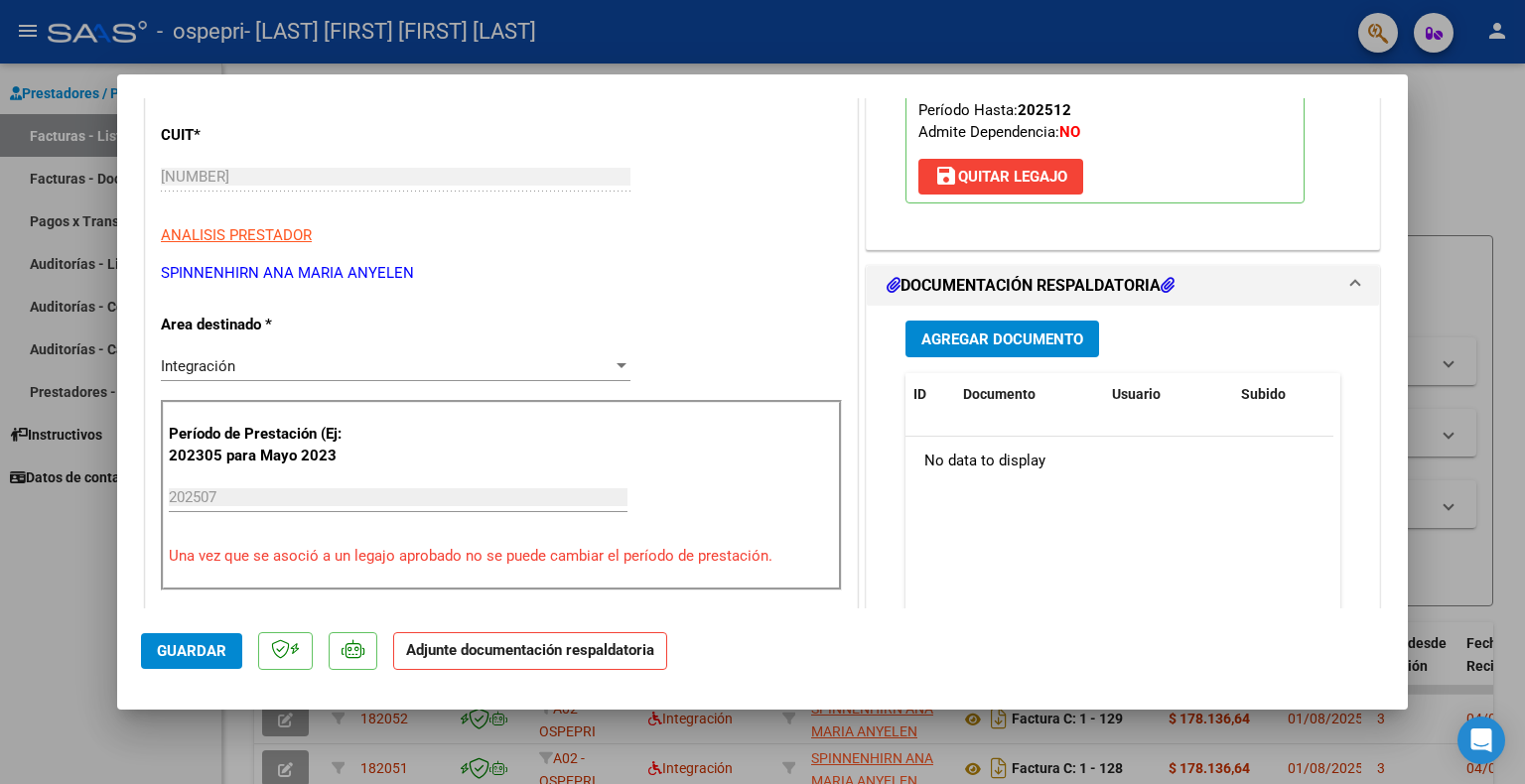scroll, scrollTop: 298, scrollLeft: 0, axis: vertical 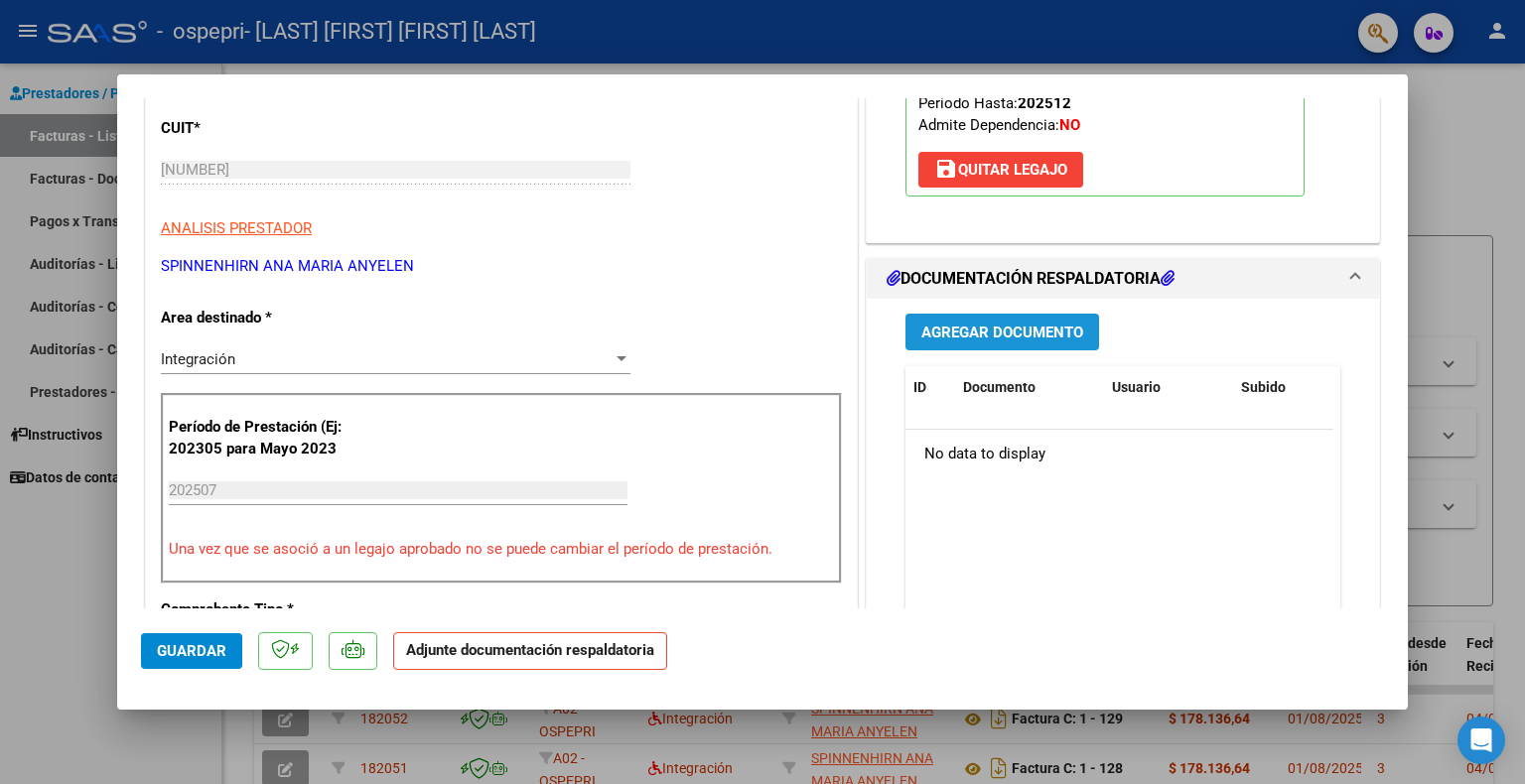 click on "Agregar Documento" at bounding box center [1002, 332] 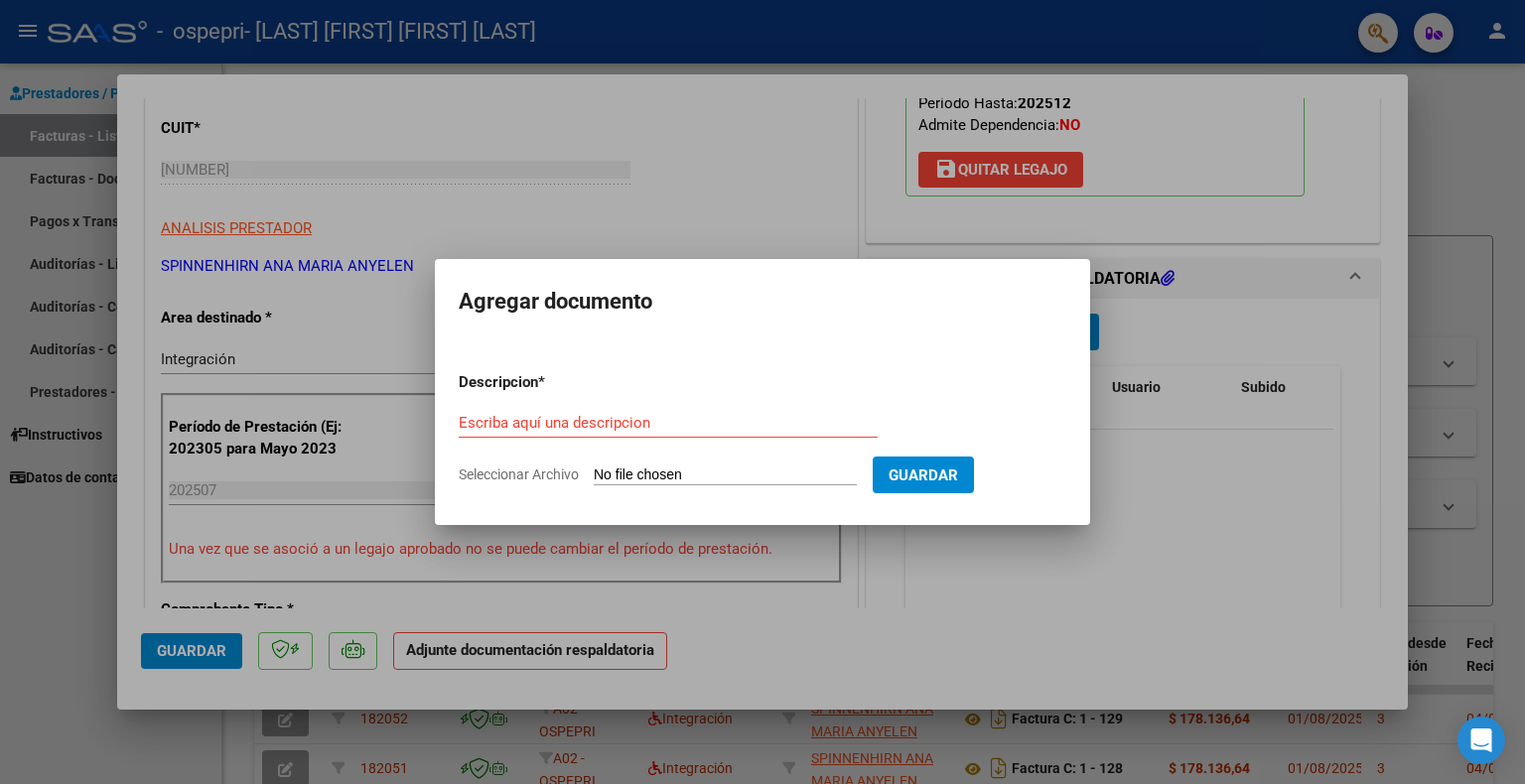 click on "Seleccionar Archivo" 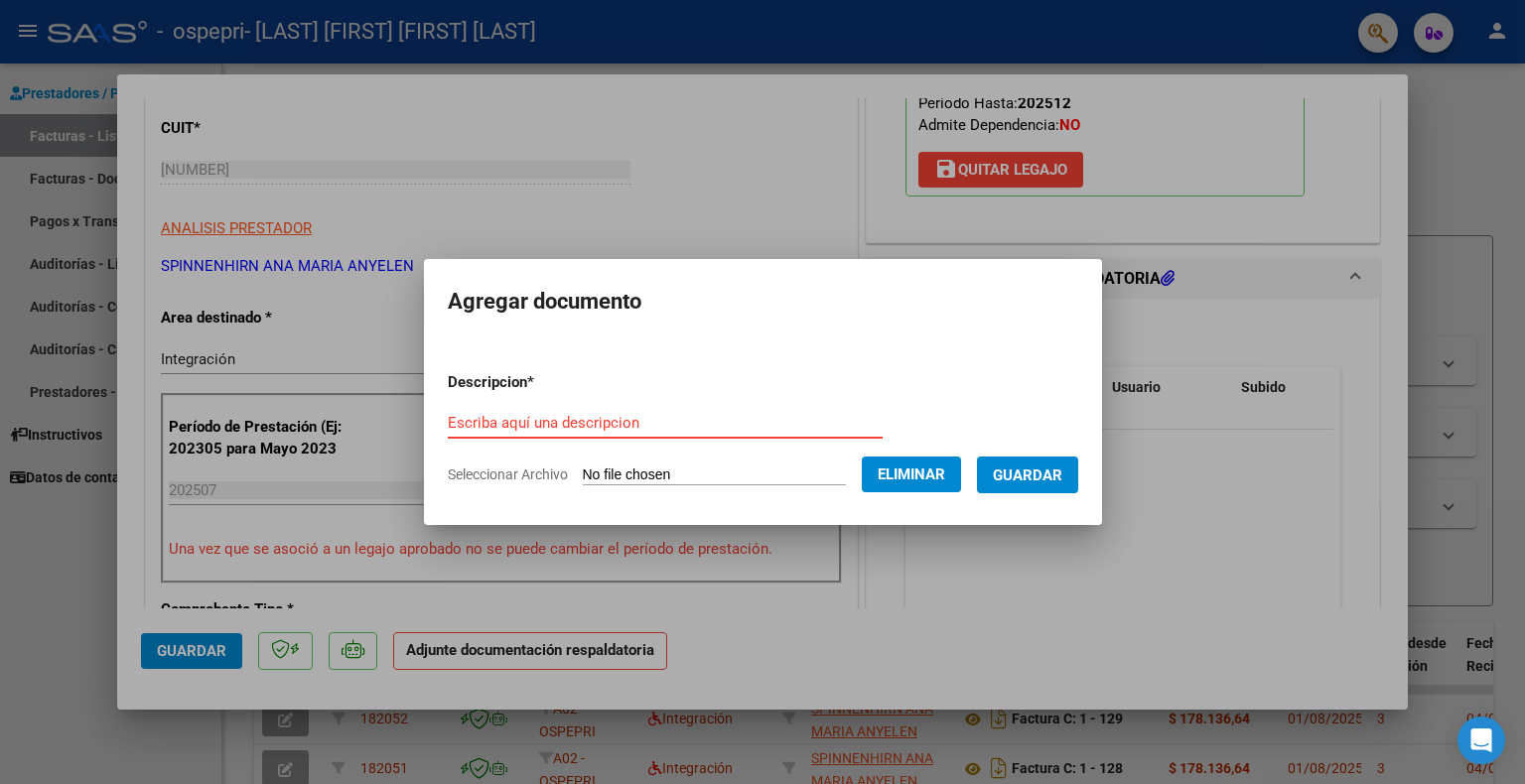 click on "Escriba aquí una descripcion" at bounding box center [665, 423] 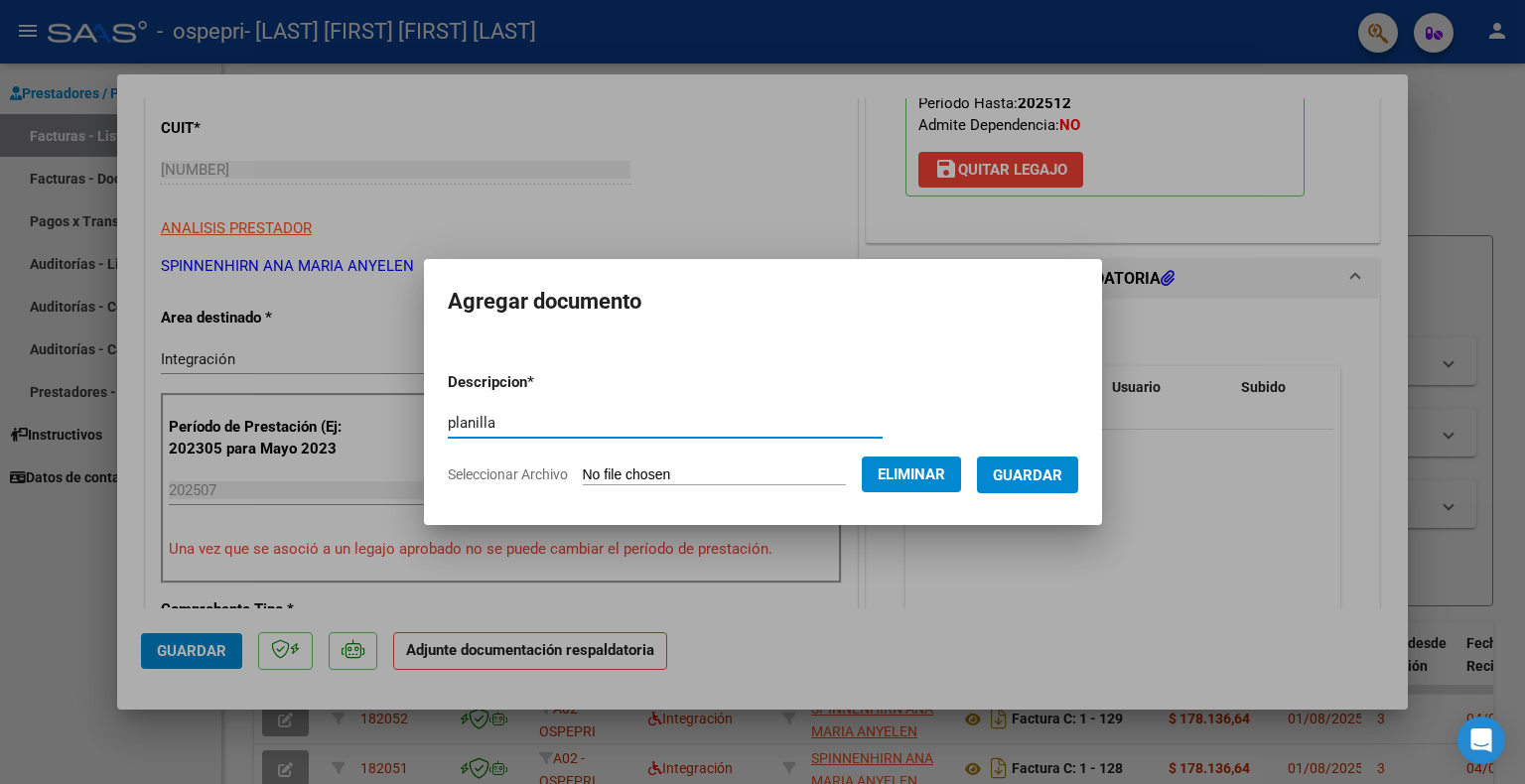 type on "planilla" 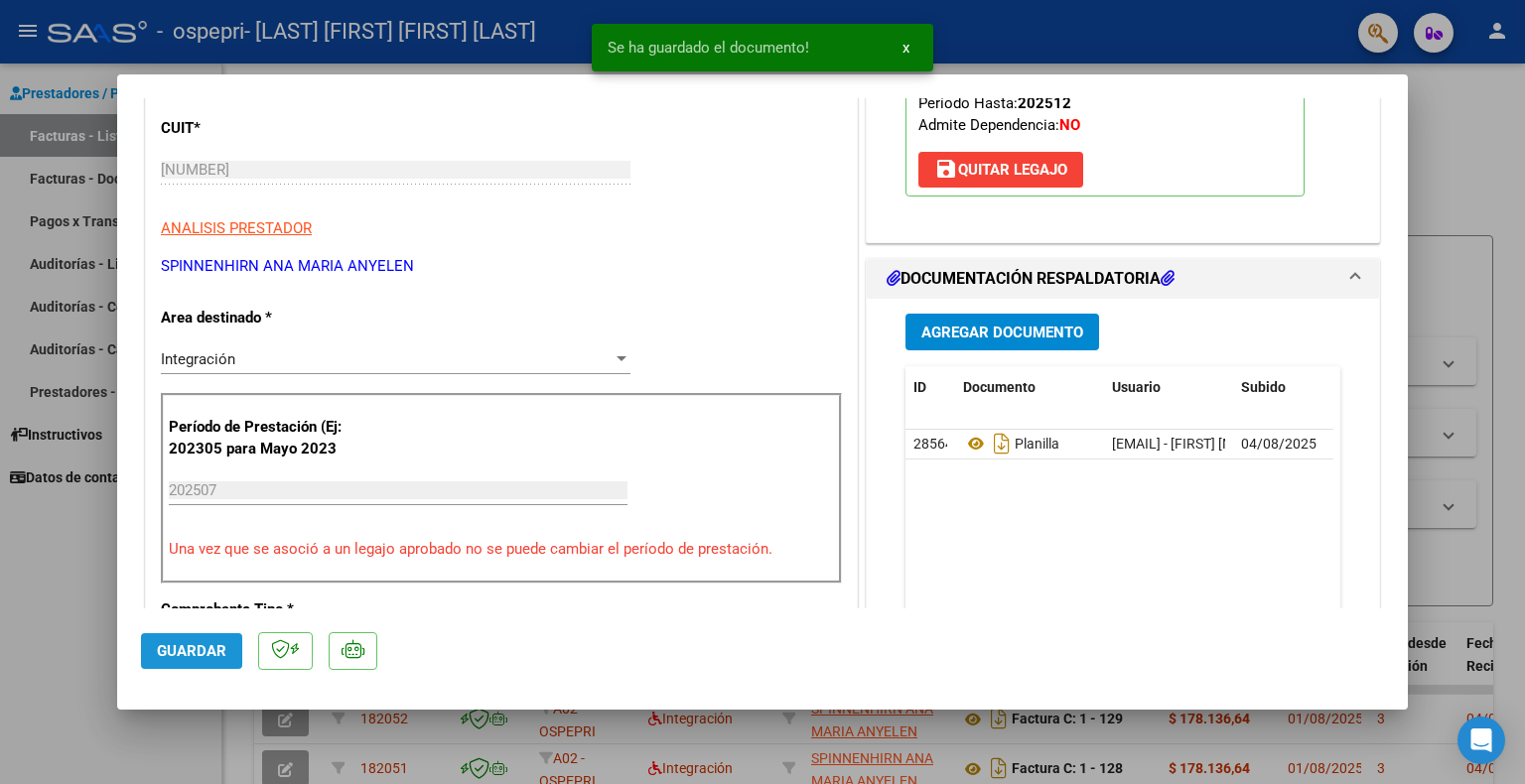 click on "Guardar" 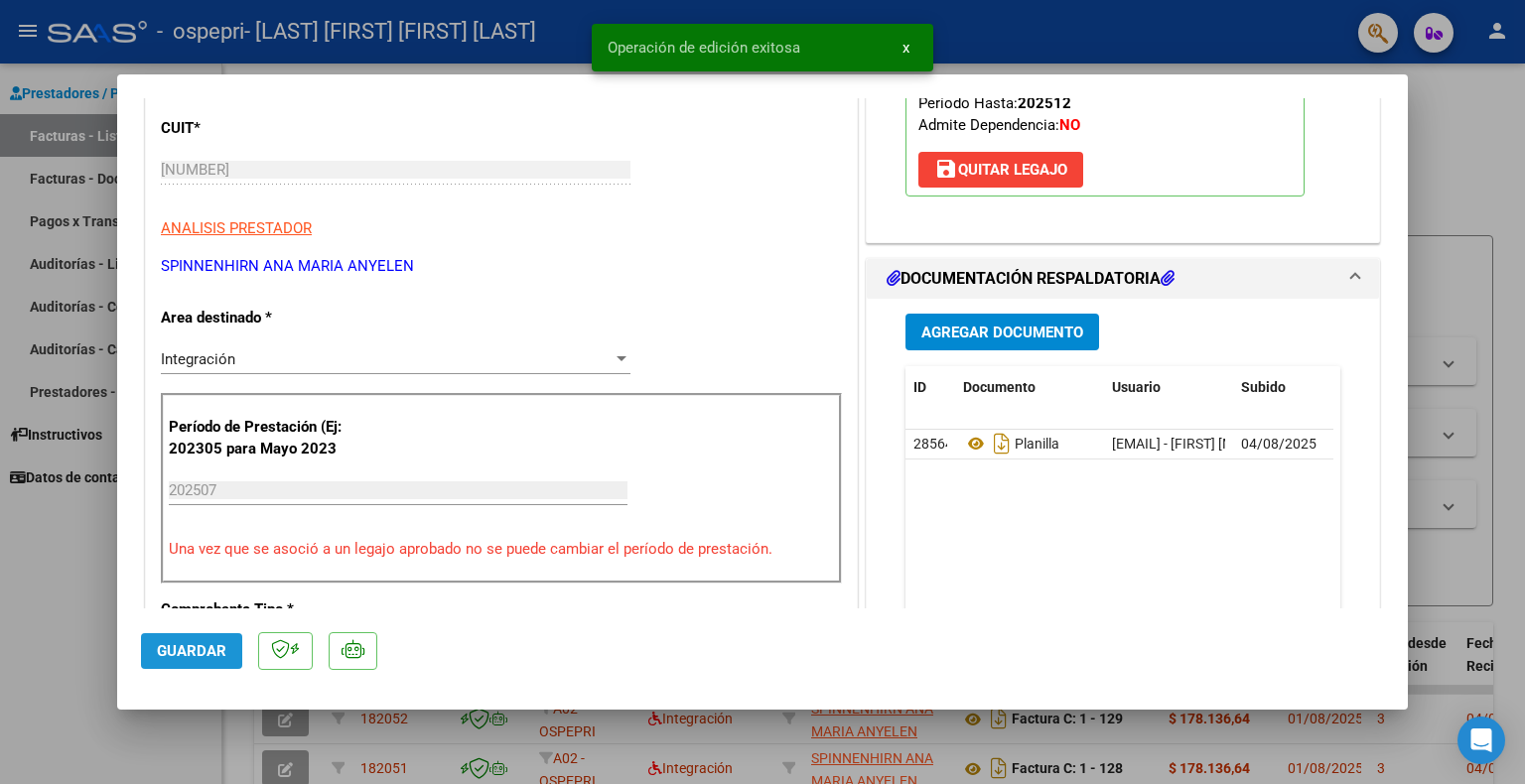 click on "Guardar" 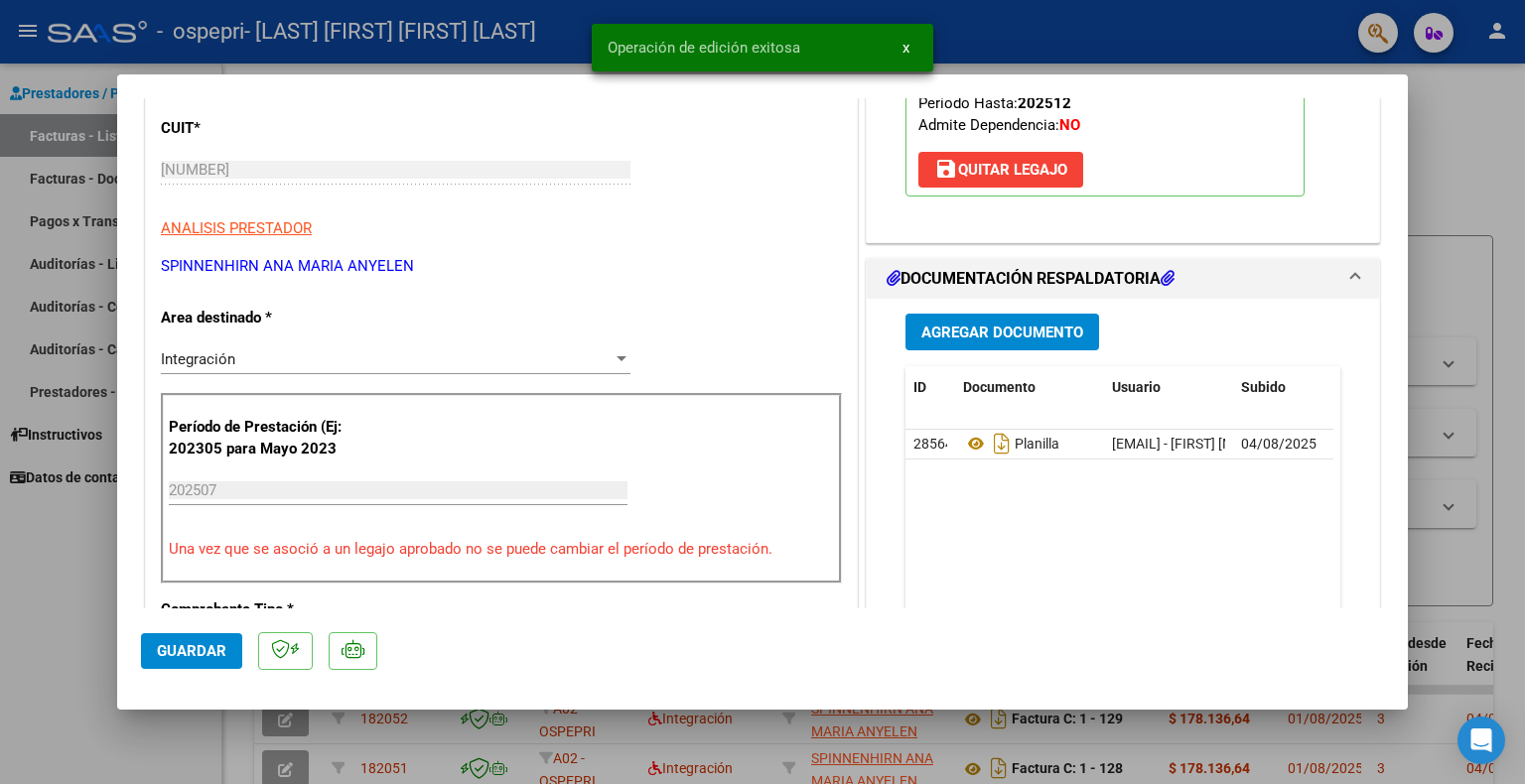 click at bounding box center (762, 392) 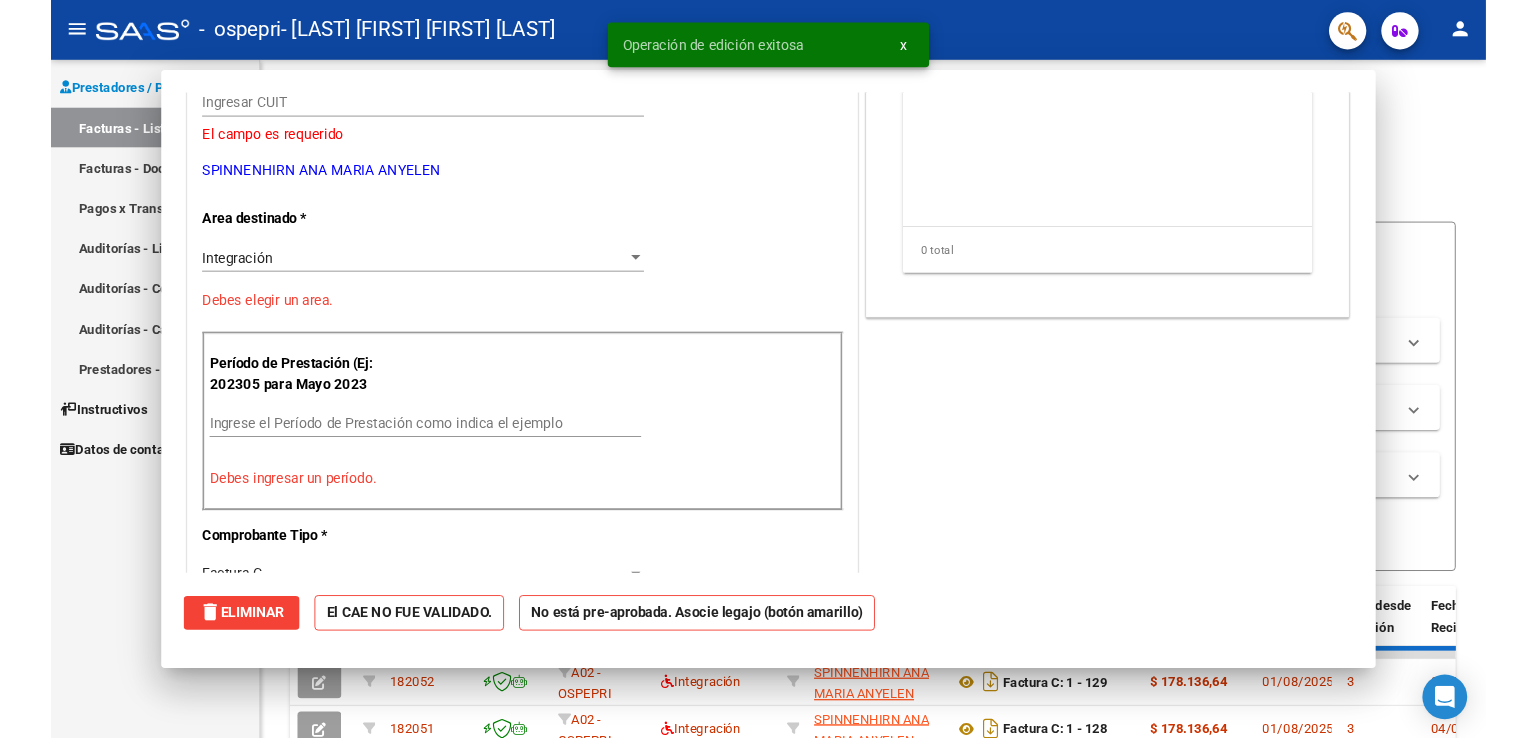 scroll, scrollTop: 0, scrollLeft: 0, axis: both 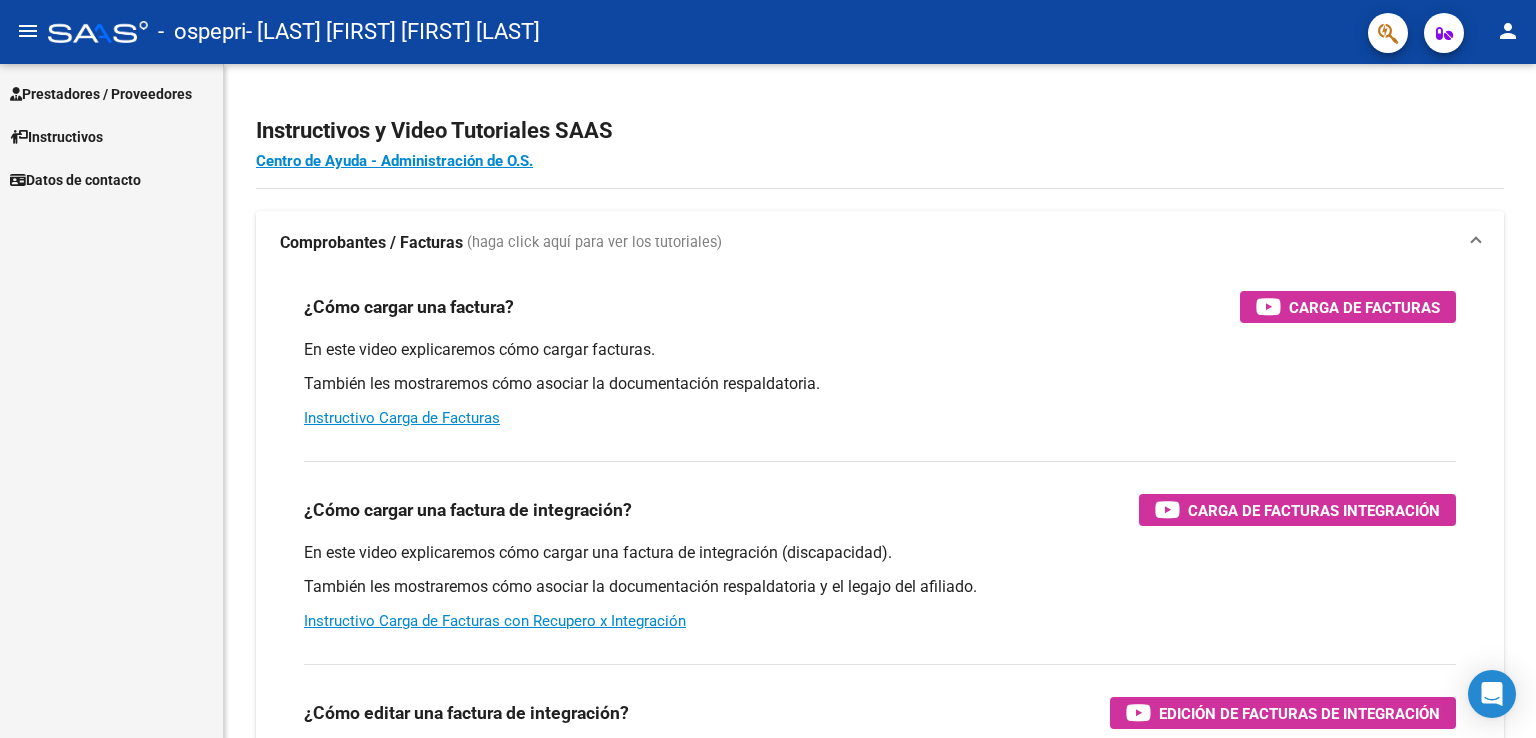 click on "person" 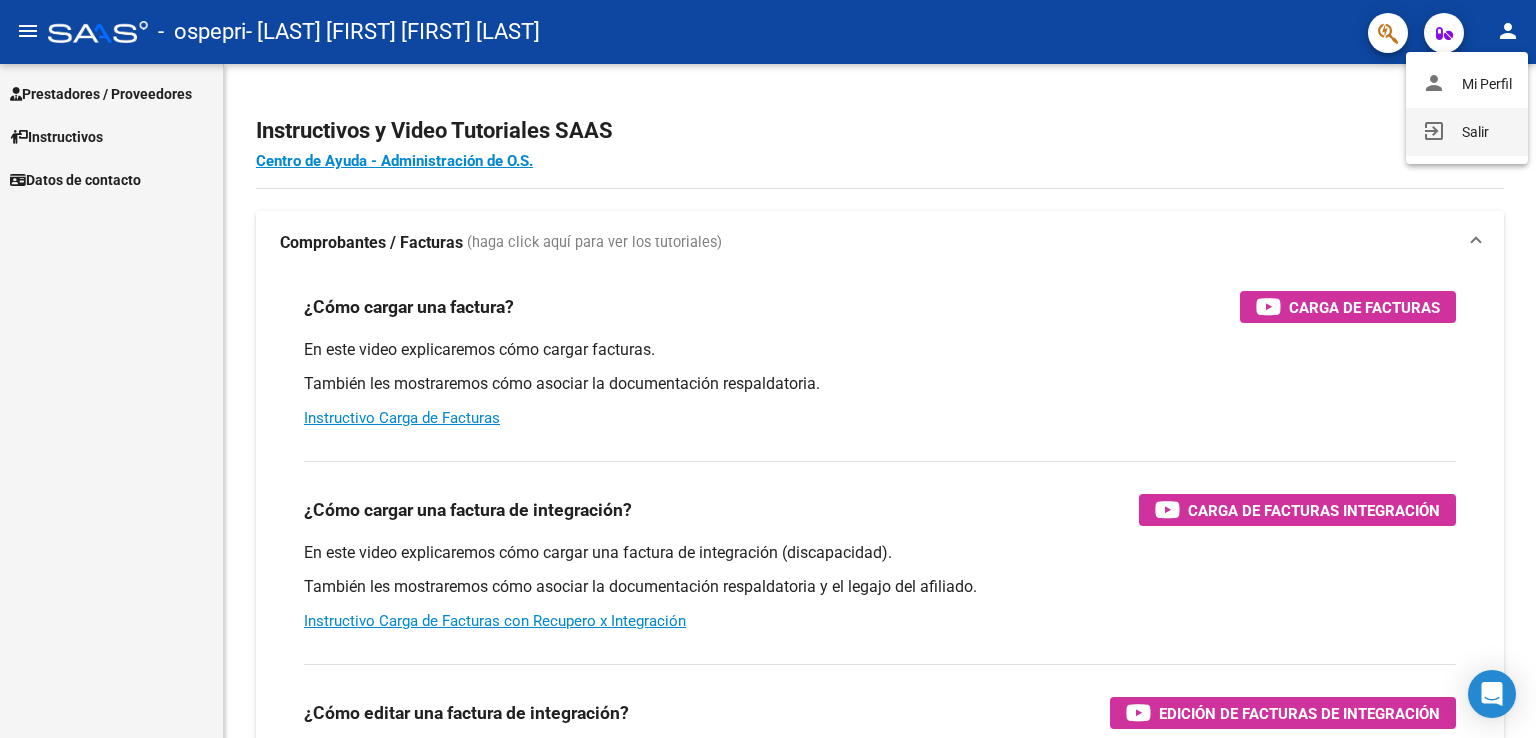 click on "exit_to_app  Salir" at bounding box center [1467, 132] 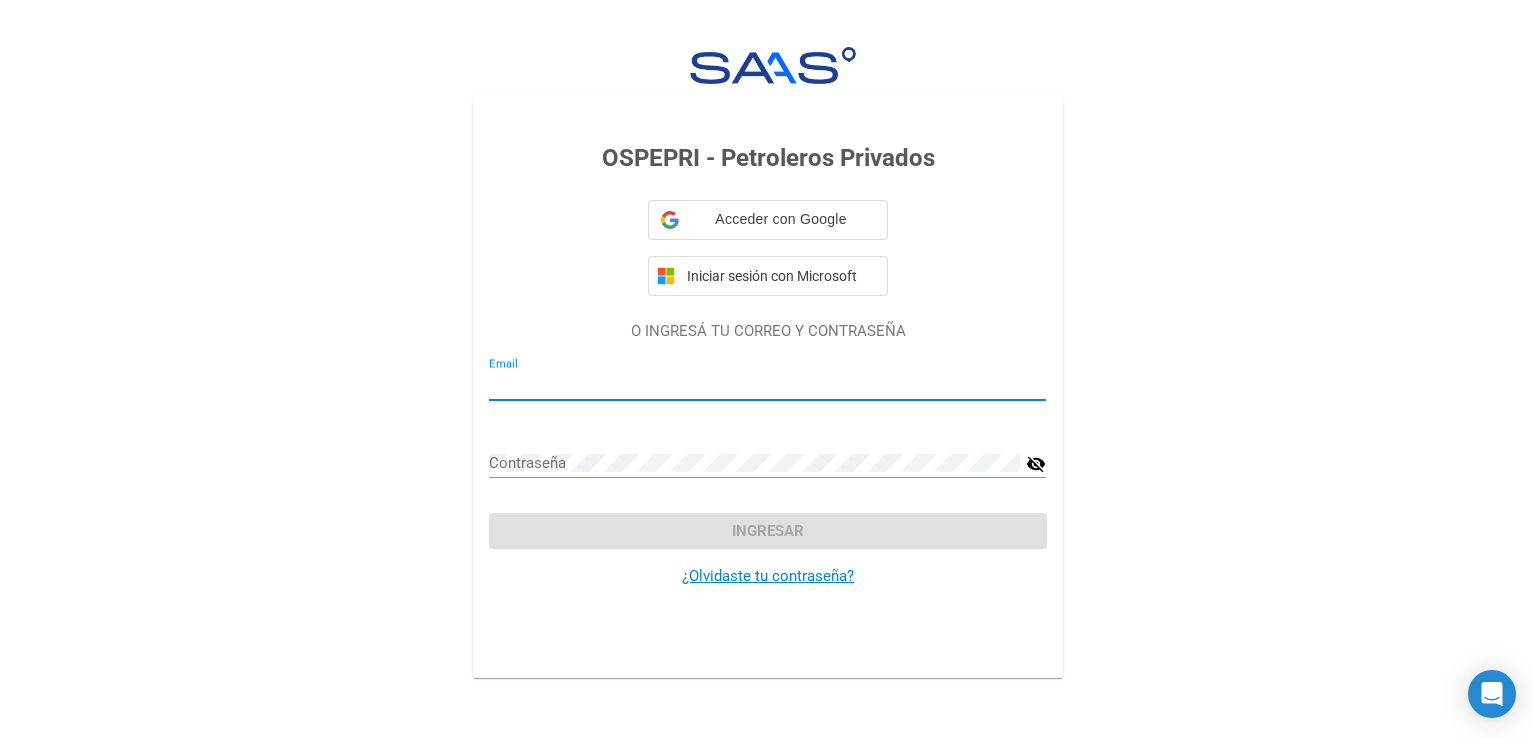 type on "lic.spinnenhirn@gmail.com" 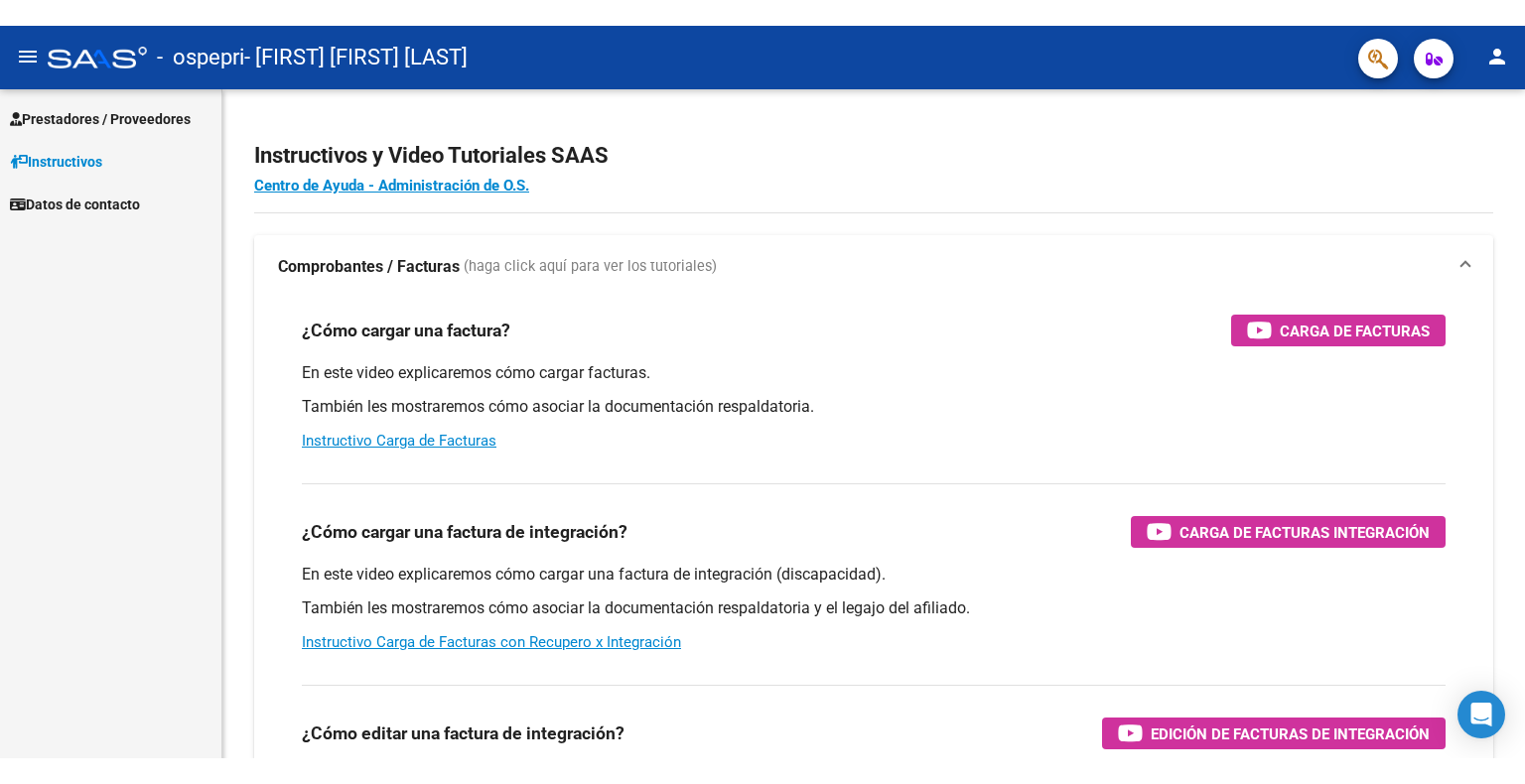 scroll, scrollTop: 0, scrollLeft: 0, axis: both 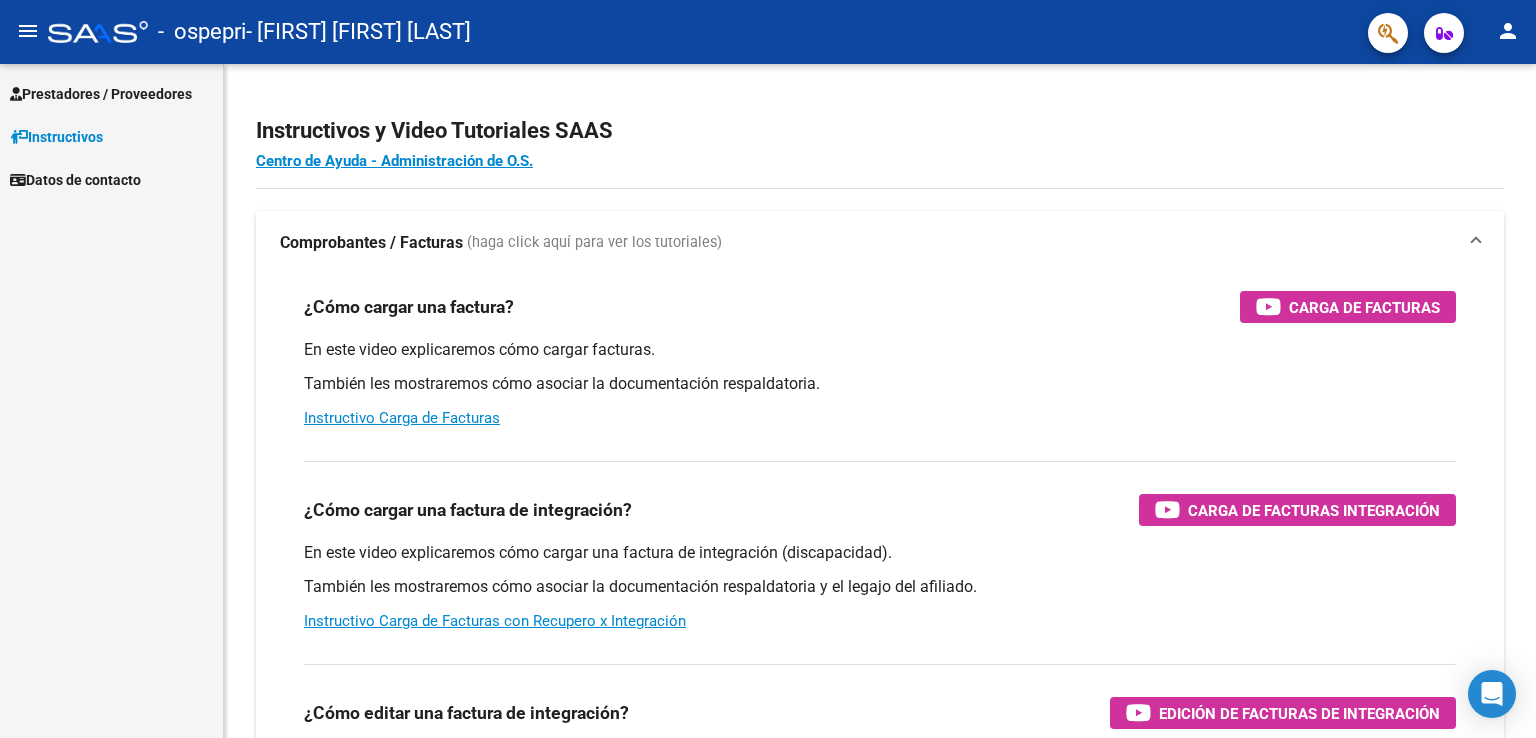 click on "Prestadores / Proveedores" at bounding box center [101, 94] 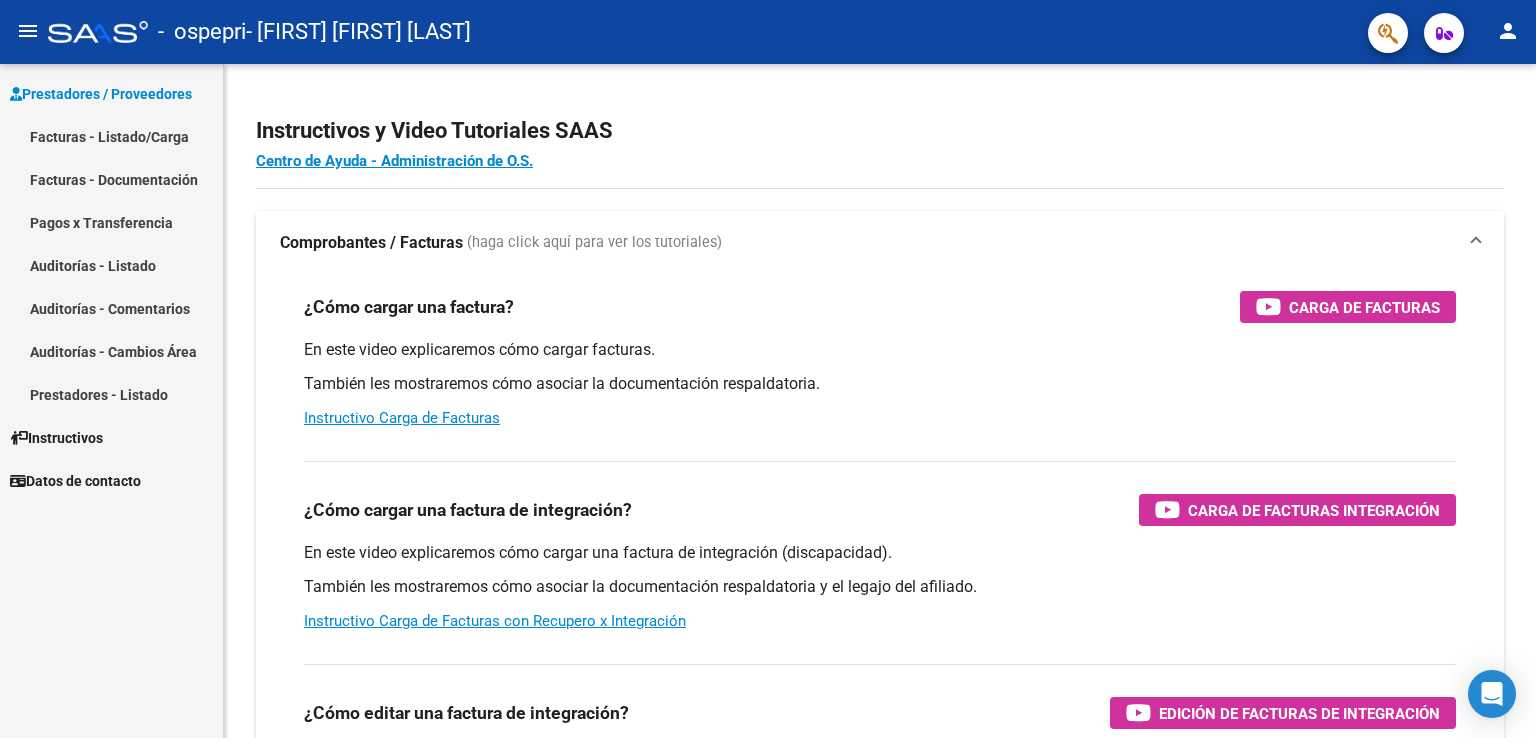 click on "Facturas - Listado/Carga" at bounding box center [111, 136] 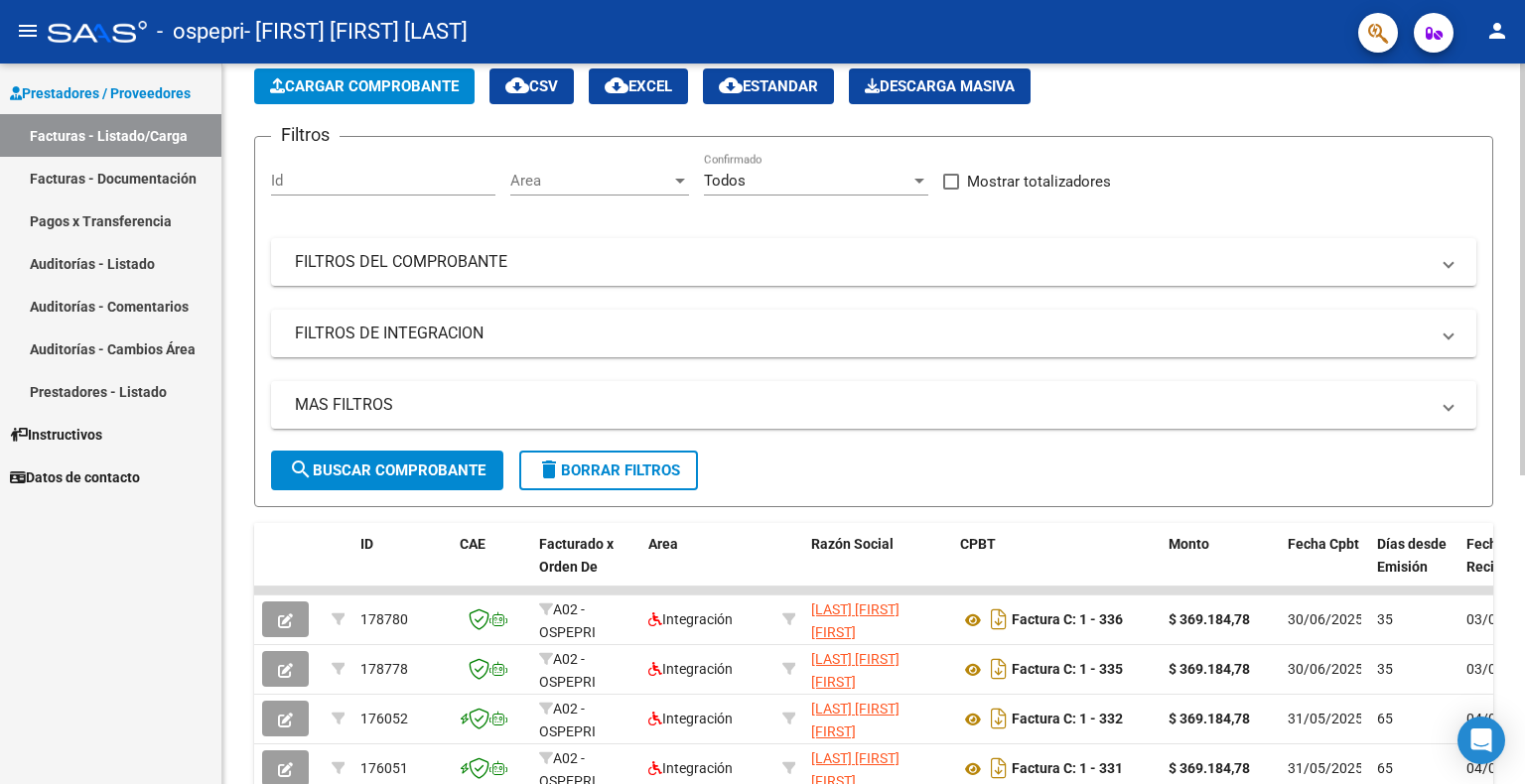 scroll, scrollTop: 0, scrollLeft: 0, axis: both 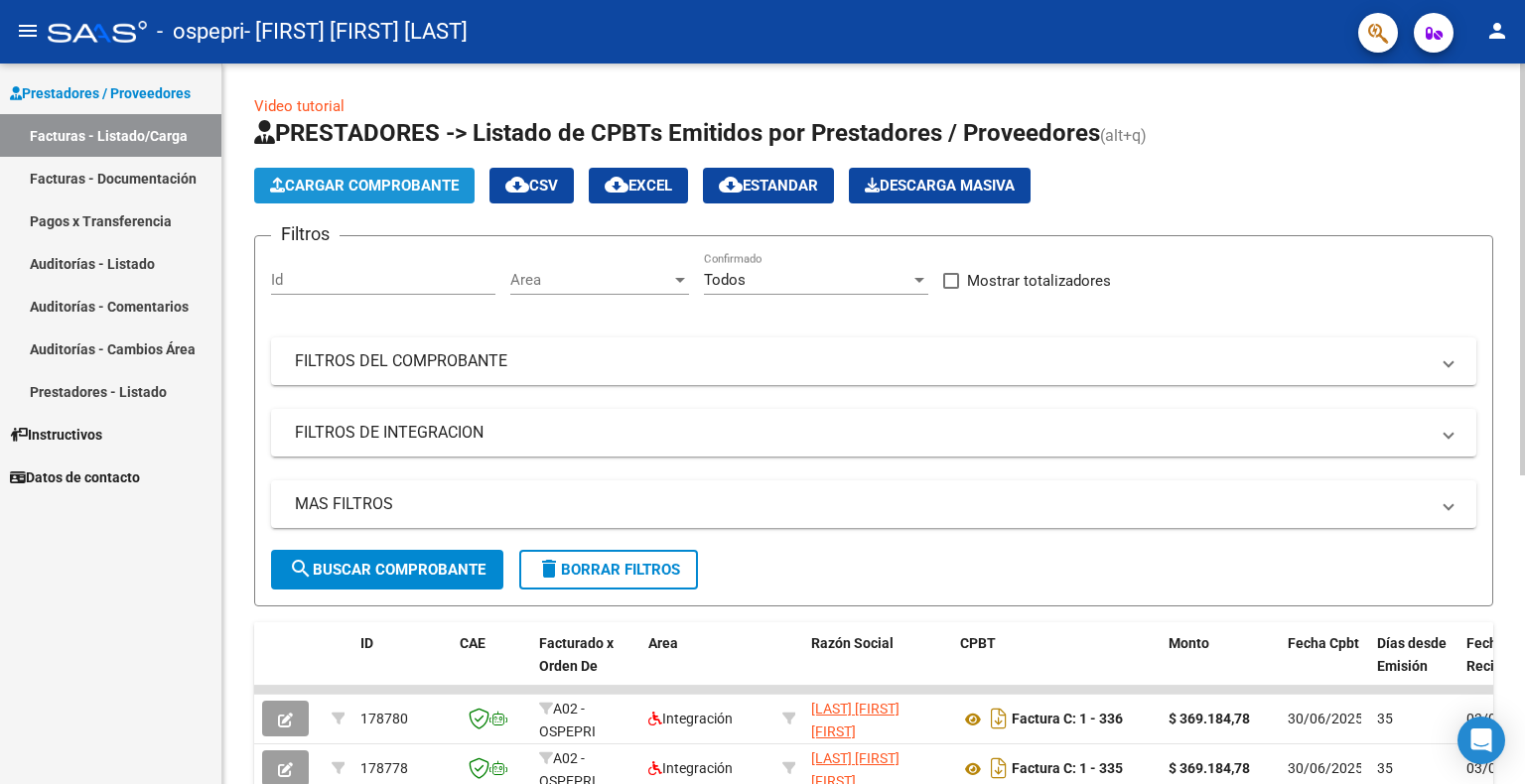 click on "Cargar Comprobante" 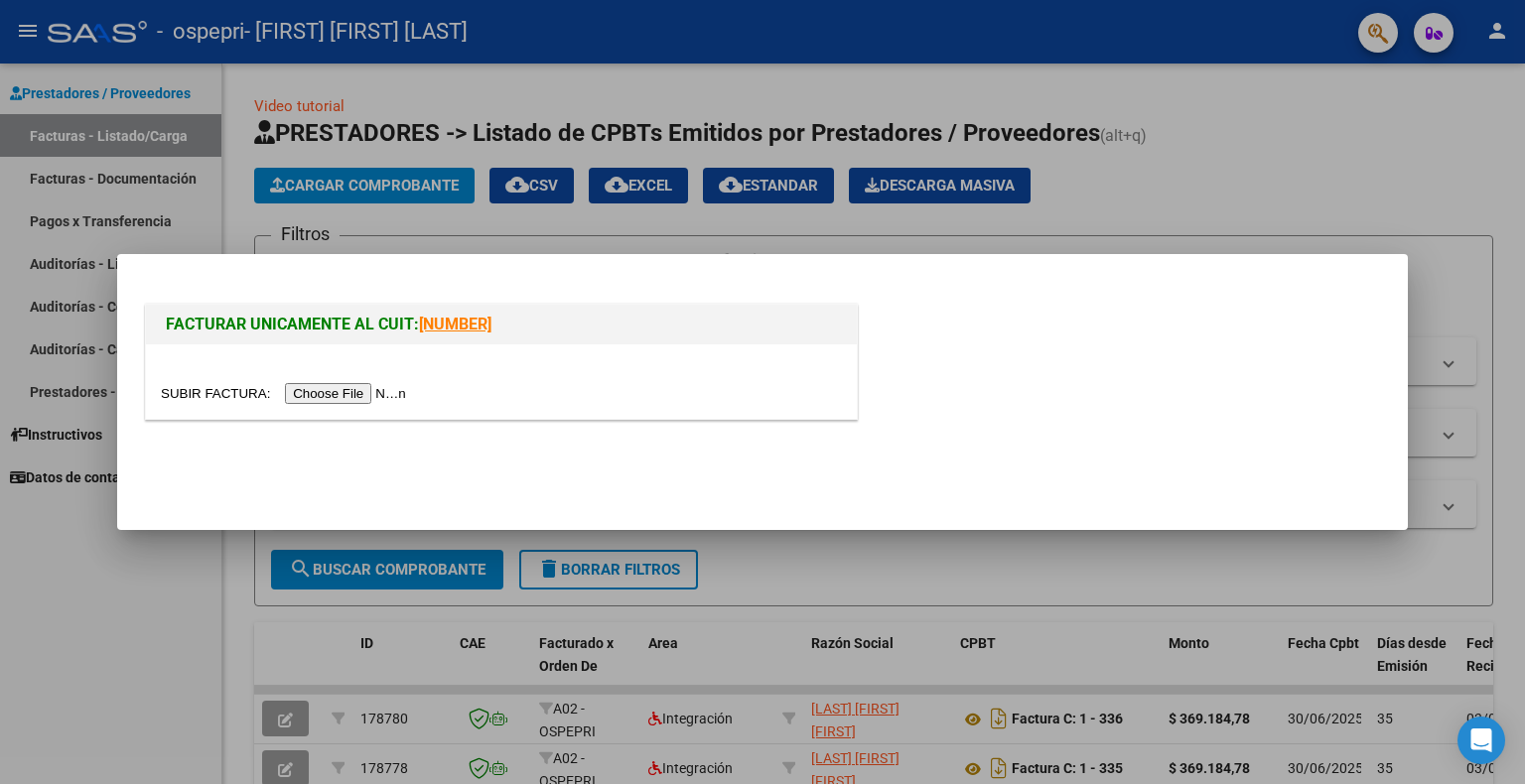 click at bounding box center [286, 393] 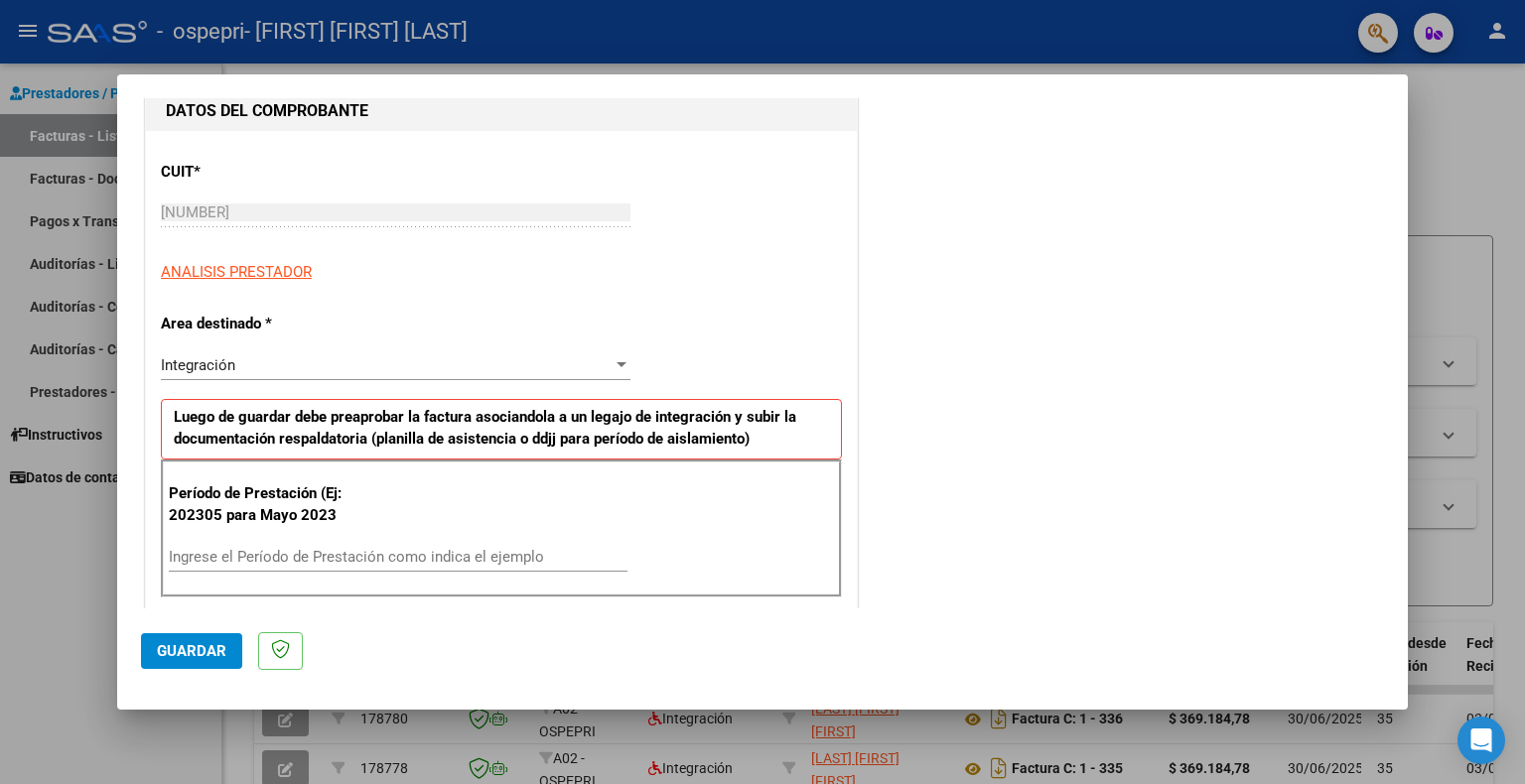scroll, scrollTop: 298, scrollLeft: 0, axis: vertical 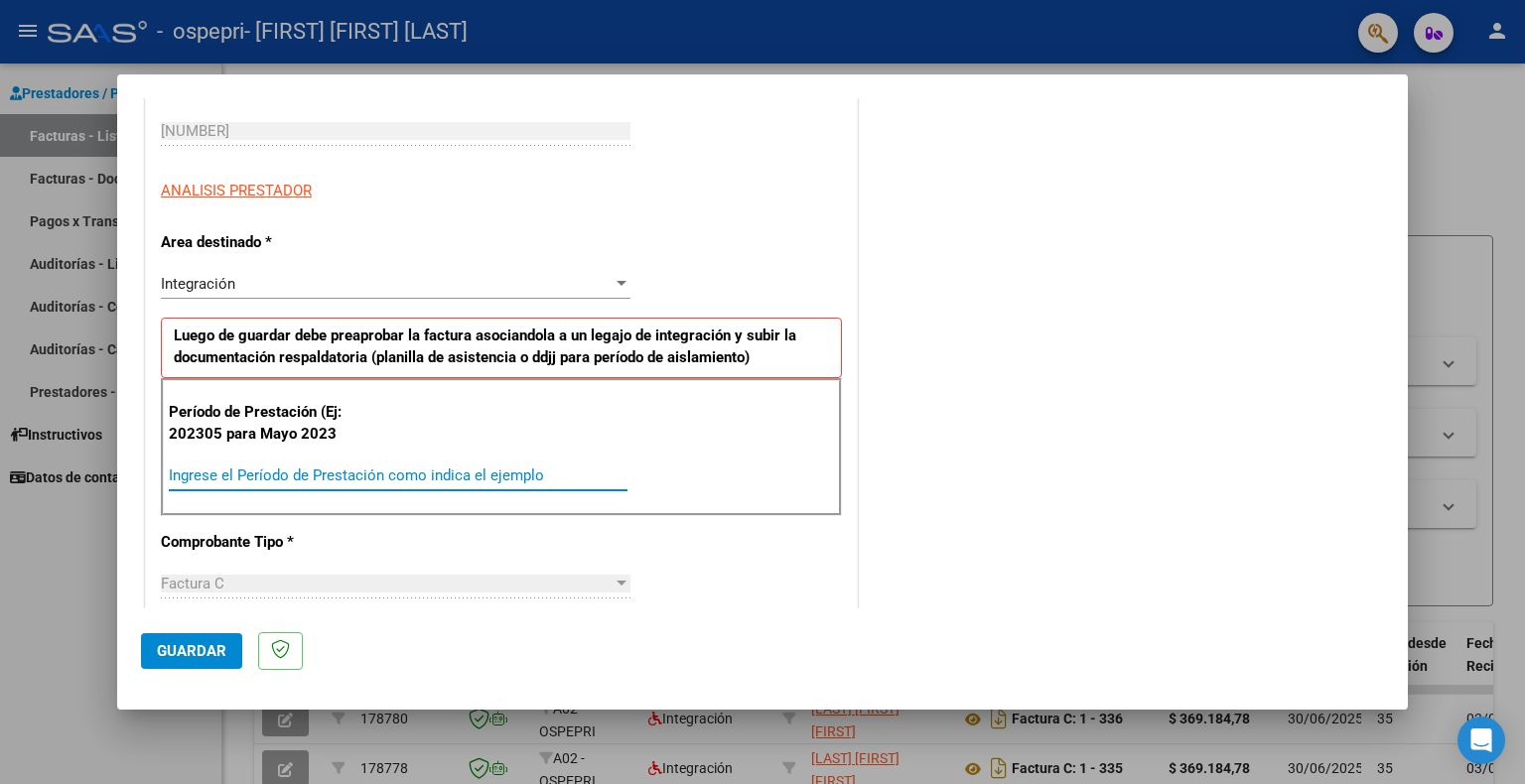 click on "Ingrese el Período de Prestación como indica el ejemplo" at bounding box center (398, 475) 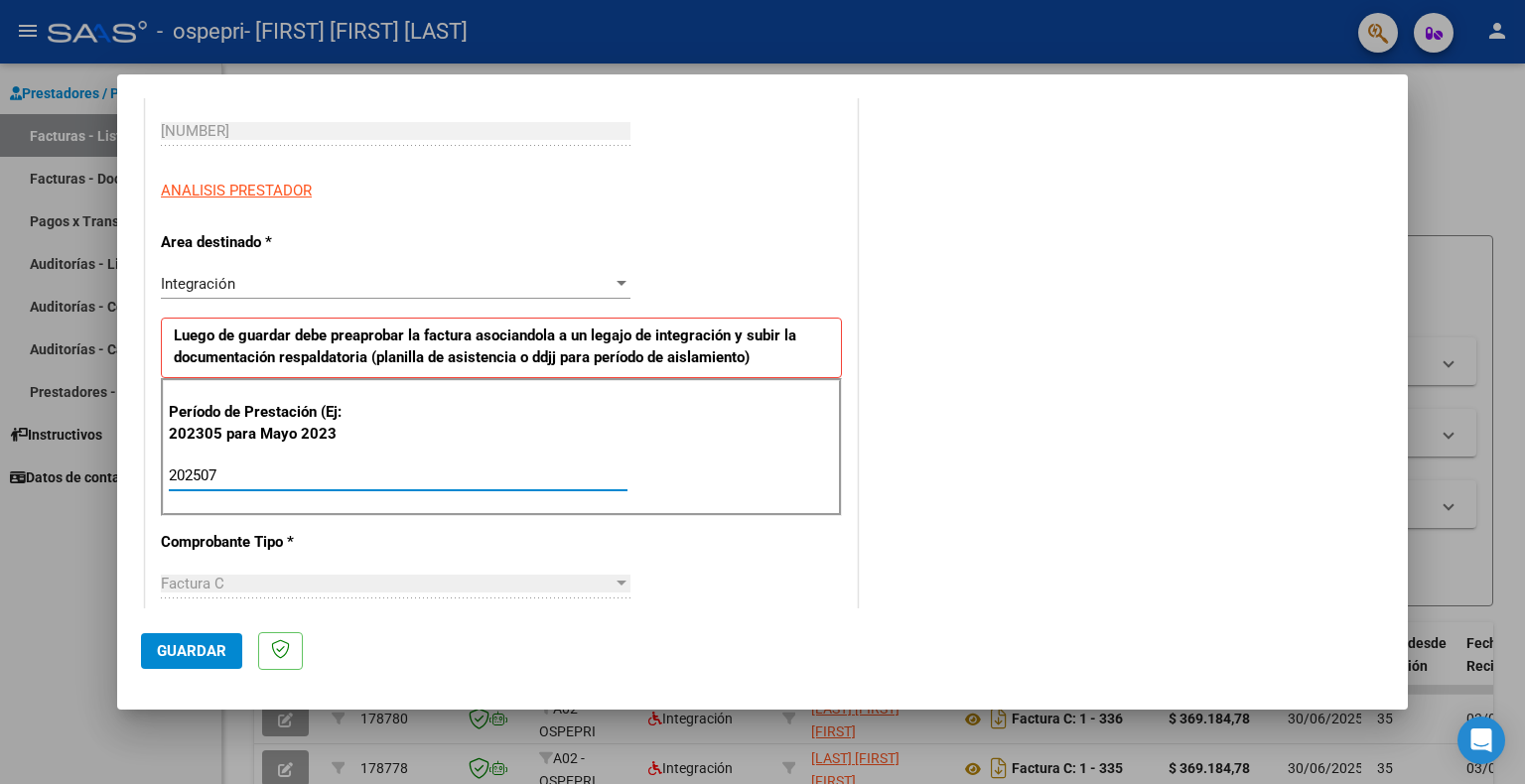 type on "202507" 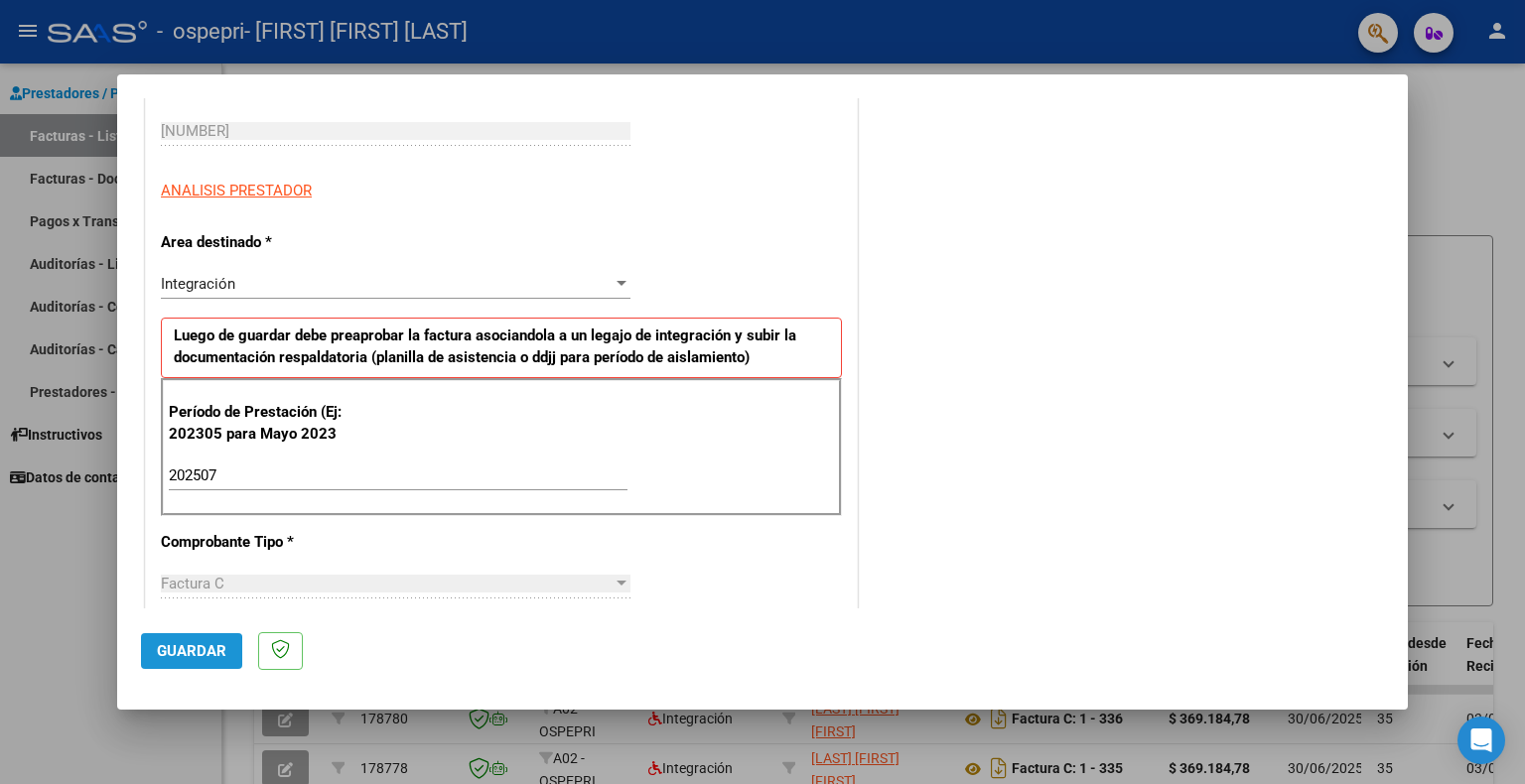 click on "Guardar" 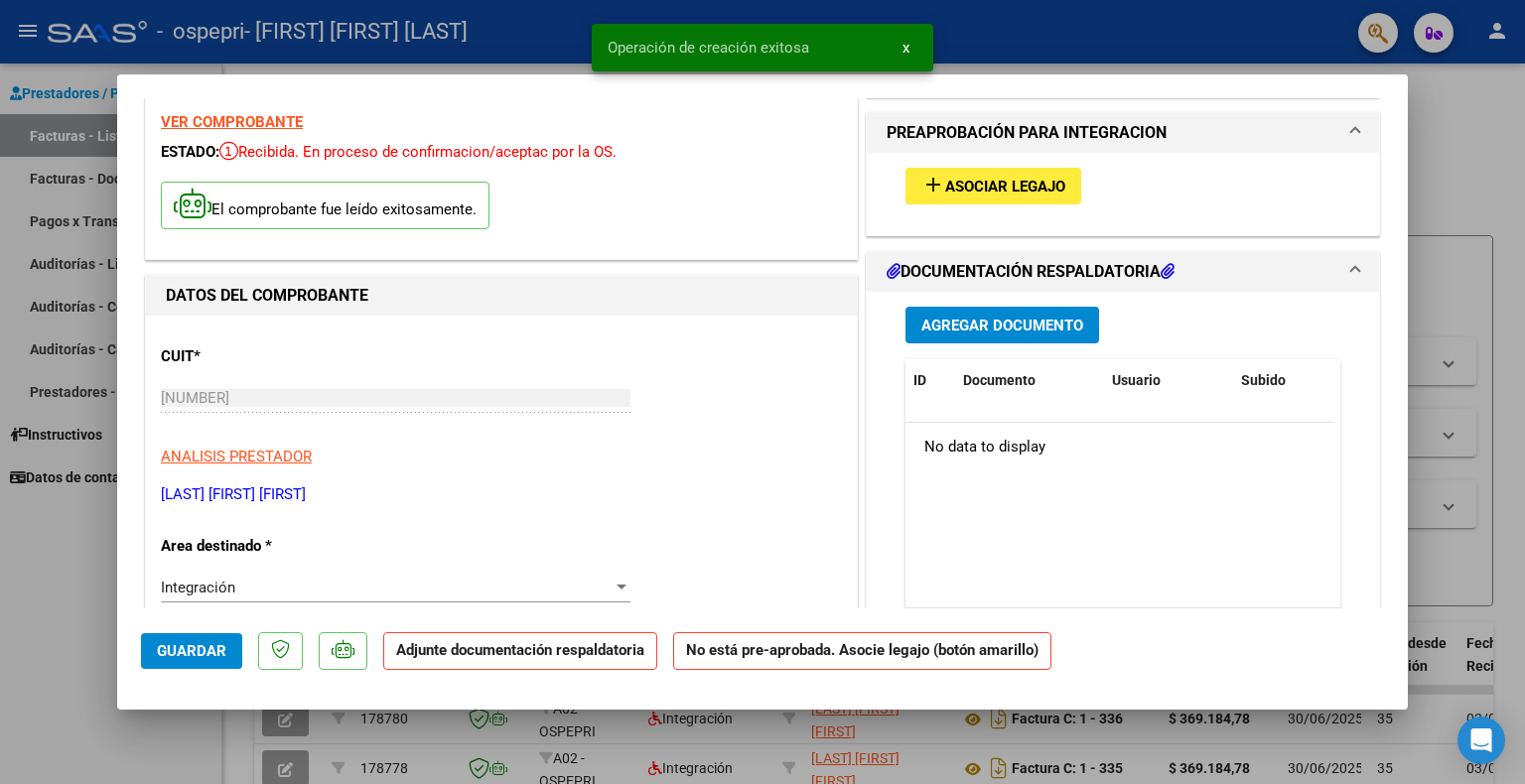 scroll, scrollTop: 0, scrollLeft: 0, axis: both 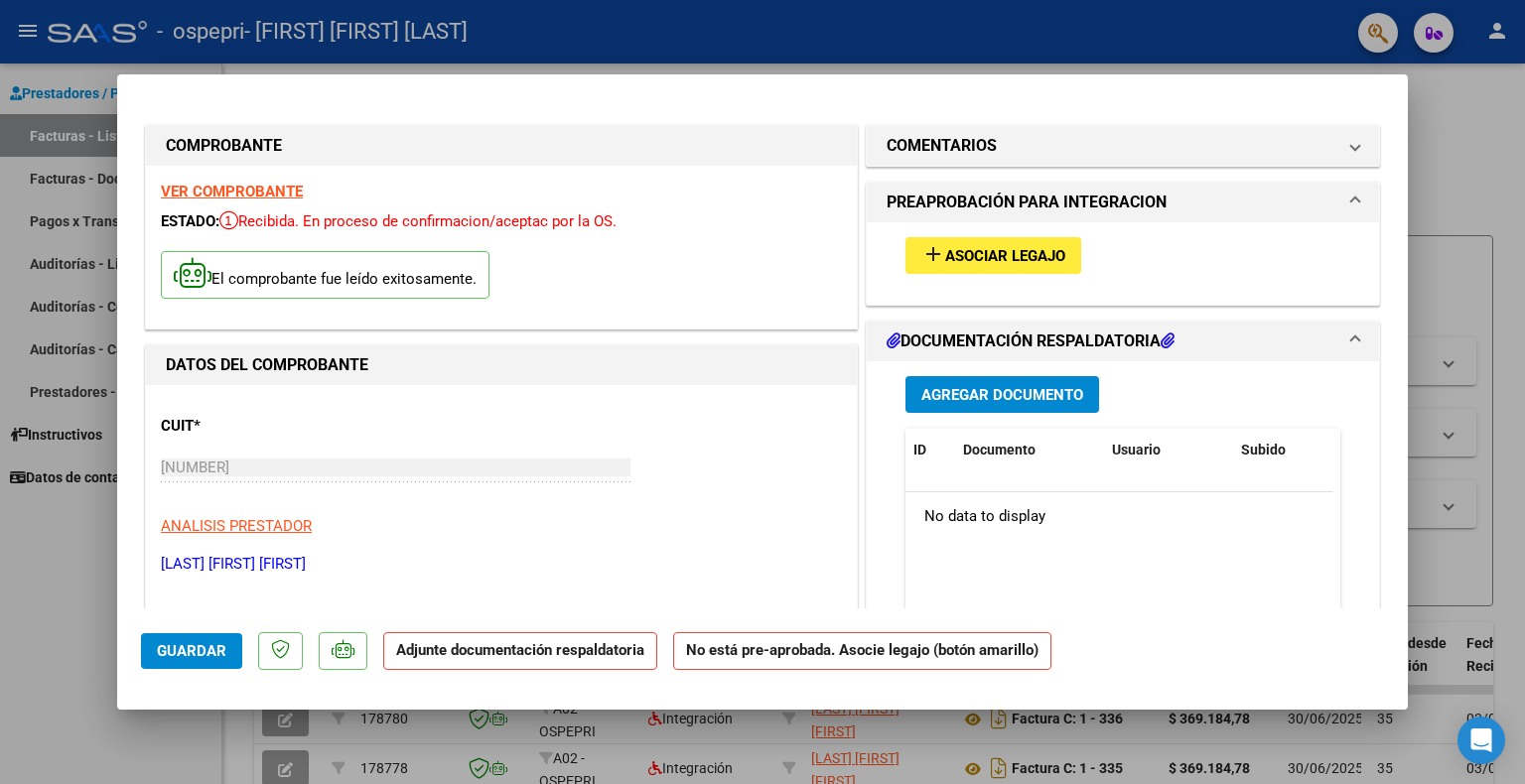 click on "Asociar Legajo" at bounding box center (1005, 256) 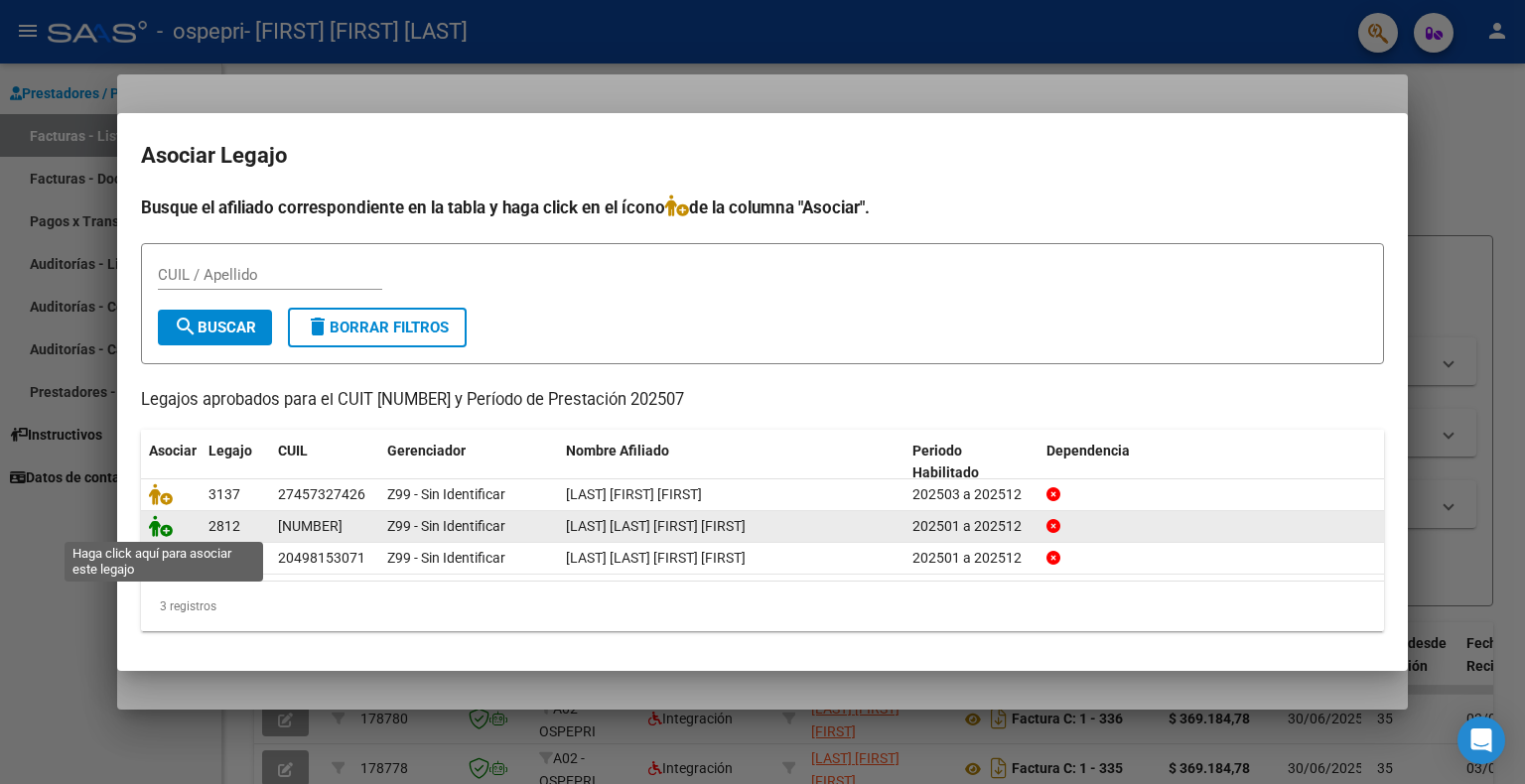 click 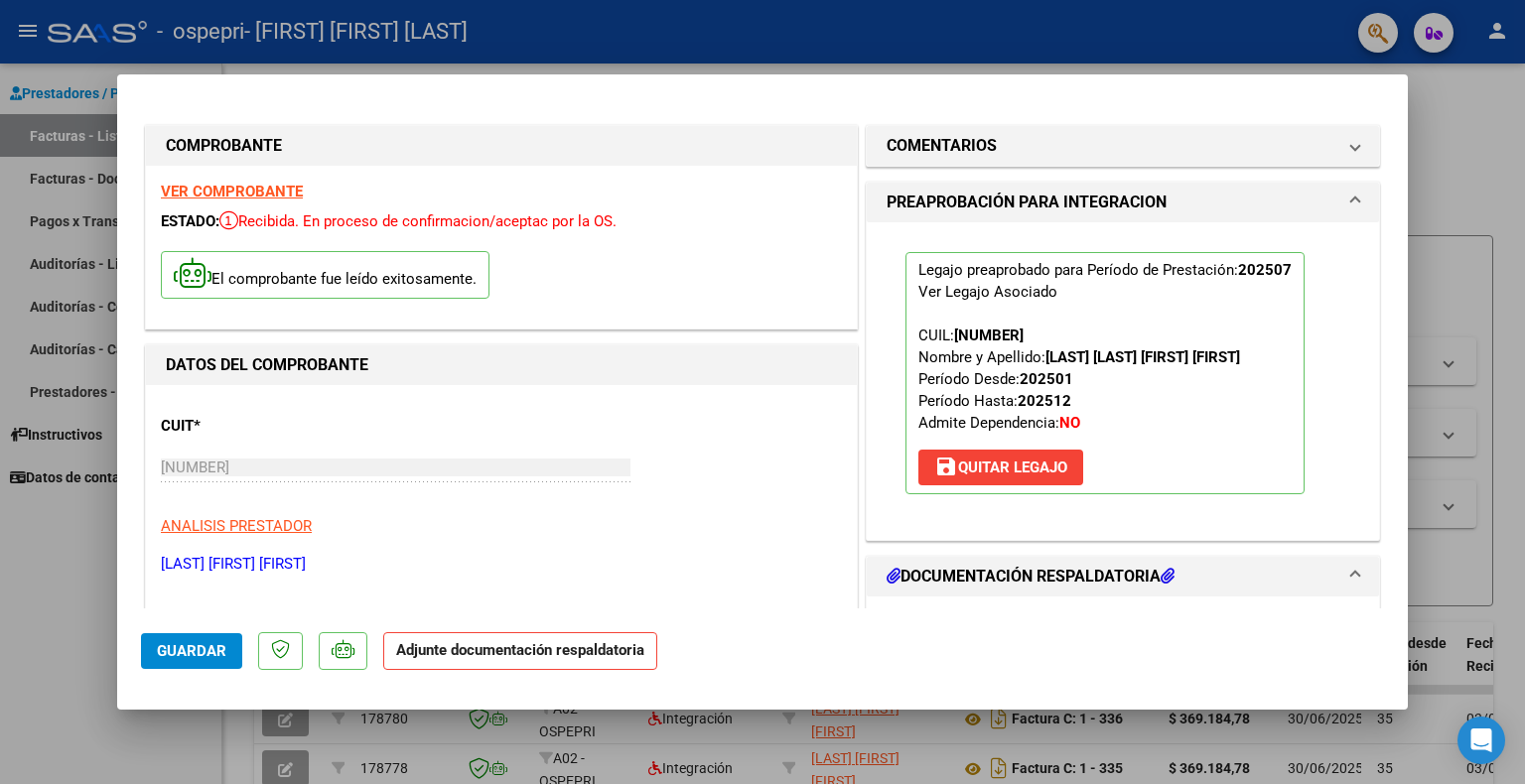 scroll, scrollTop: 198, scrollLeft: 0, axis: vertical 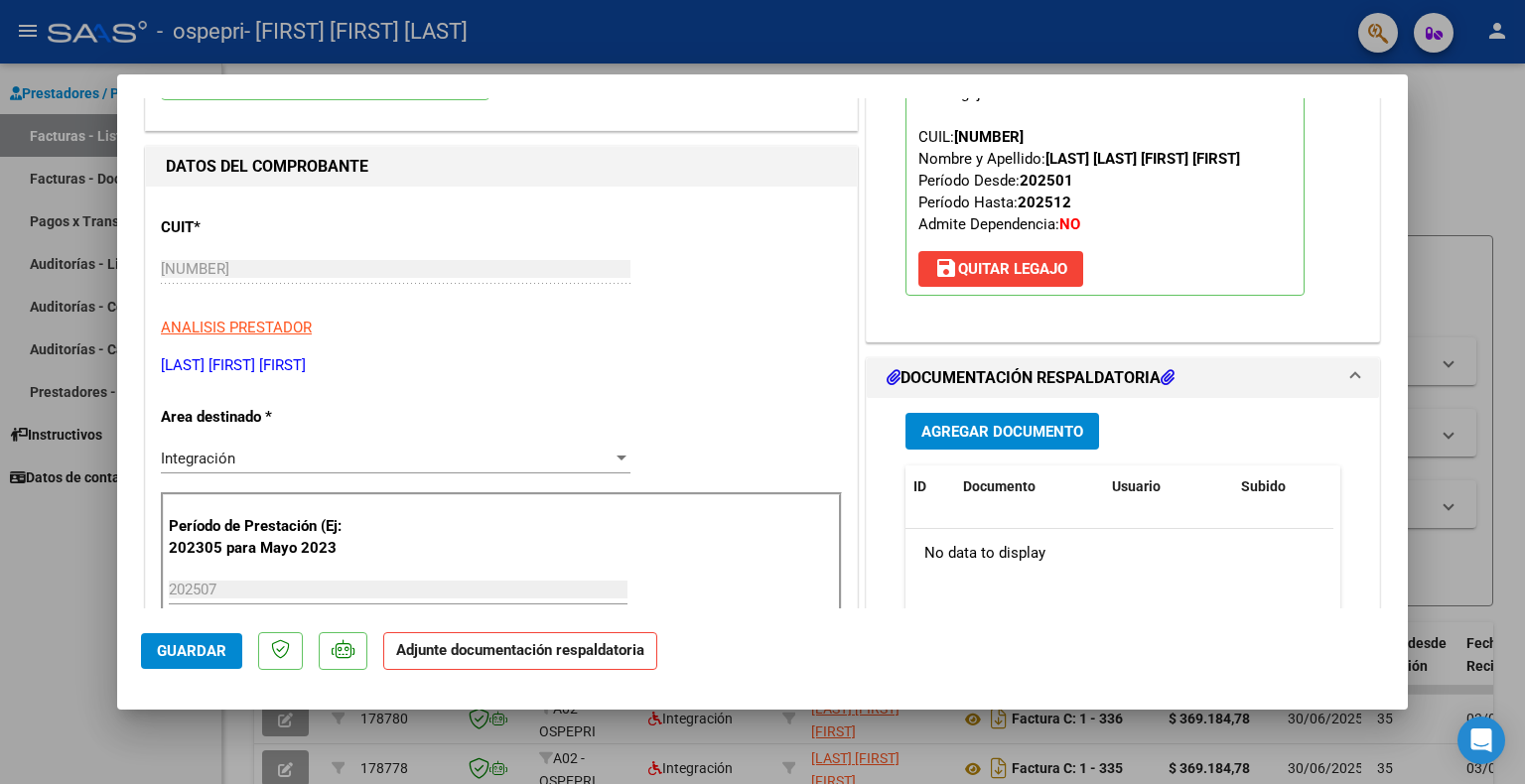 click on "Agregar Documento" at bounding box center (1002, 432) 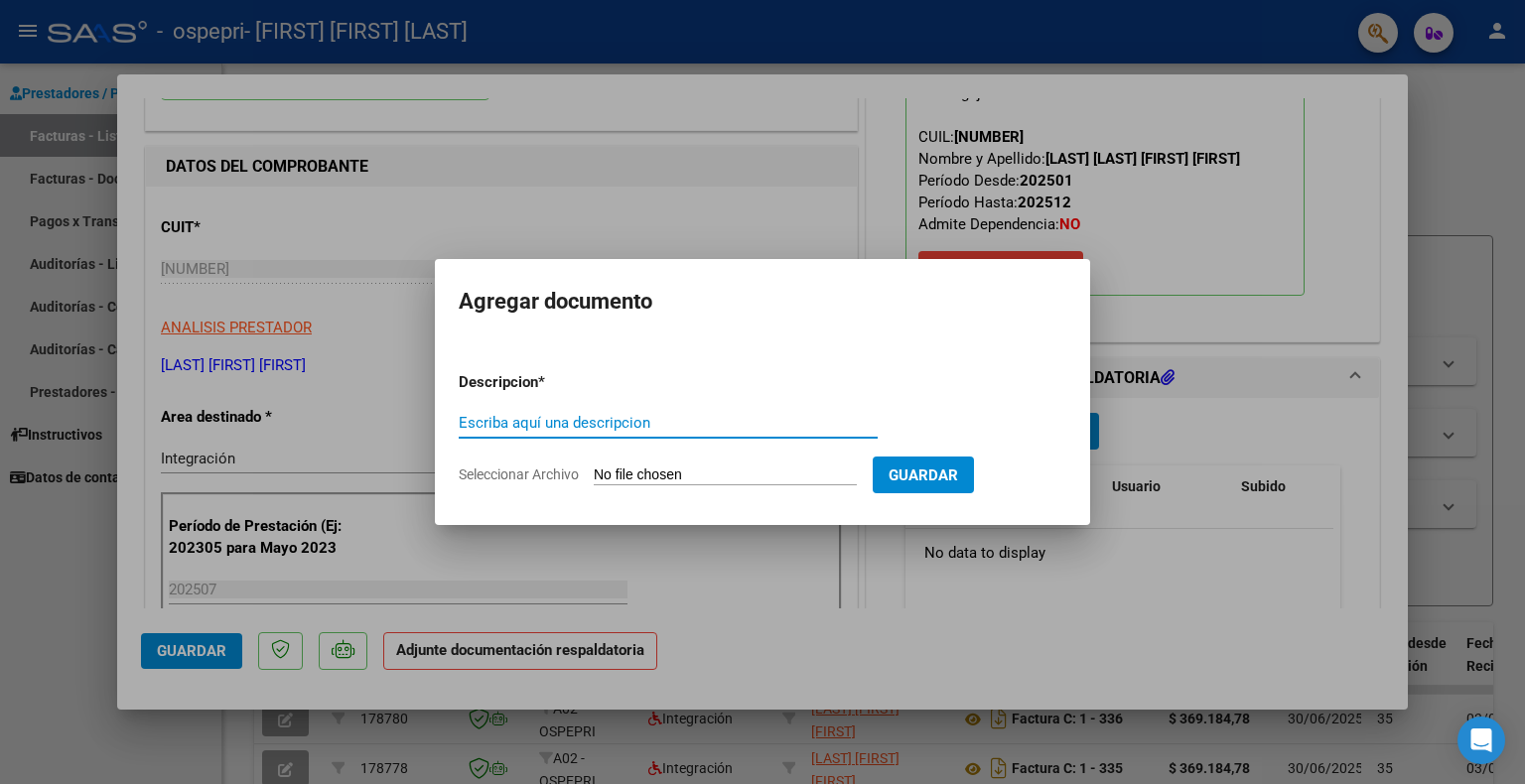 click on "Seleccionar Archivo" 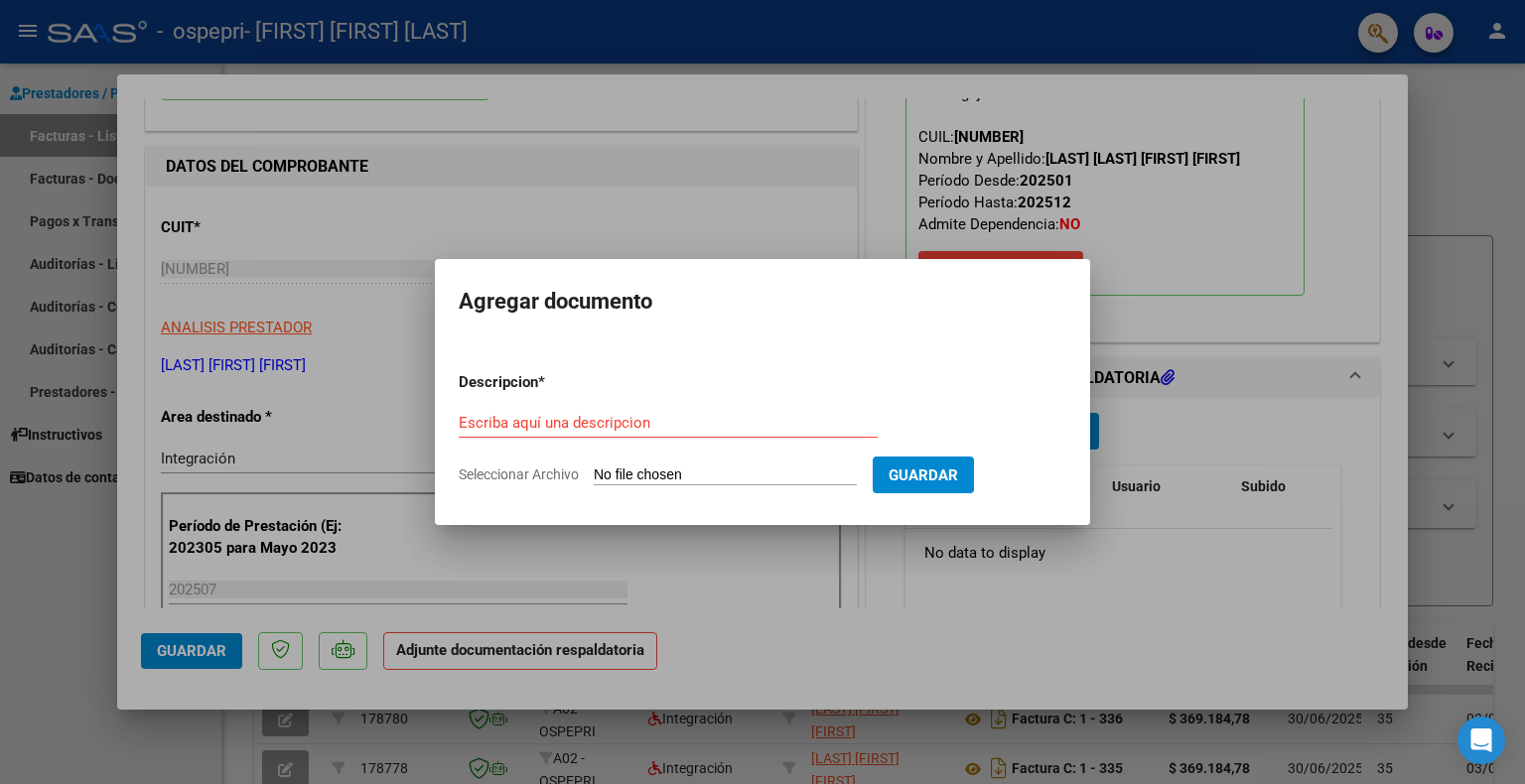 type on "C:\fakepath\Benja -Juliodf.pdf" 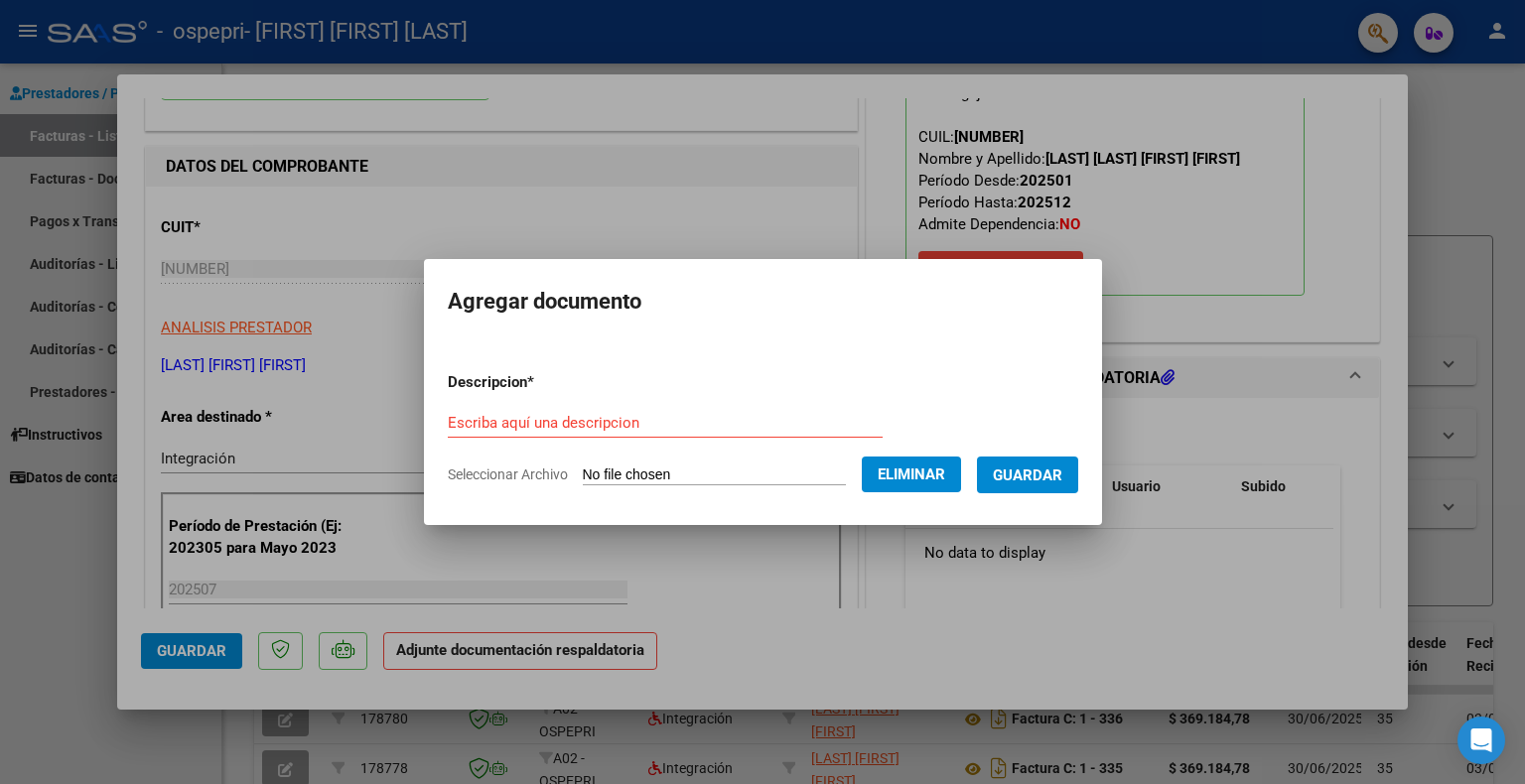 click on "Escriba aquí una descripcion" at bounding box center [665, 423] 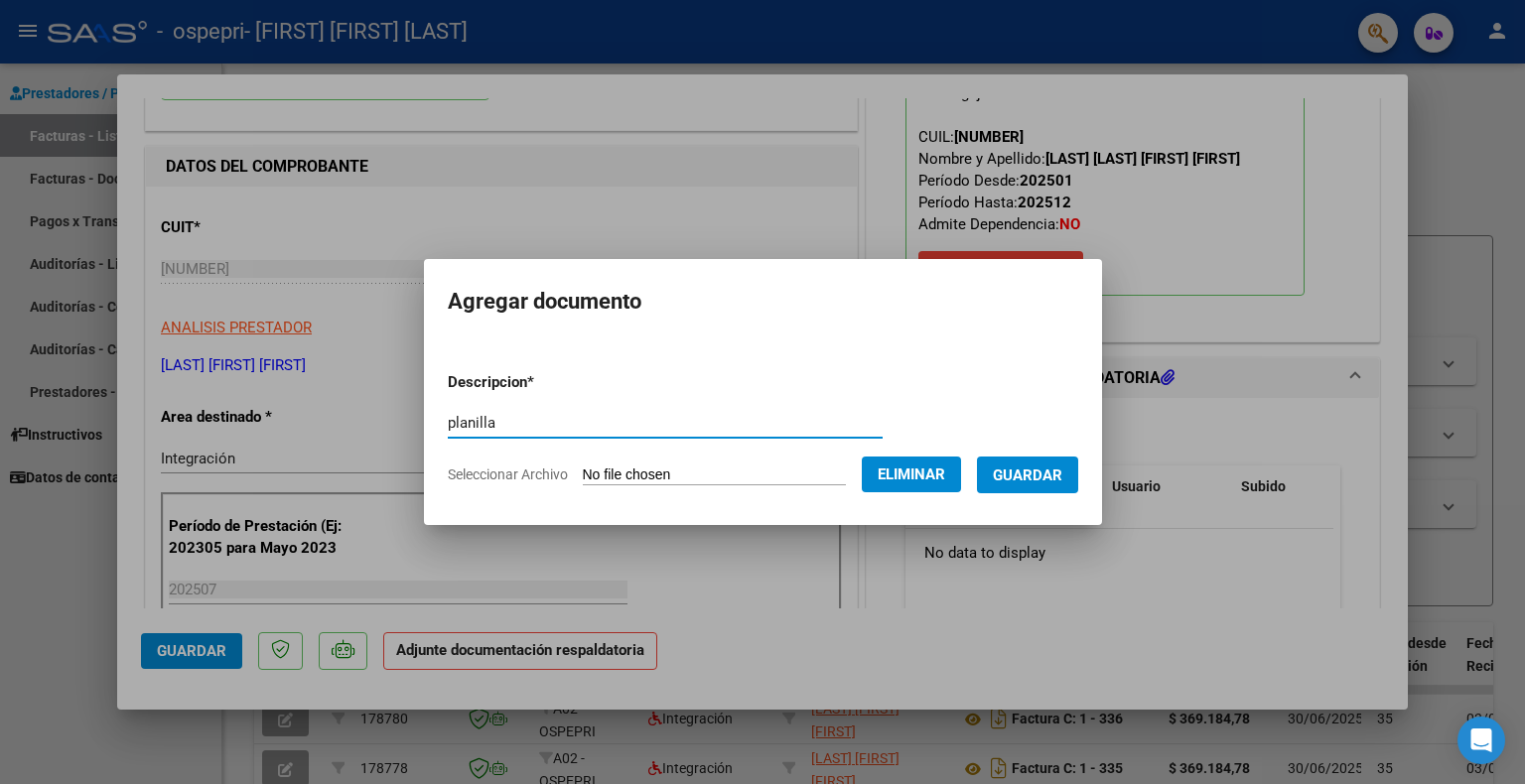 type on "planilla" 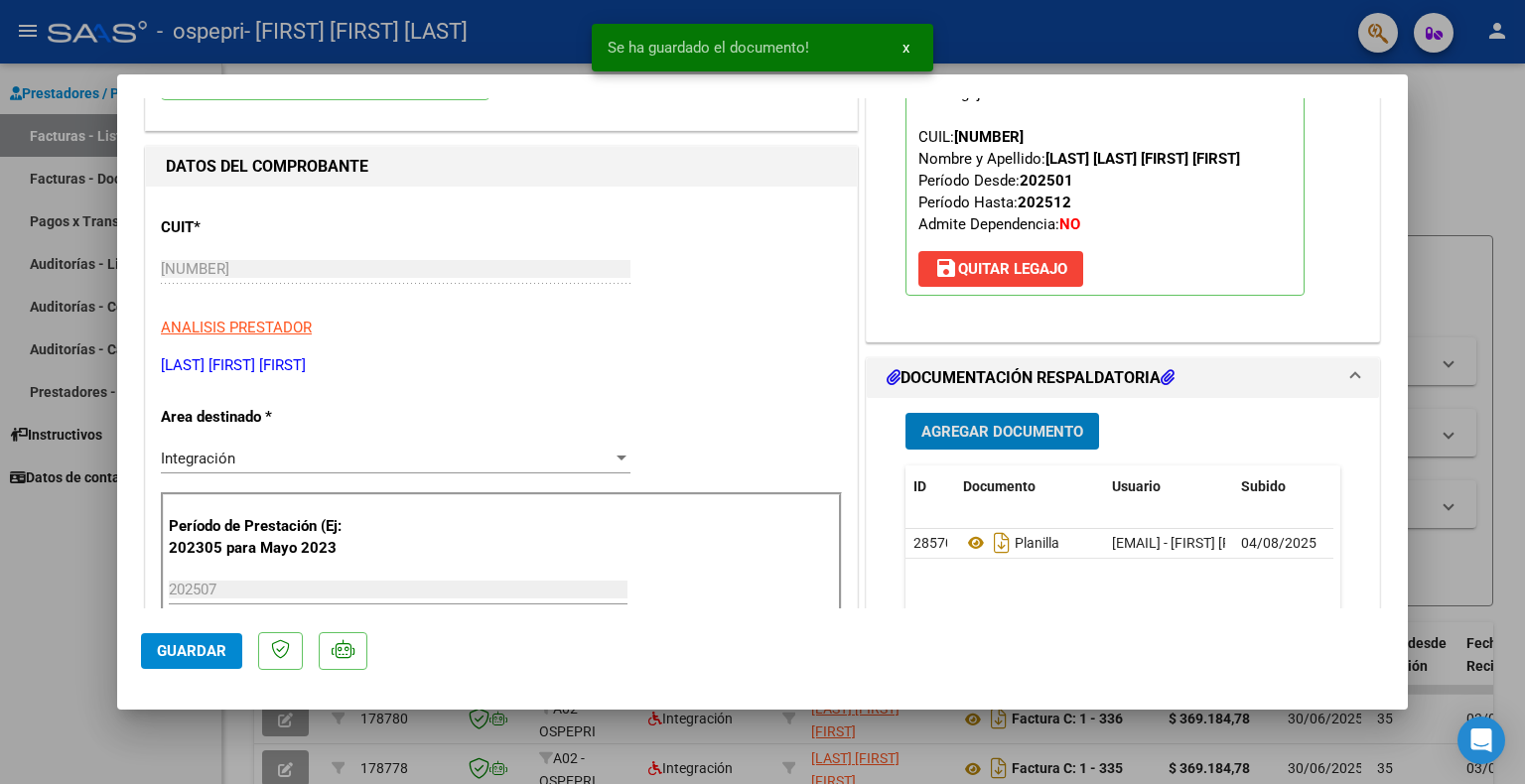 click on "Guardar" 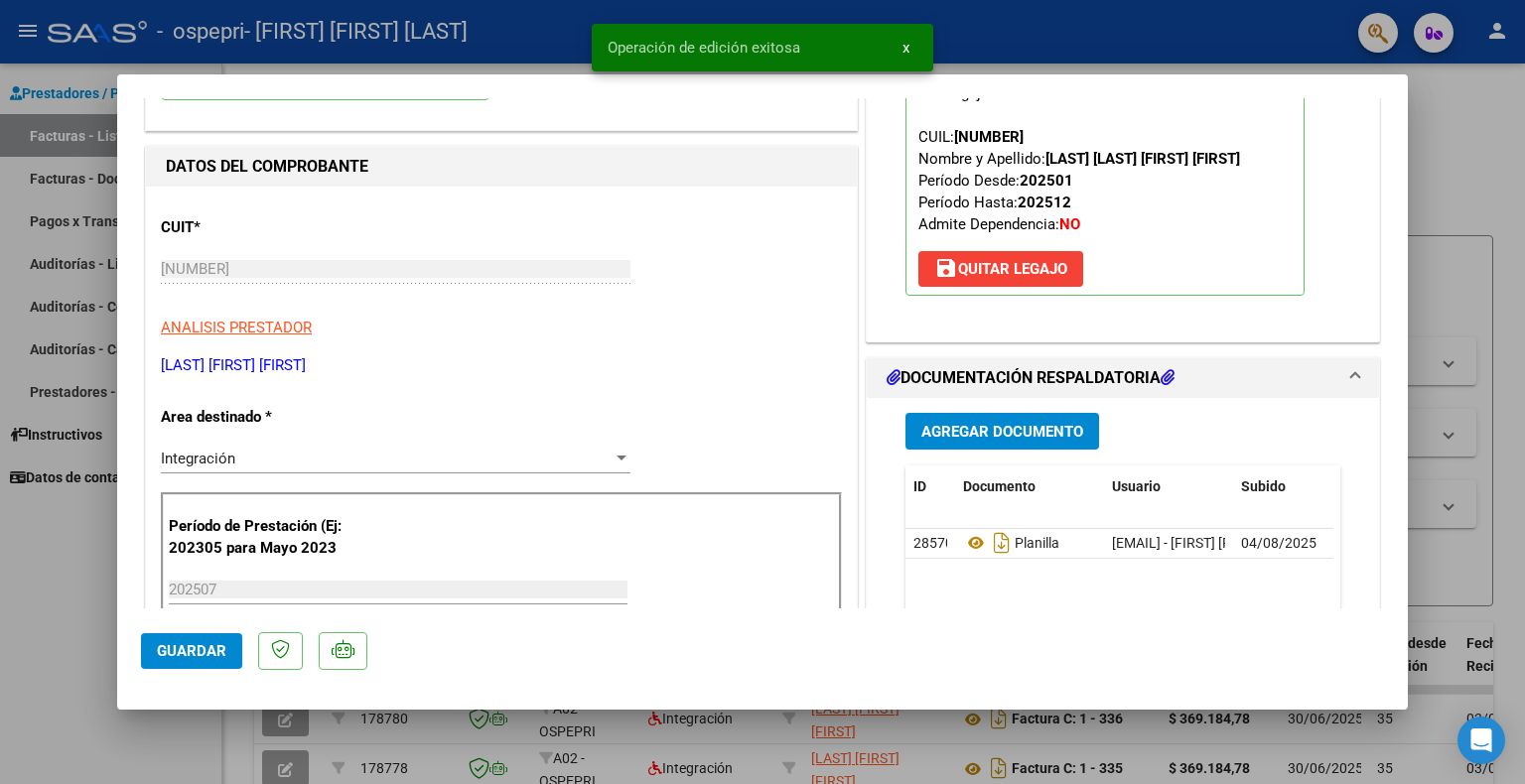 click at bounding box center [762, 392] 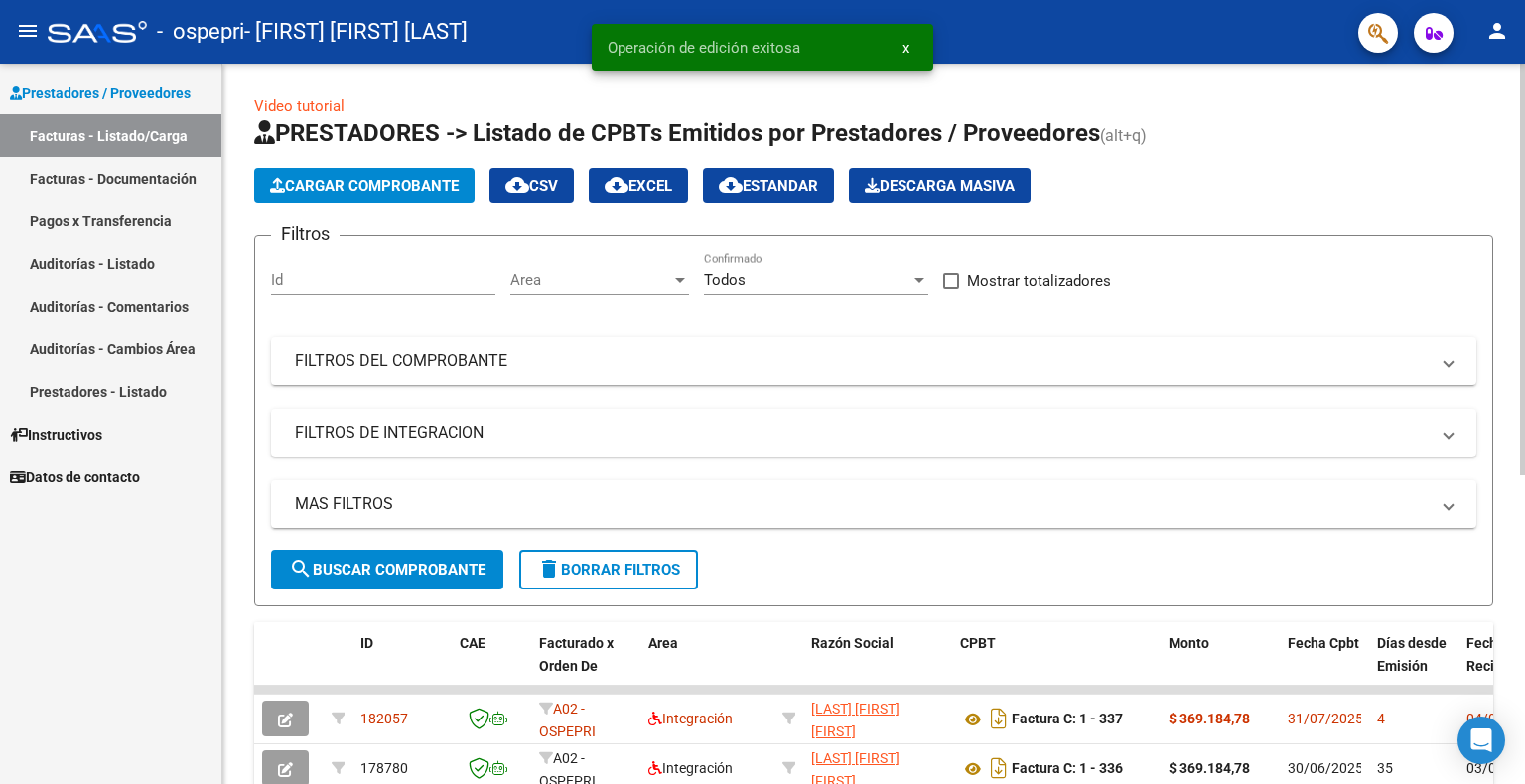 click on "Cargar Comprobante" 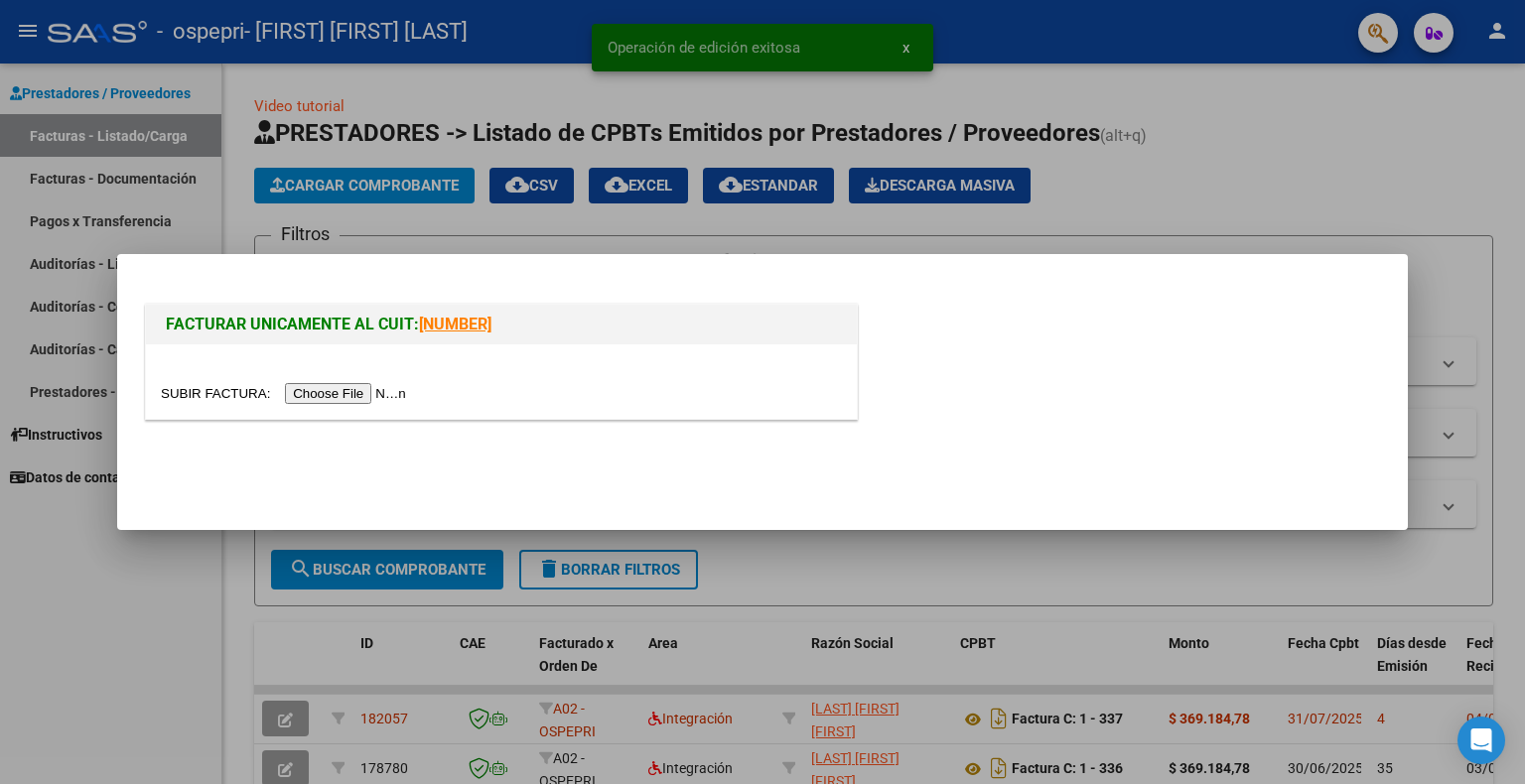 click at bounding box center (286, 393) 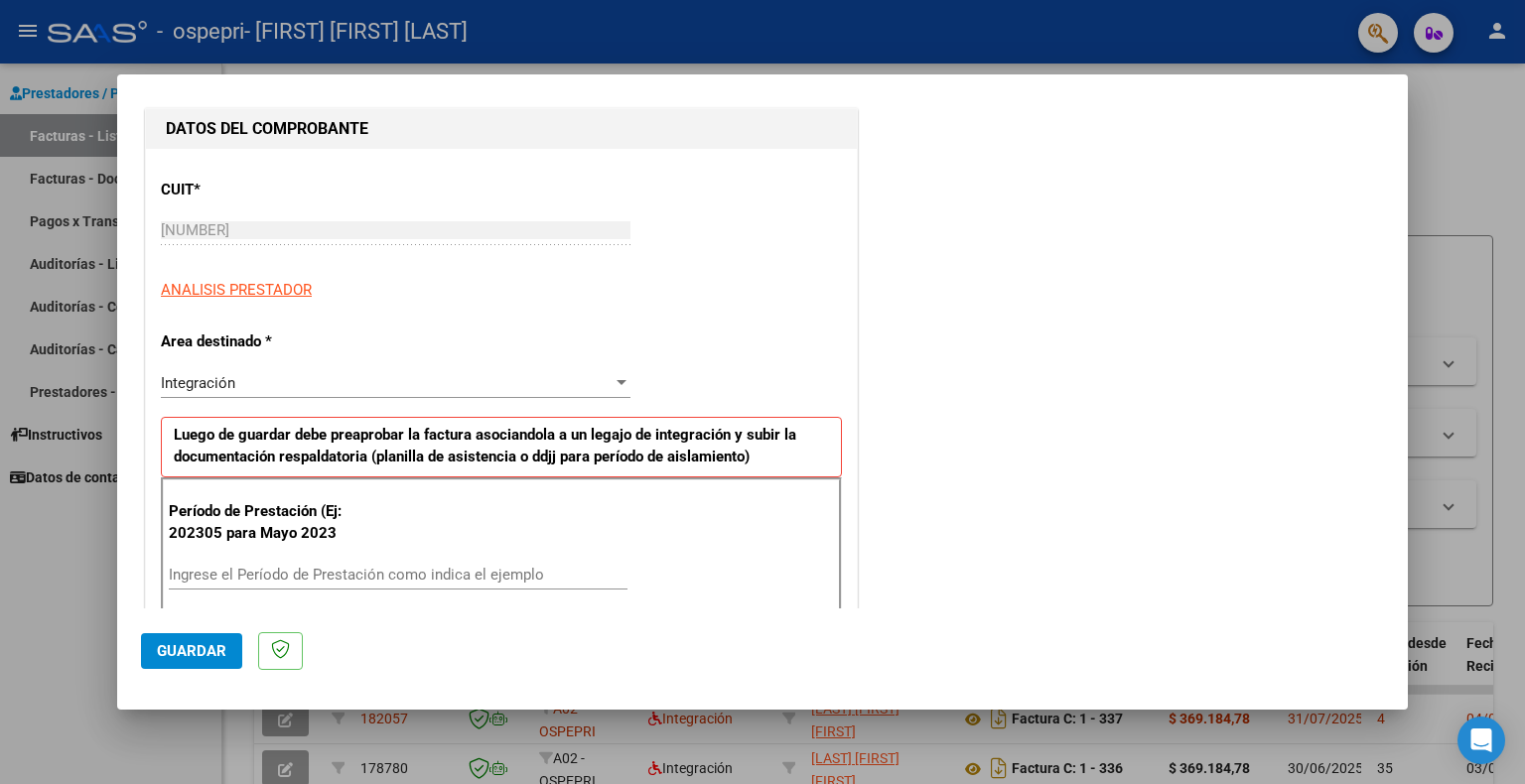 scroll, scrollTop: 298, scrollLeft: 0, axis: vertical 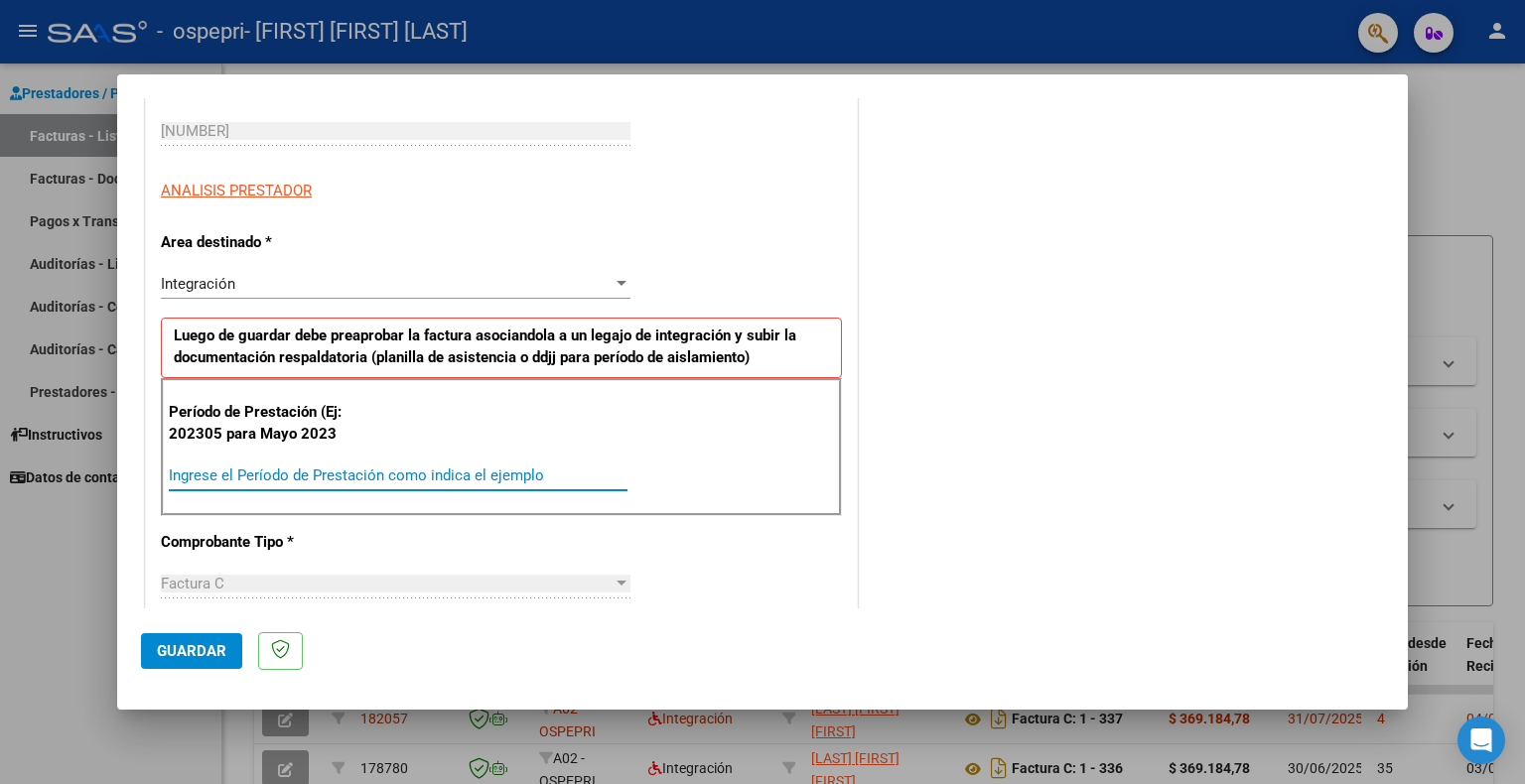 click on "Ingrese el Período de Prestación como indica el ejemplo" at bounding box center [398, 475] 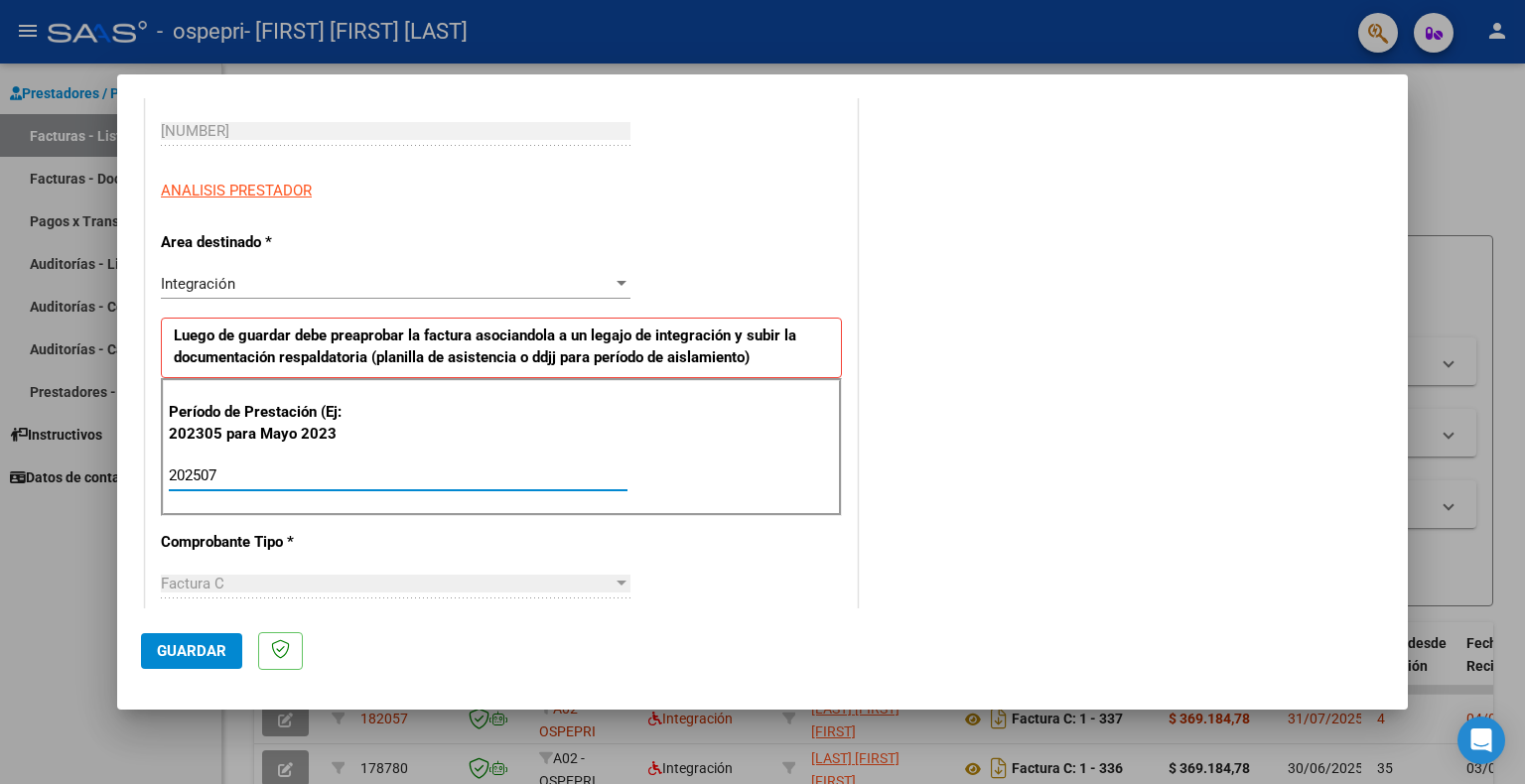 type on "202507" 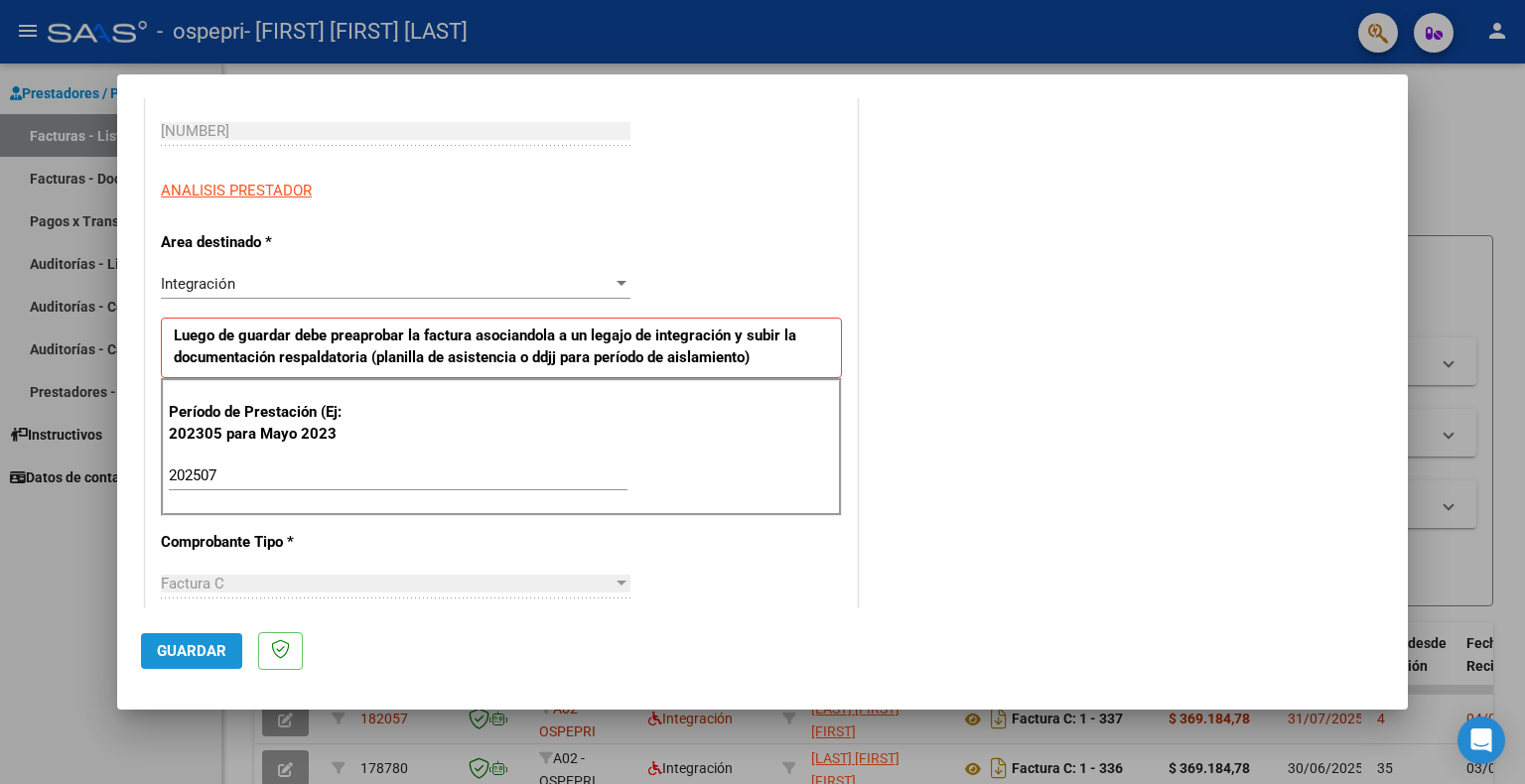 click on "Guardar" 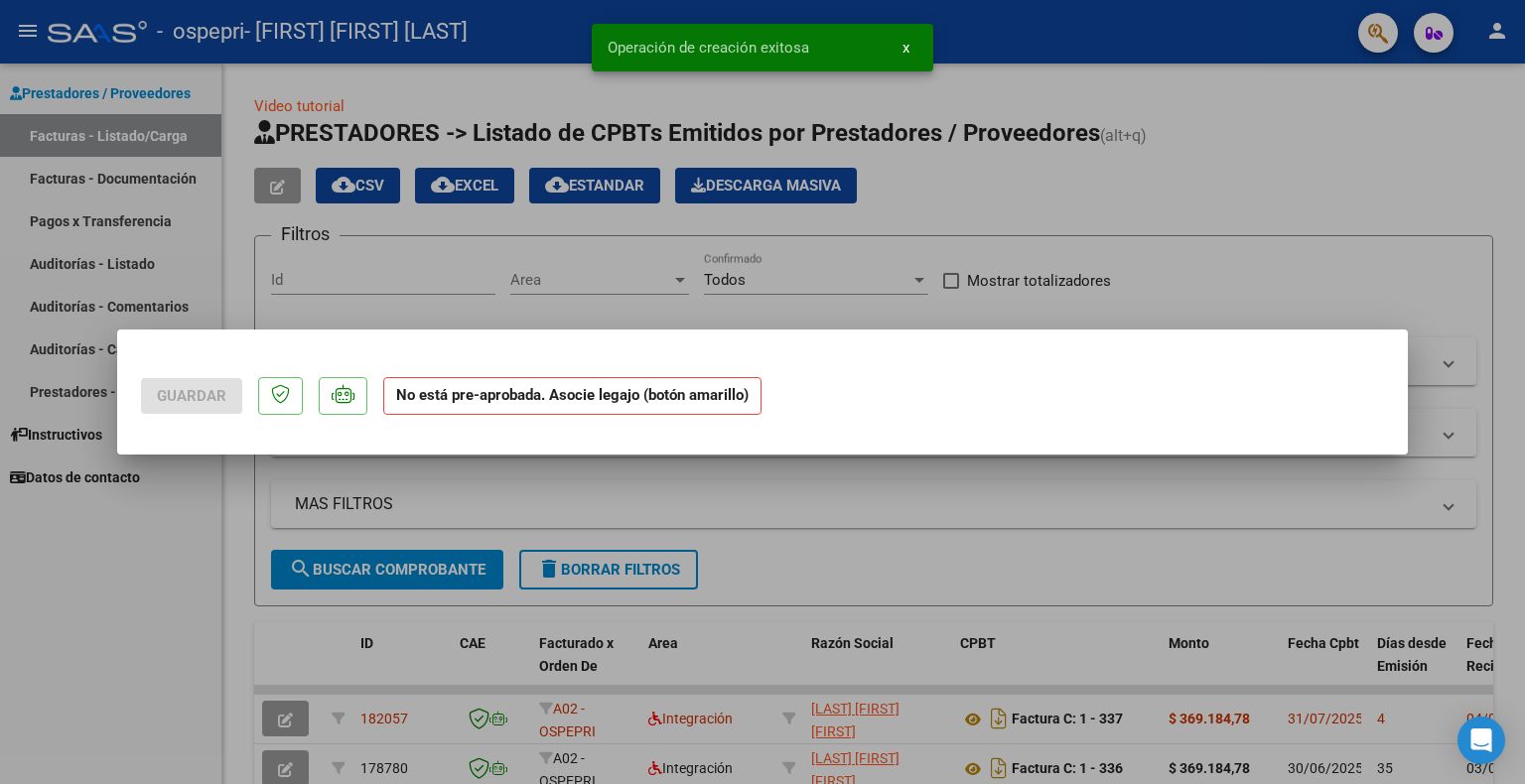 scroll, scrollTop: 0, scrollLeft: 0, axis: both 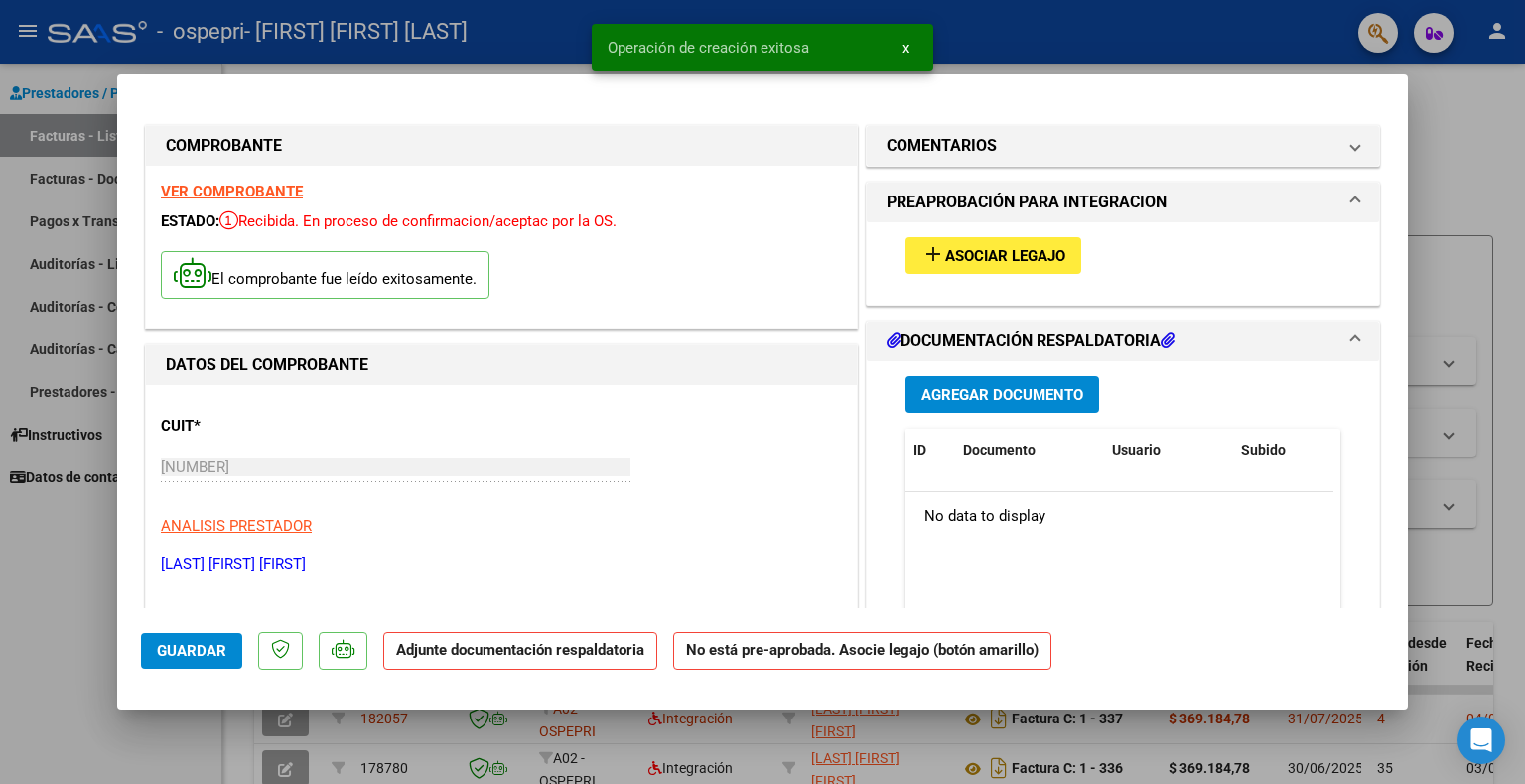 click on "Asociar Legajo" at bounding box center (1005, 256) 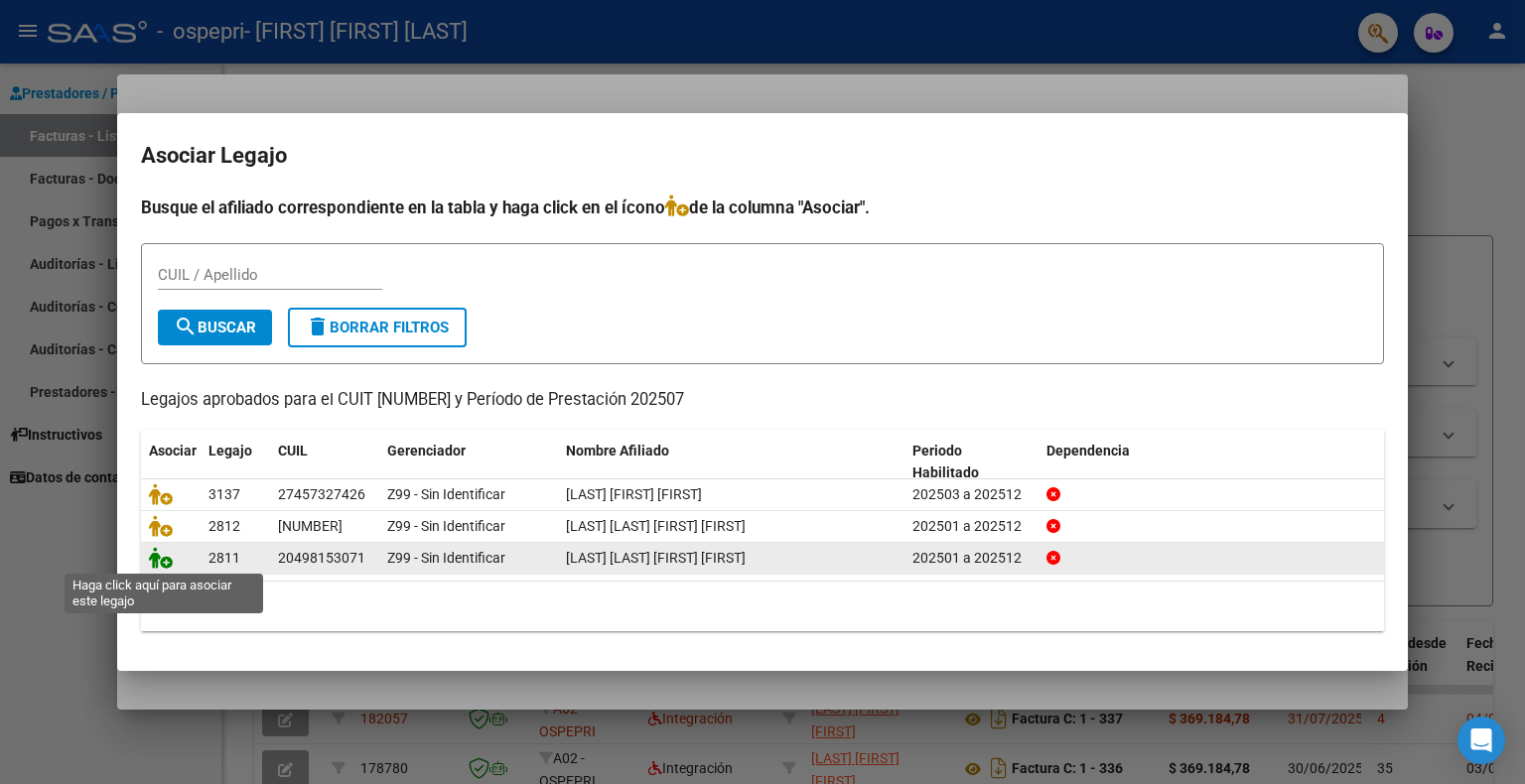 click 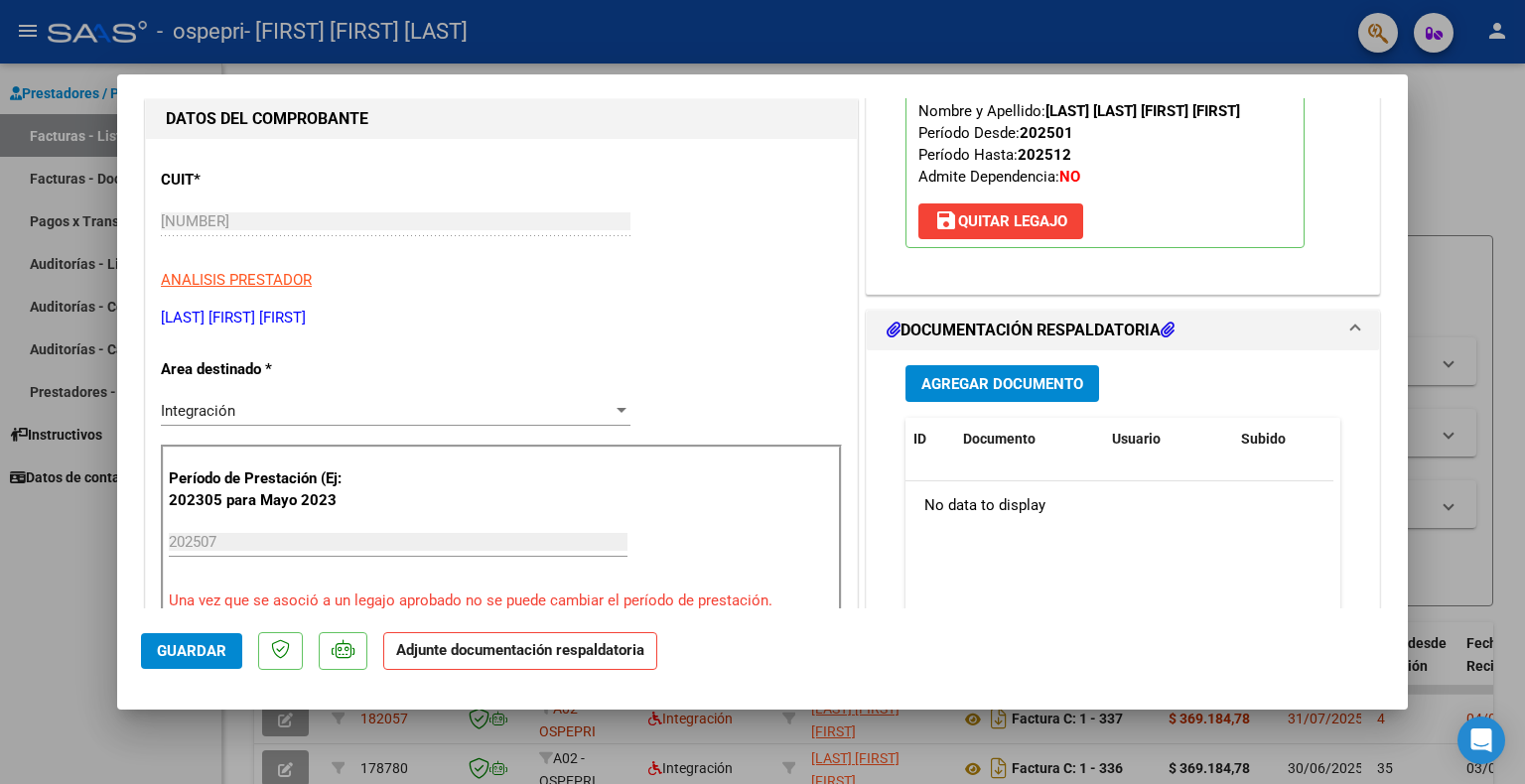 scroll, scrollTop: 298, scrollLeft: 0, axis: vertical 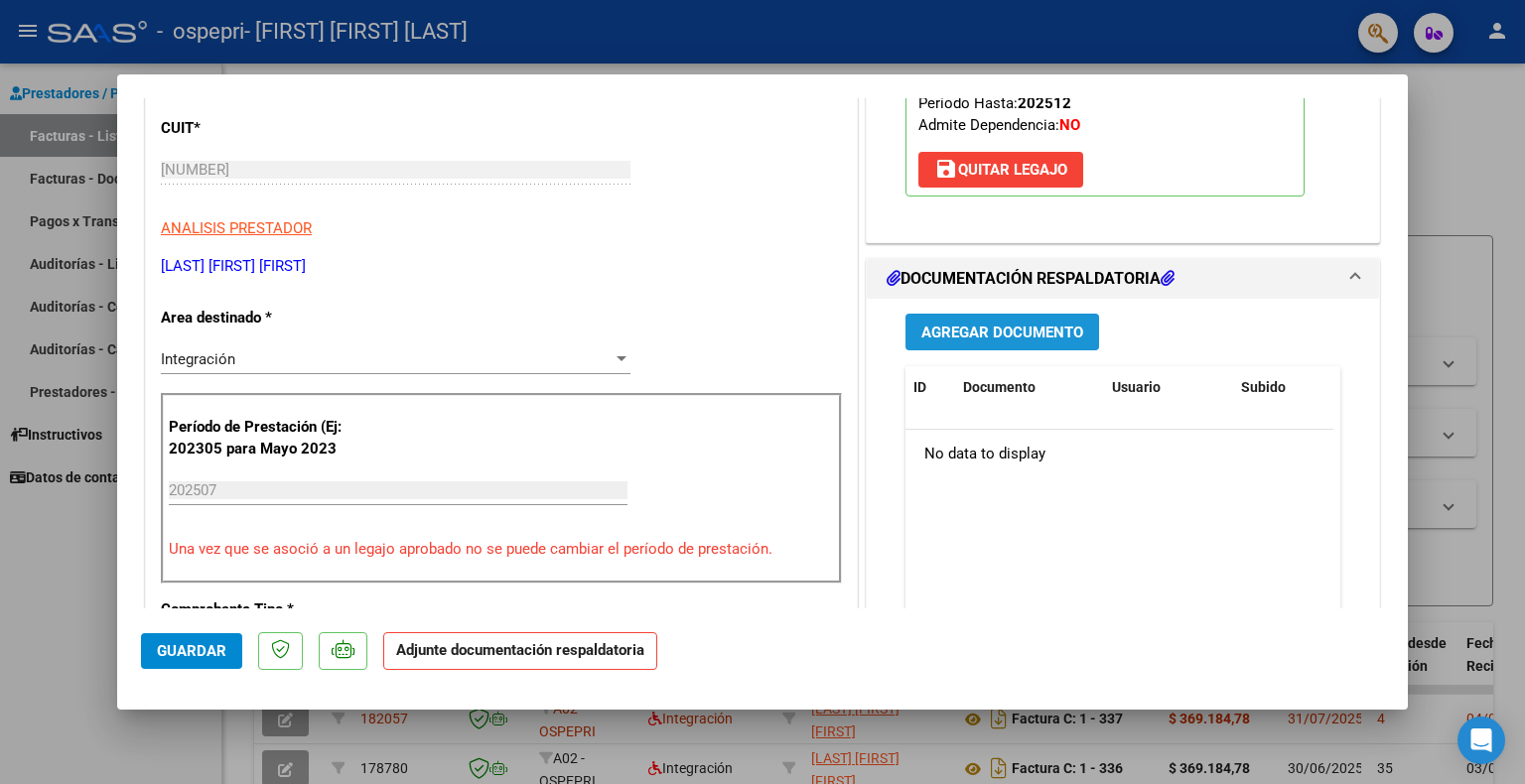 click on "Agregar Documento" at bounding box center (1002, 332) 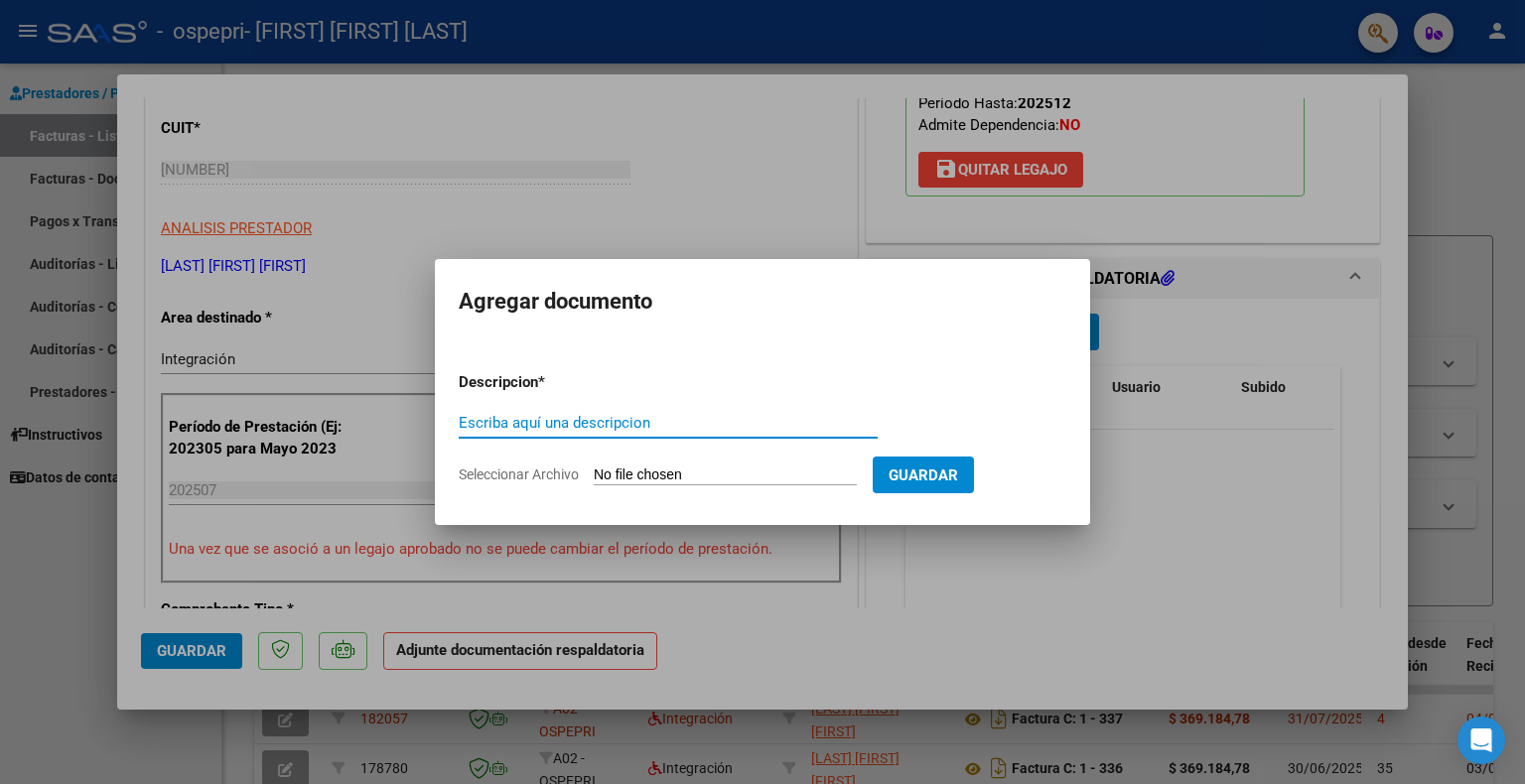 click on "Seleccionar Archivo" 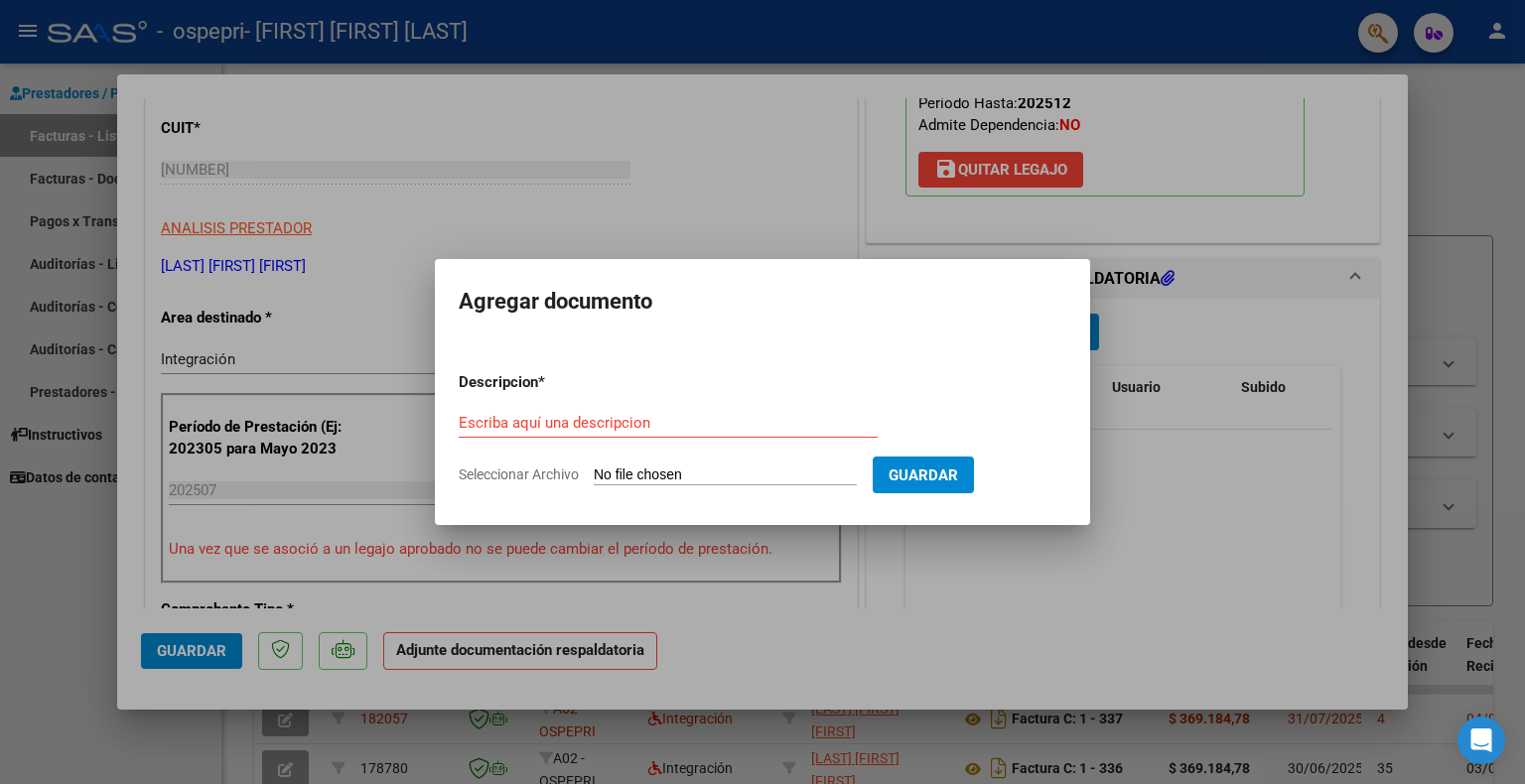 type on "C:\fakepath\Vale-Julio.pdf" 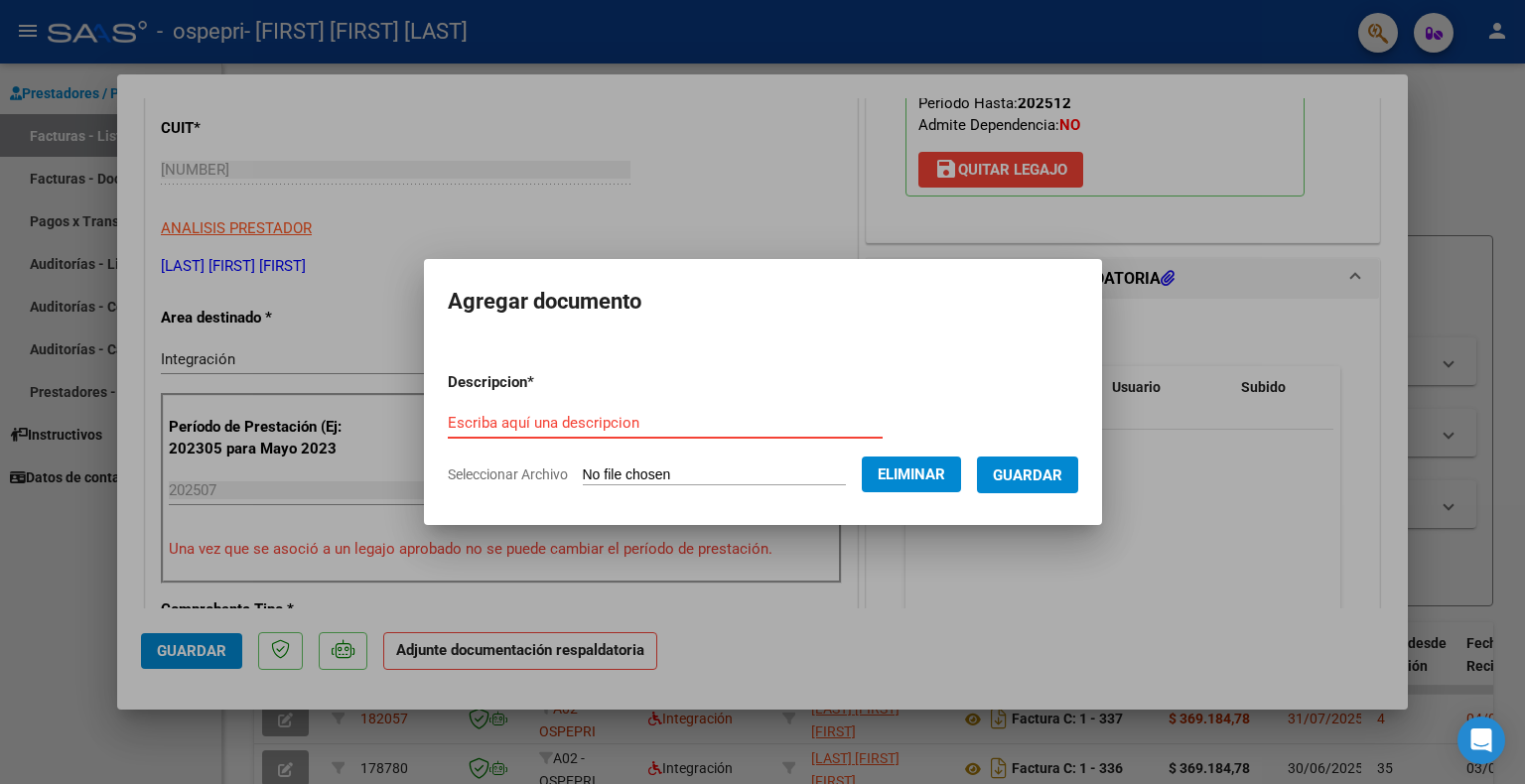 click on "Escriba aquí una descripcion" at bounding box center [665, 423] 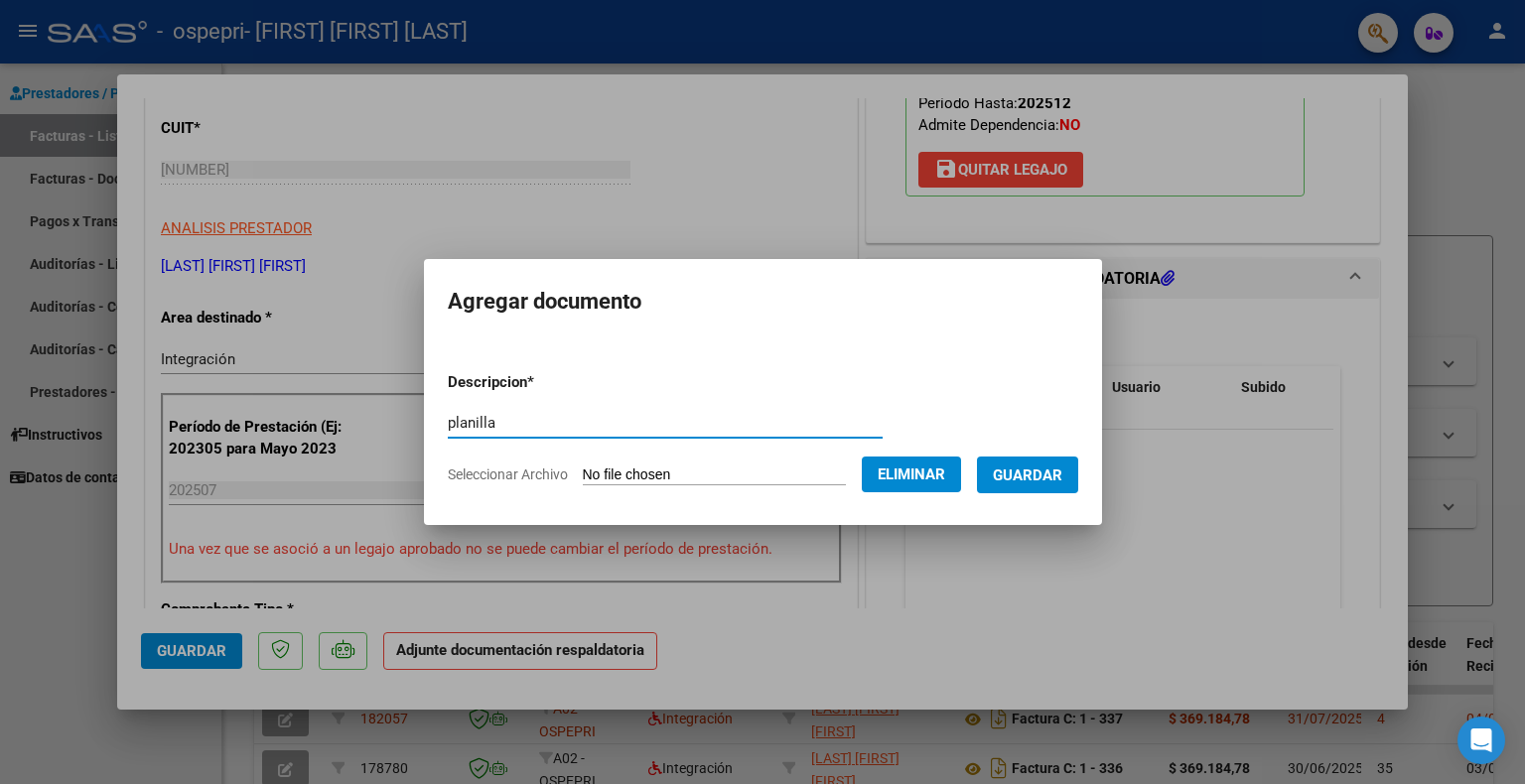 type on "planilla" 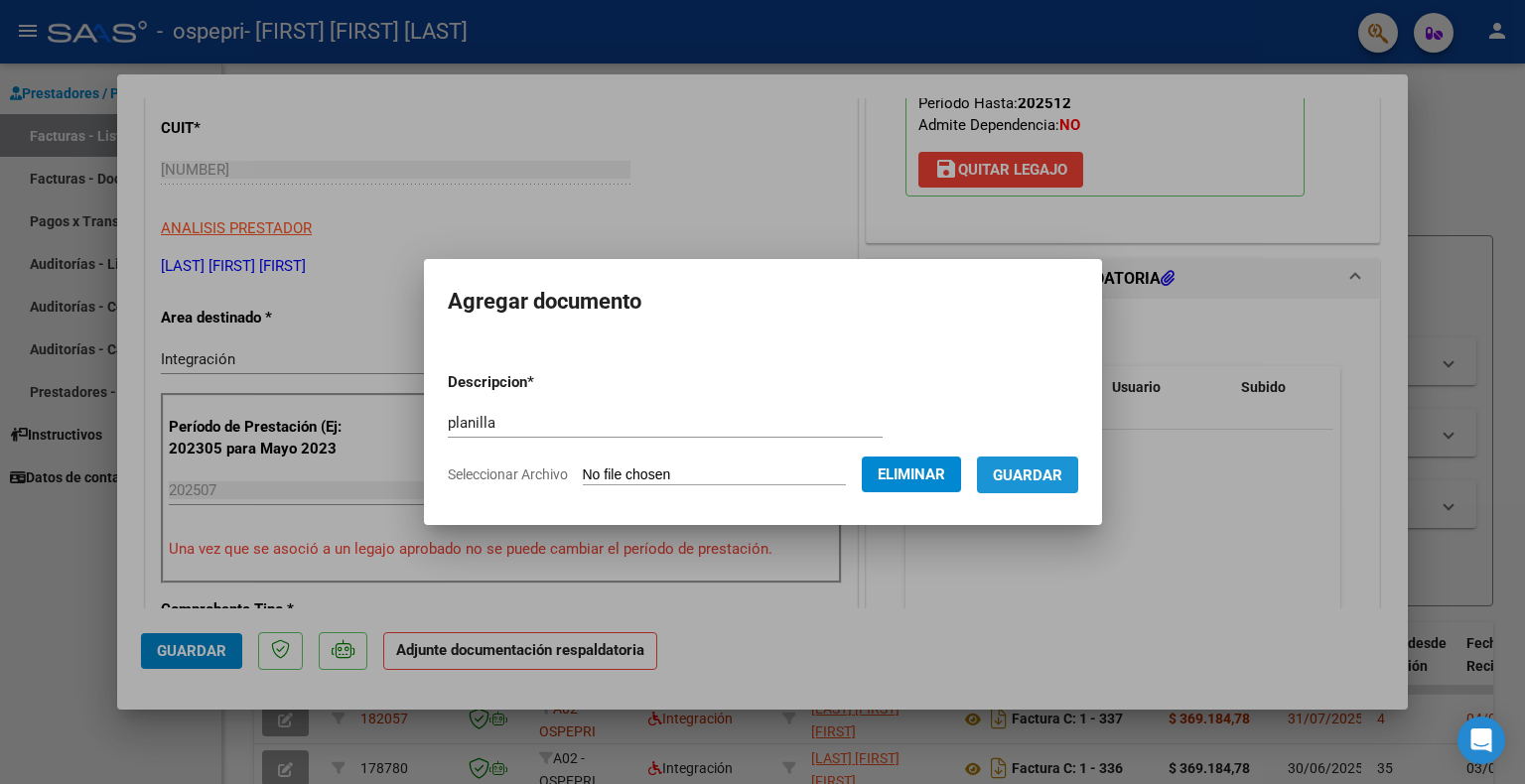 click on "Guardar" at bounding box center (1028, 475) 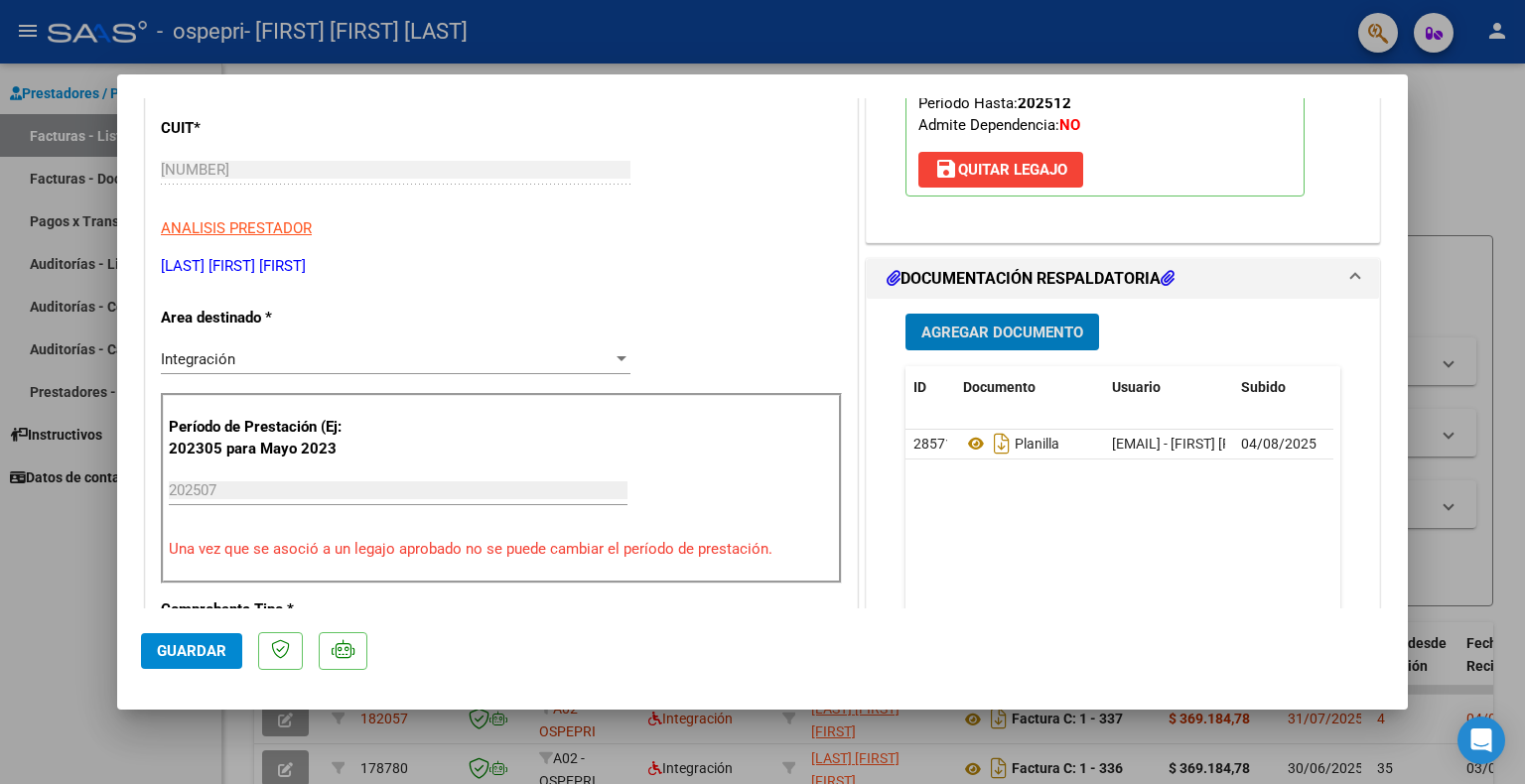 click on "Guardar" 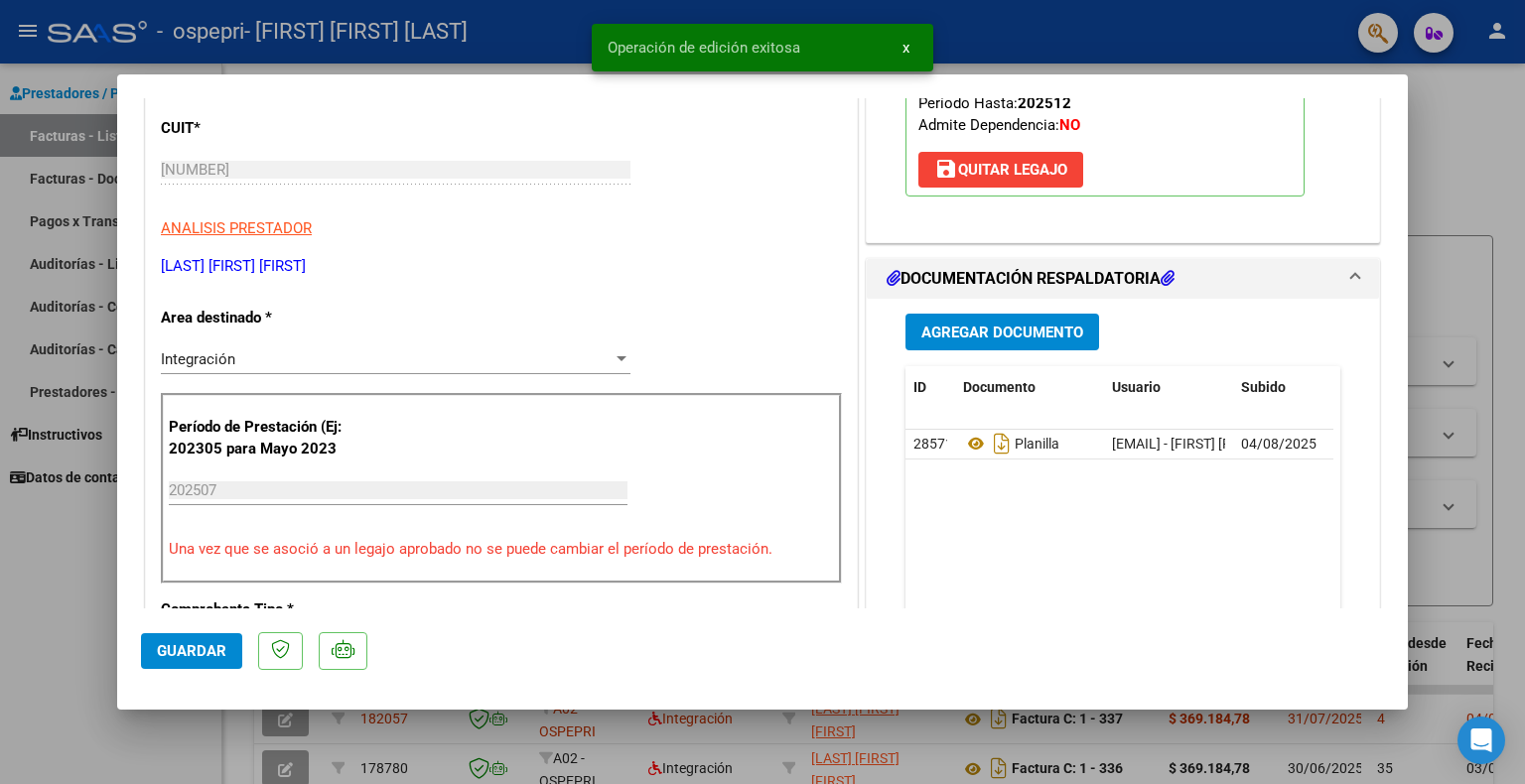 click at bounding box center [762, 392] 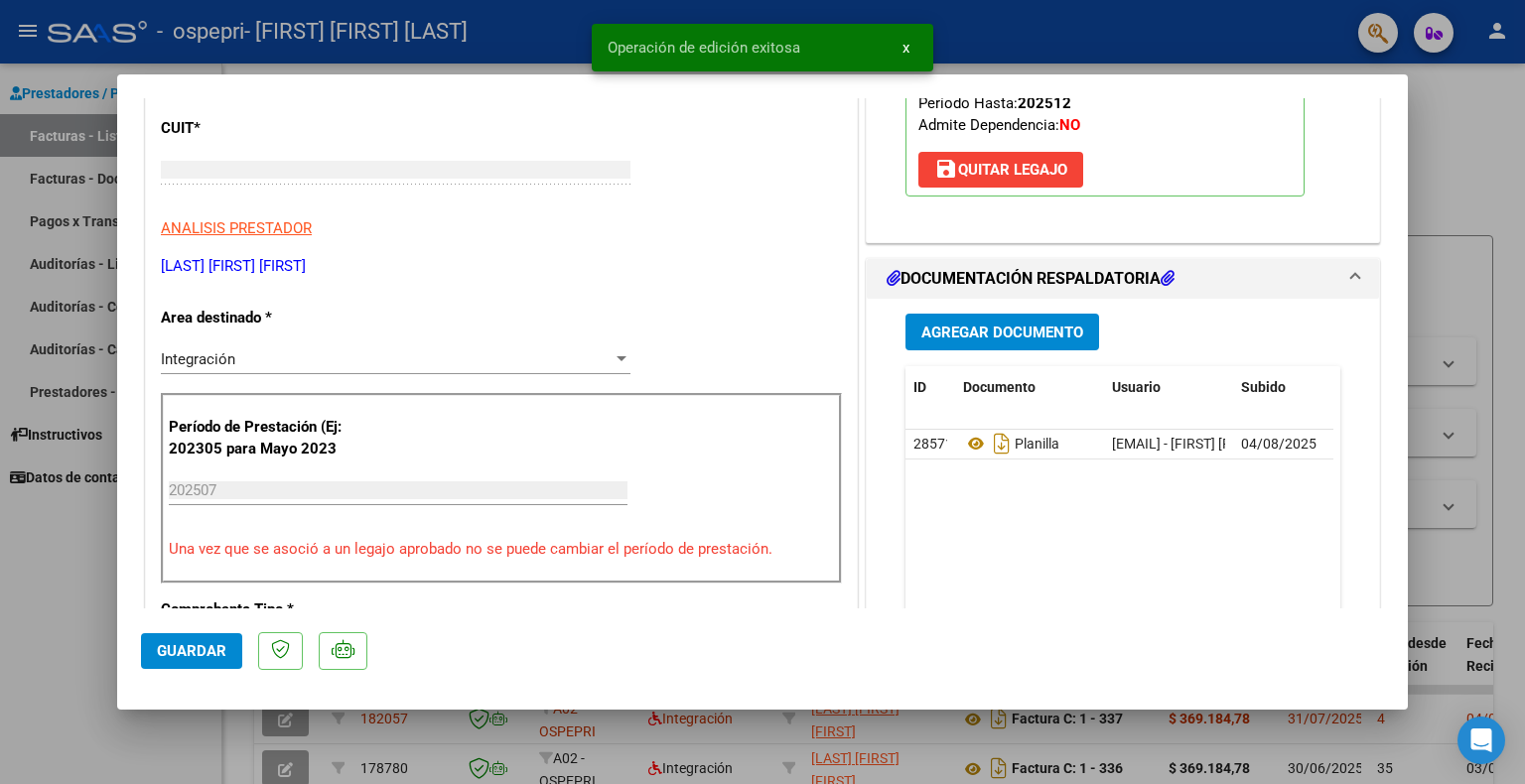 type 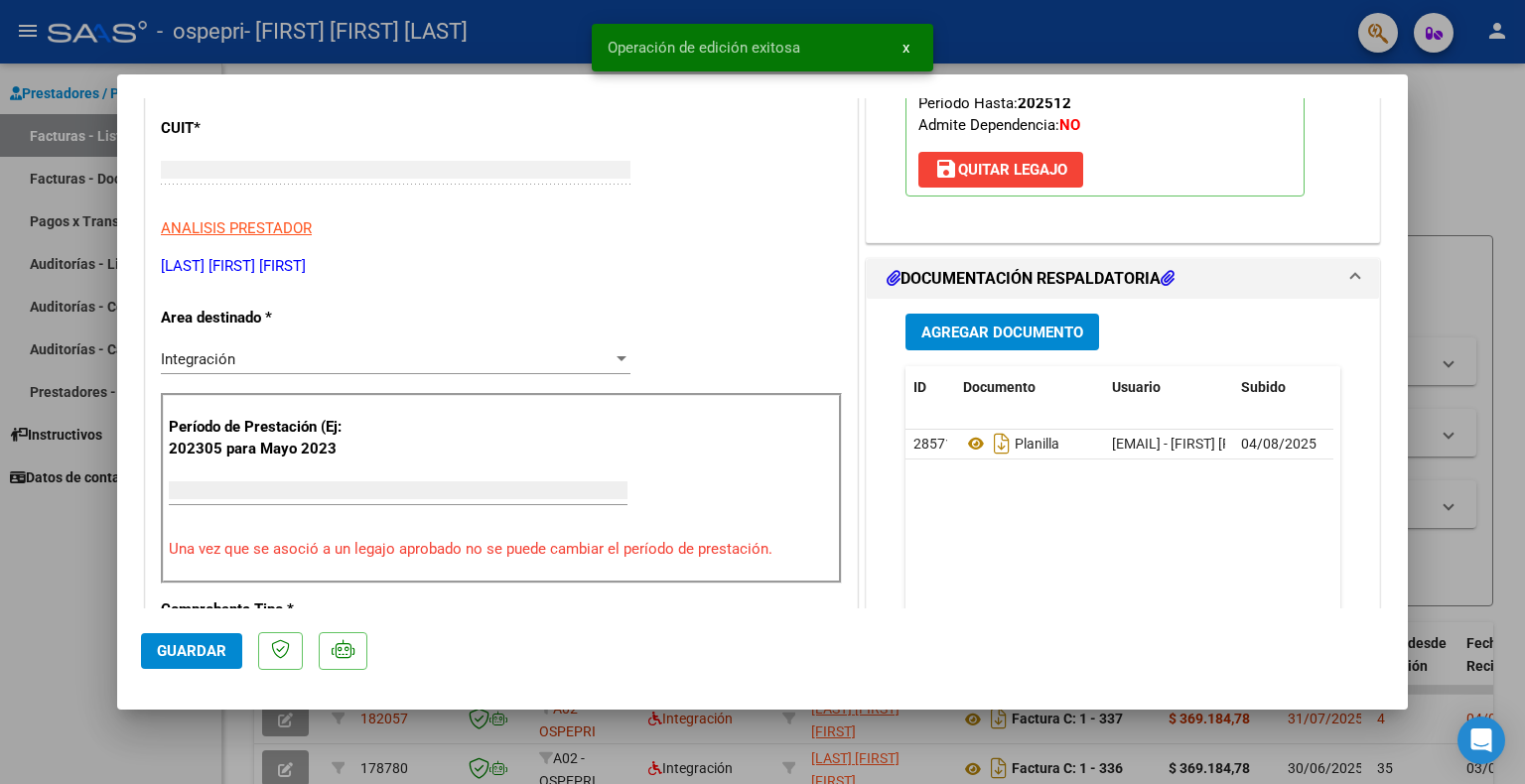 scroll, scrollTop: 237, scrollLeft: 0, axis: vertical 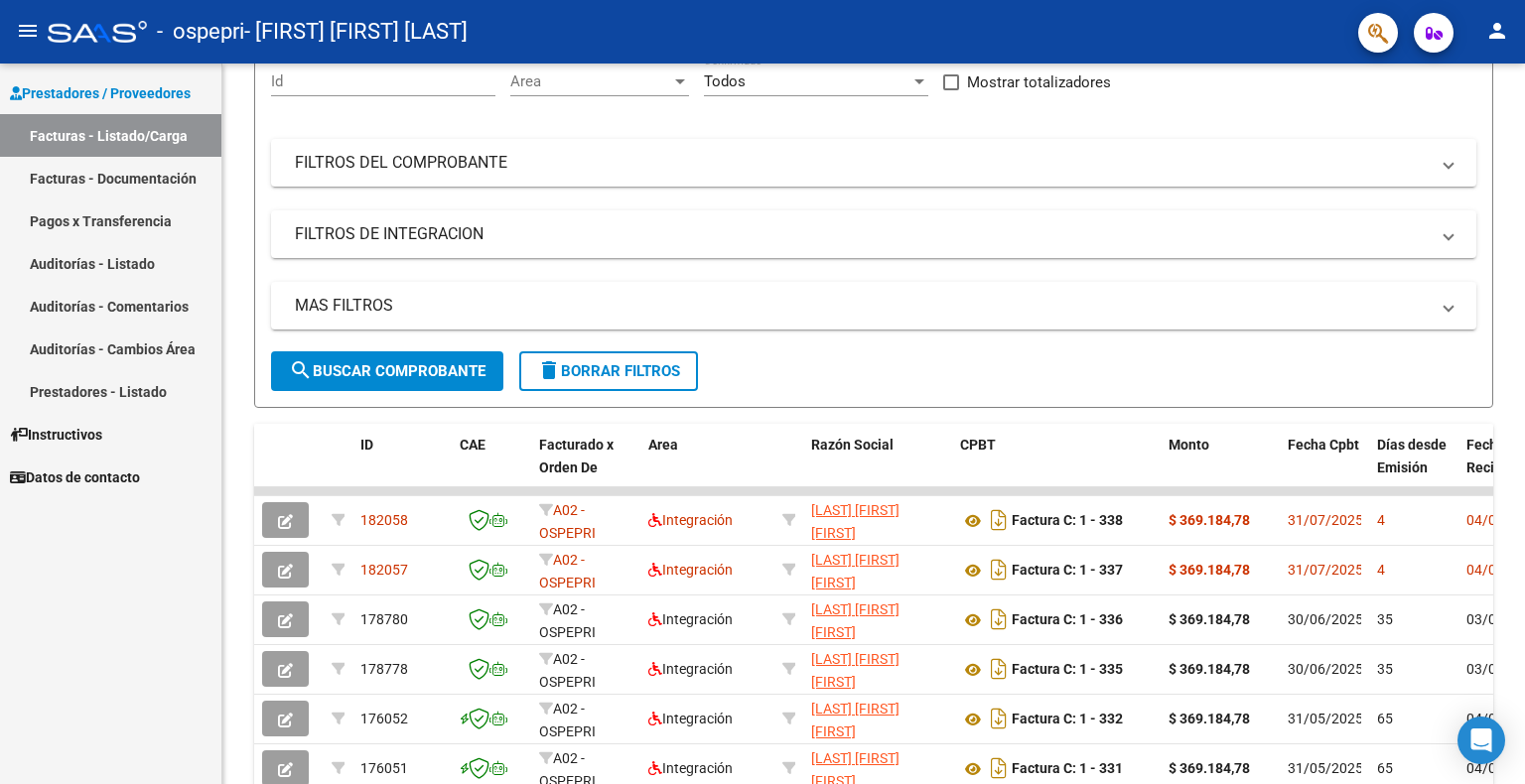 click on "person" 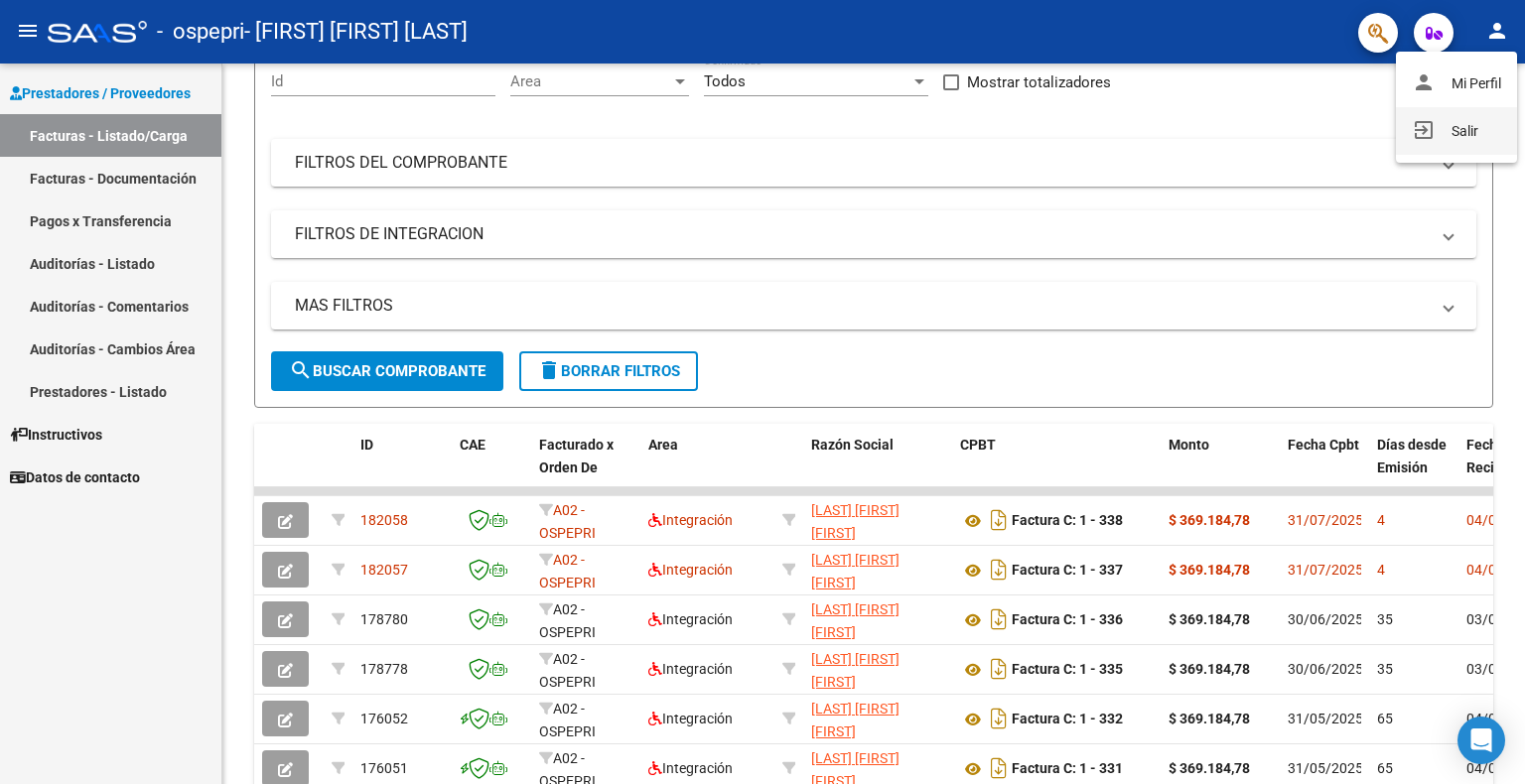 click on "exit_to_app  Salir" at bounding box center [1456, 131] 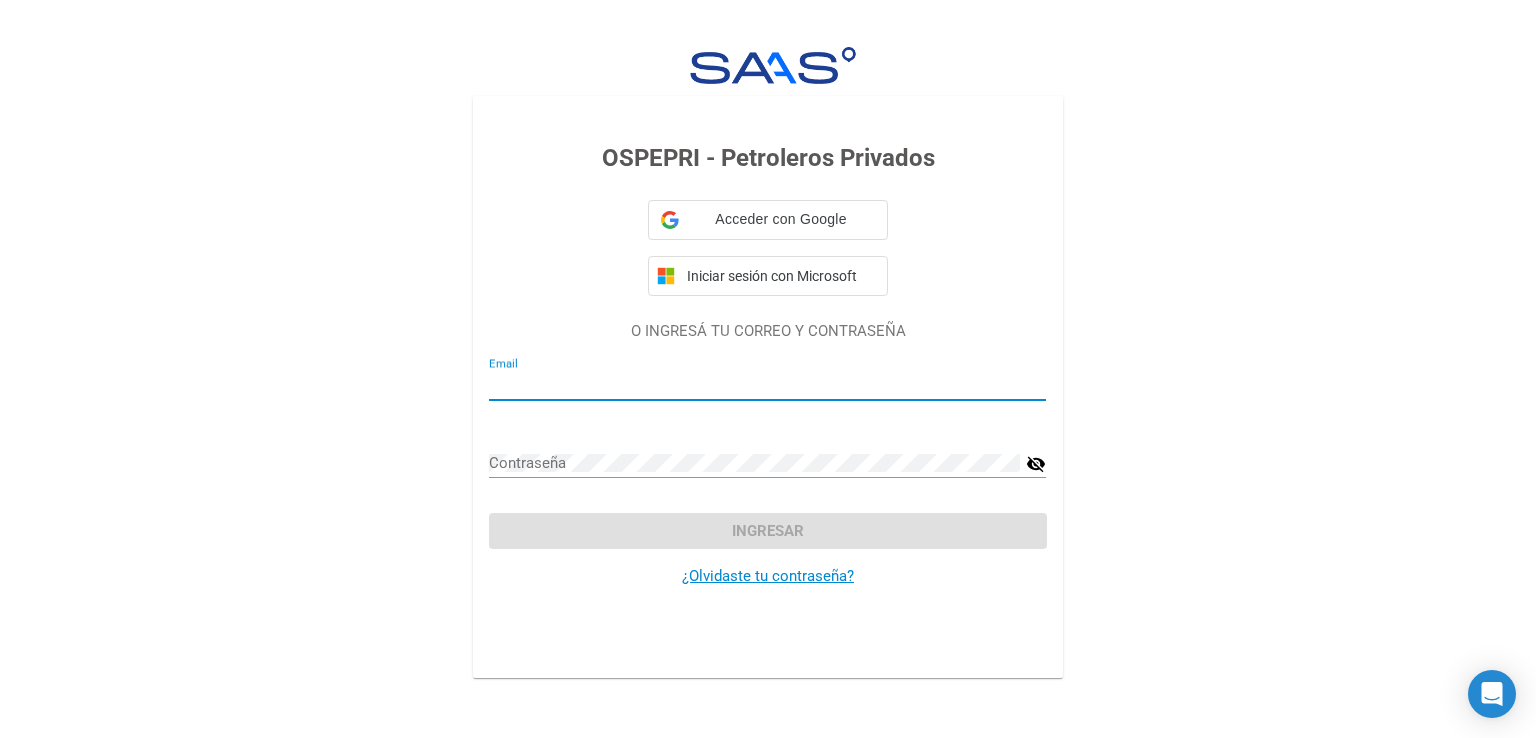 type on "natalifer96@gmail.com" 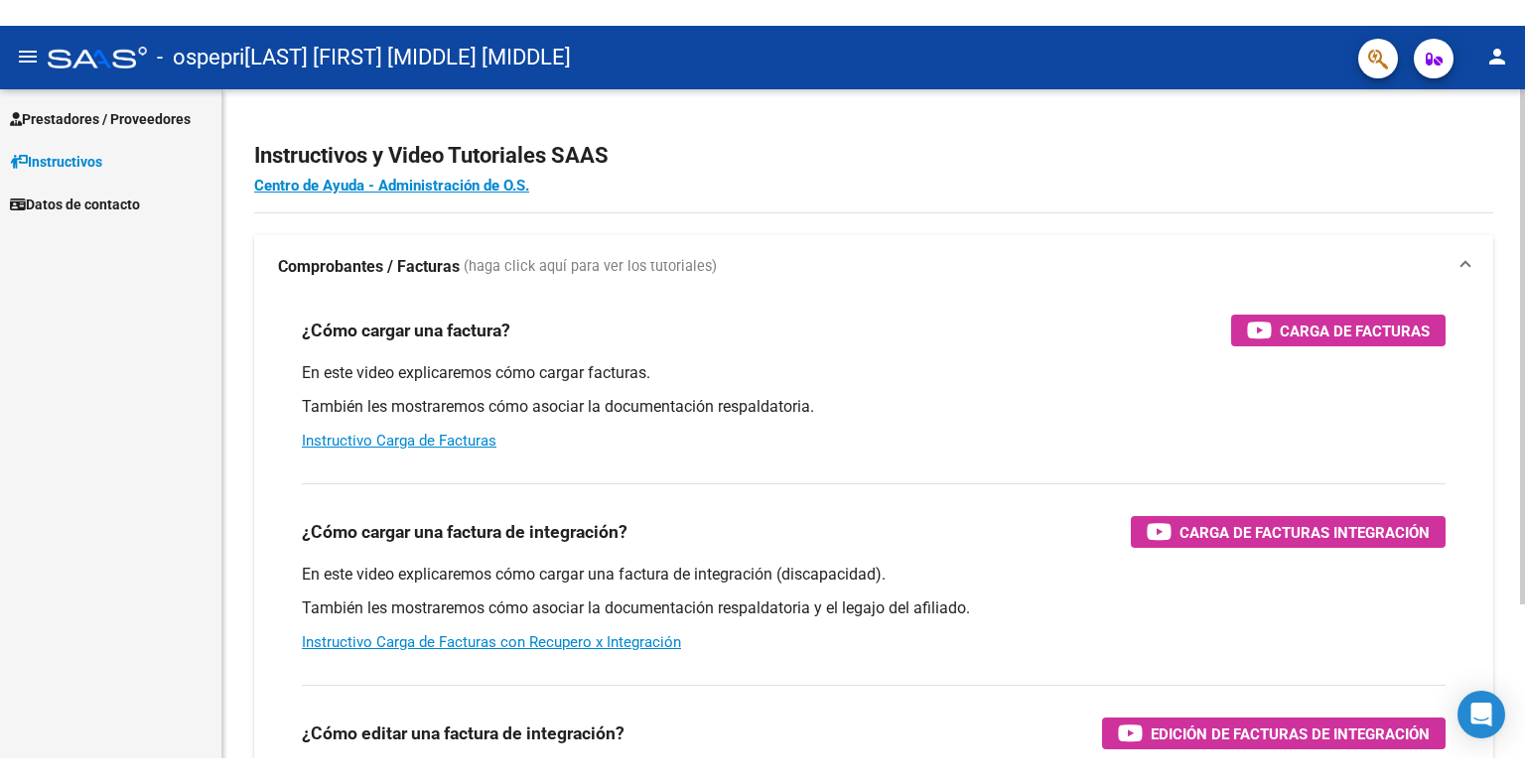 scroll, scrollTop: 0, scrollLeft: 0, axis: both 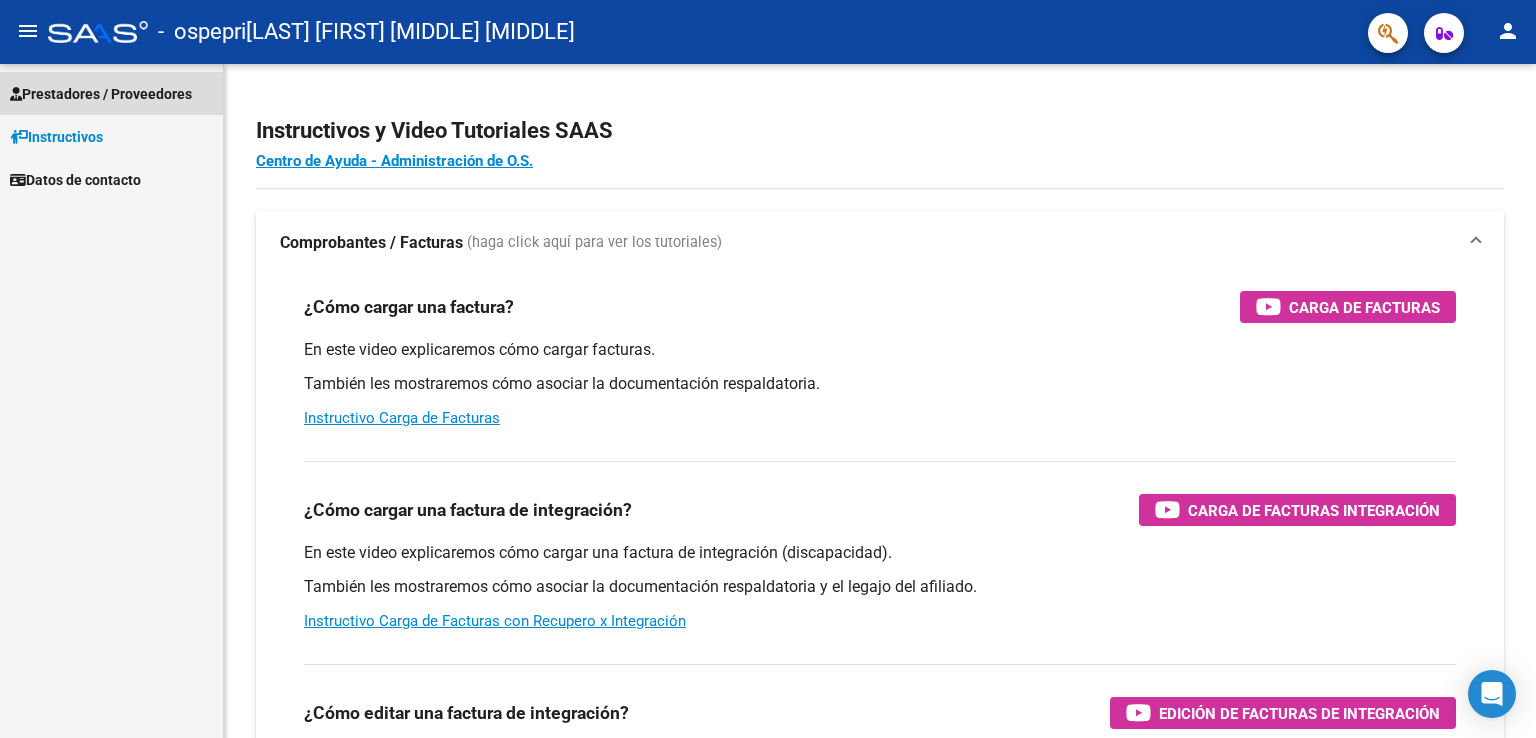 click on "Prestadores / Proveedores" at bounding box center [101, 94] 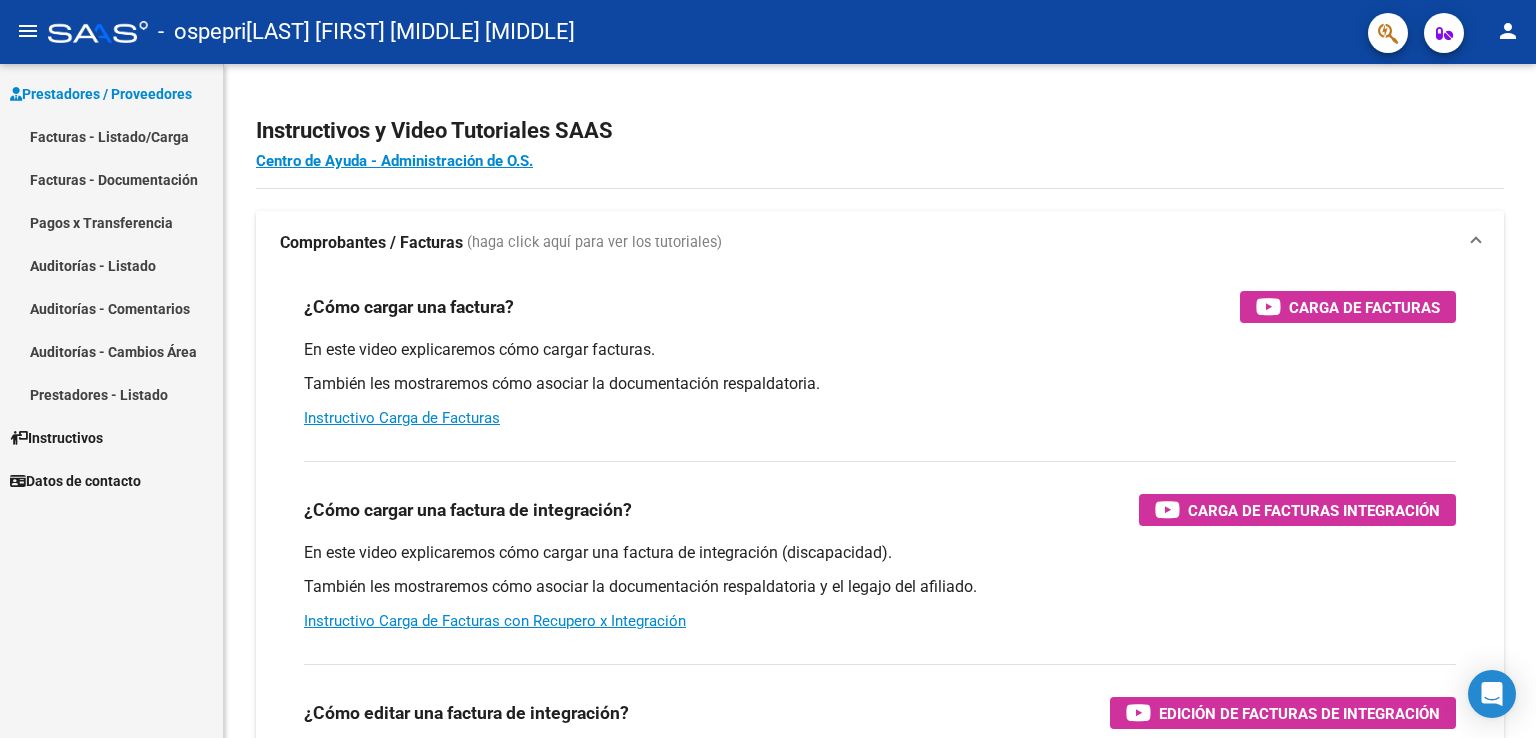 click on "Prestadores / Proveedores" at bounding box center (101, 94) 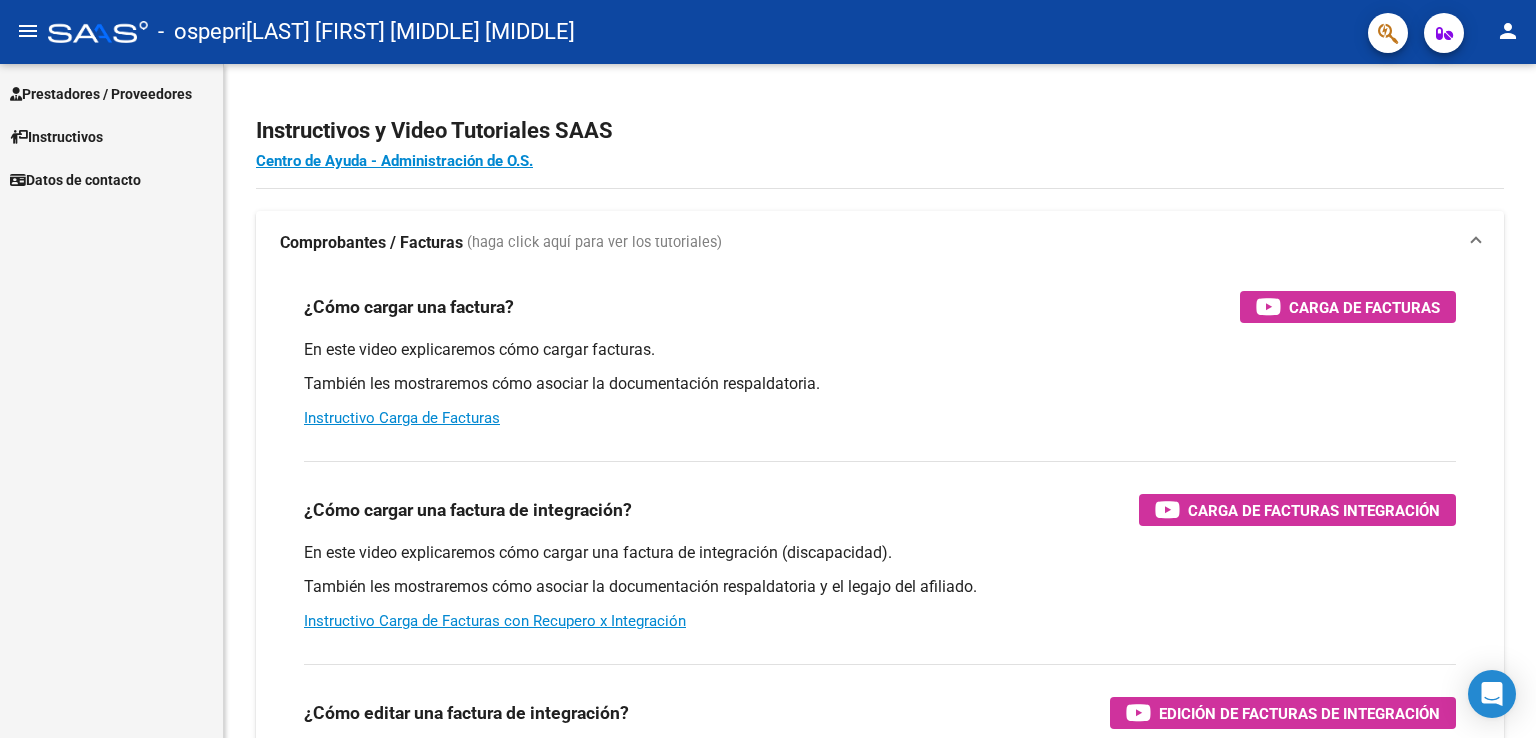 click on "Prestadores / Proveedores" at bounding box center (101, 94) 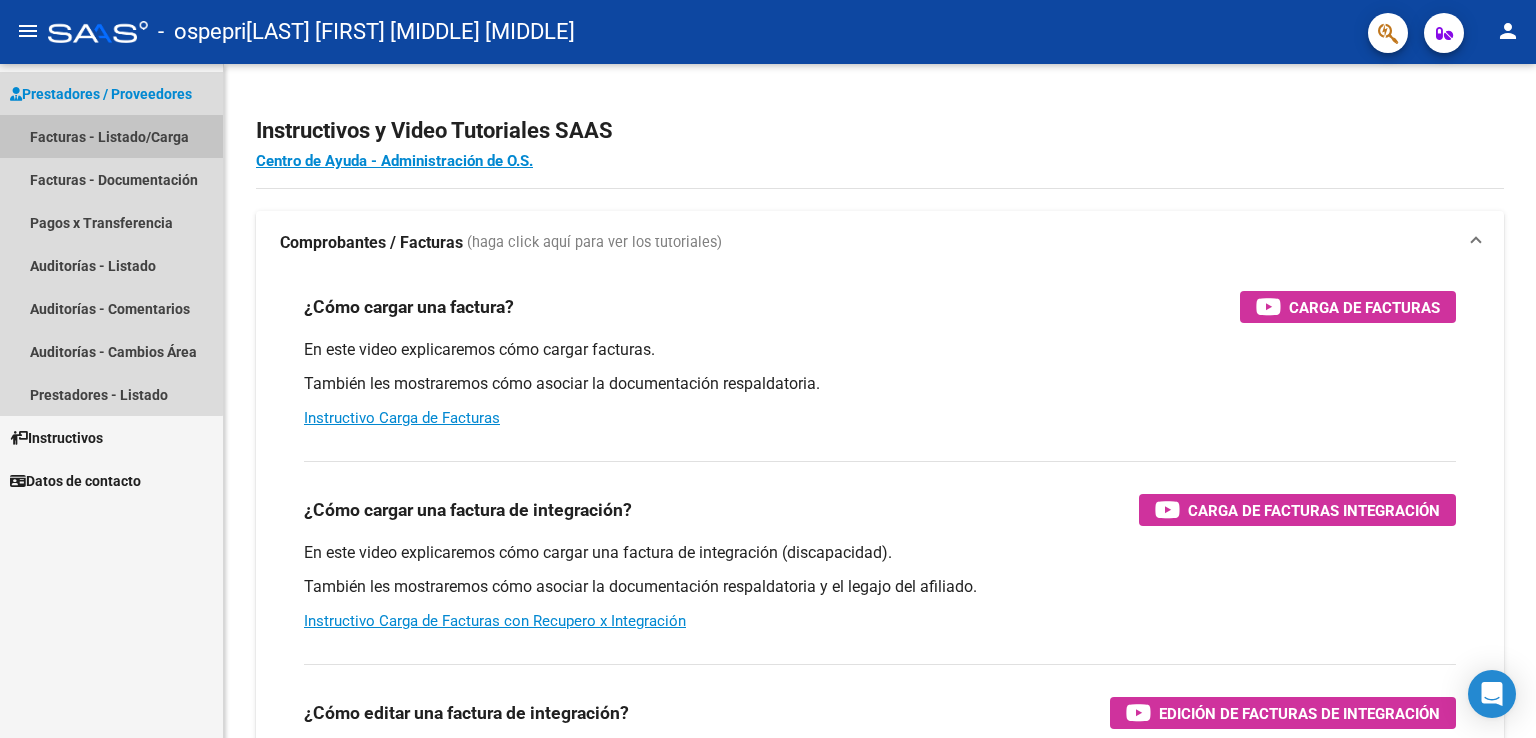 click on "Facturas - Listado/Carga" at bounding box center [111, 136] 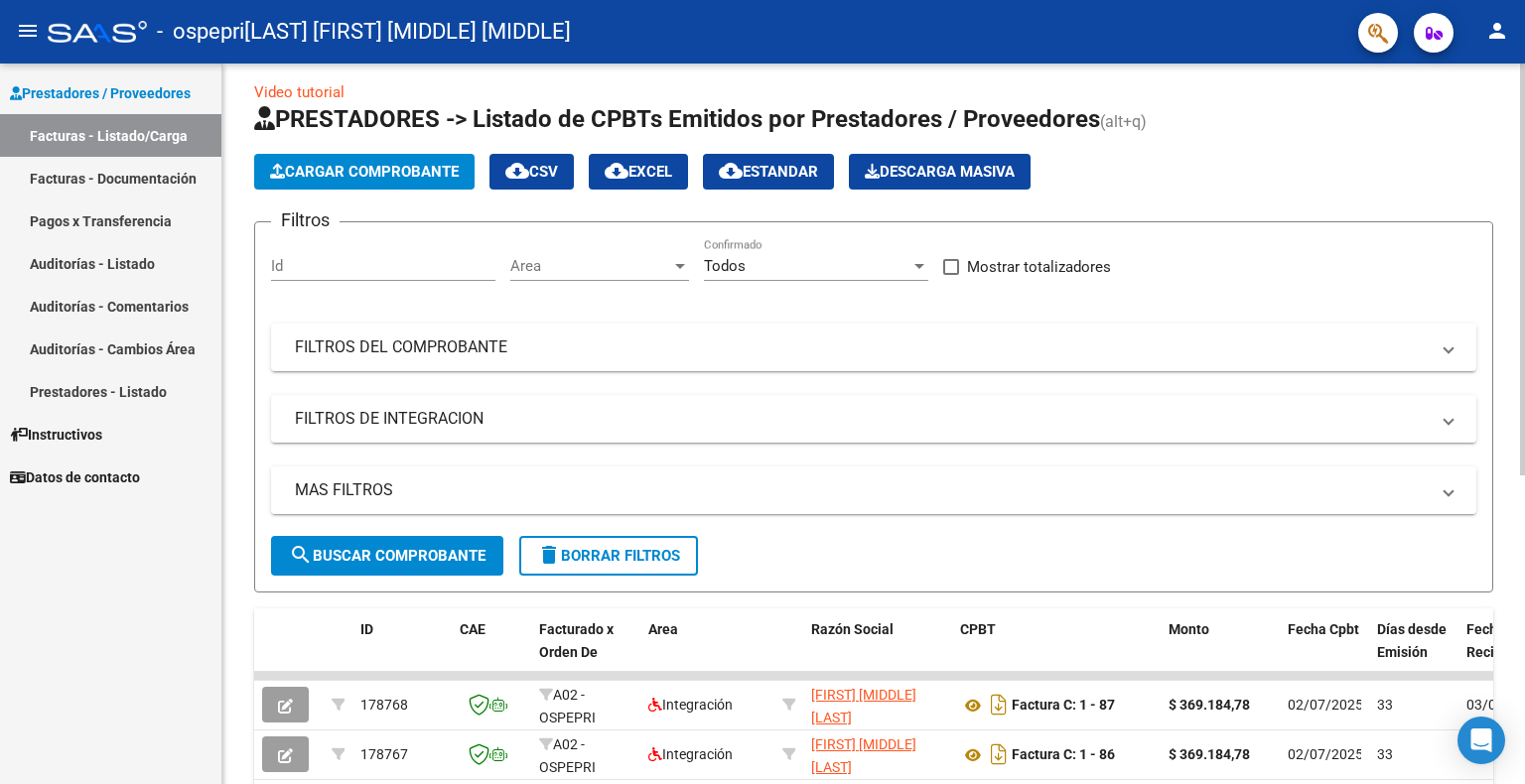 scroll, scrollTop: 0, scrollLeft: 0, axis: both 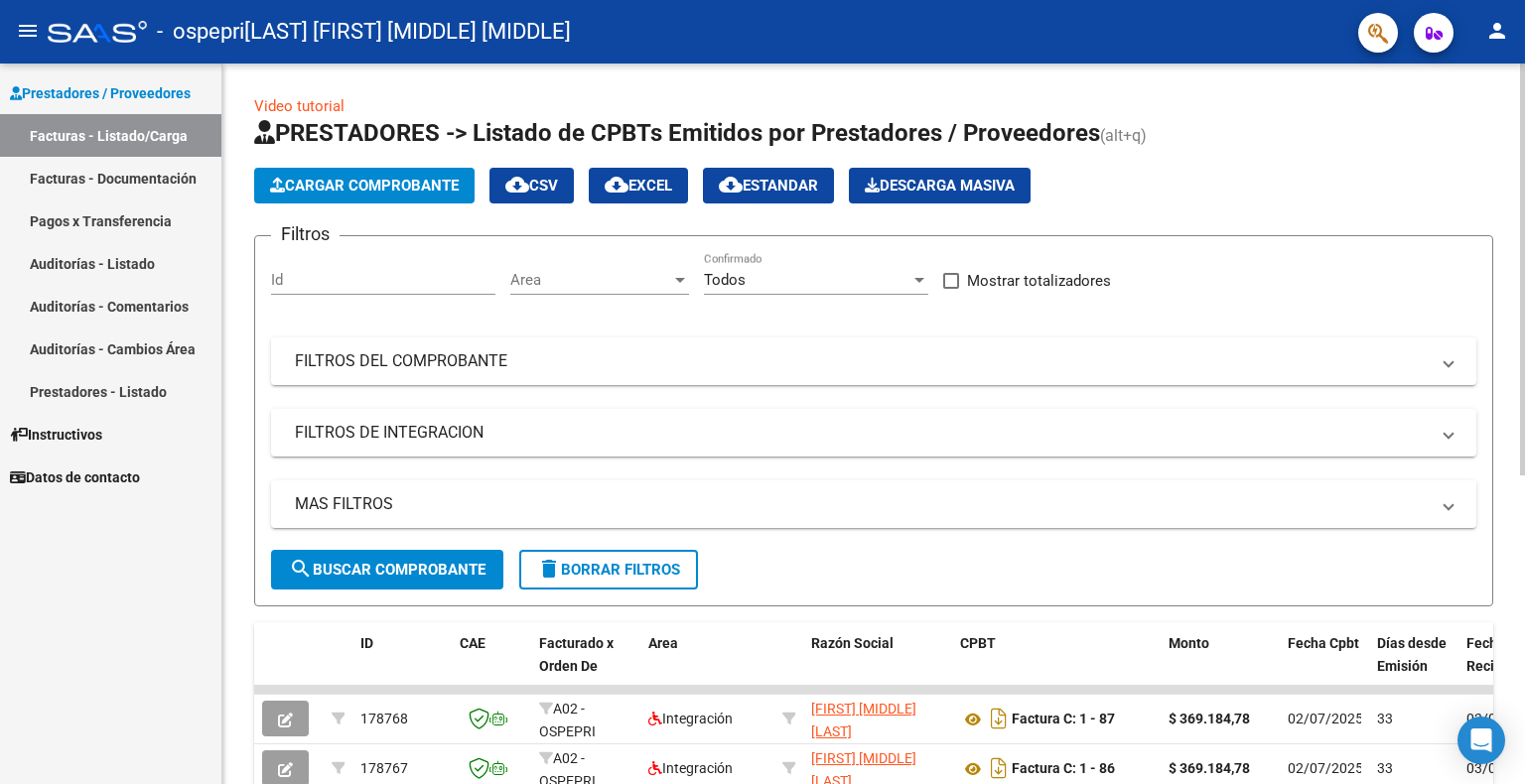 click on "Cargar Comprobante" 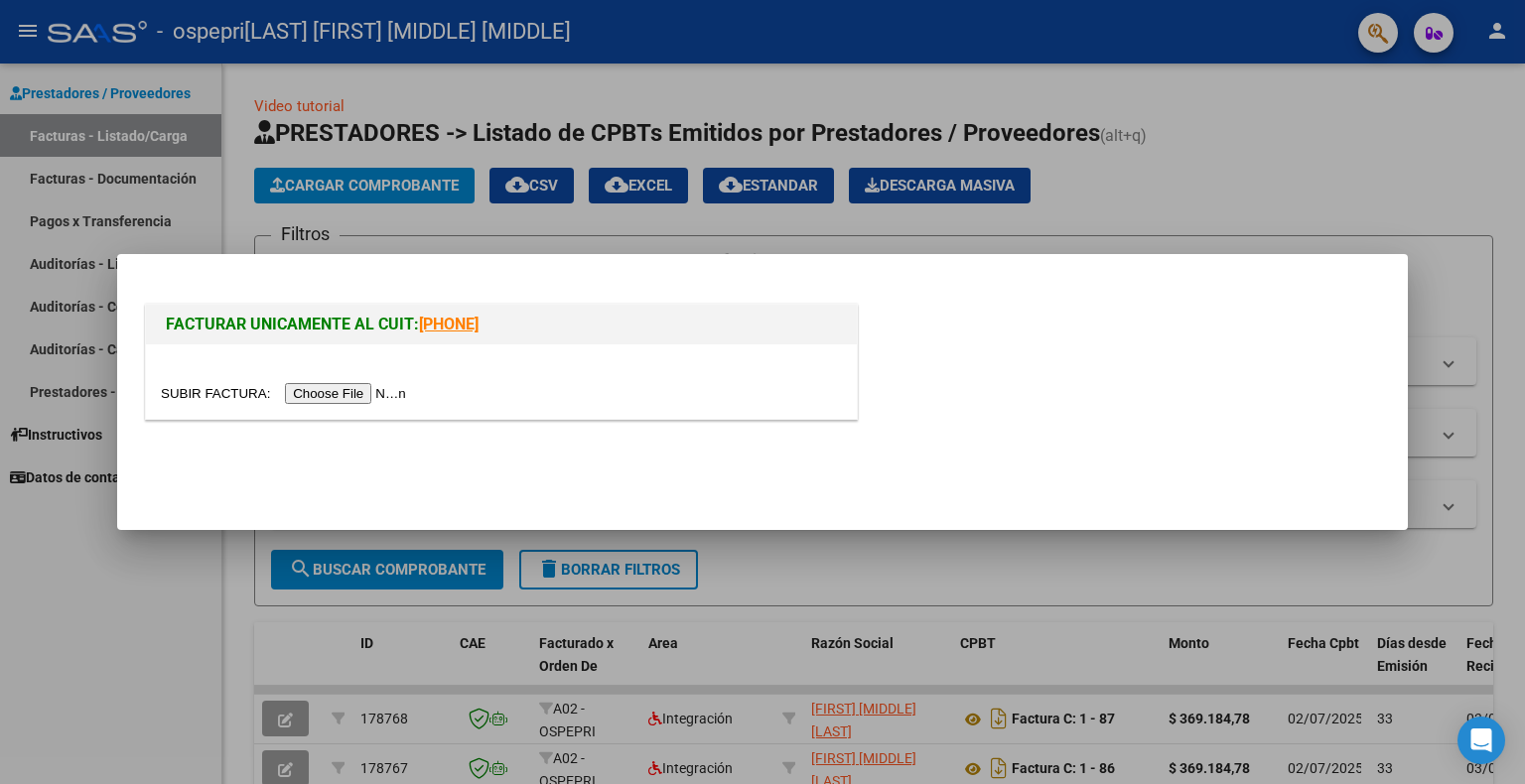 click at bounding box center (286, 393) 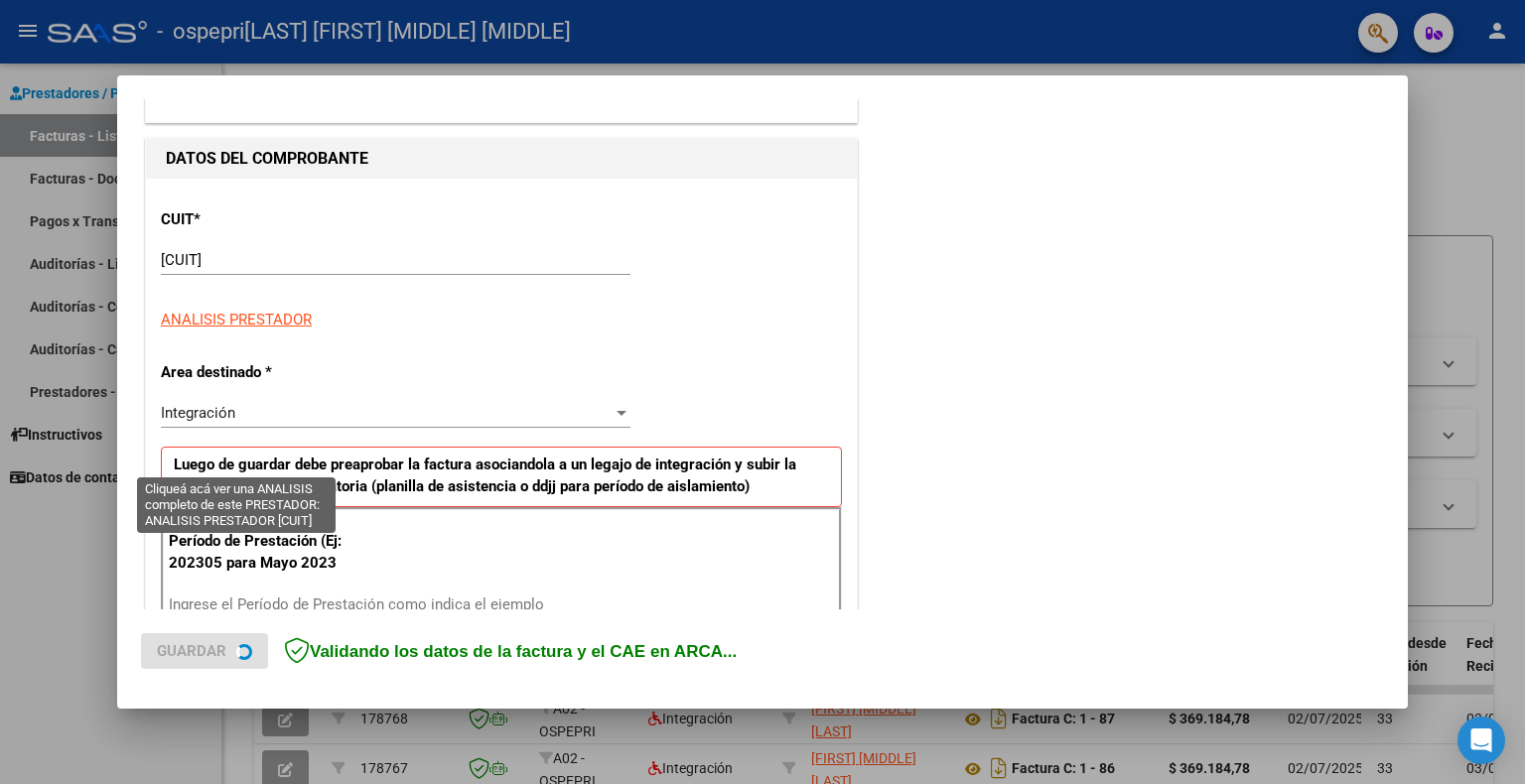 scroll, scrollTop: 198, scrollLeft: 0, axis: vertical 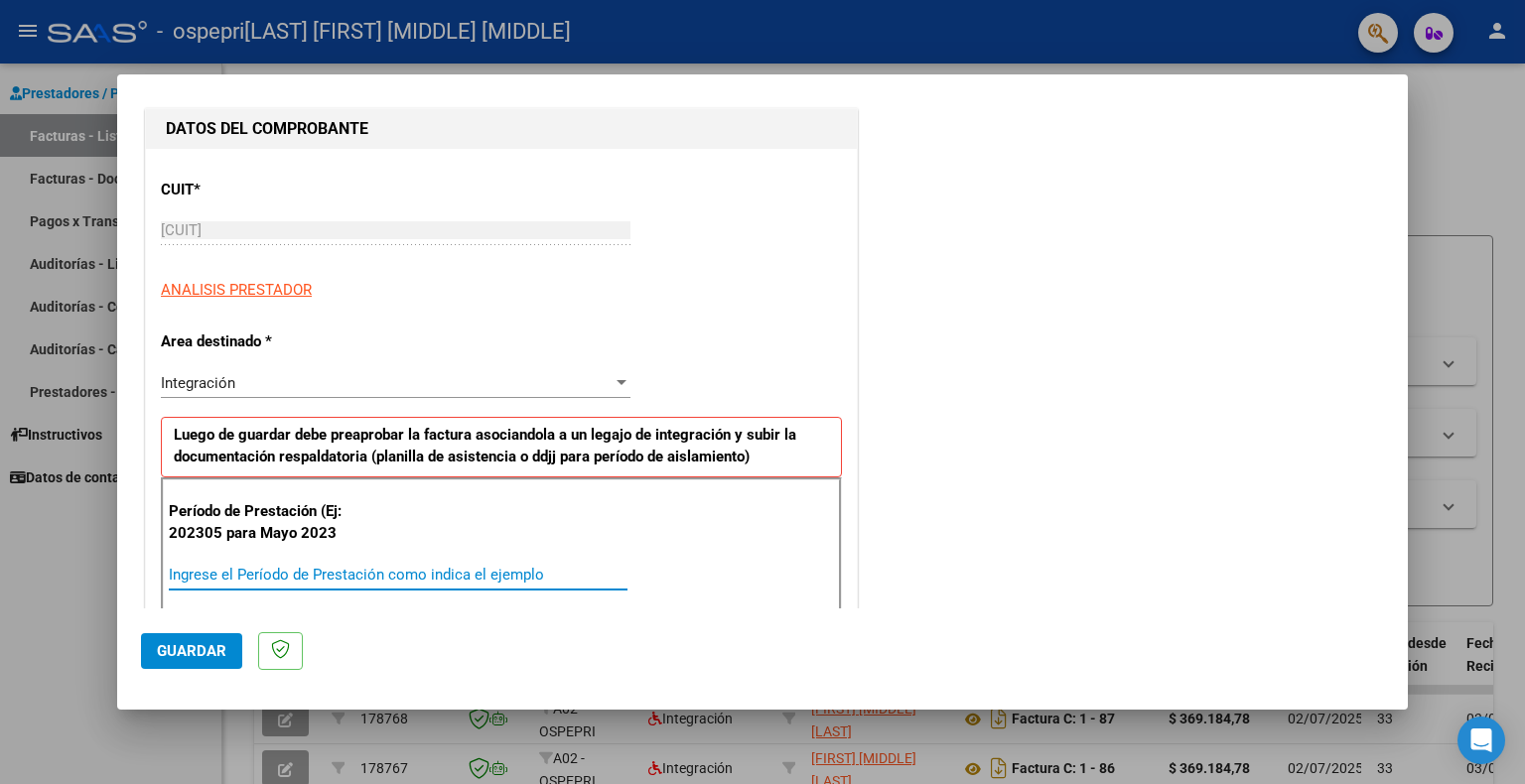 click on "Ingrese el Período de Prestación como indica el ejemplo" at bounding box center (398, 575) 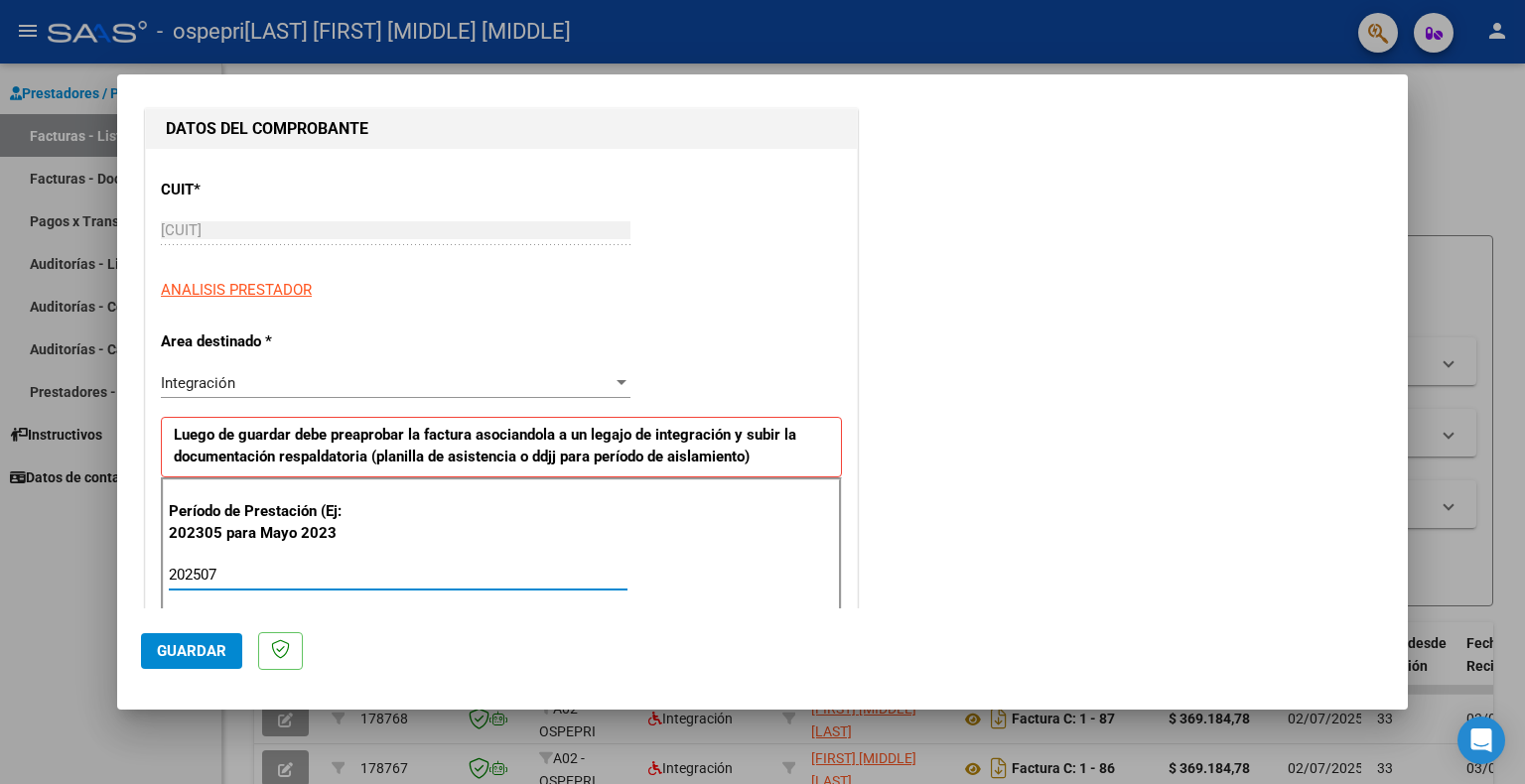 type on "202507" 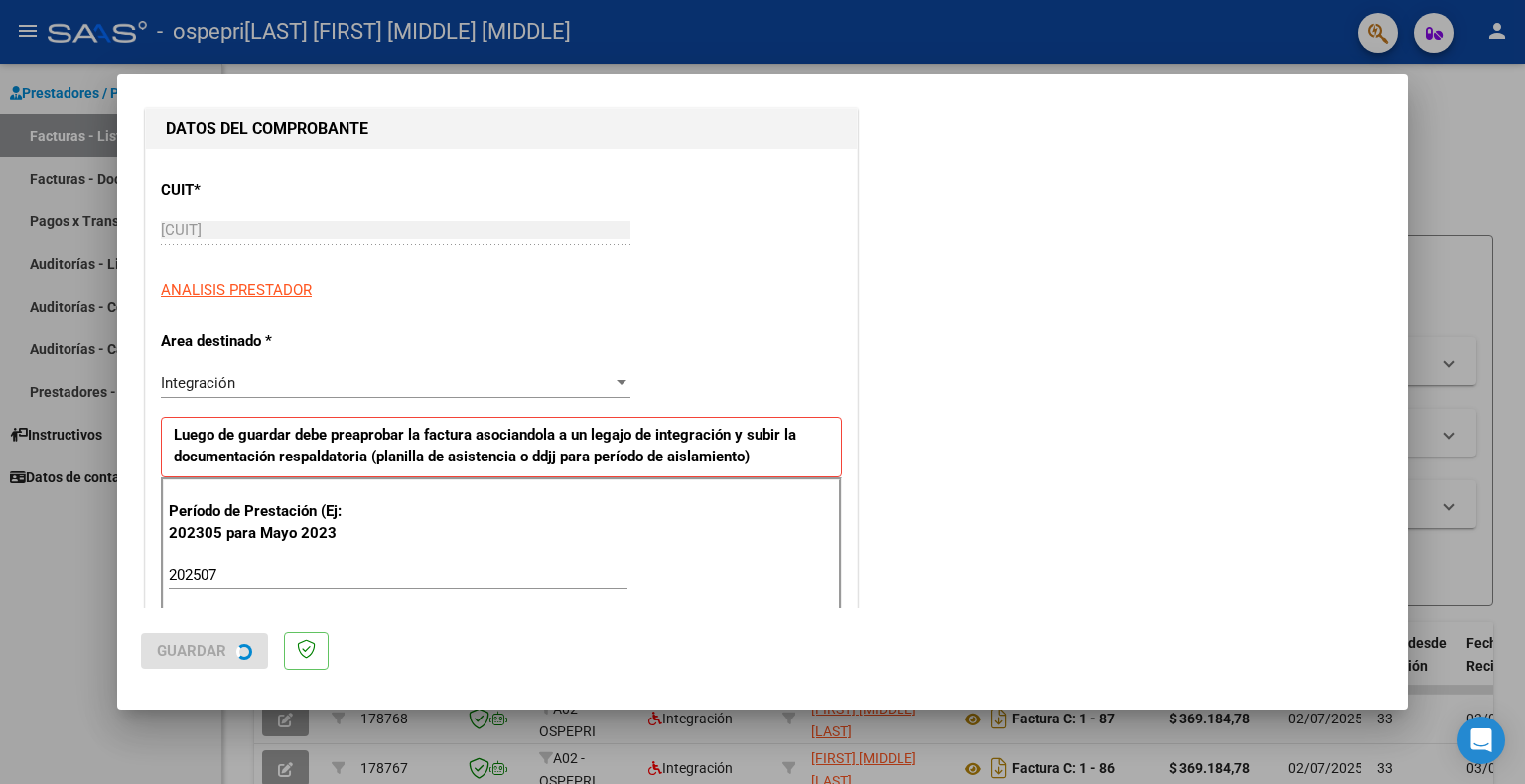 scroll, scrollTop: 0, scrollLeft: 0, axis: both 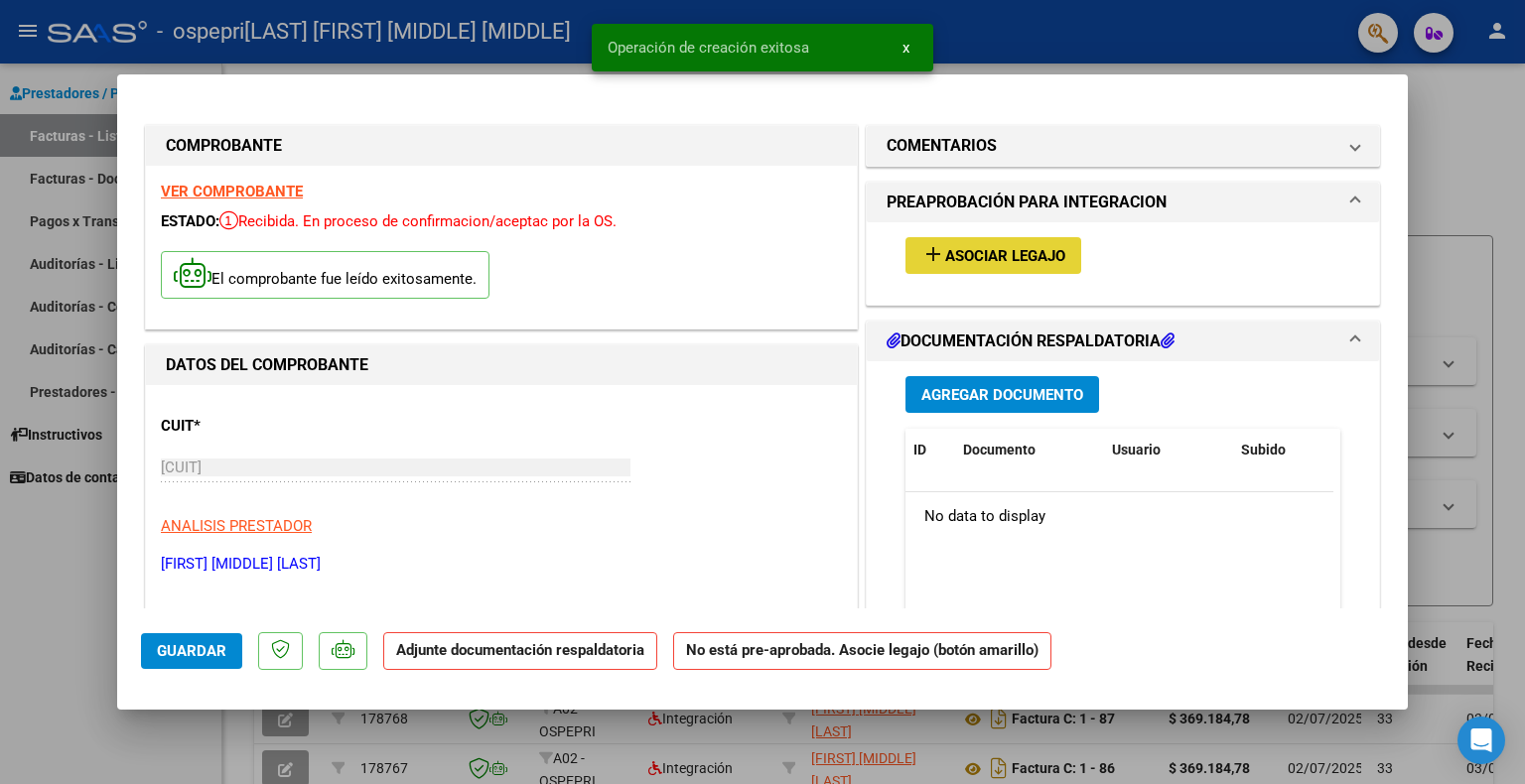 click on "Asociar Legajo" at bounding box center [1005, 256] 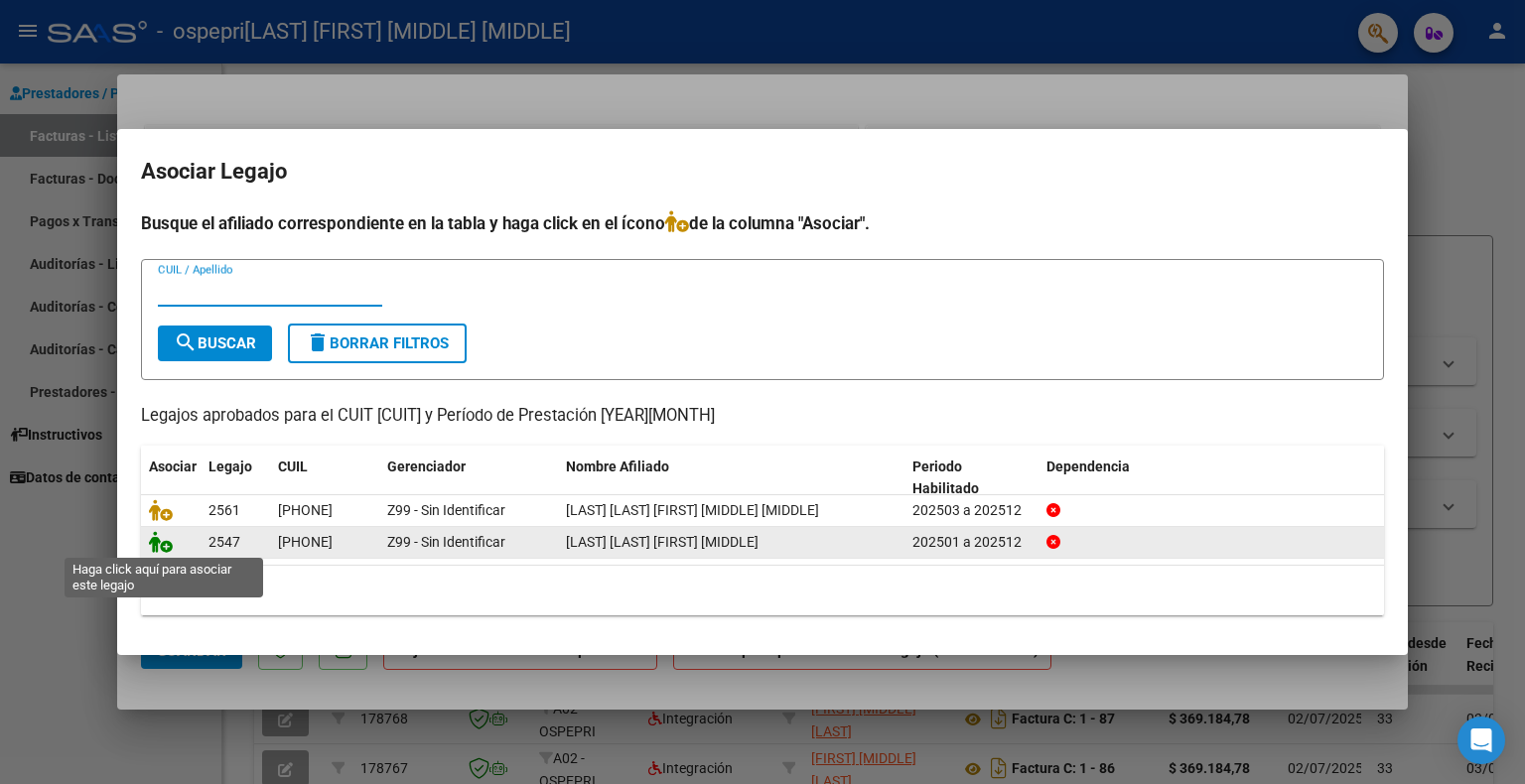 click 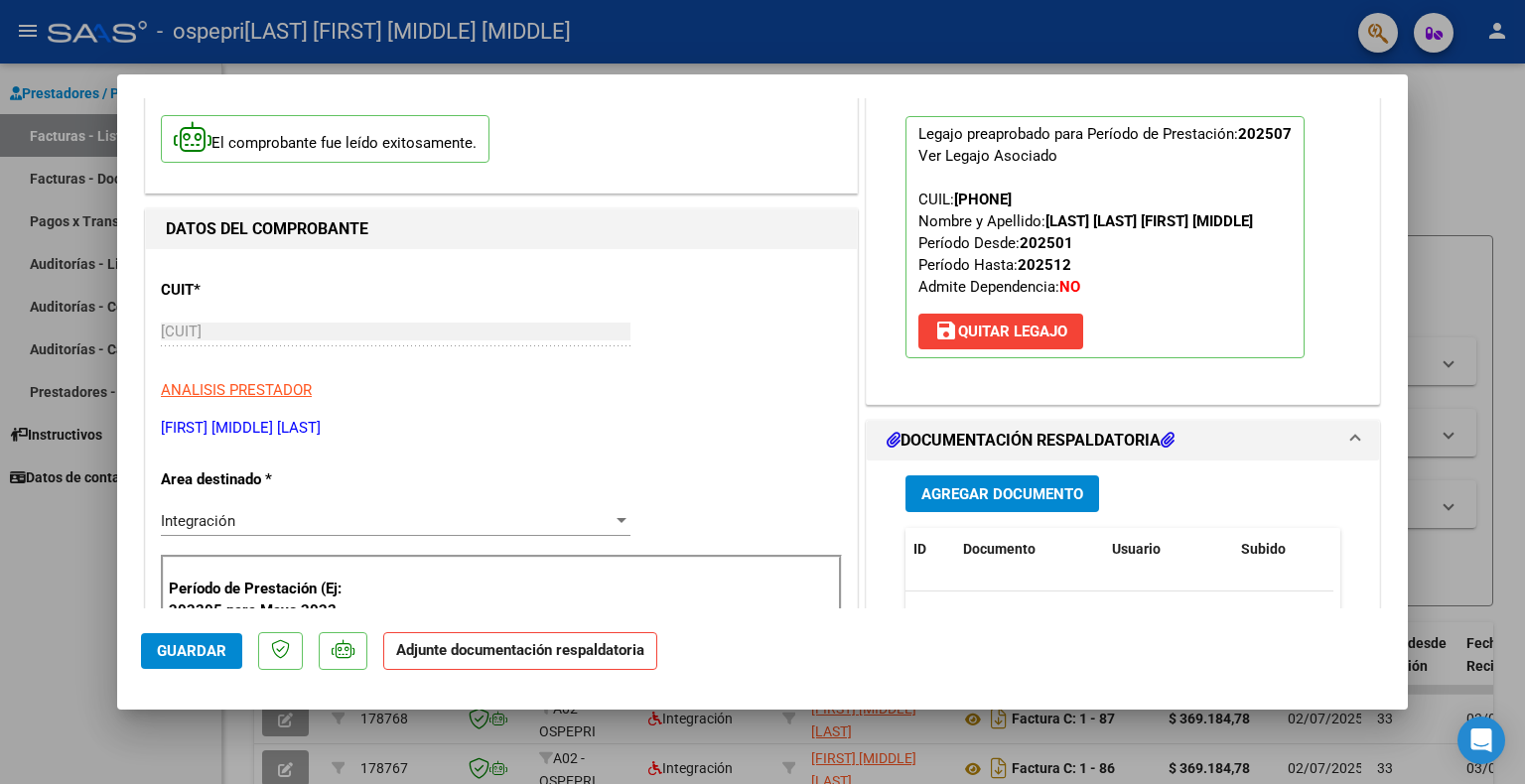 scroll, scrollTop: 198, scrollLeft: 0, axis: vertical 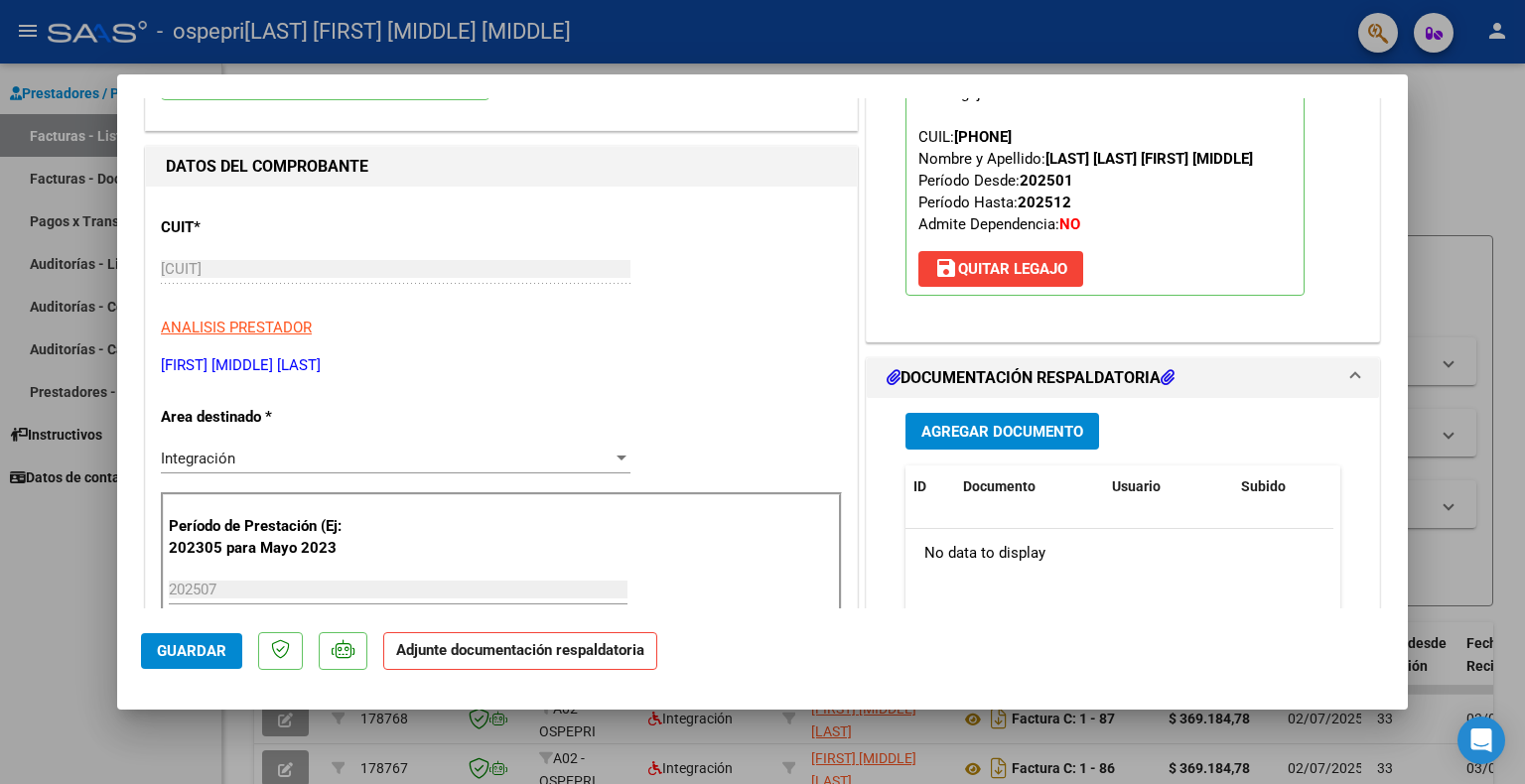 click on "Agregar Documento" at bounding box center (1002, 432) 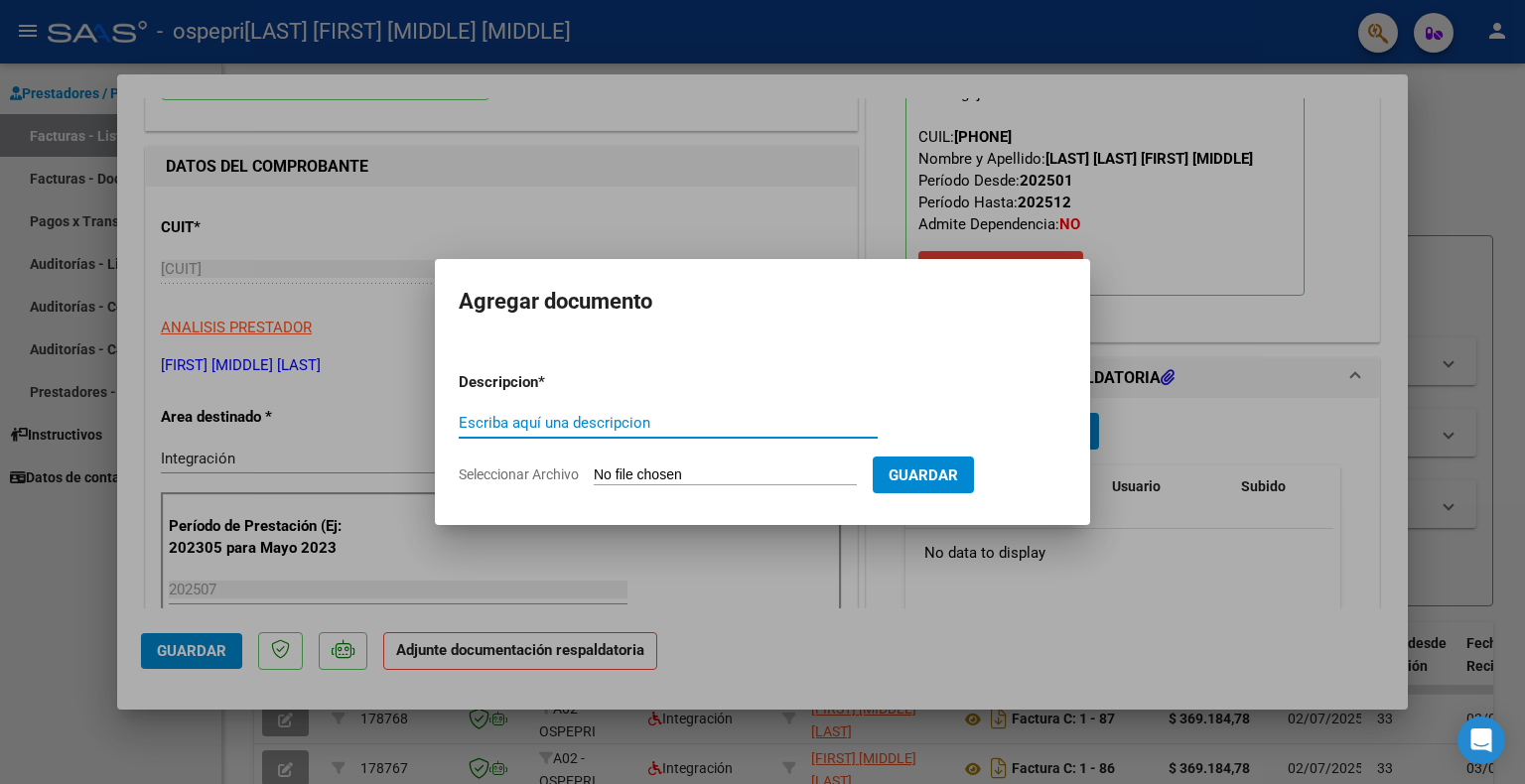click on "Seleccionar Archivo" 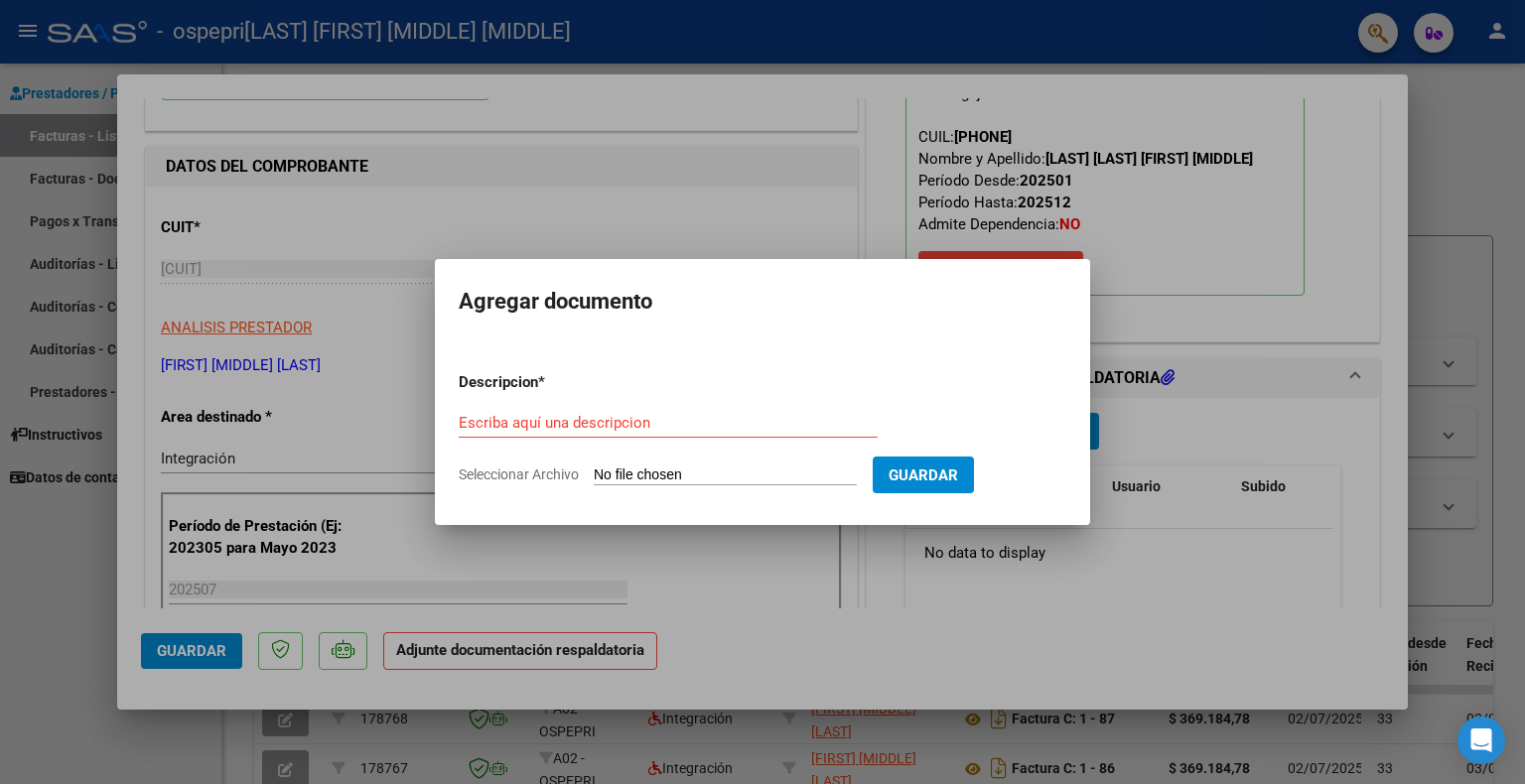 type on "C:\fakepath\gomez 1.pdf" 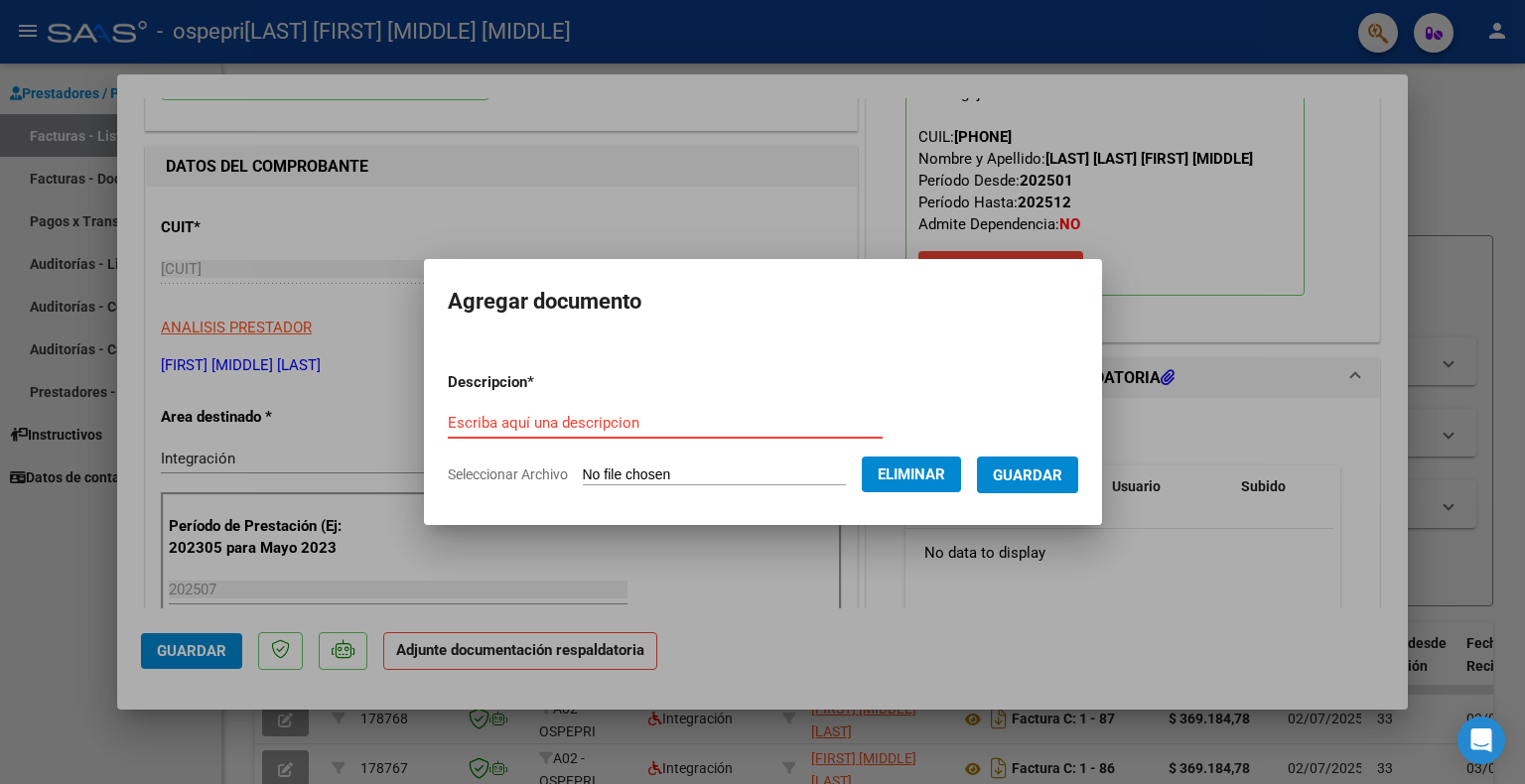 click on "Escriba aquí una descripcion" at bounding box center (665, 423) 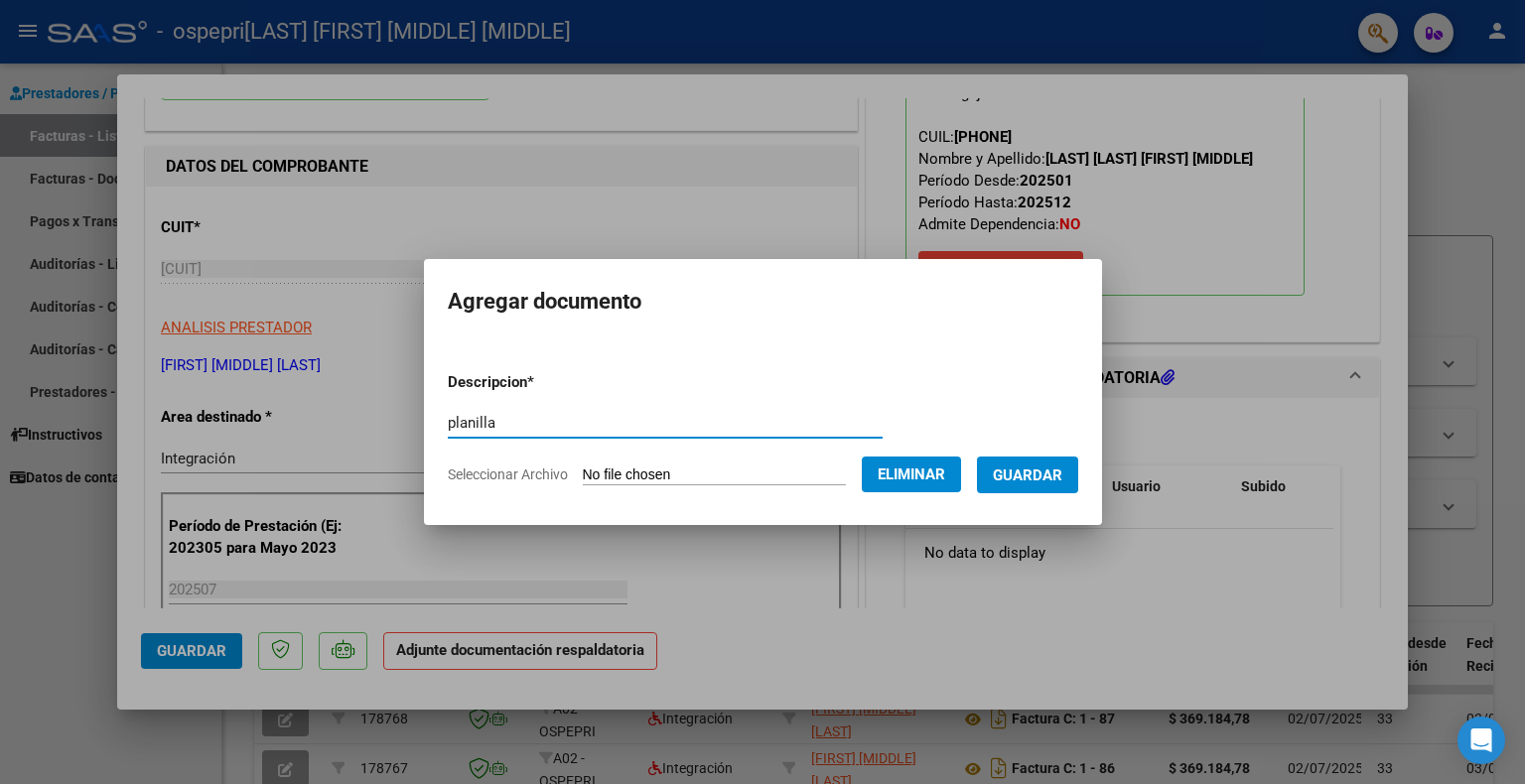 type on "planilla" 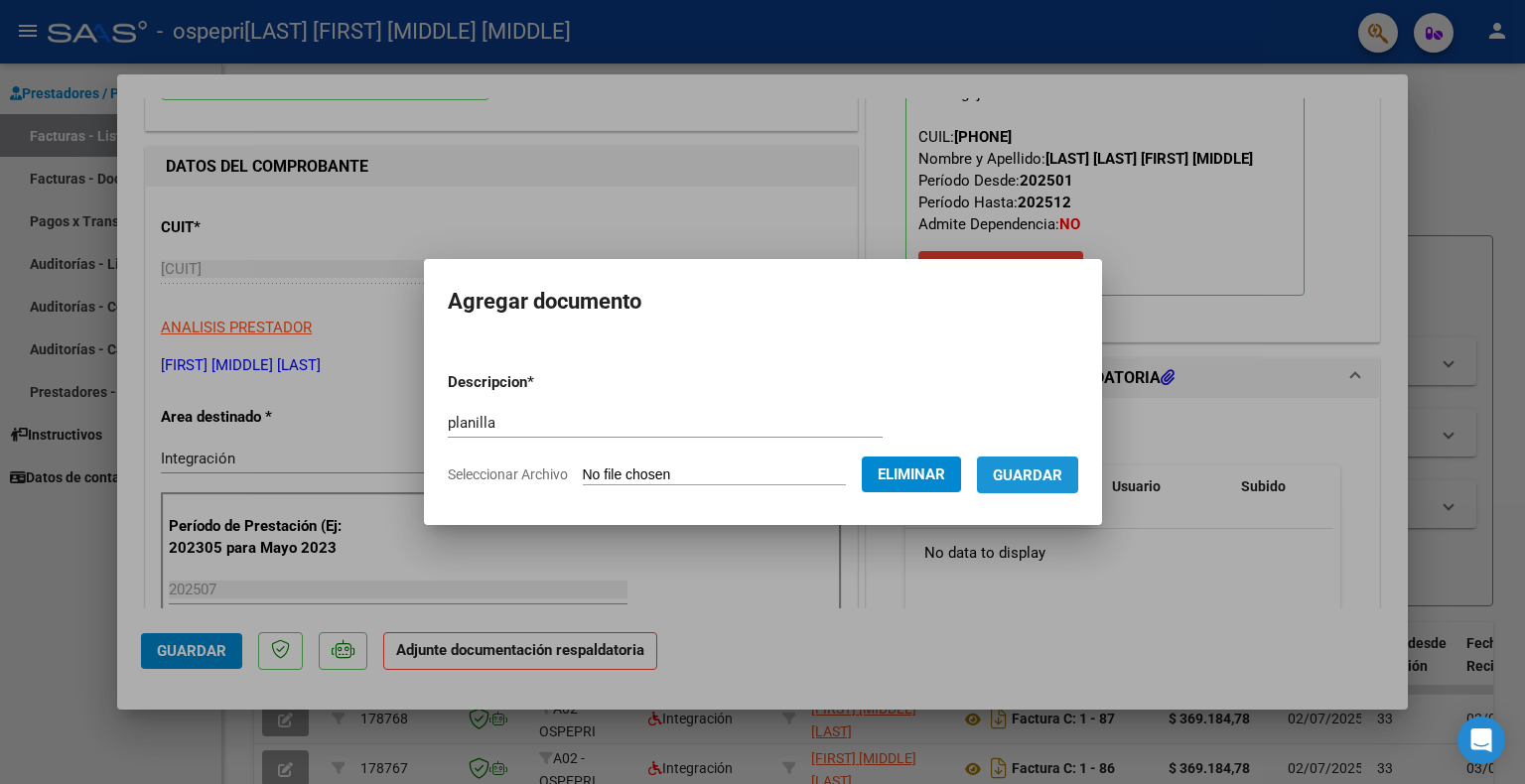 click on "Guardar" at bounding box center [1028, 474] 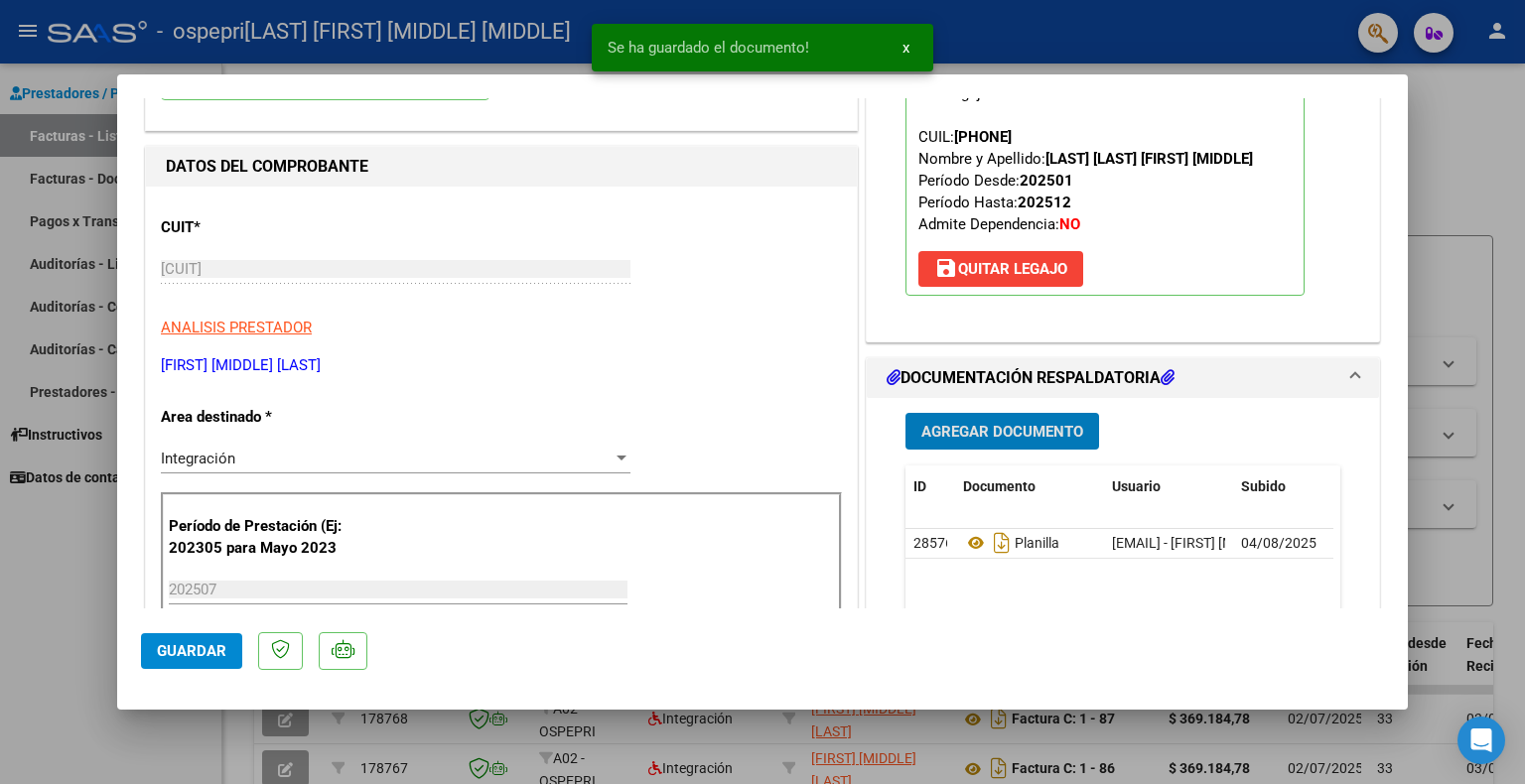 click on "Agregar Documento" at bounding box center [1002, 432] 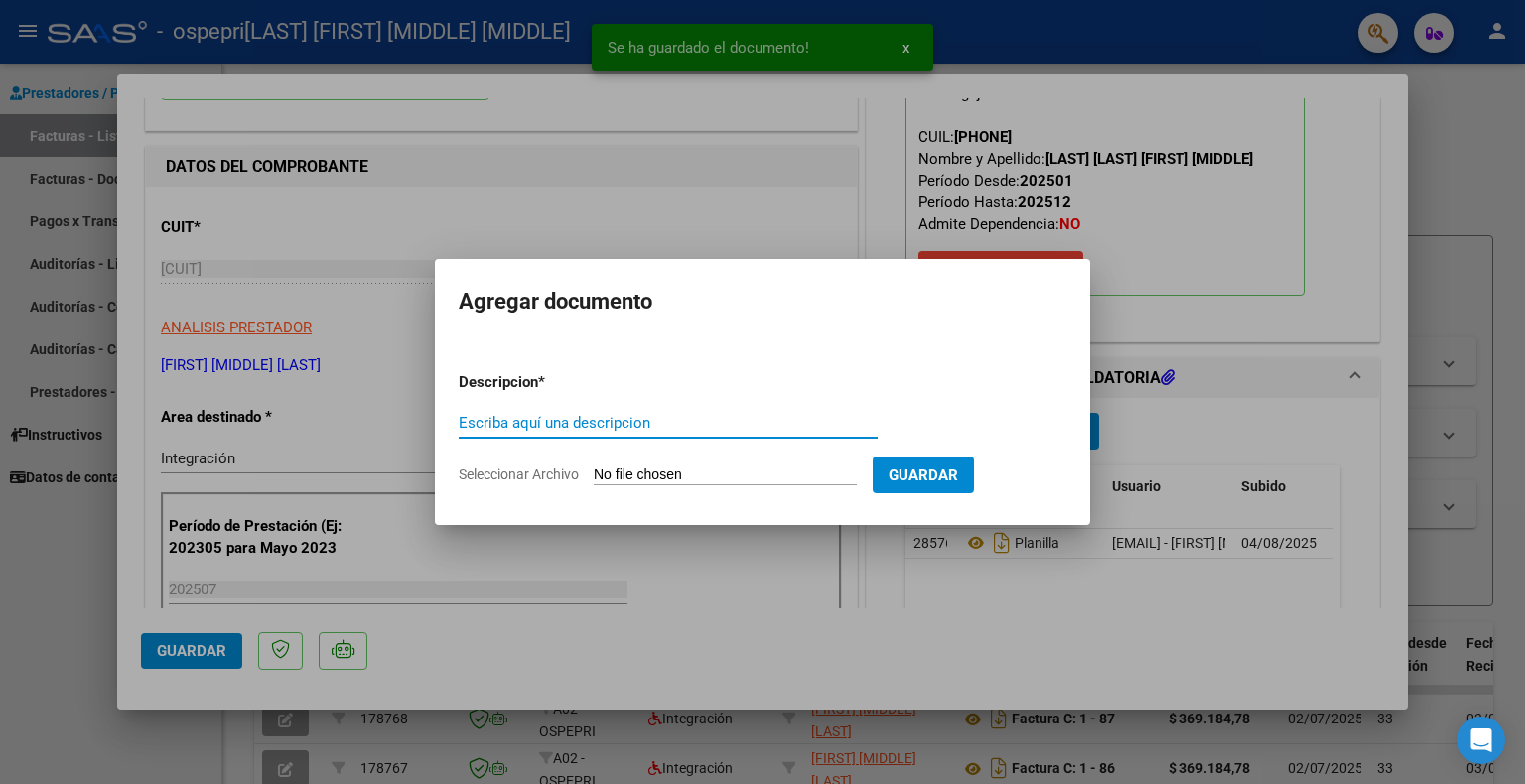 click on "Seleccionar Archivo" 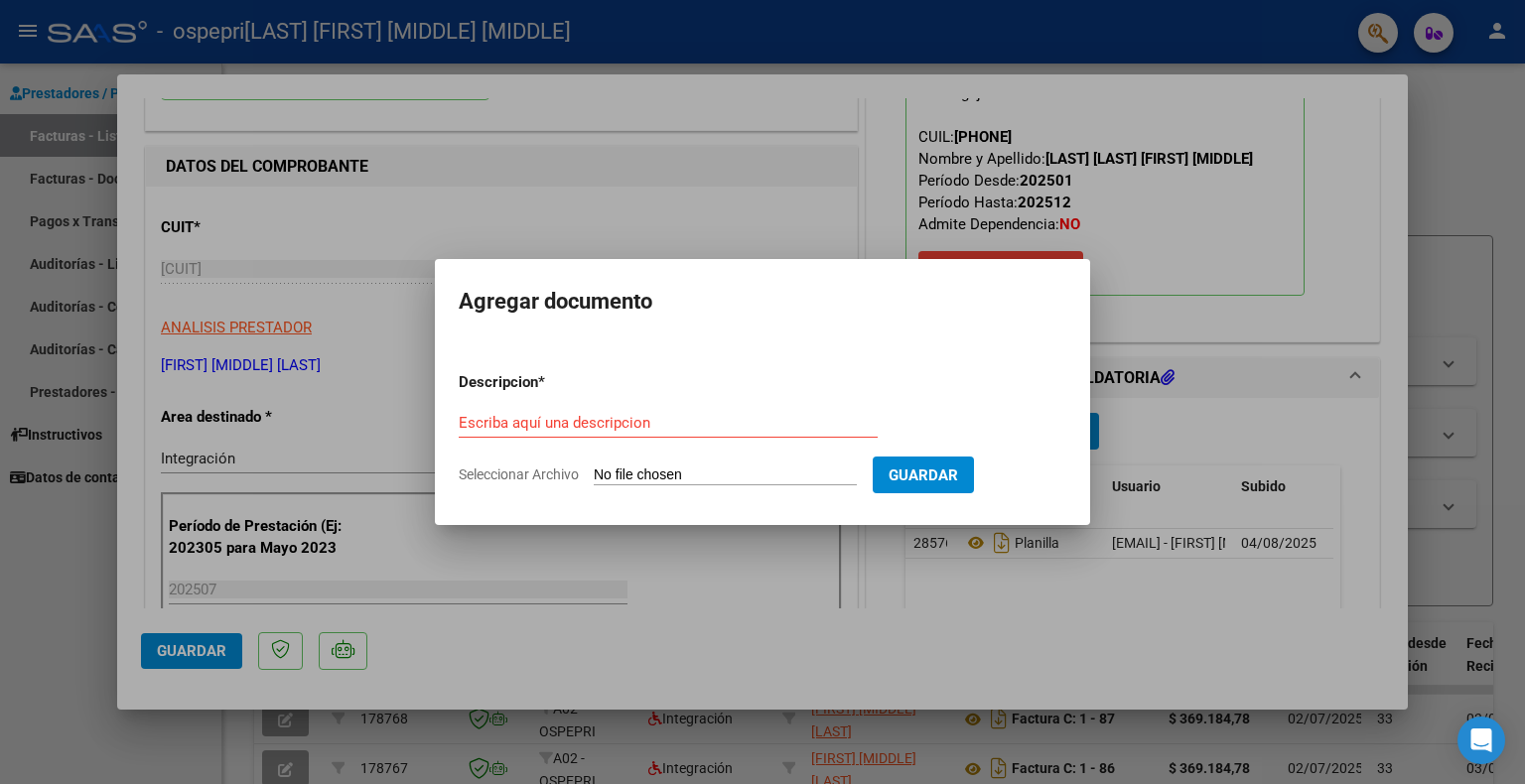 type on "C:\fakepath\gomez 2.pdf" 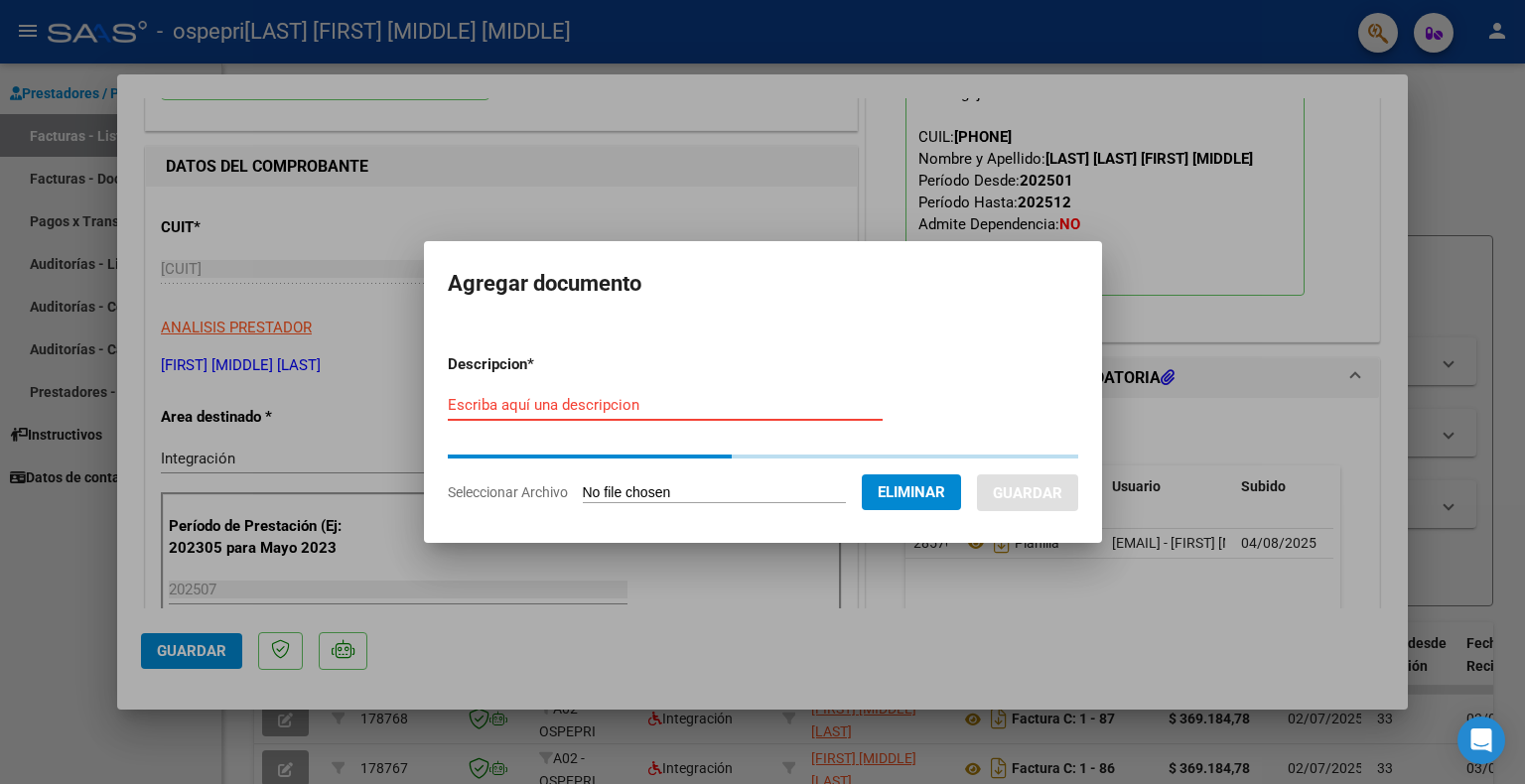 click on "Escriba aquí una descripcion" at bounding box center (665, 405) 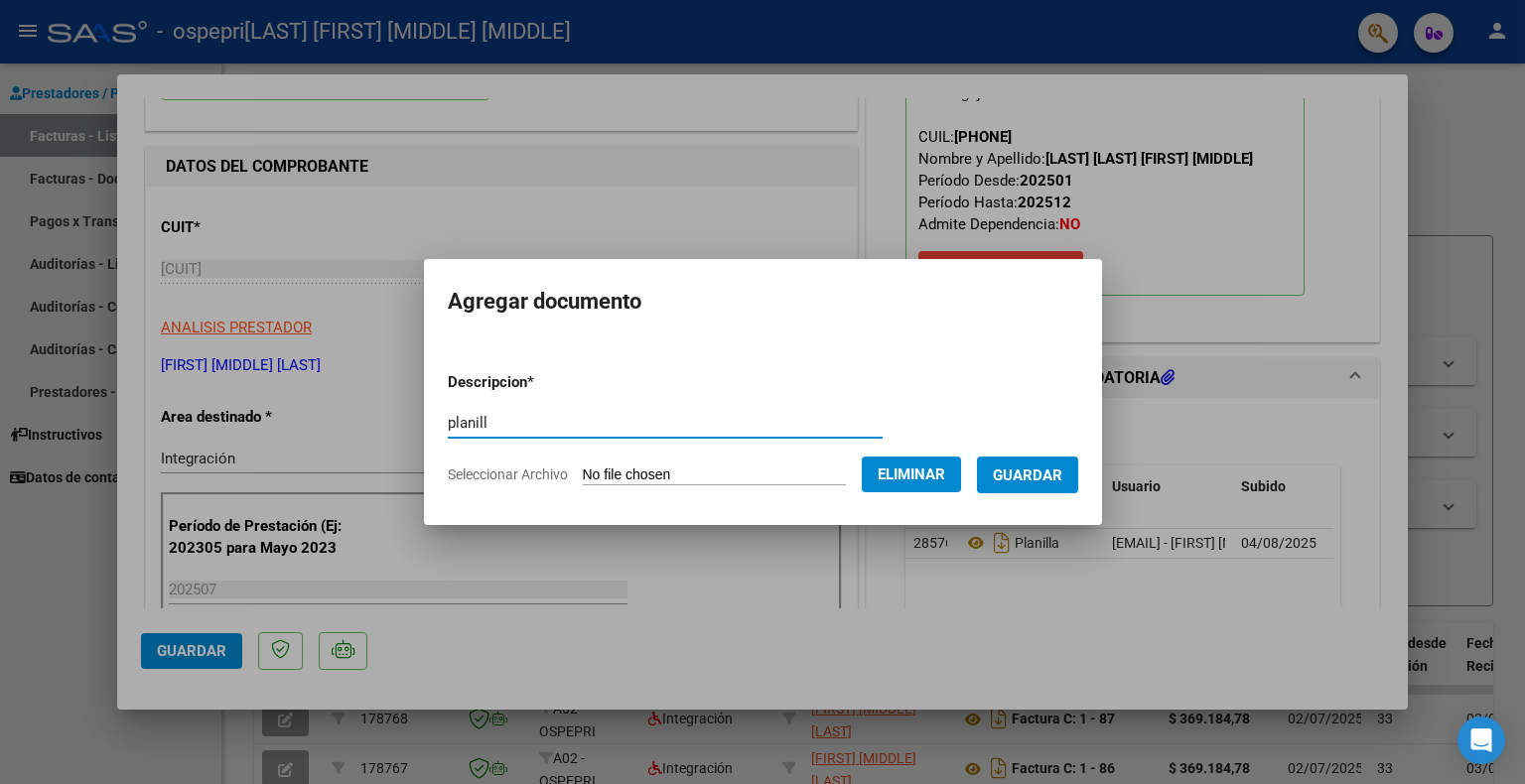 type on "planill" 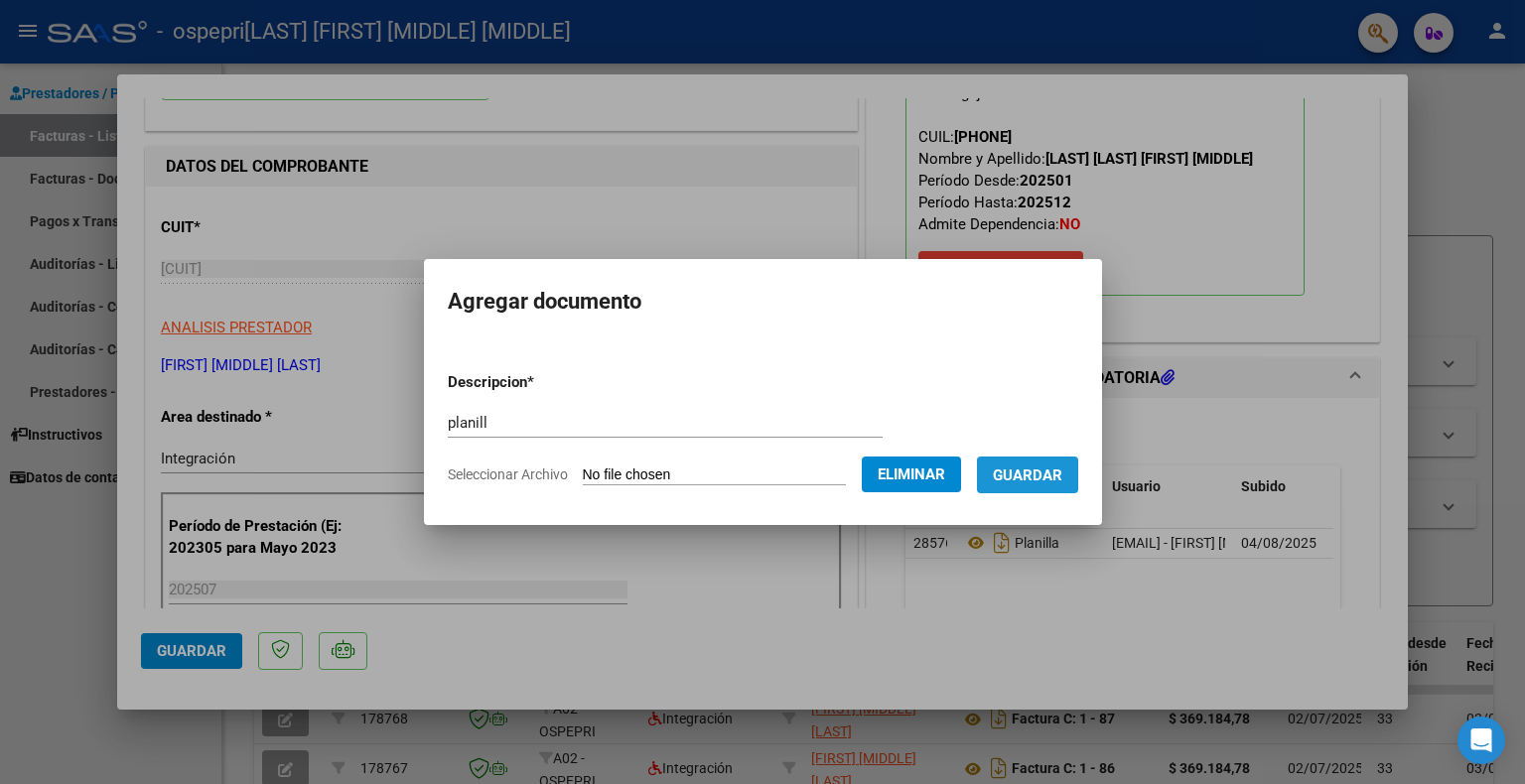 click on "Guardar" at bounding box center [1028, 474] 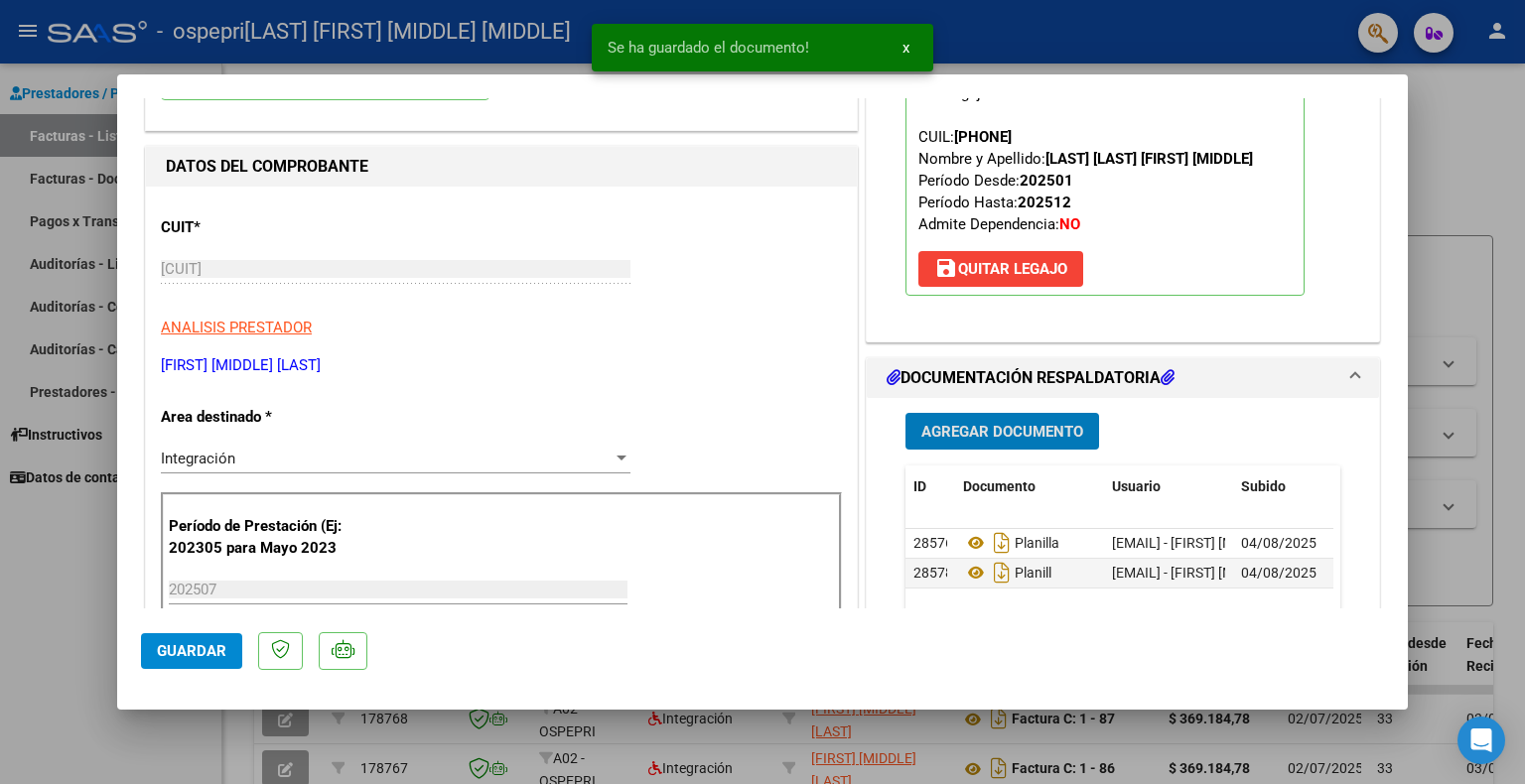 click on "Guardar" 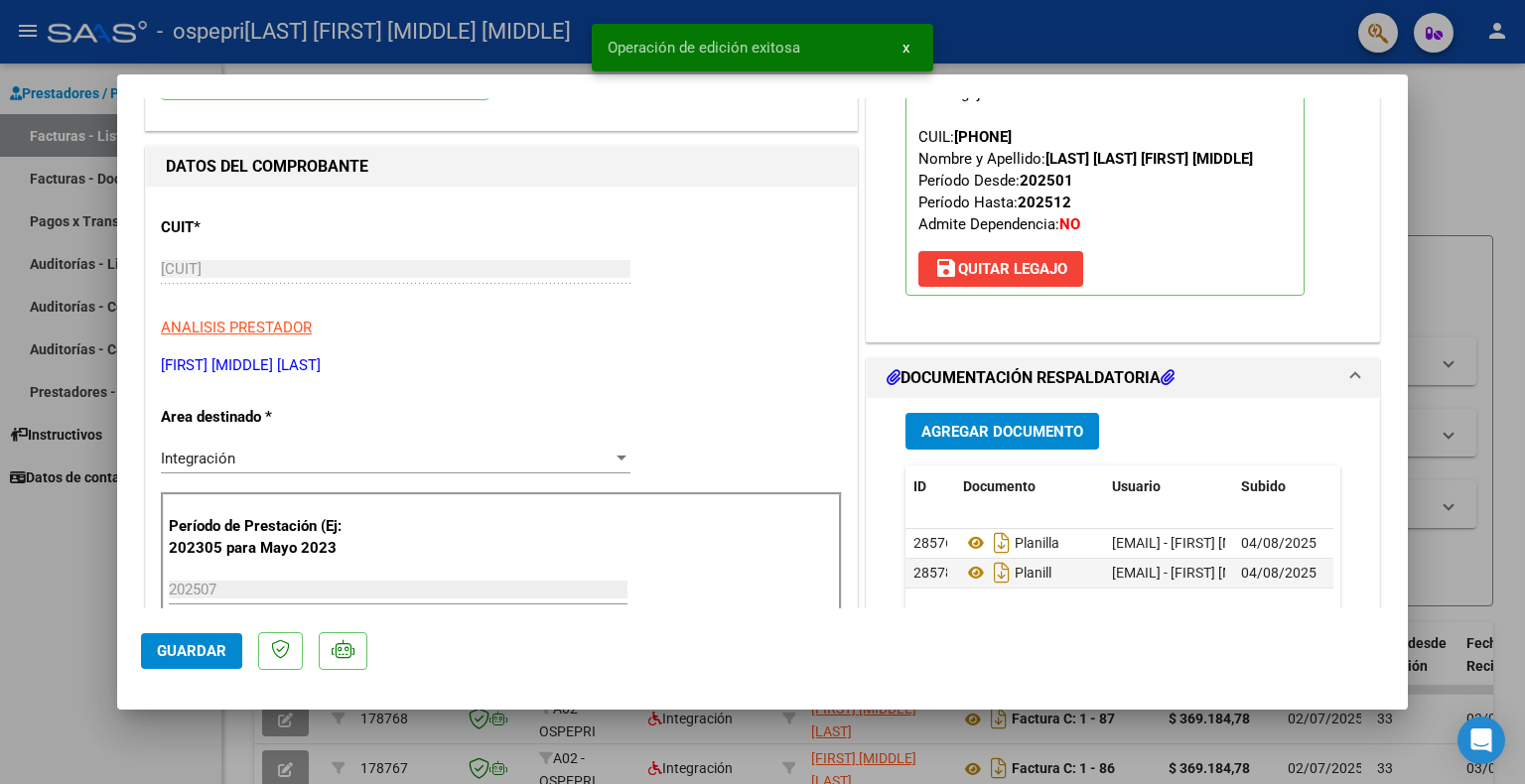 click at bounding box center [762, 392] 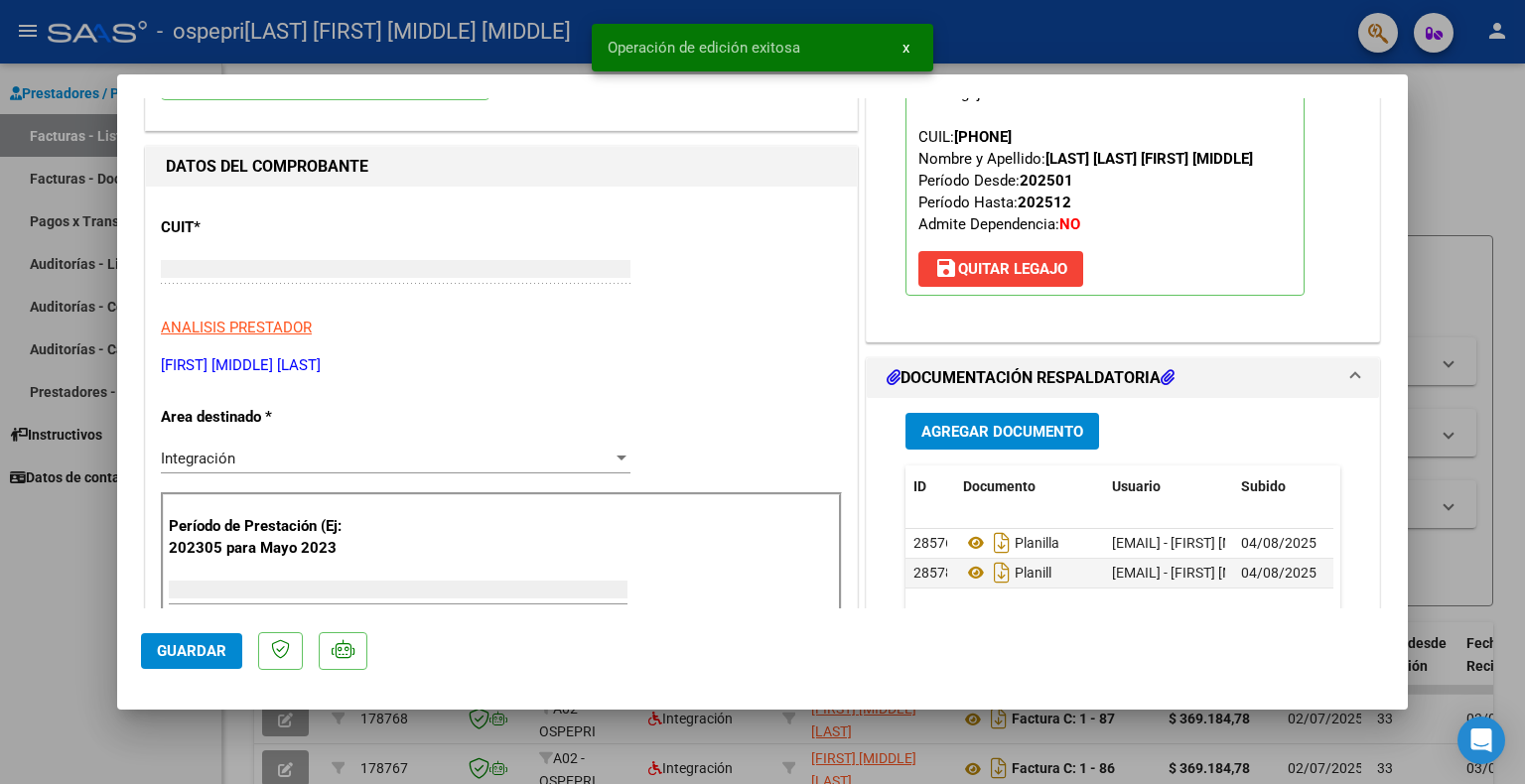 scroll, scrollTop: 0, scrollLeft: 0, axis: both 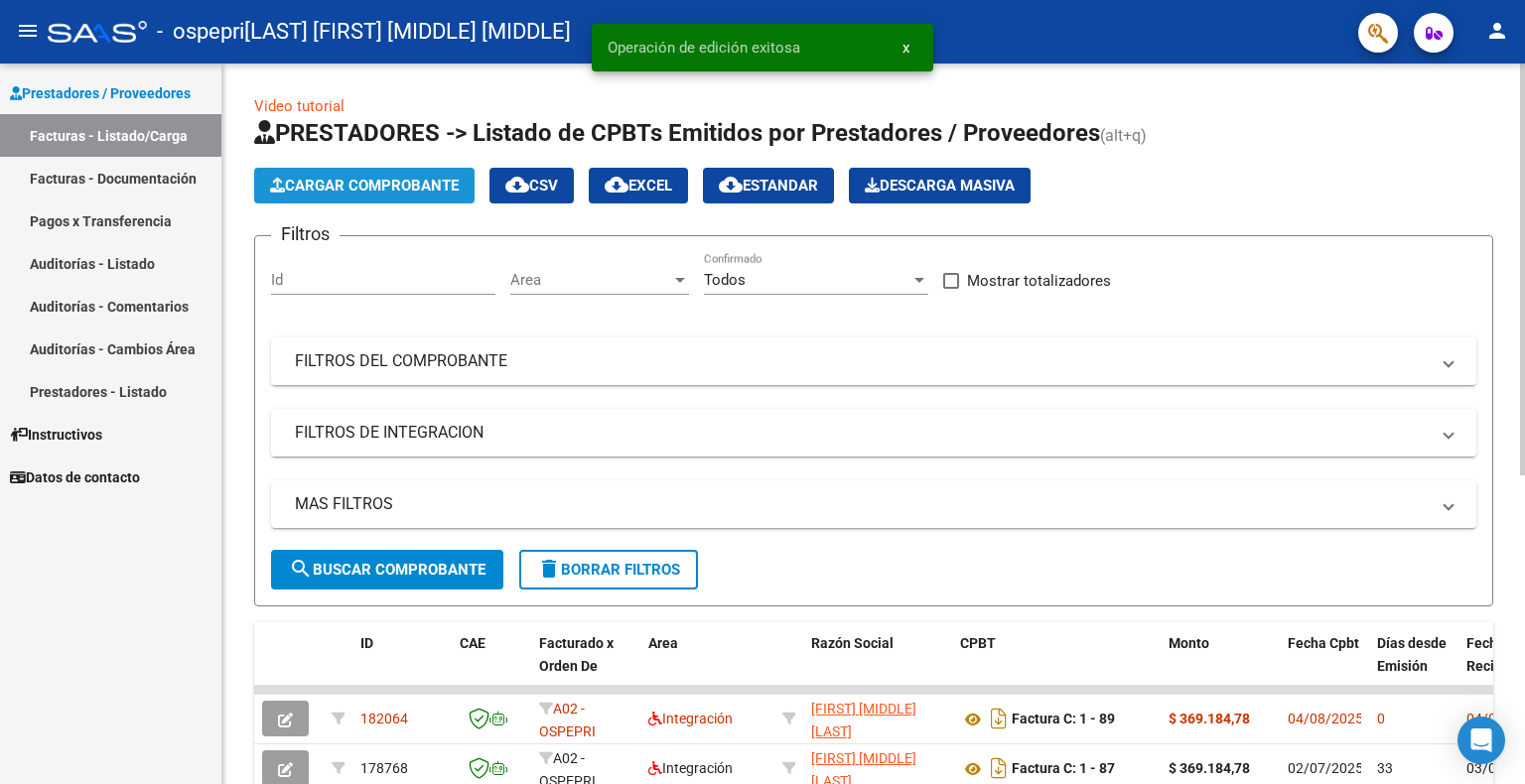 click on "Cargar Comprobante" 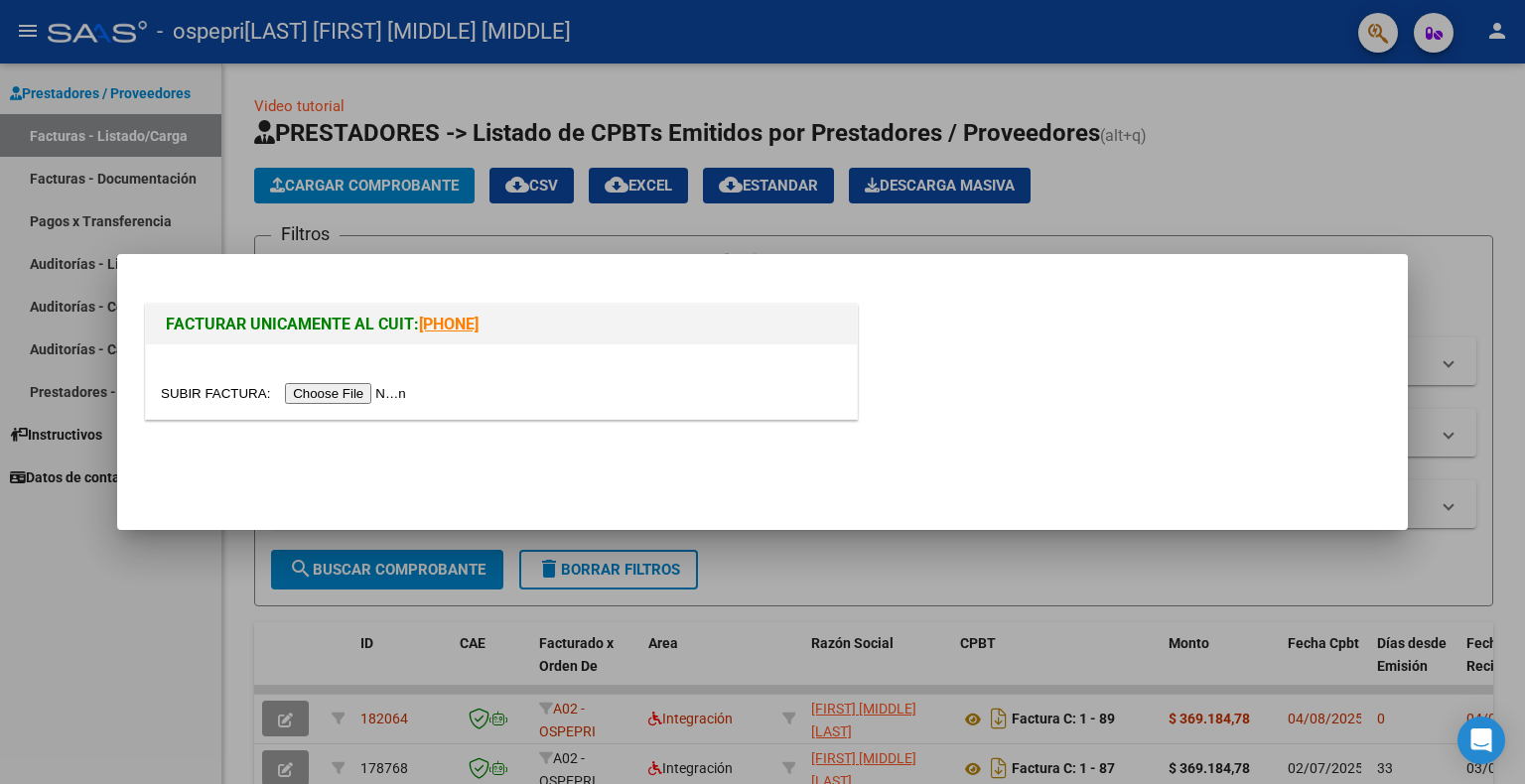 click at bounding box center (286, 393) 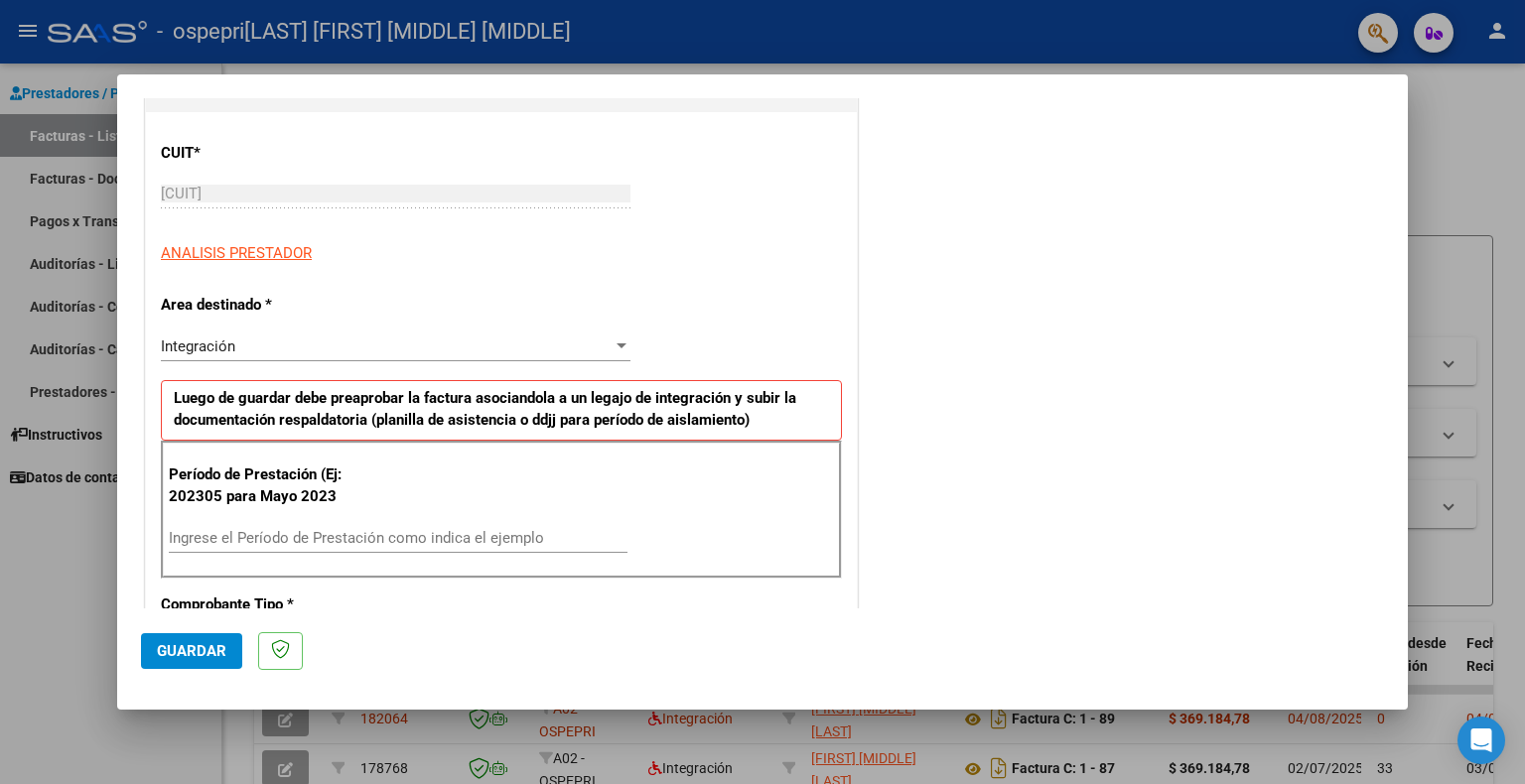 scroll, scrollTop: 397, scrollLeft: 0, axis: vertical 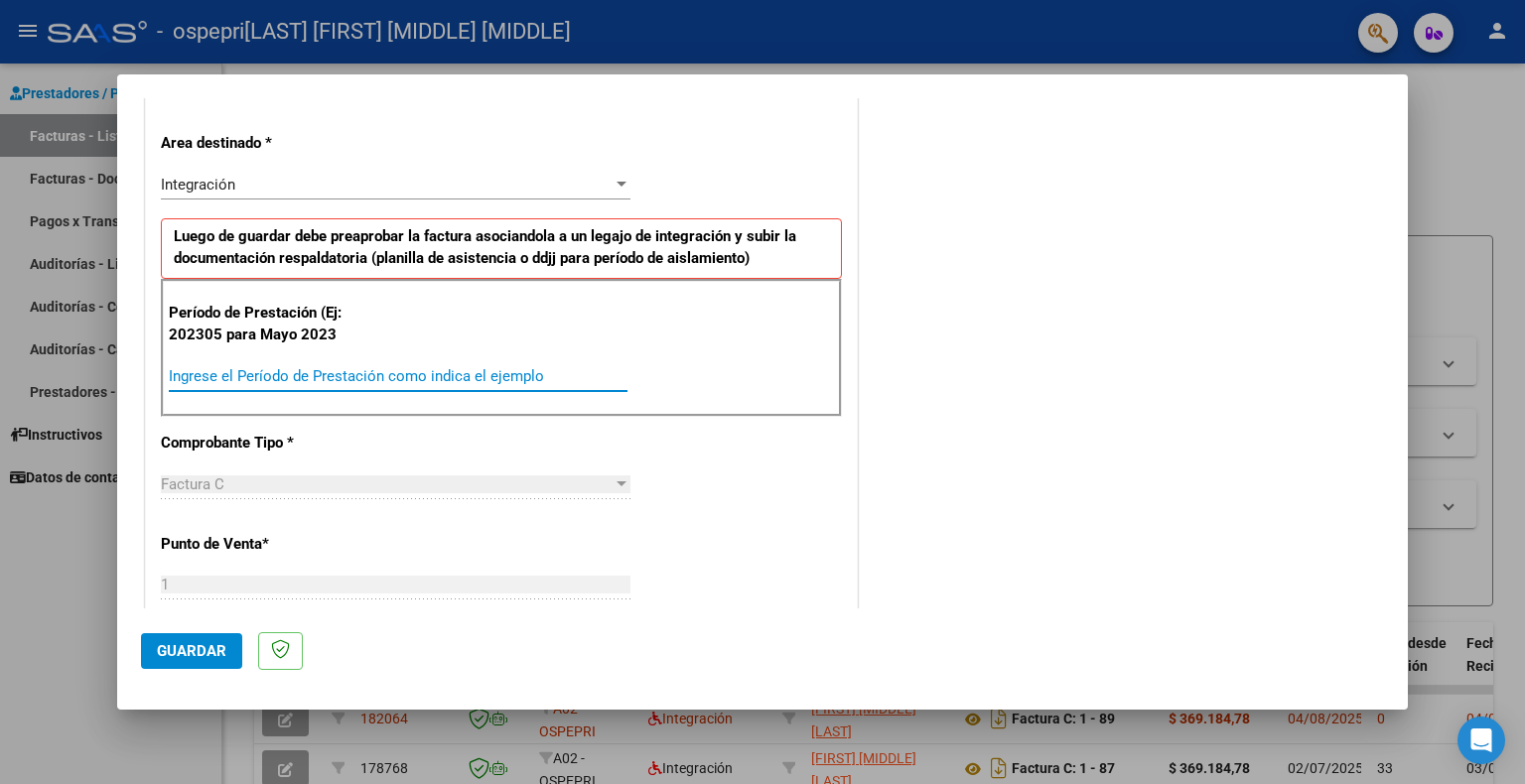 click on "Ingrese el Período de Prestación como indica el ejemplo" at bounding box center (398, 376) 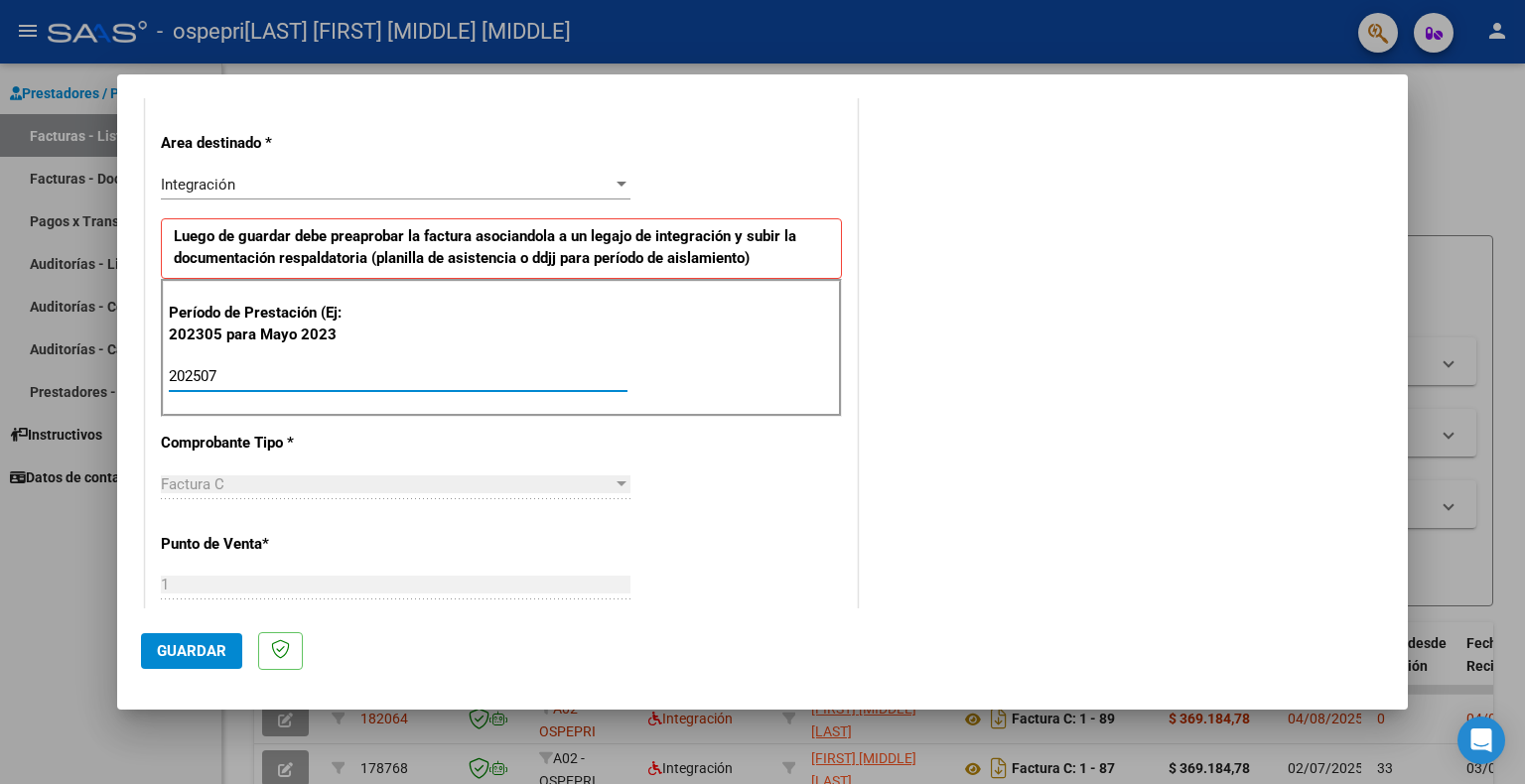 type on "202507" 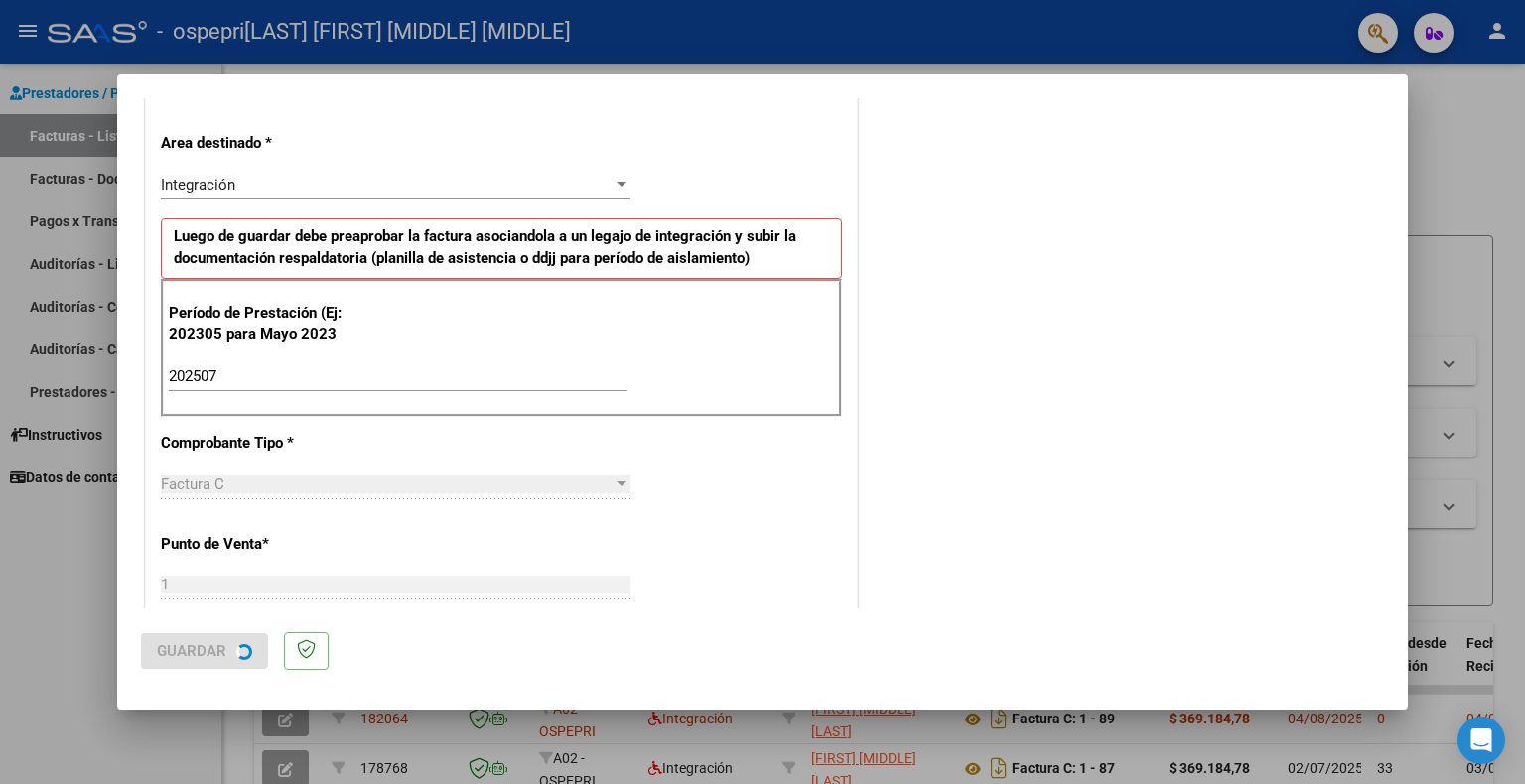 scroll, scrollTop: 0, scrollLeft: 0, axis: both 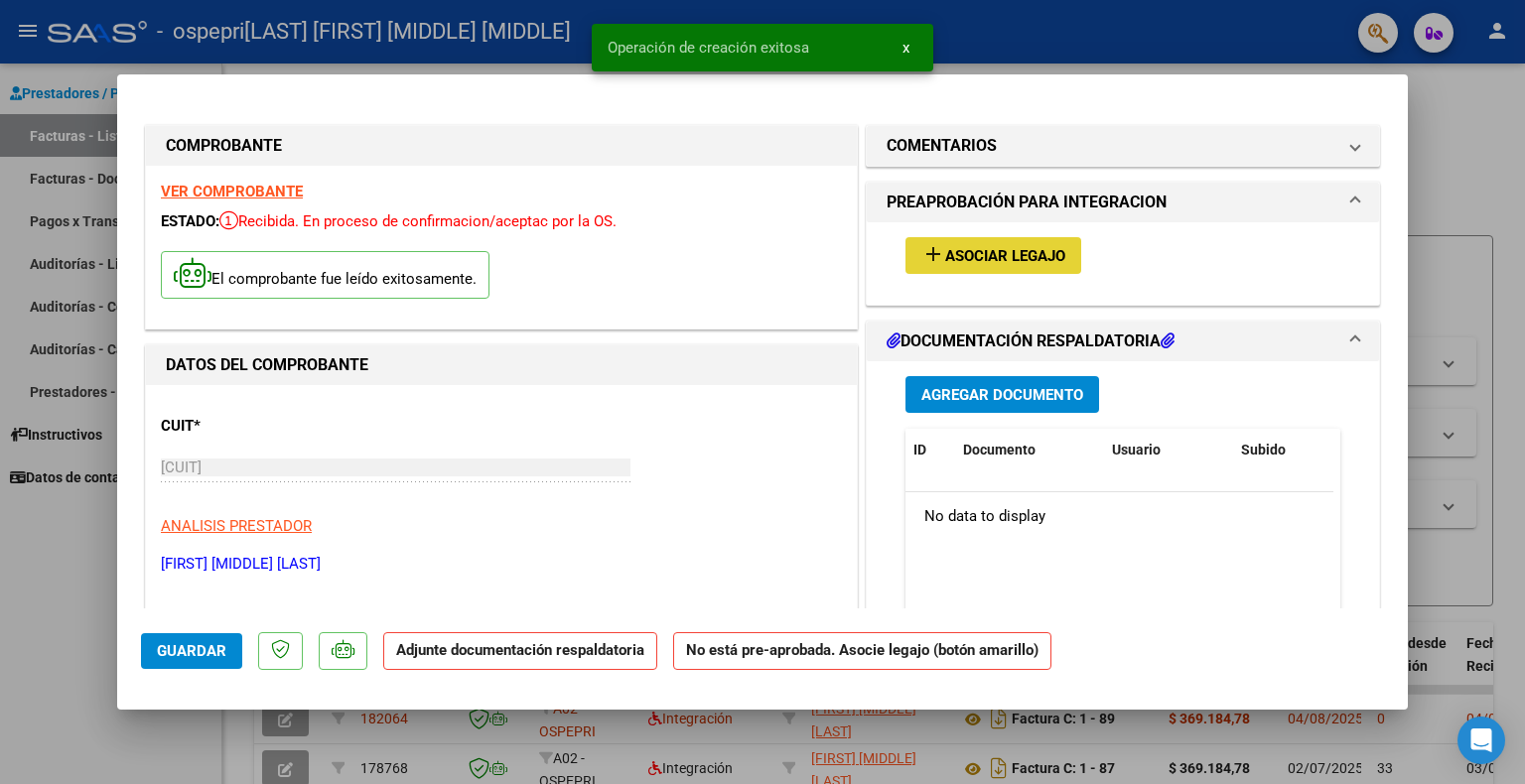 click on "Asociar Legajo" at bounding box center [1005, 256] 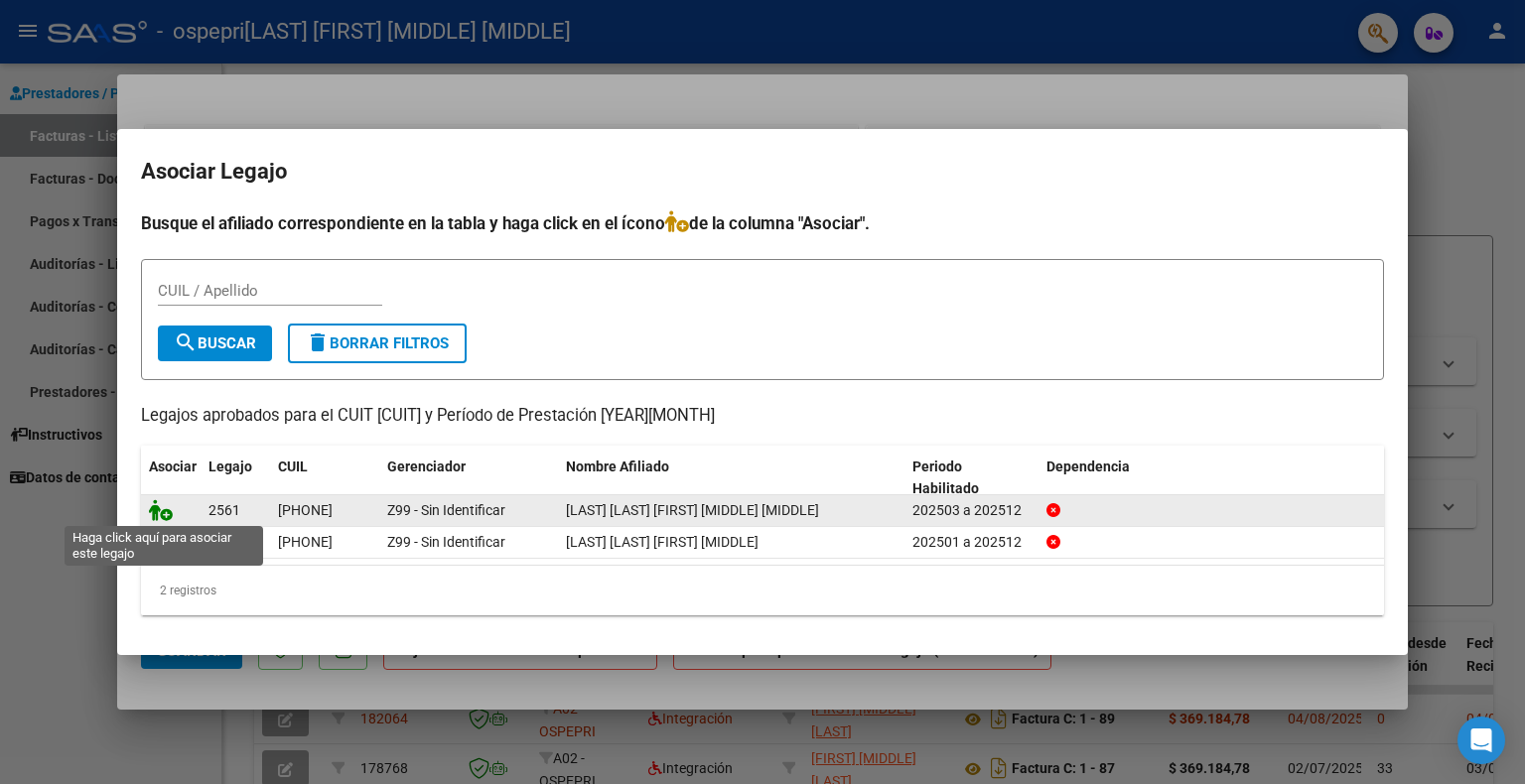 click 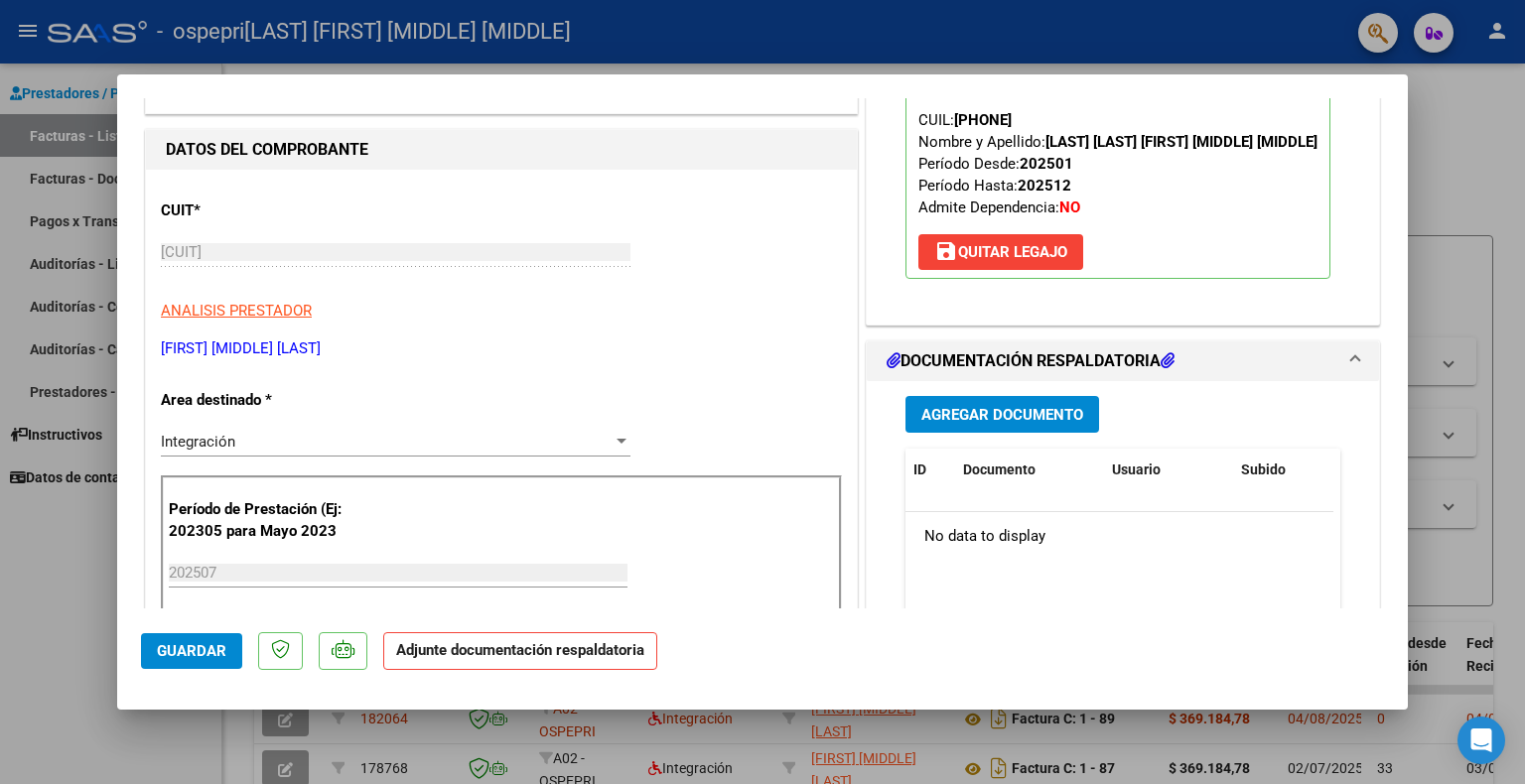 scroll, scrollTop: 298, scrollLeft: 0, axis: vertical 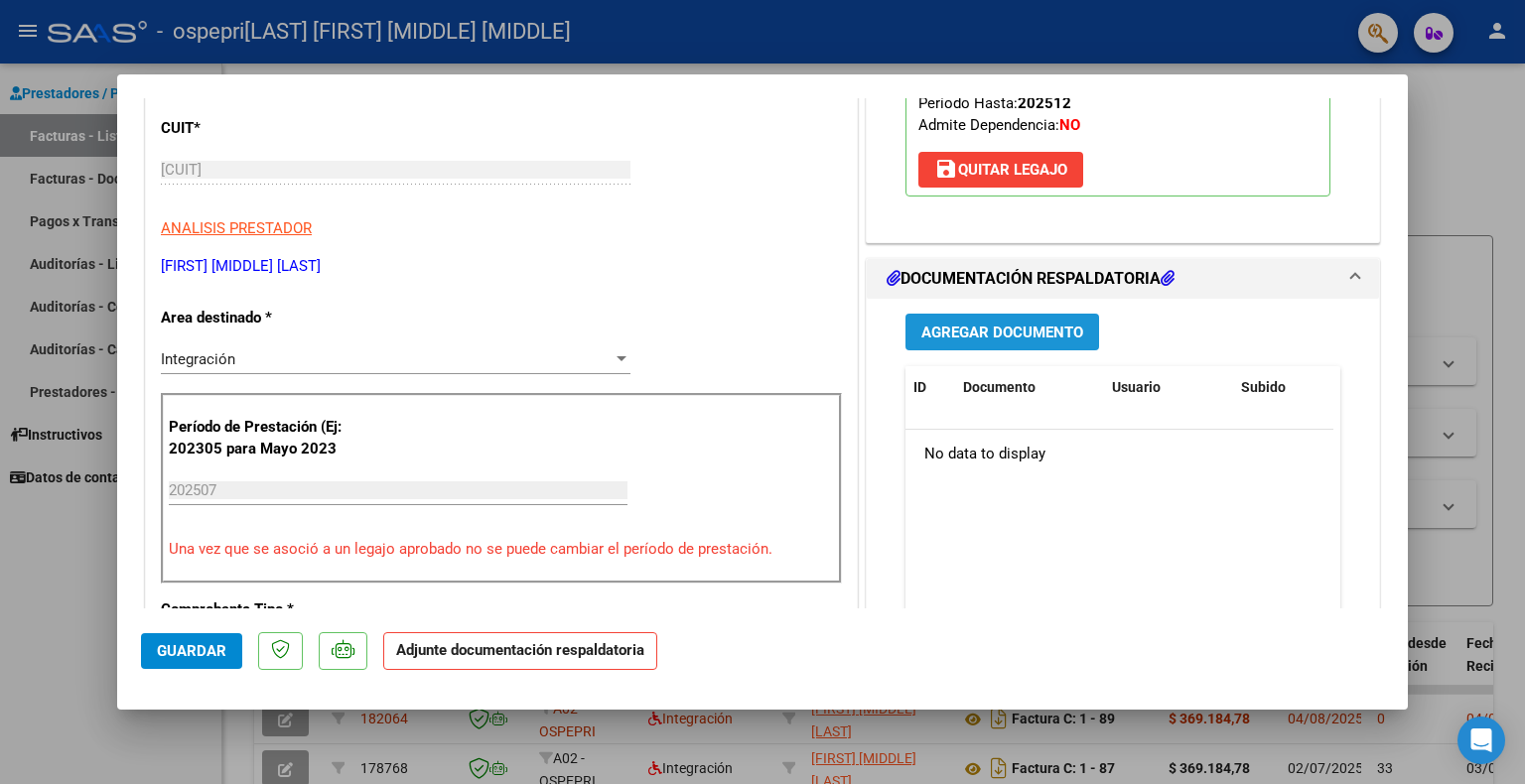click on "Agregar Documento" at bounding box center (1002, 332) 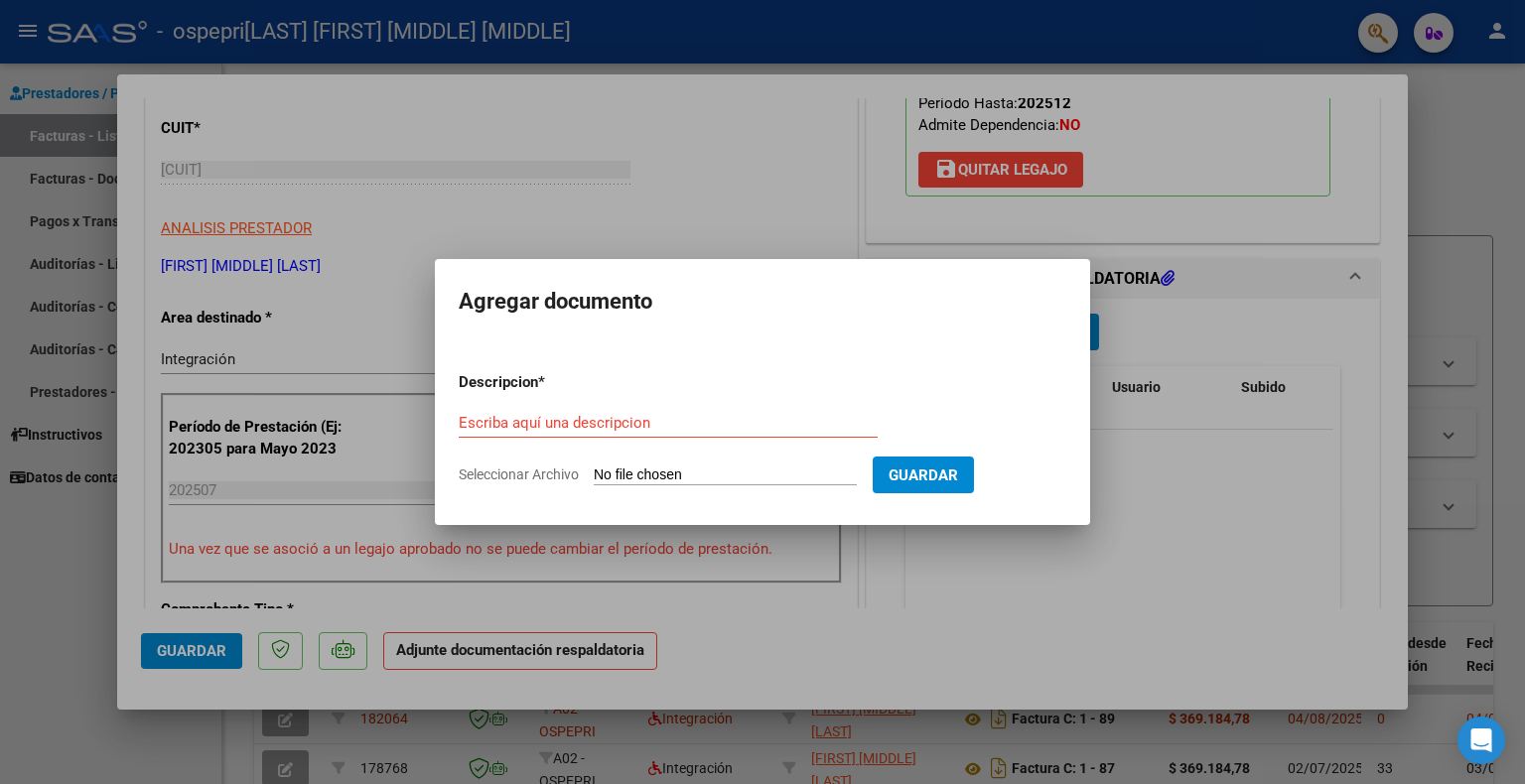 click on "Seleccionar Archivo" 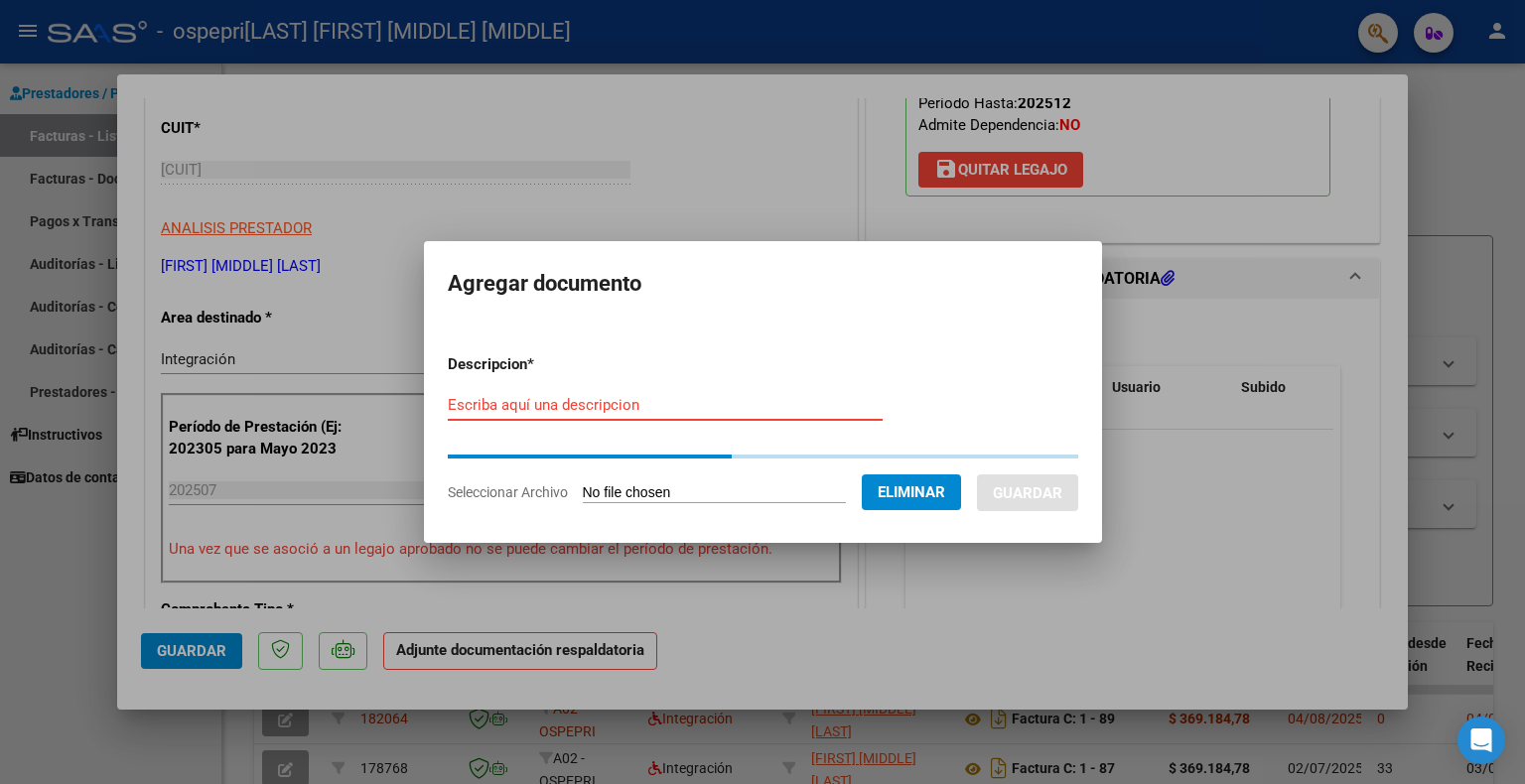 click on "Escriba aquí una descripcion" at bounding box center (665, 405) 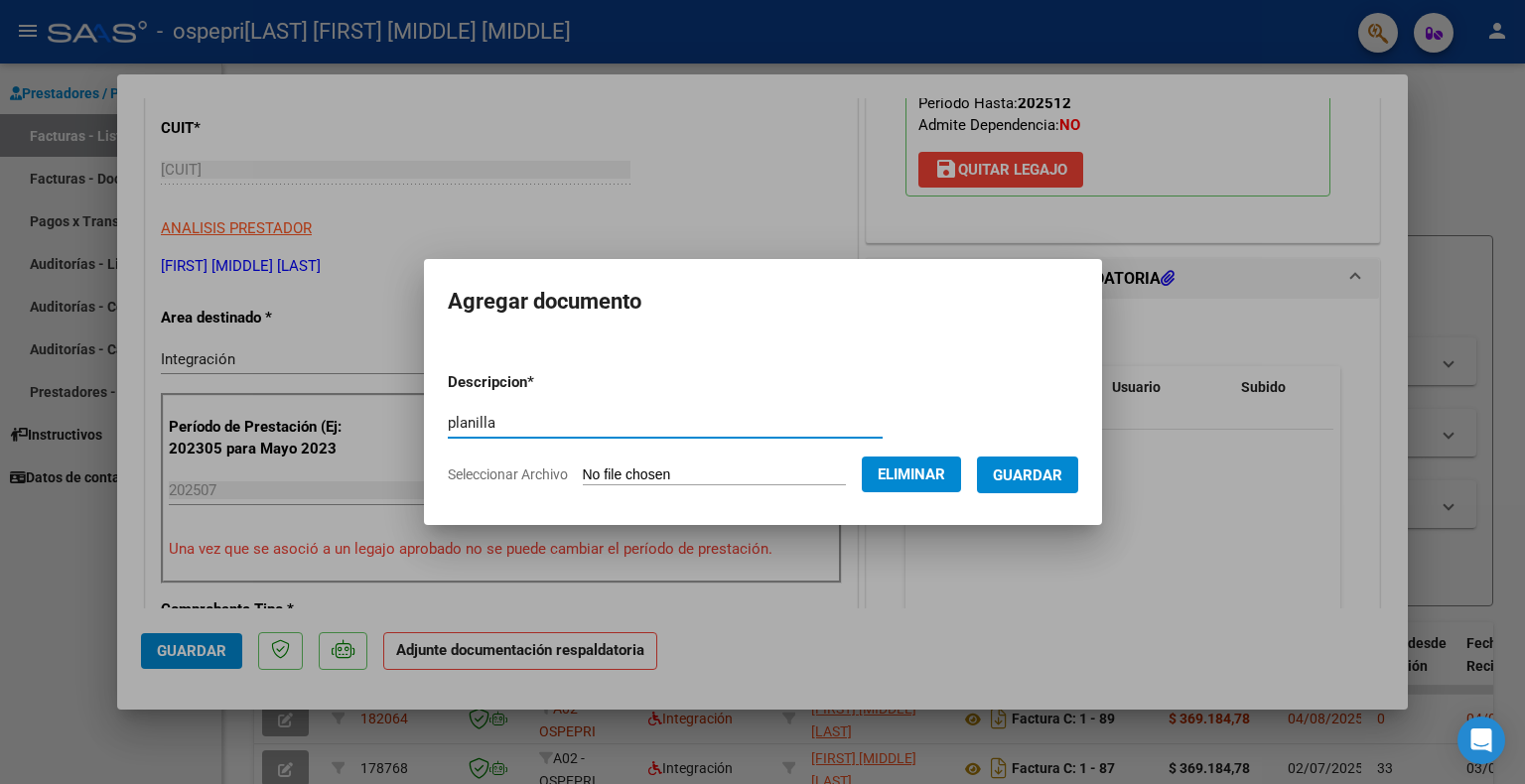 type on "planilla" 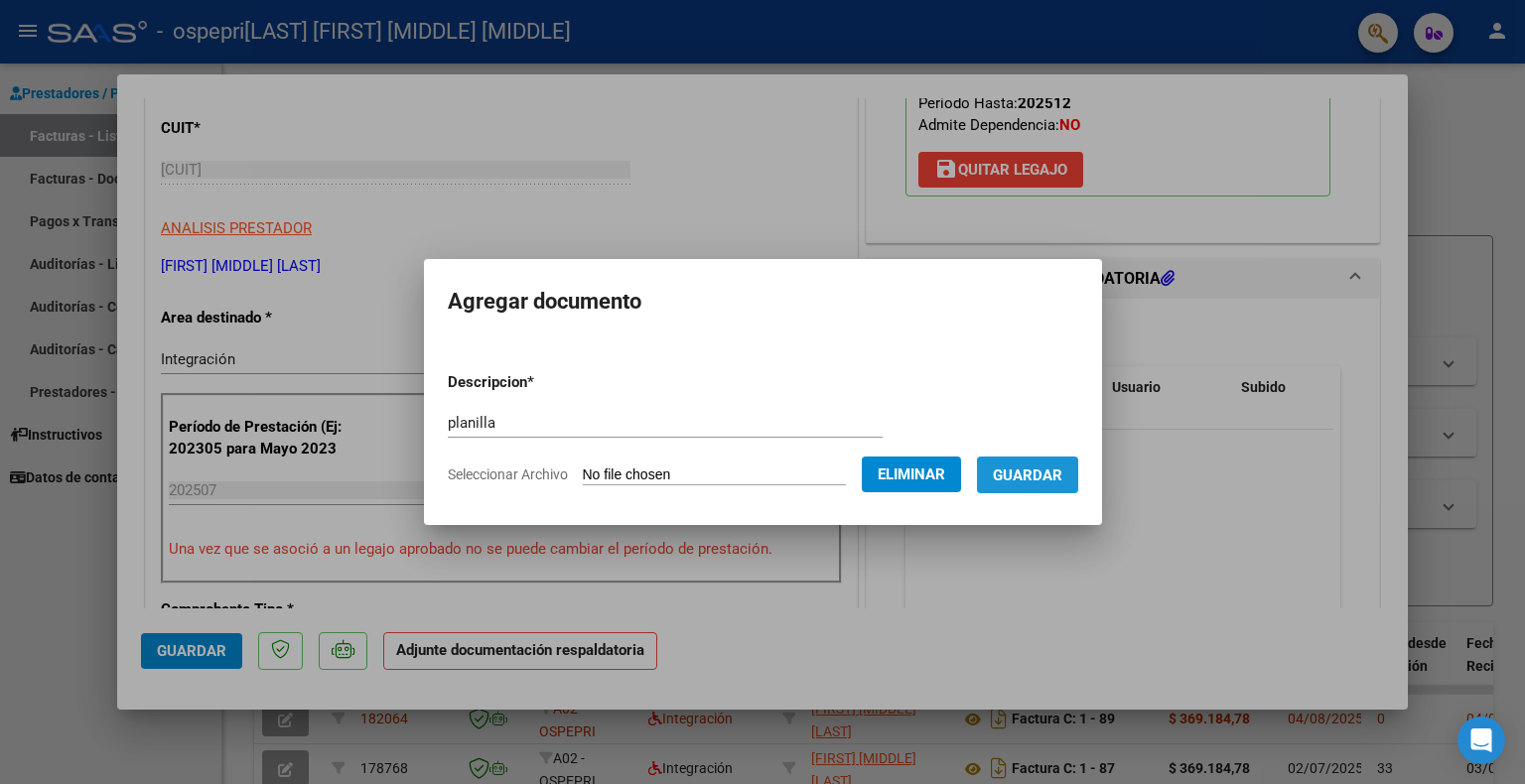 click on "Guardar" at bounding box center [1028, 475] 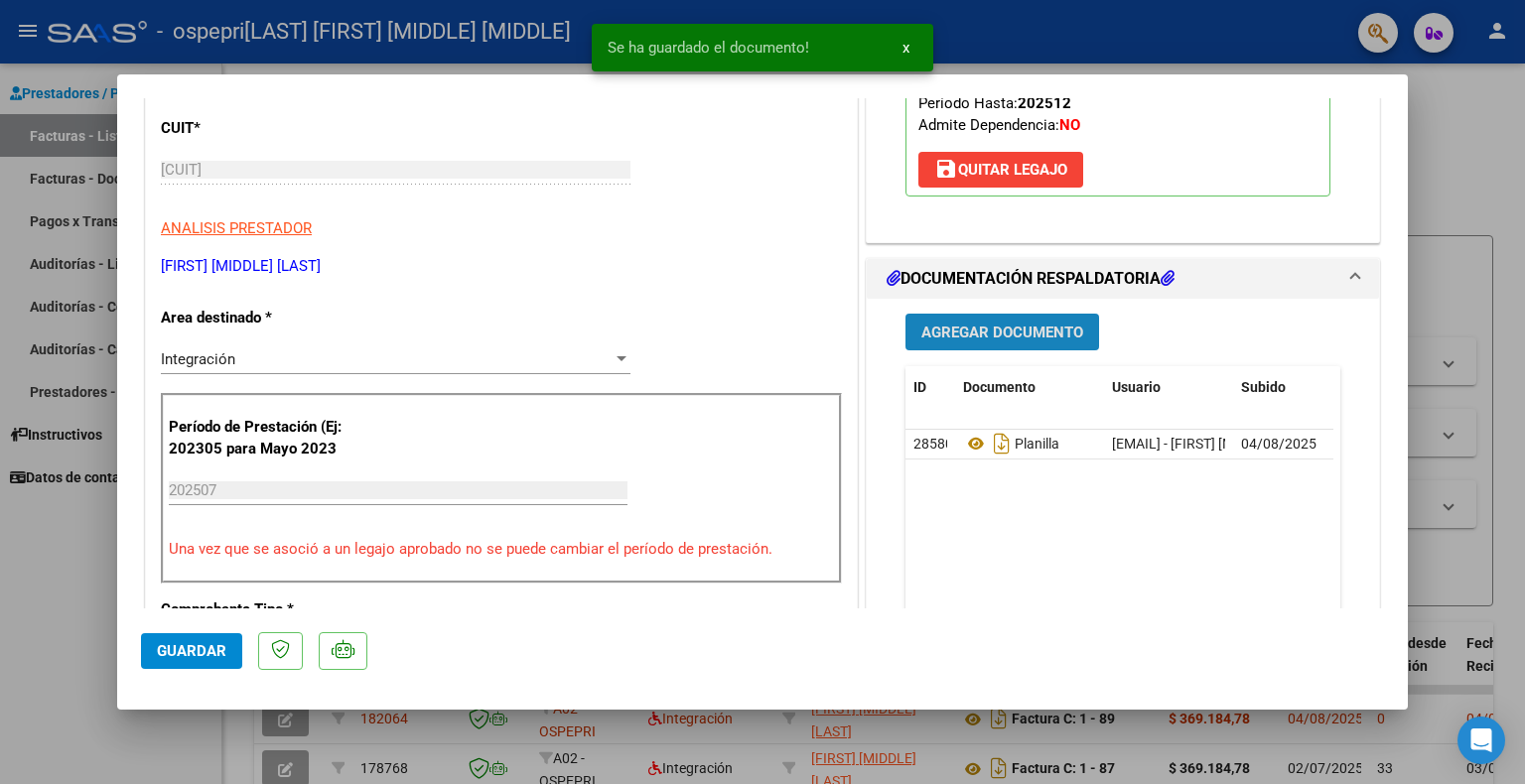 click on "Agregar Documento" at bounding box center (1002, 332) 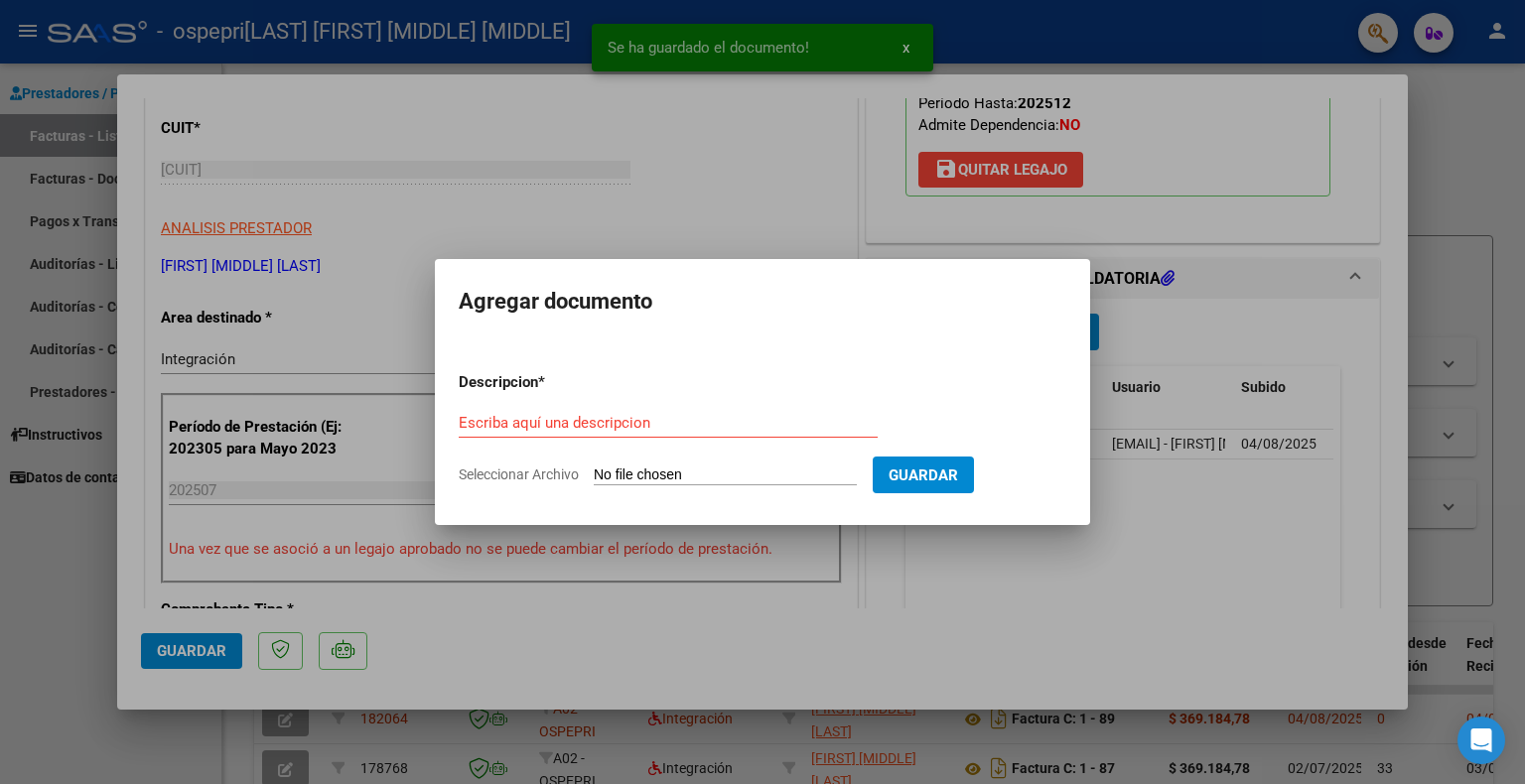 click on "Seleccionar Archivo" 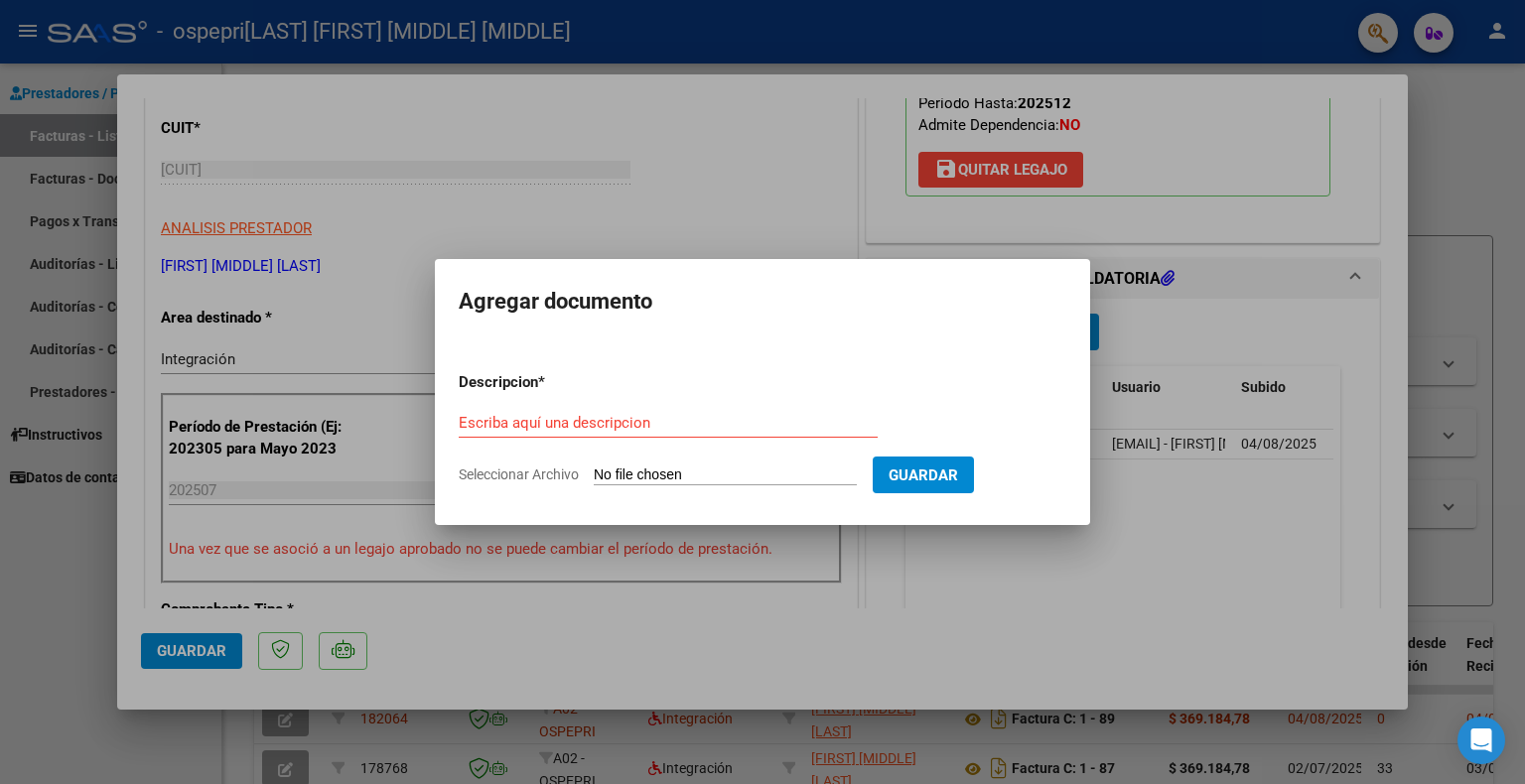 type on "C:\fakepath\sombra 2.pdf" 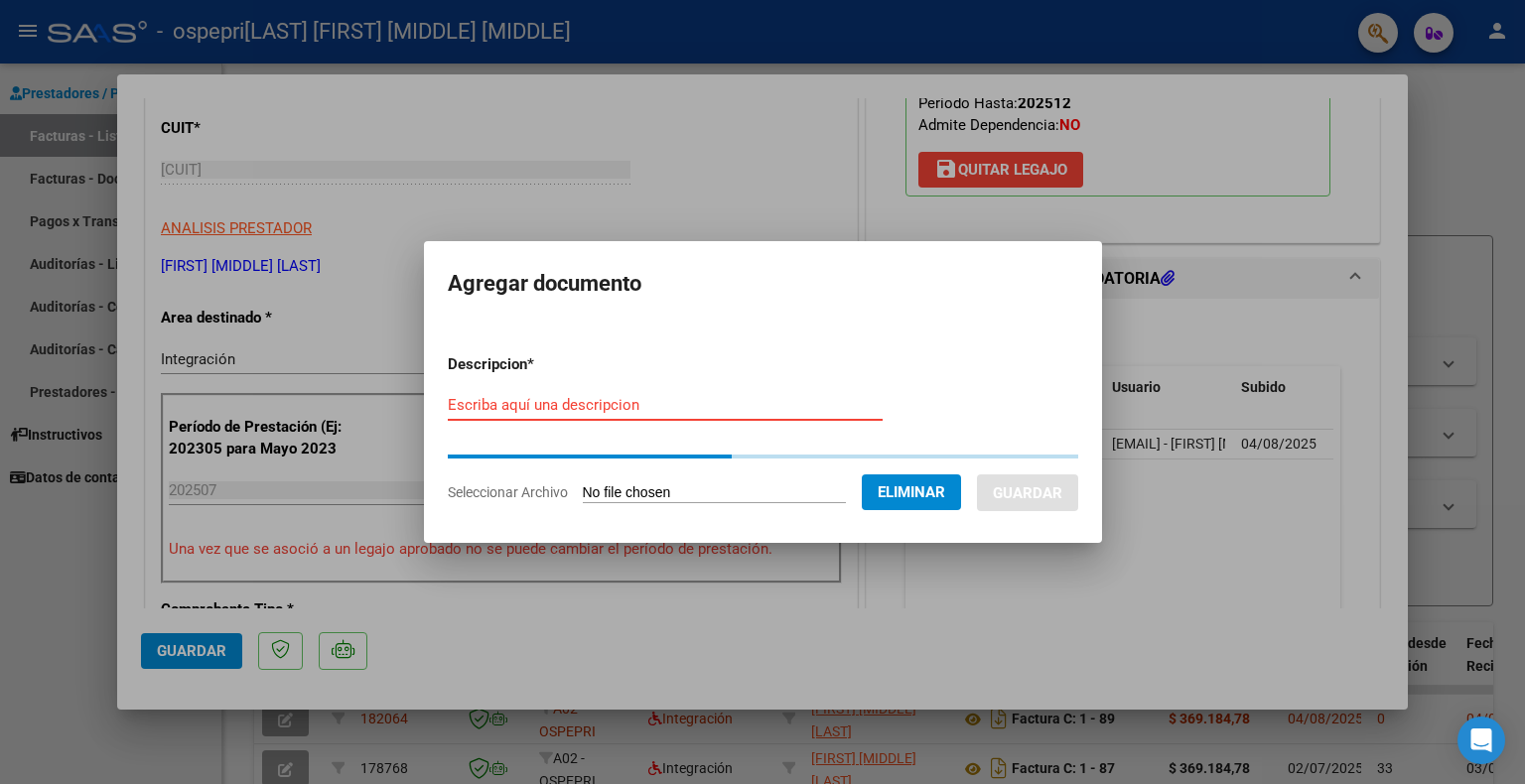 click on "Escriba aquí una descripcion" at bounding box center [665, 405] 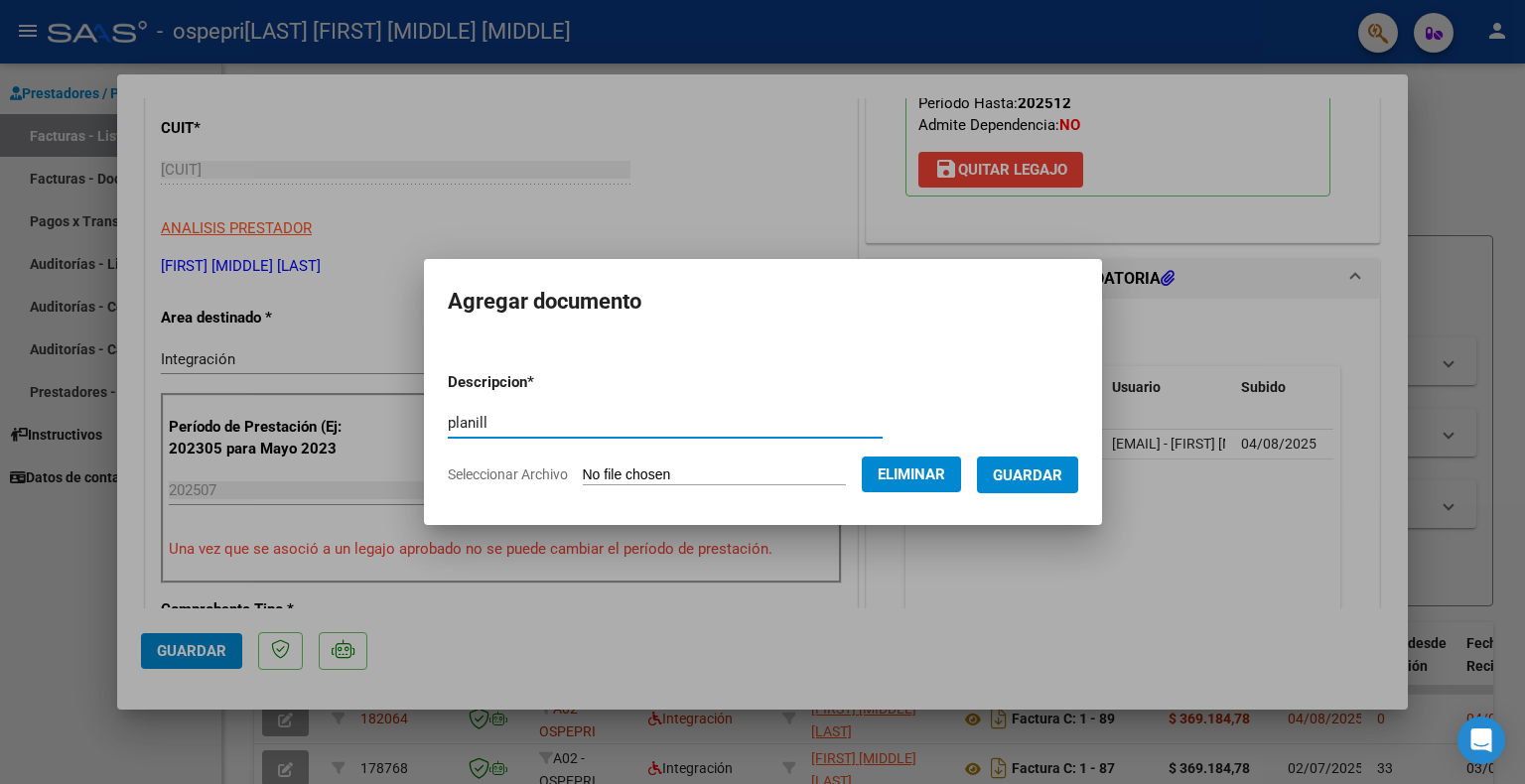 type on "planill" 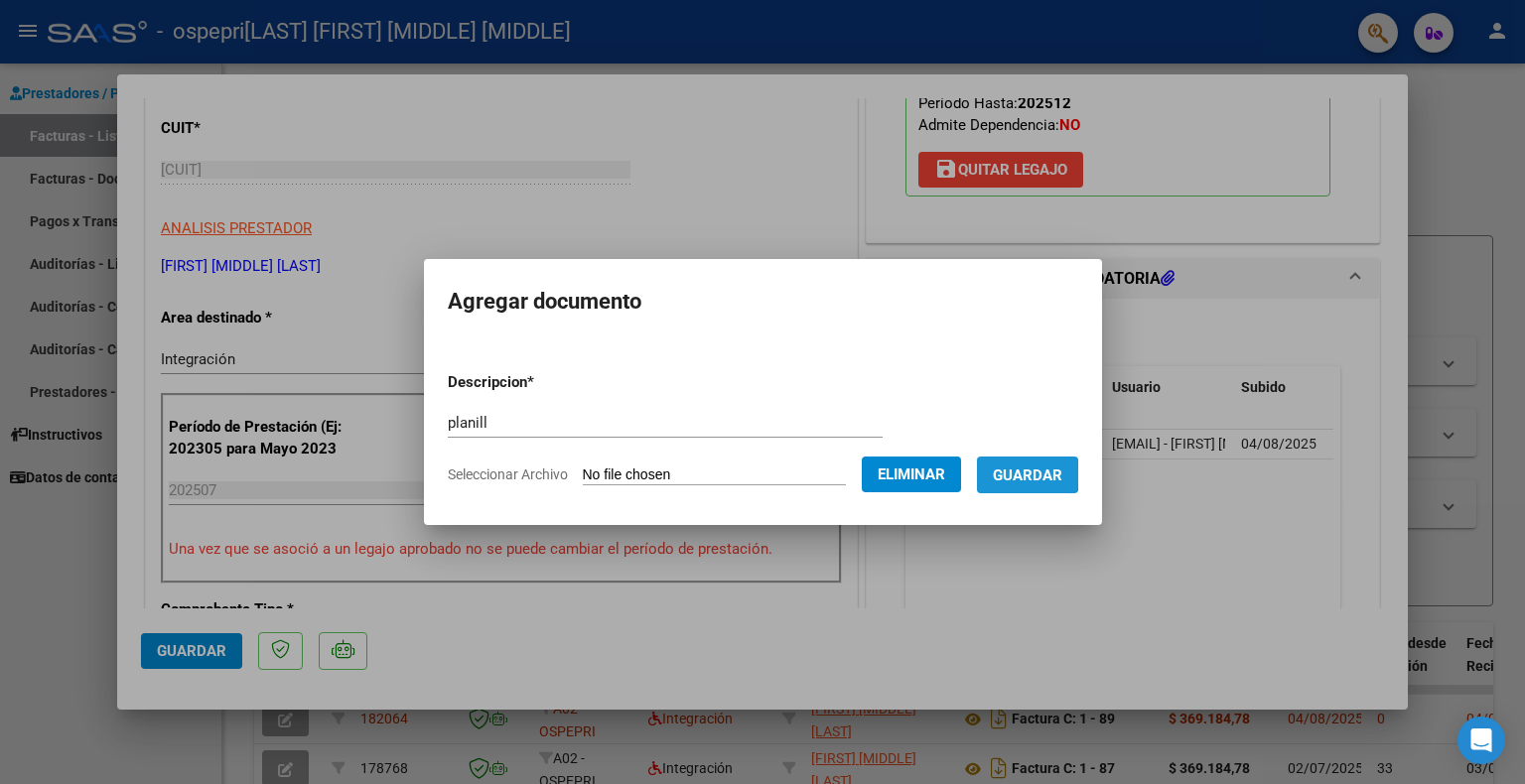 click on "Guardar" at bounding box center (1028, 475) 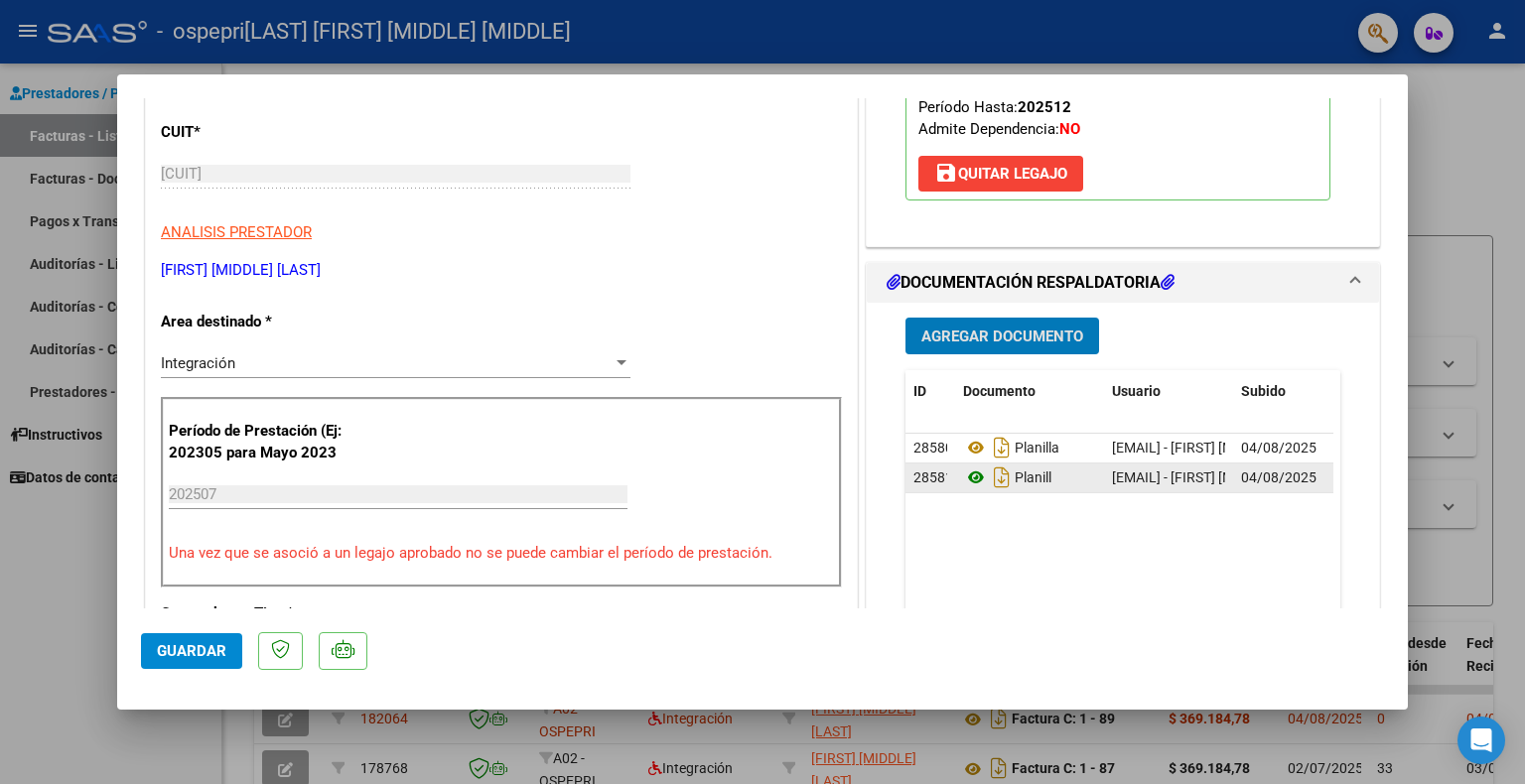 scroll, scrollTop: 298, scrollLeft: 0, axis: vertical 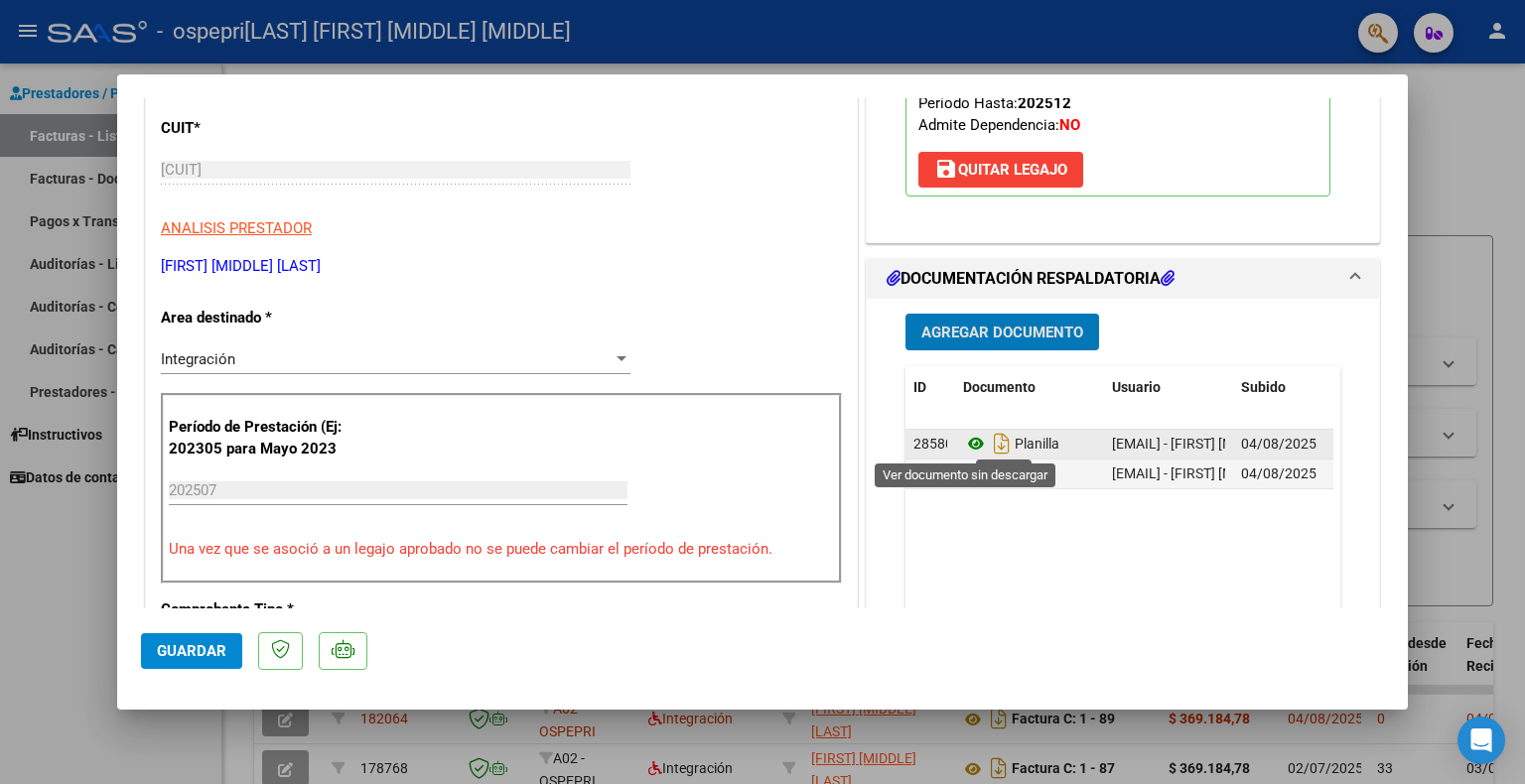 click 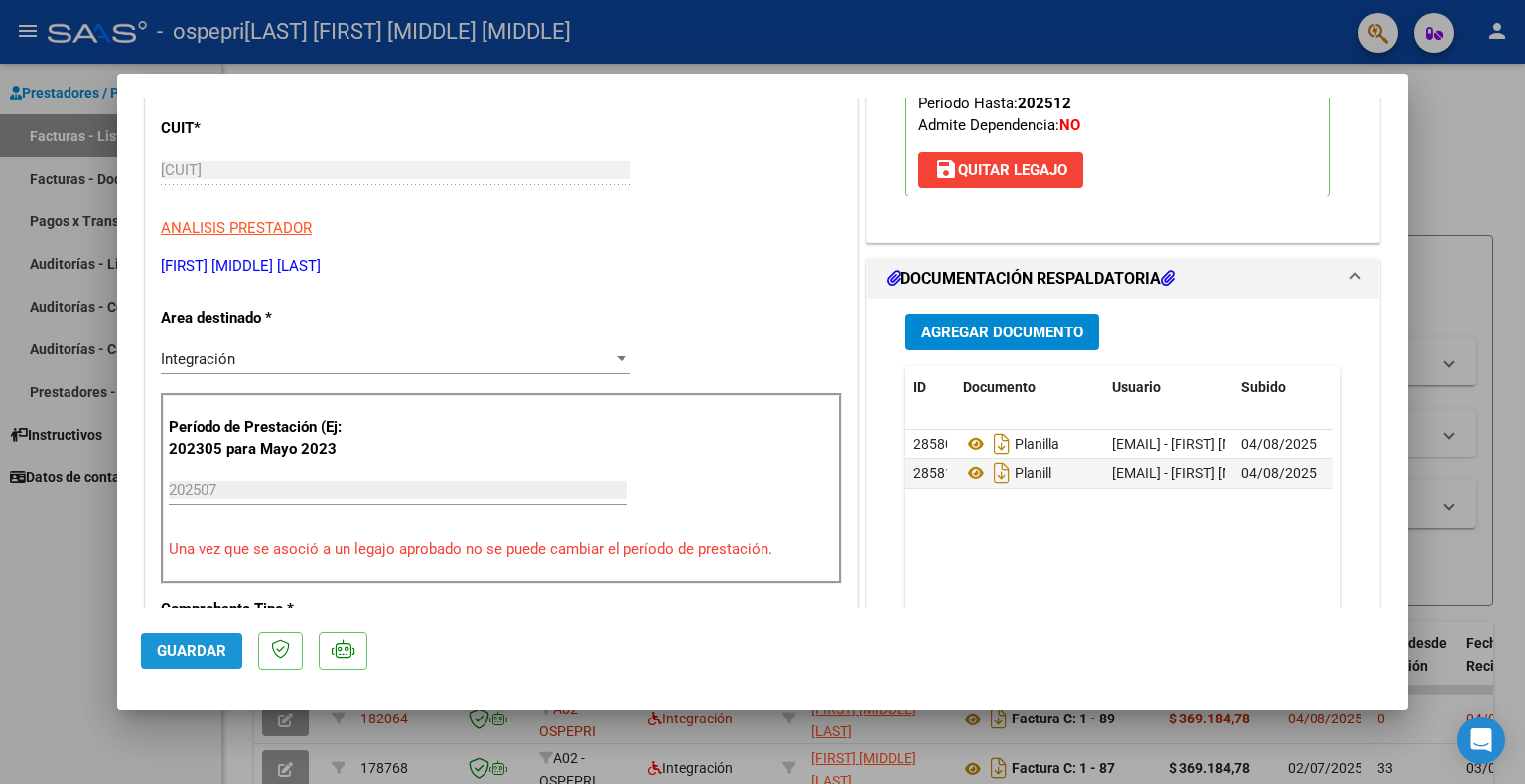 click on "Guardar" 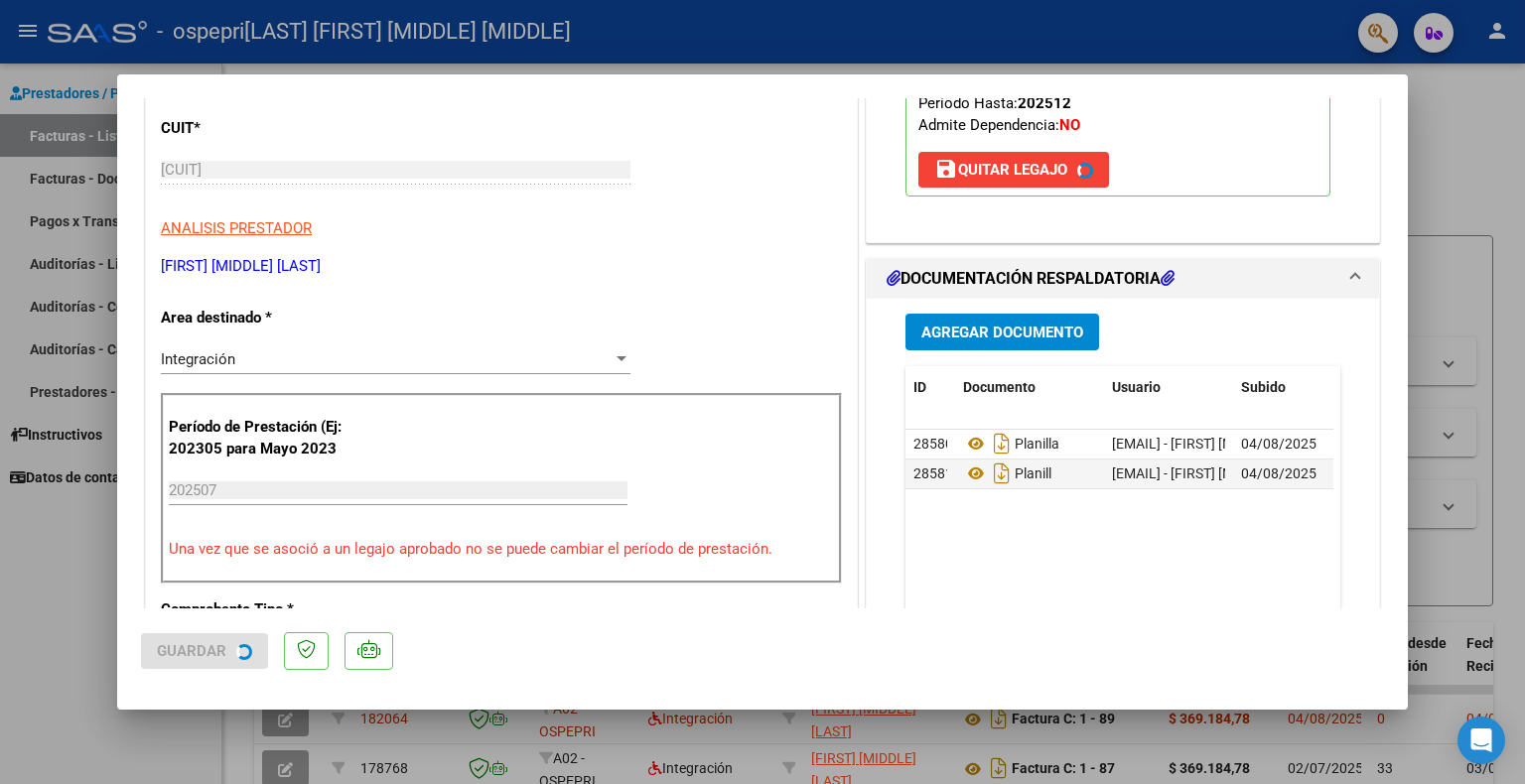 click at bounding box center [762, 392] 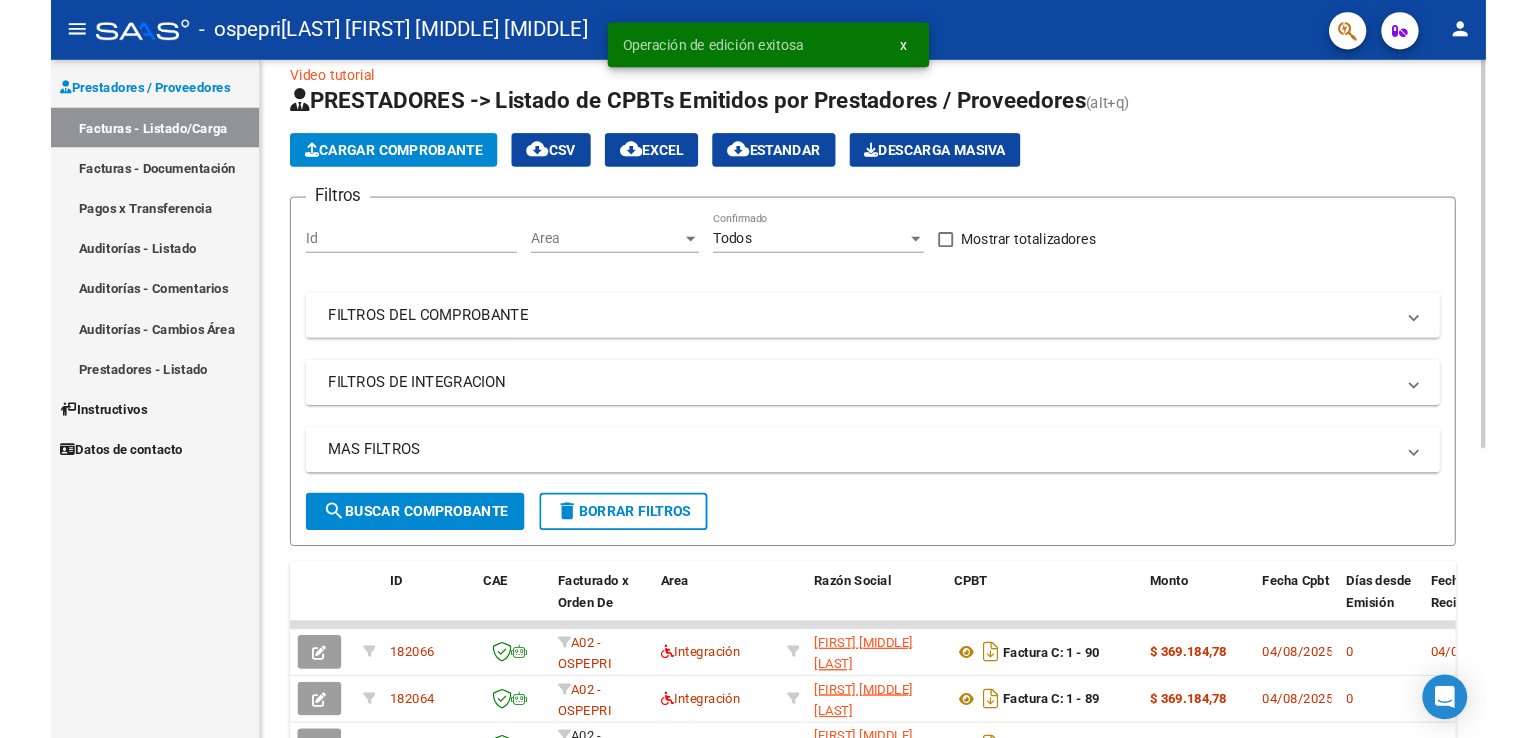 scroll, scrollTop: 0, scrollLeft: 0, axis: both 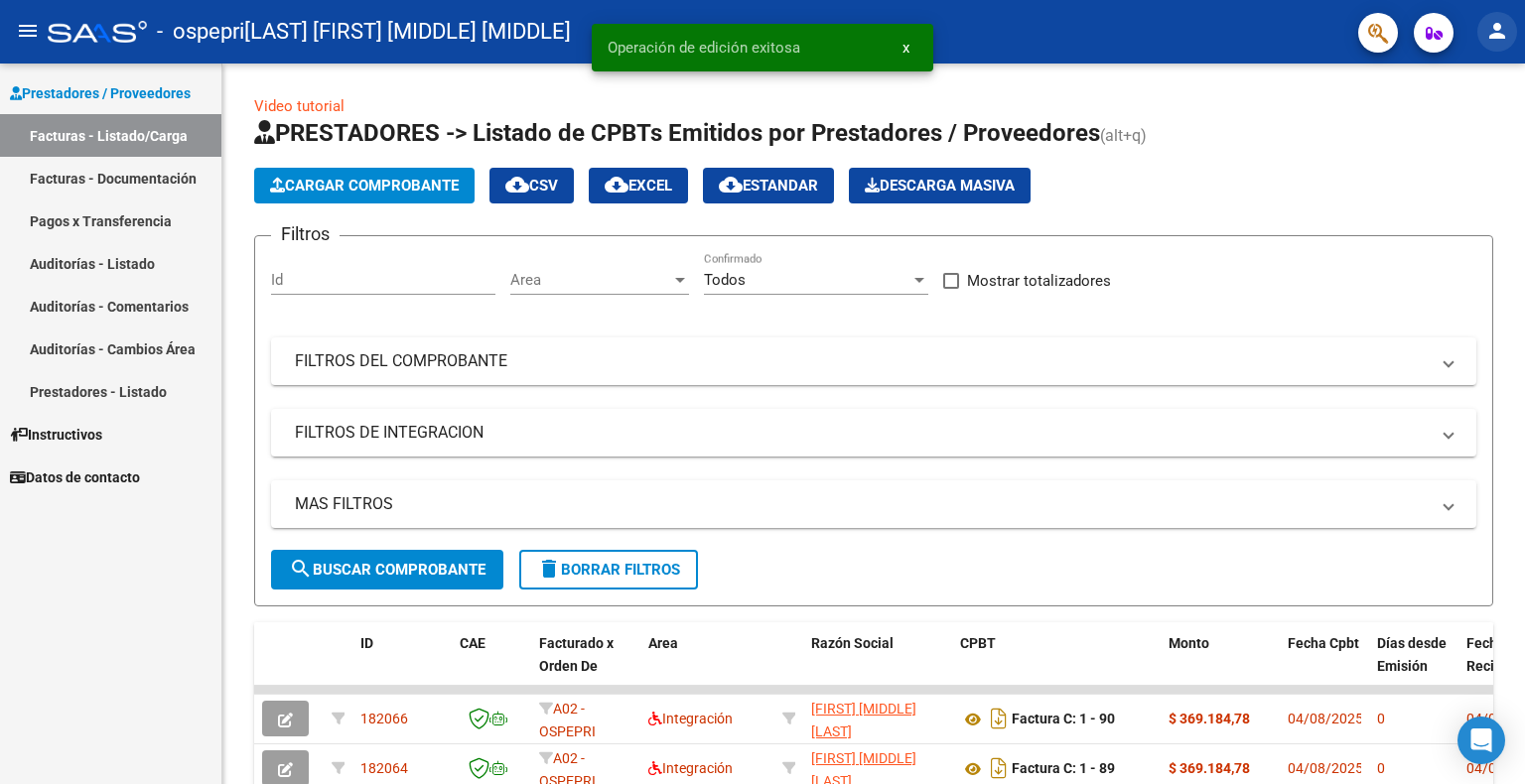 click on "person" 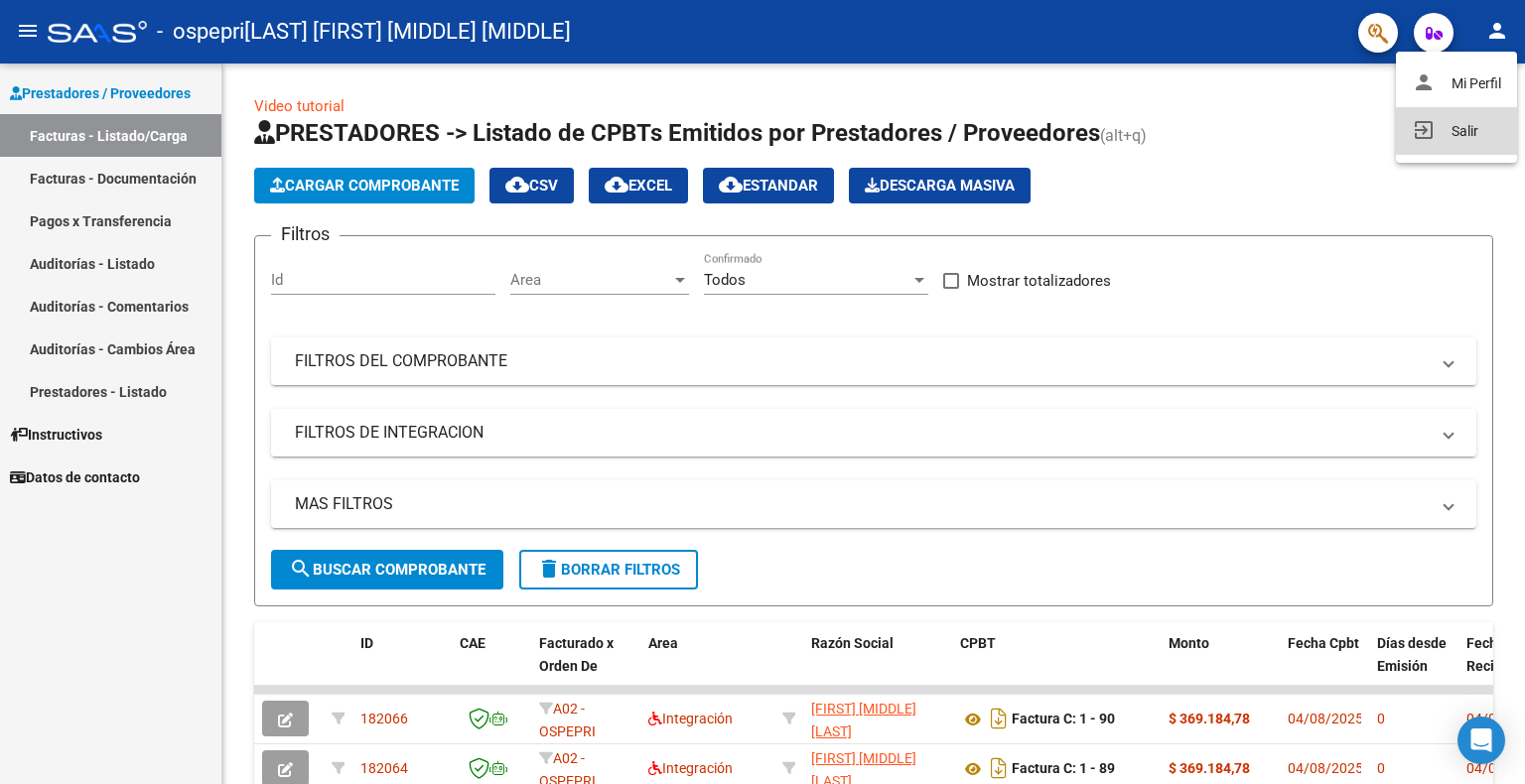 click on "exit_to_app  Salir" at bounding box center (1456, 131) 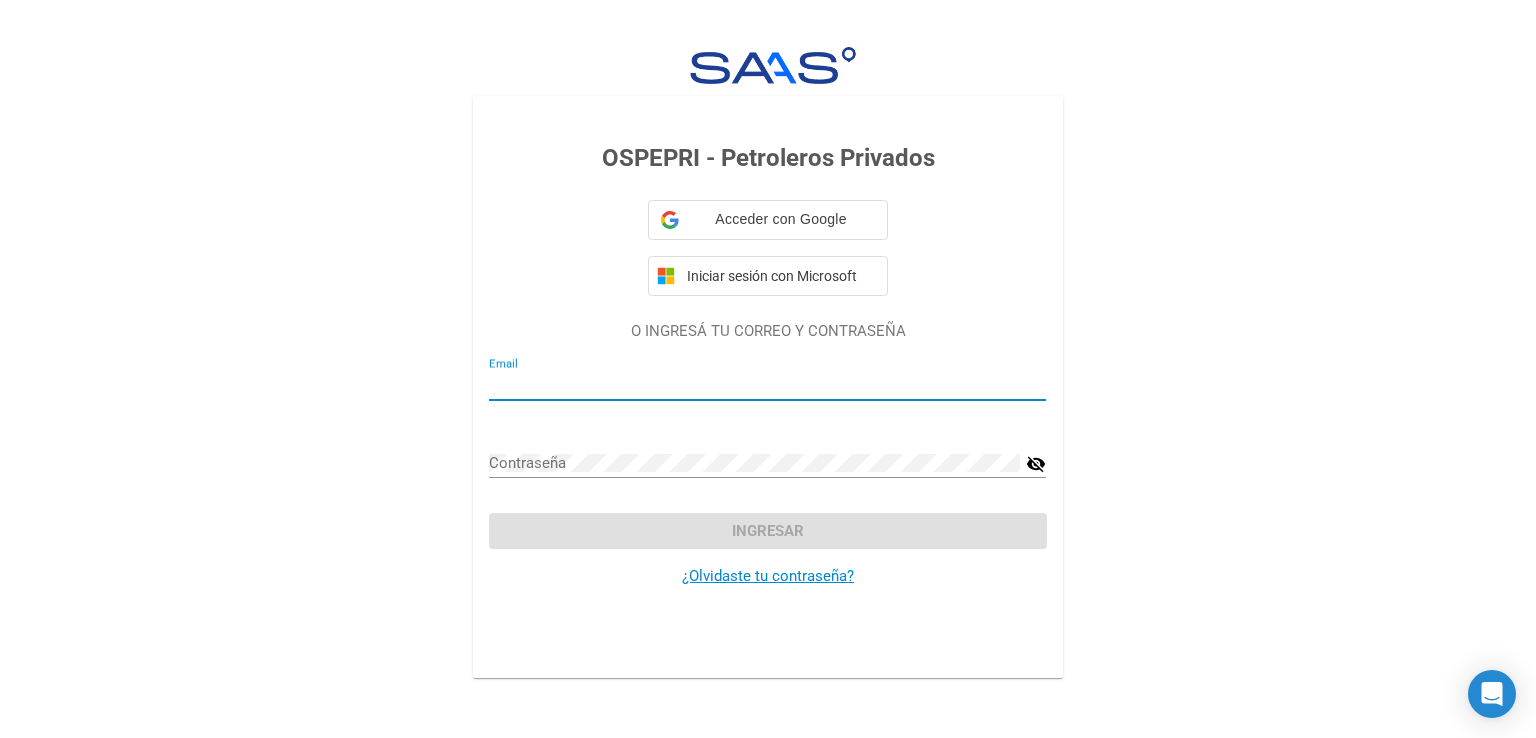 type on "[EMAIL]" 